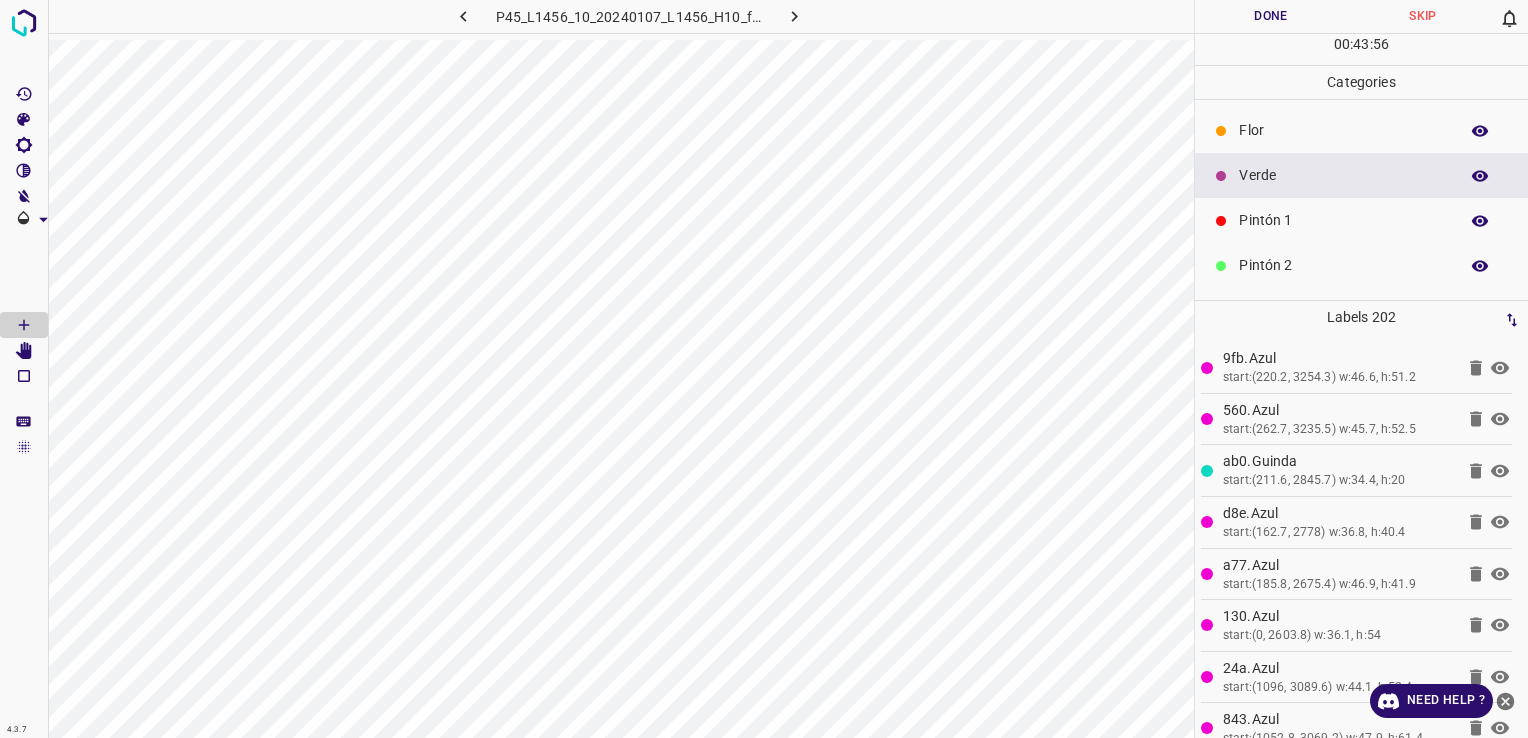 scroll, scrollTop: 0, scrollLeft: 0, axis: both 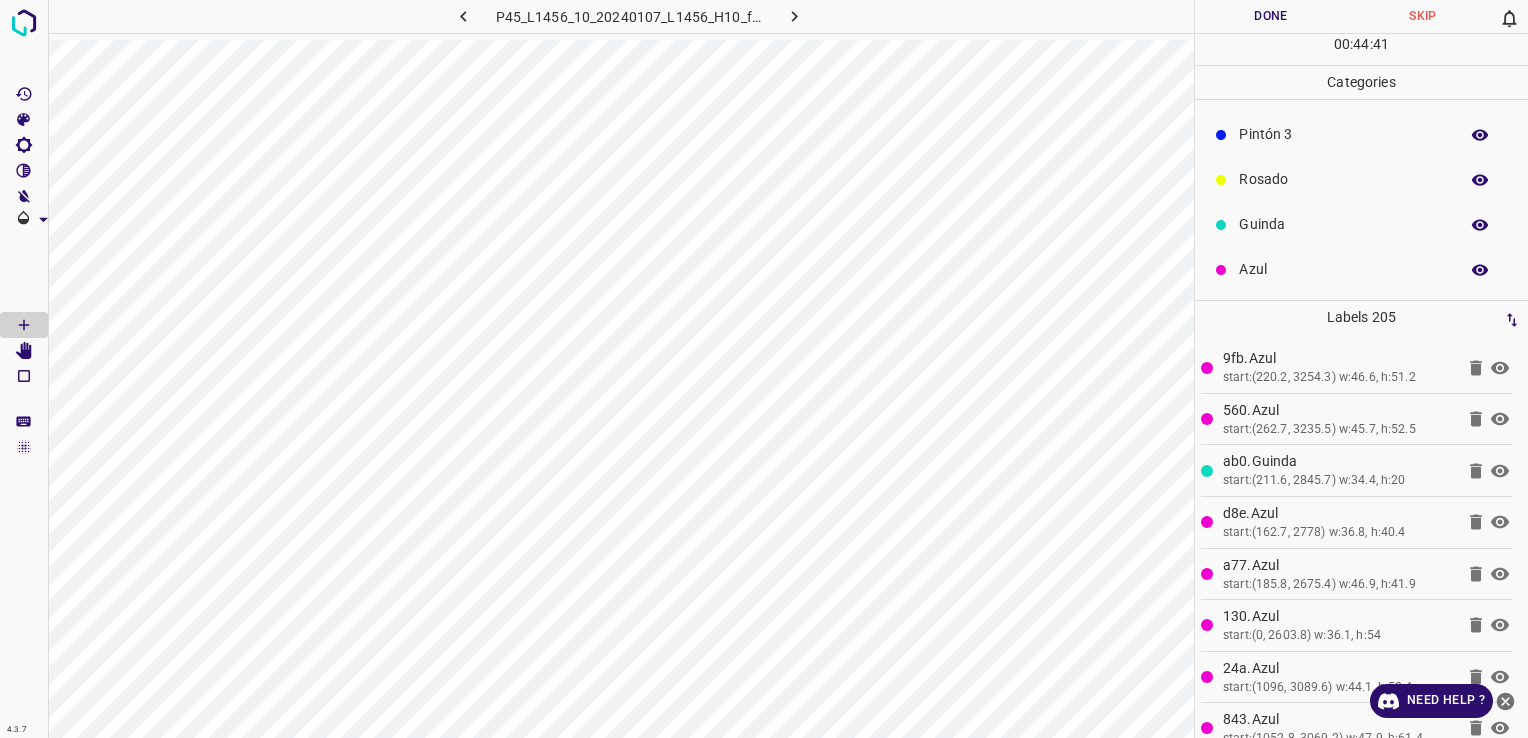 click on "Azul" at bounding box center [1343, 269] 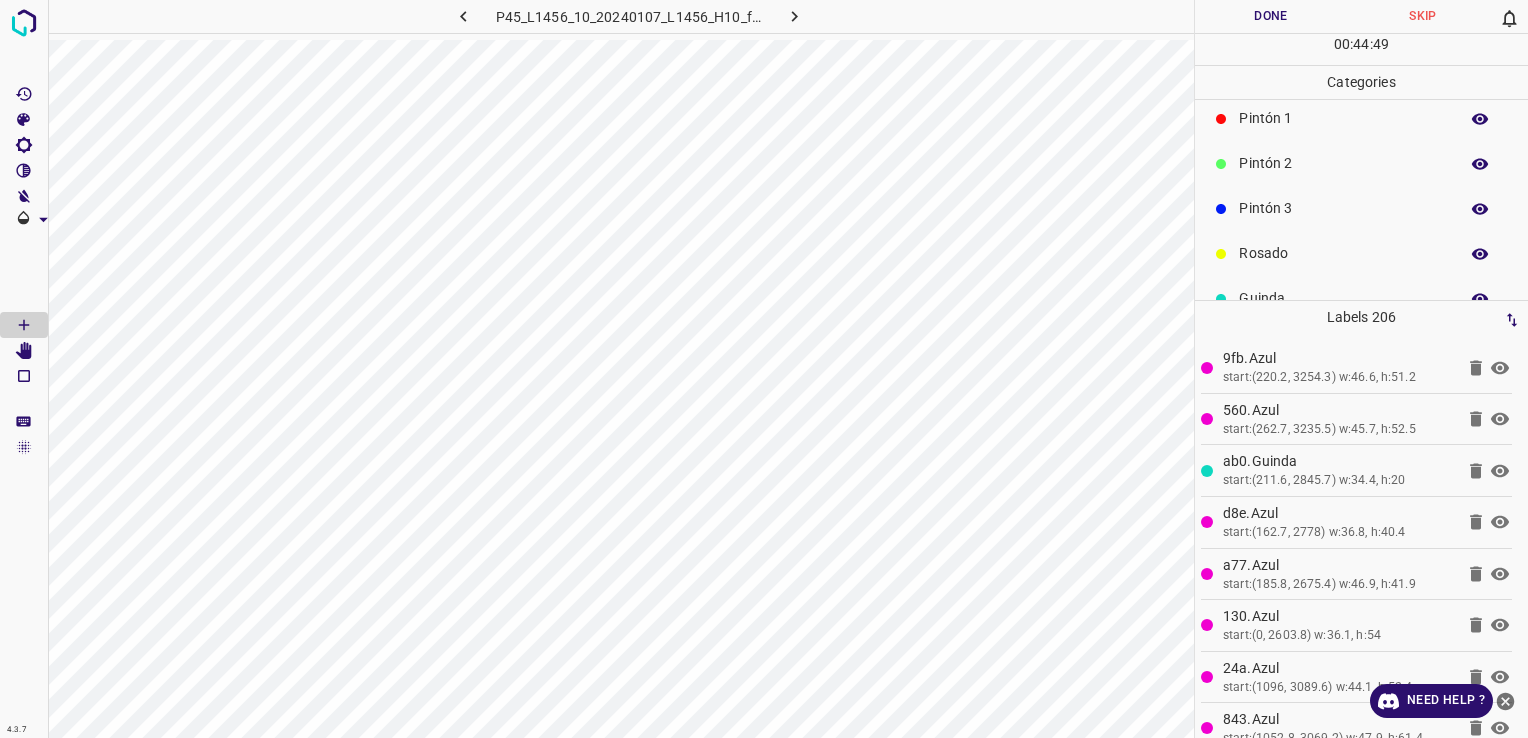 scroll, scrollTop: 0, scrollLeft: 0, axis: both 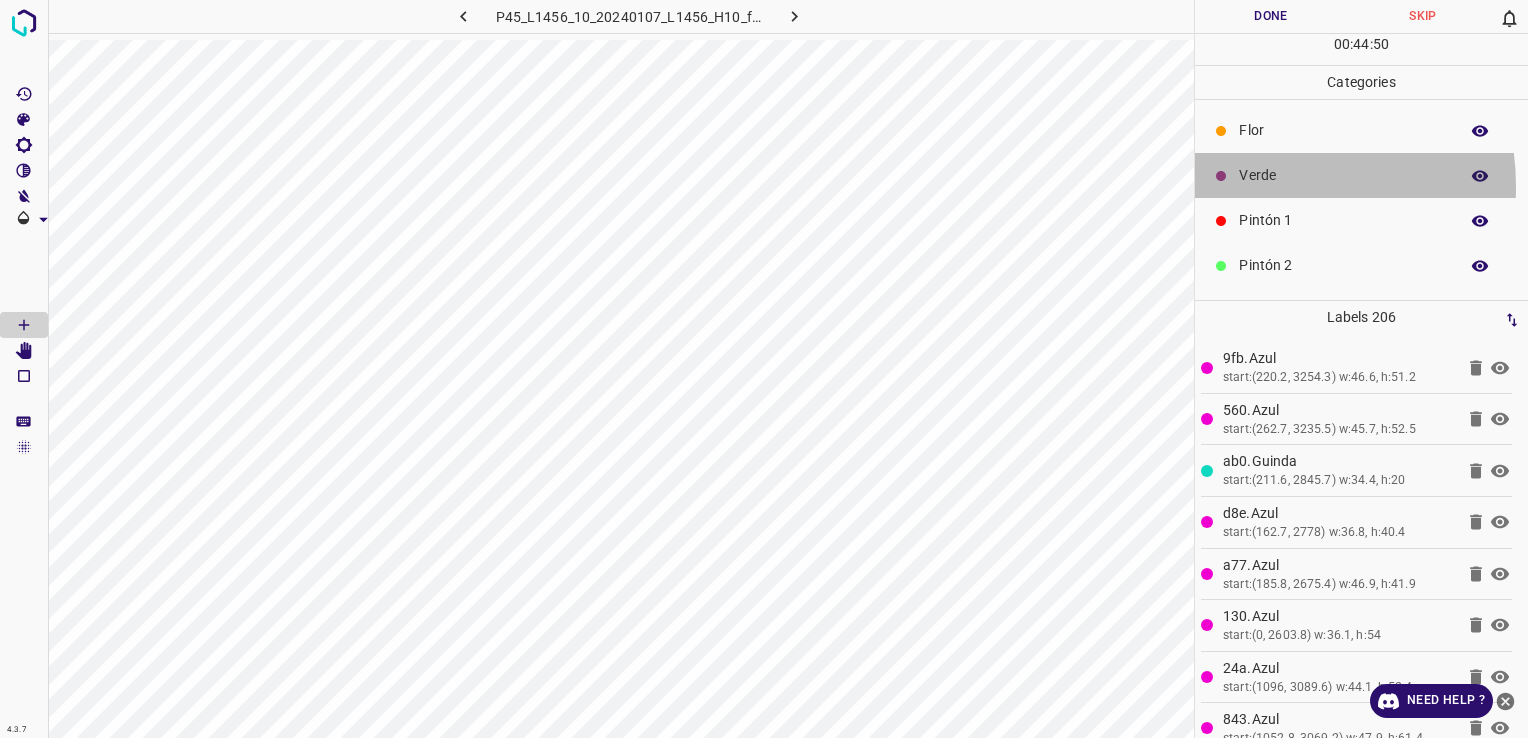 click on "Verde" at bounding box center (1361, 175) 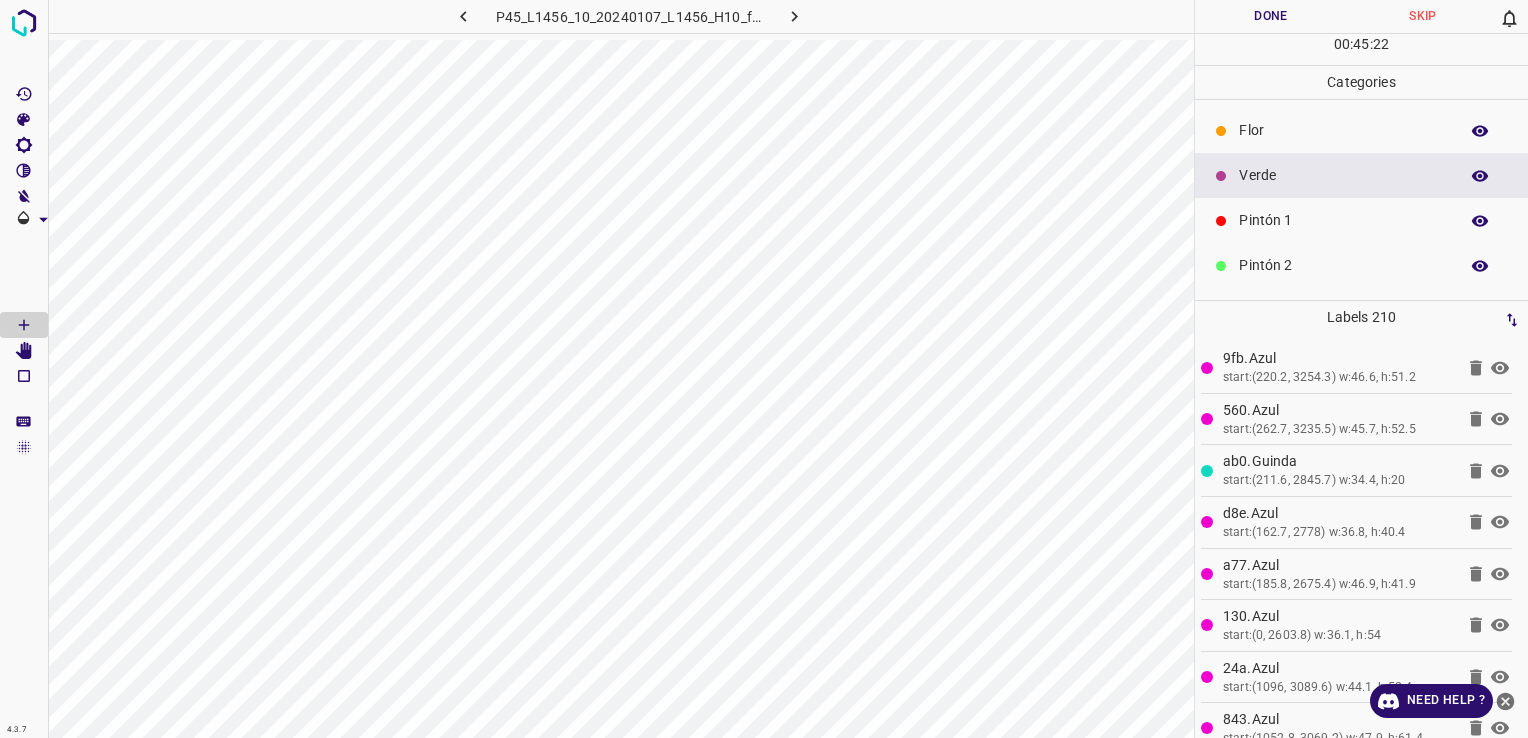 scroll, scrollTop: 200, scrollLeft: 0, axis: vertical 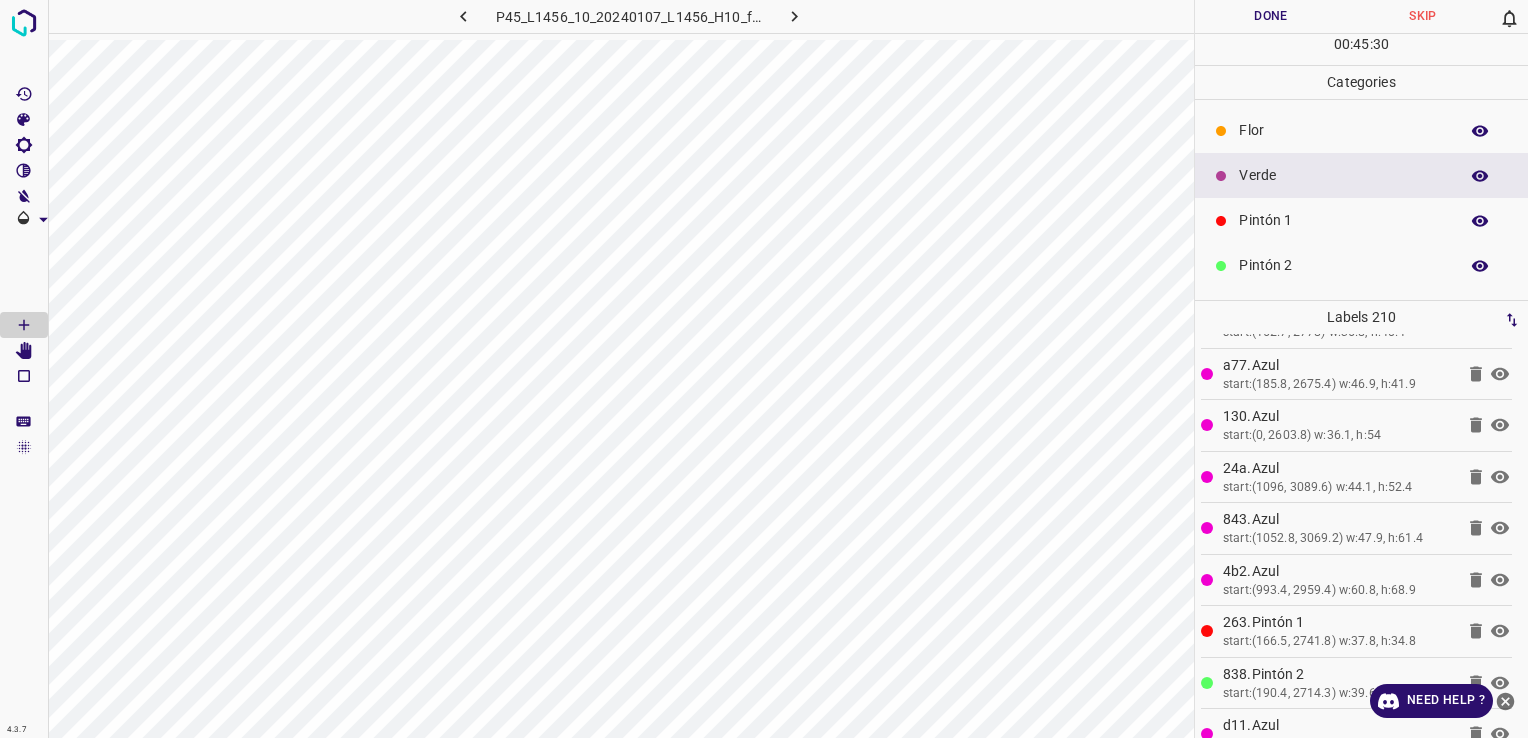 click at bounding box center [24, 351] 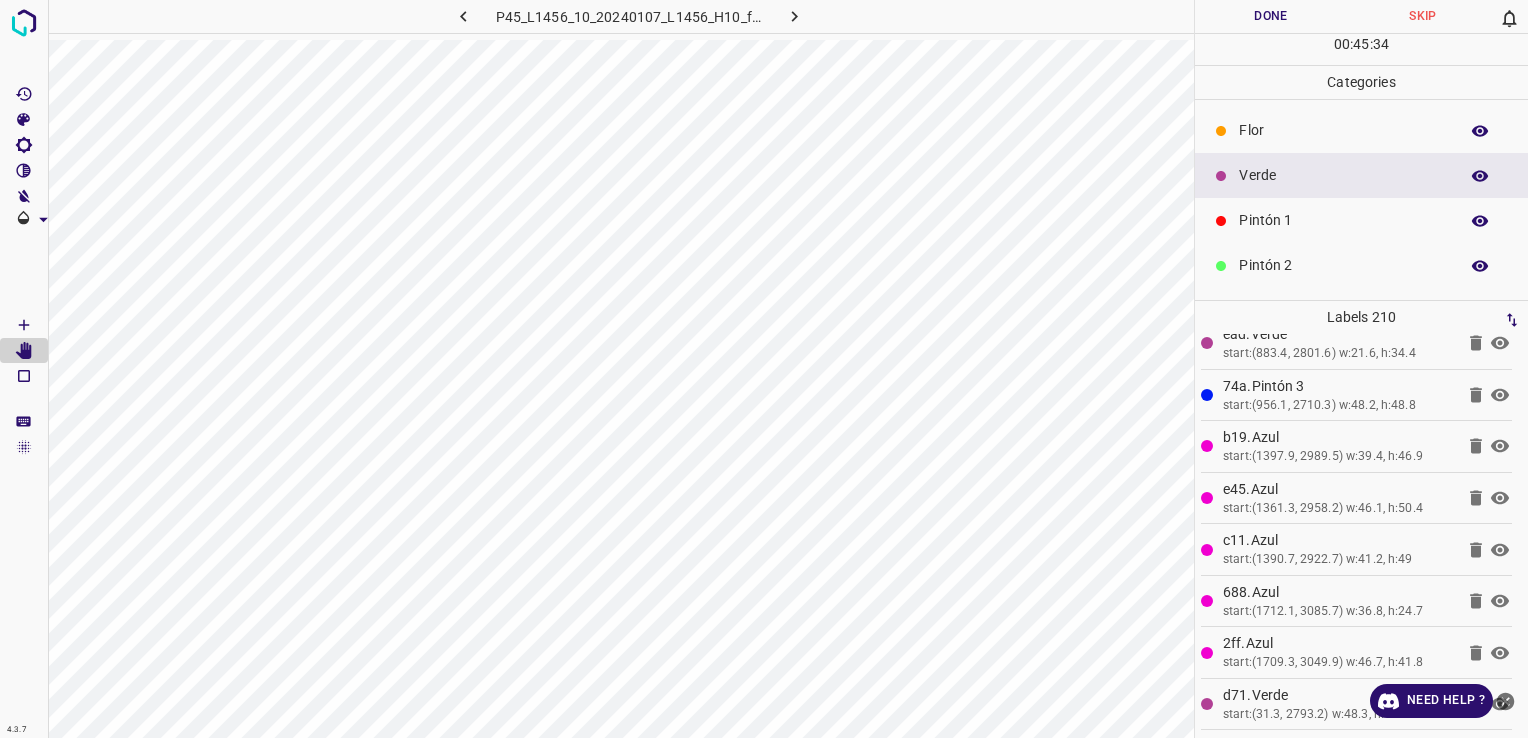 scroll, scrollTop: 1400, scrollLeft: 0, axis: vertical 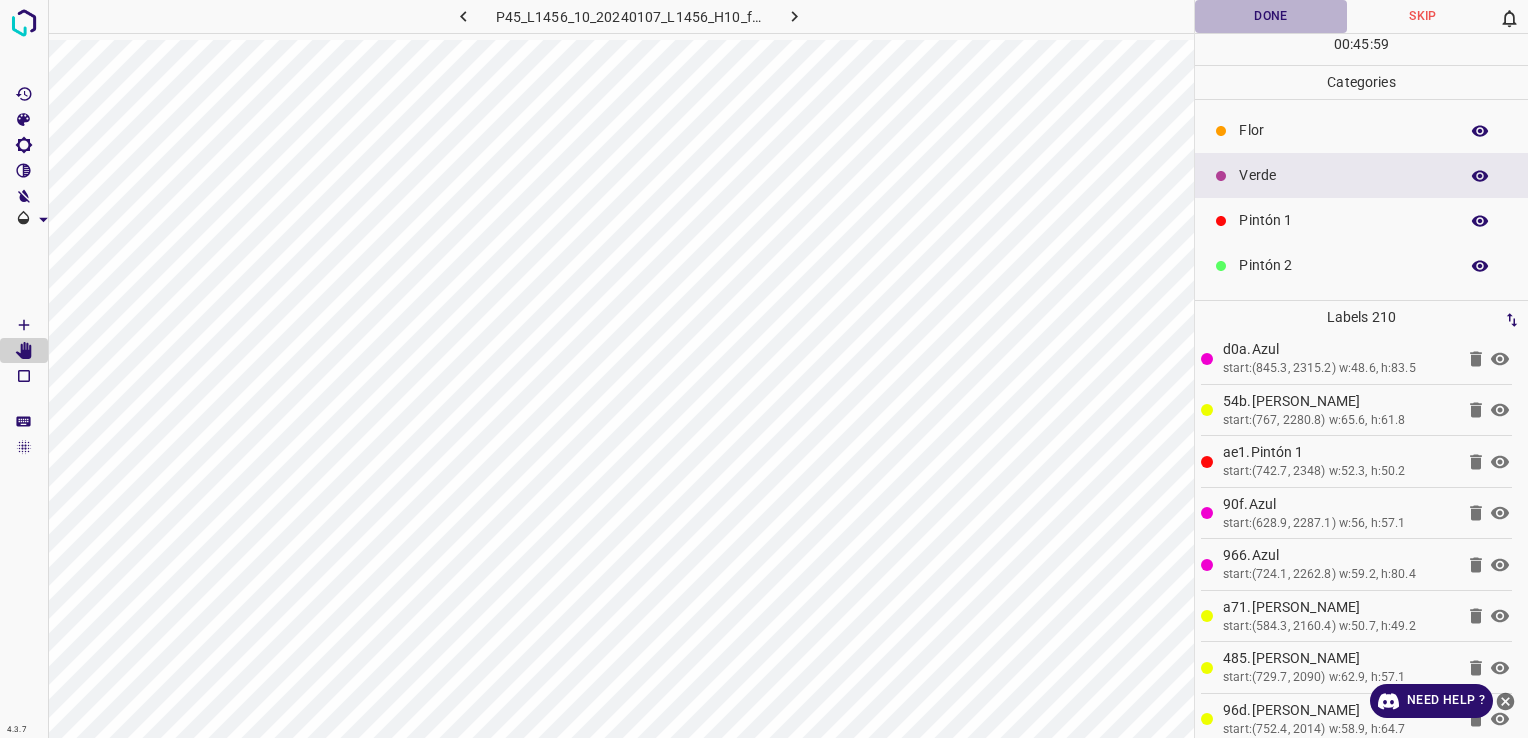 click on "Done" at bounding box center (1271, 16) 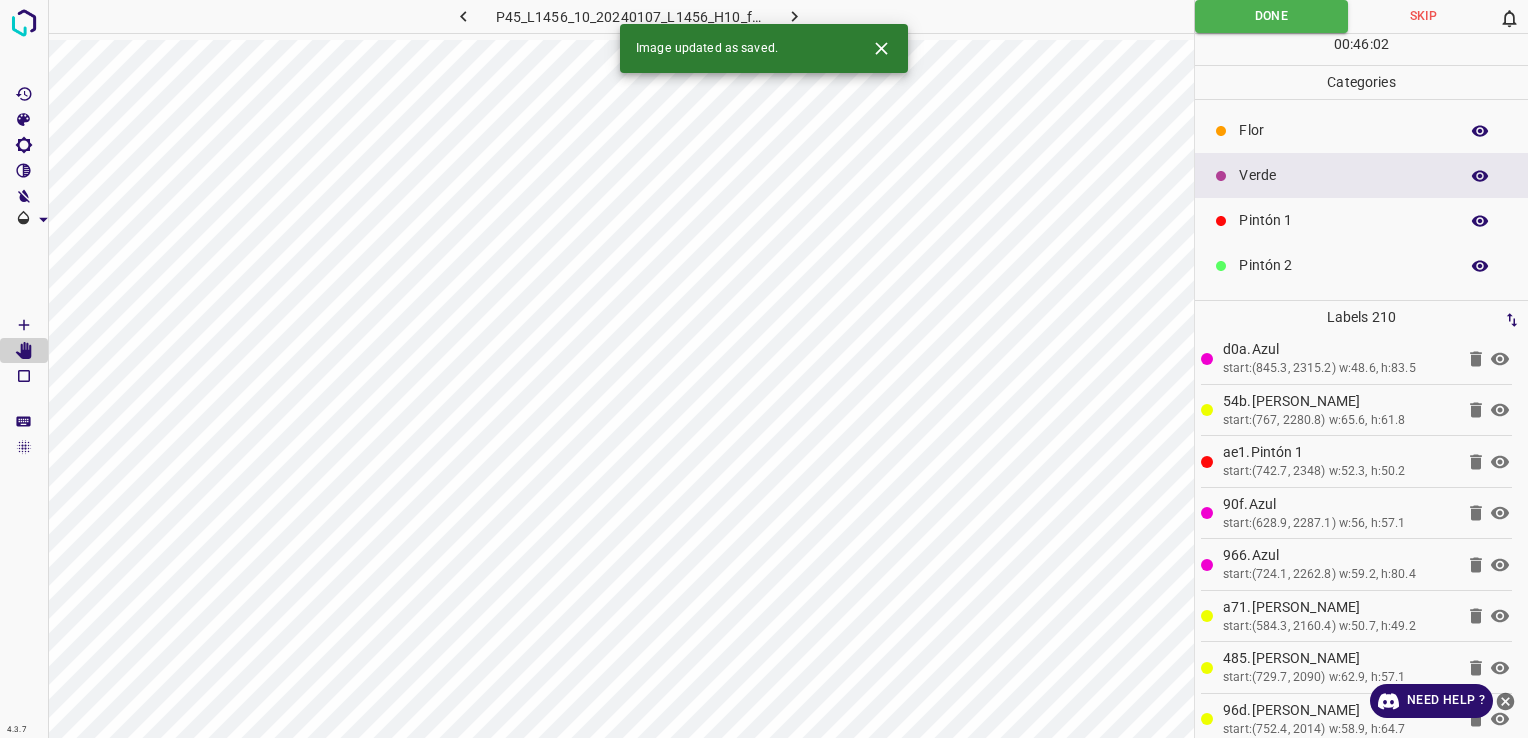 click 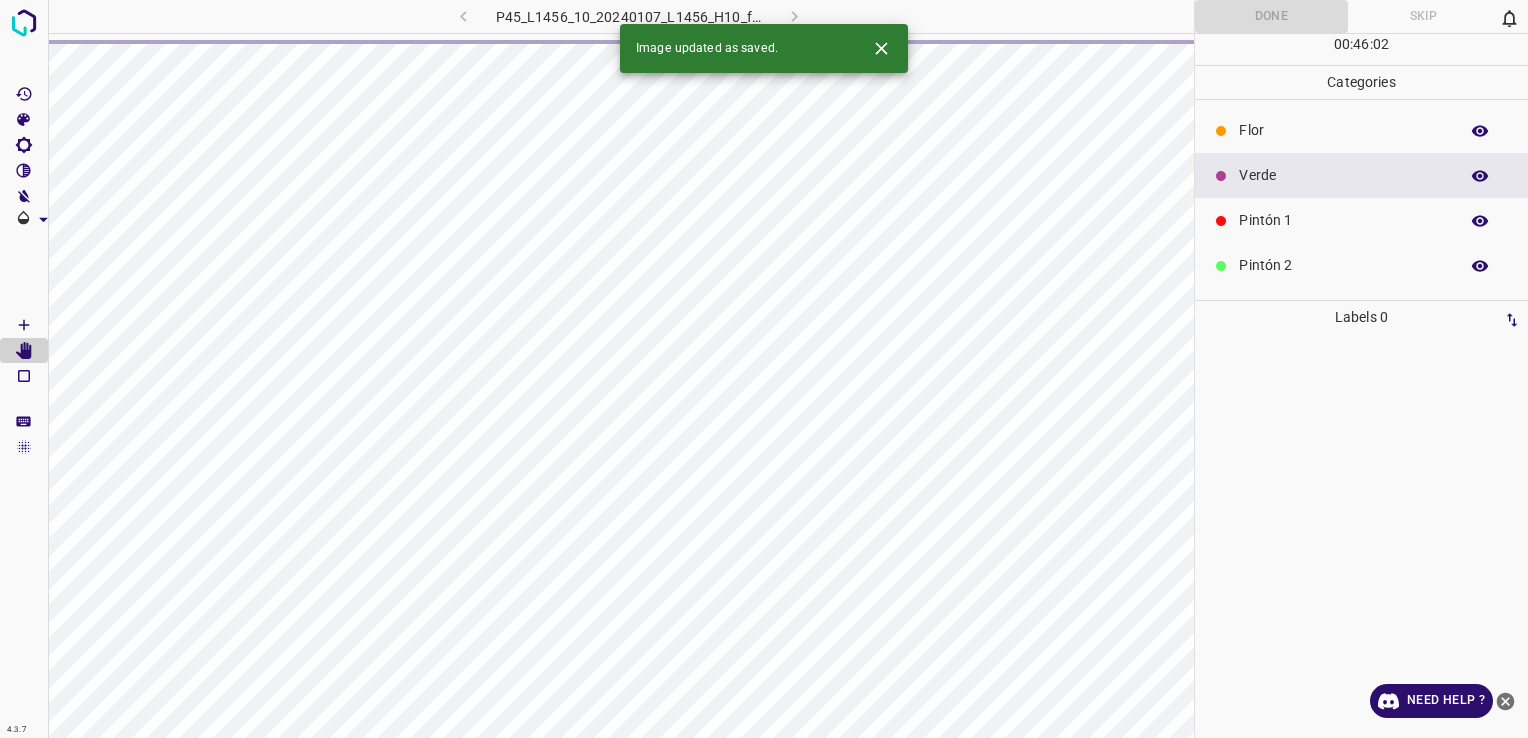 scroll, scrollTop: 0, scrollLeft: 0, axis: both 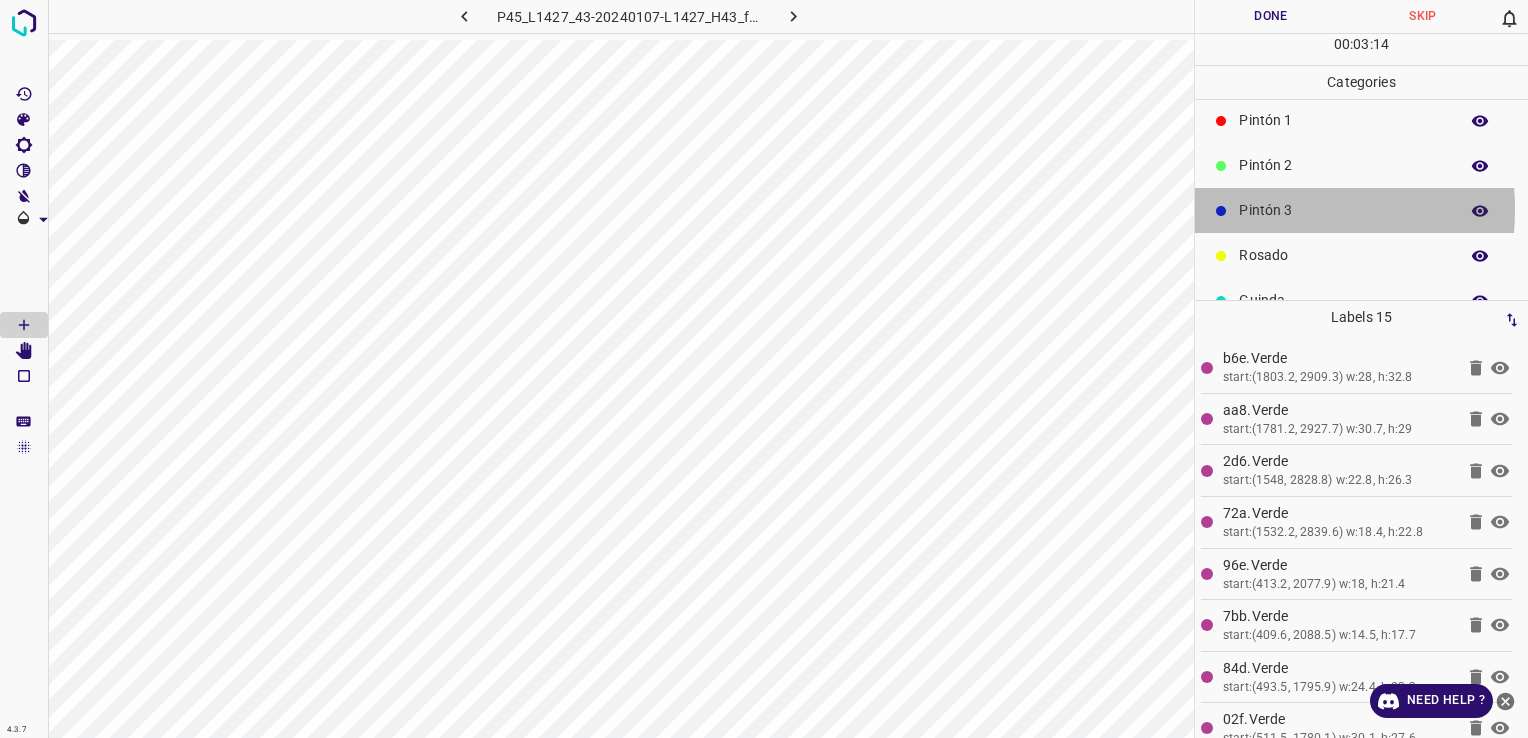 click on "Pintón 3" at bounding box center (1343, 210) 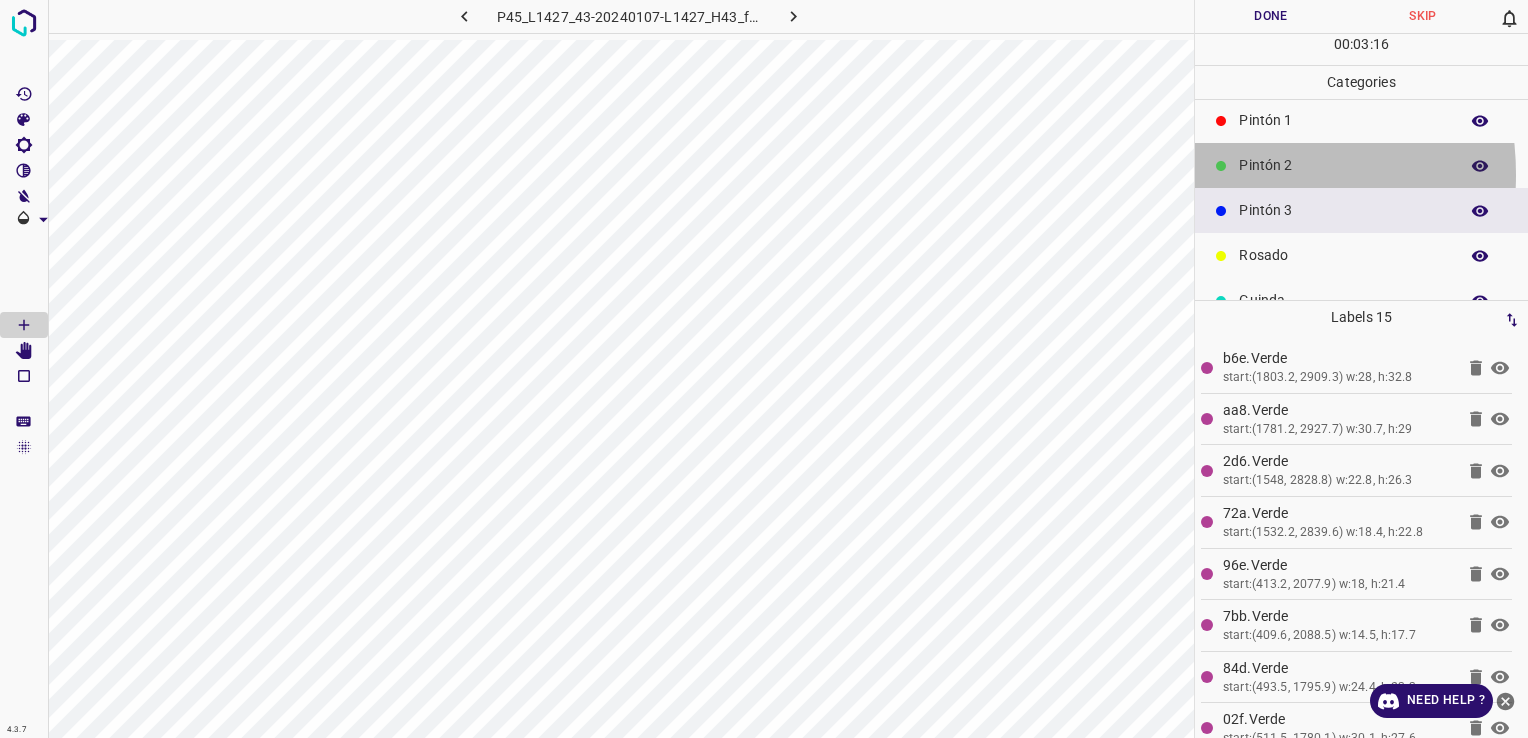 click at bounding box center (1221, 166) 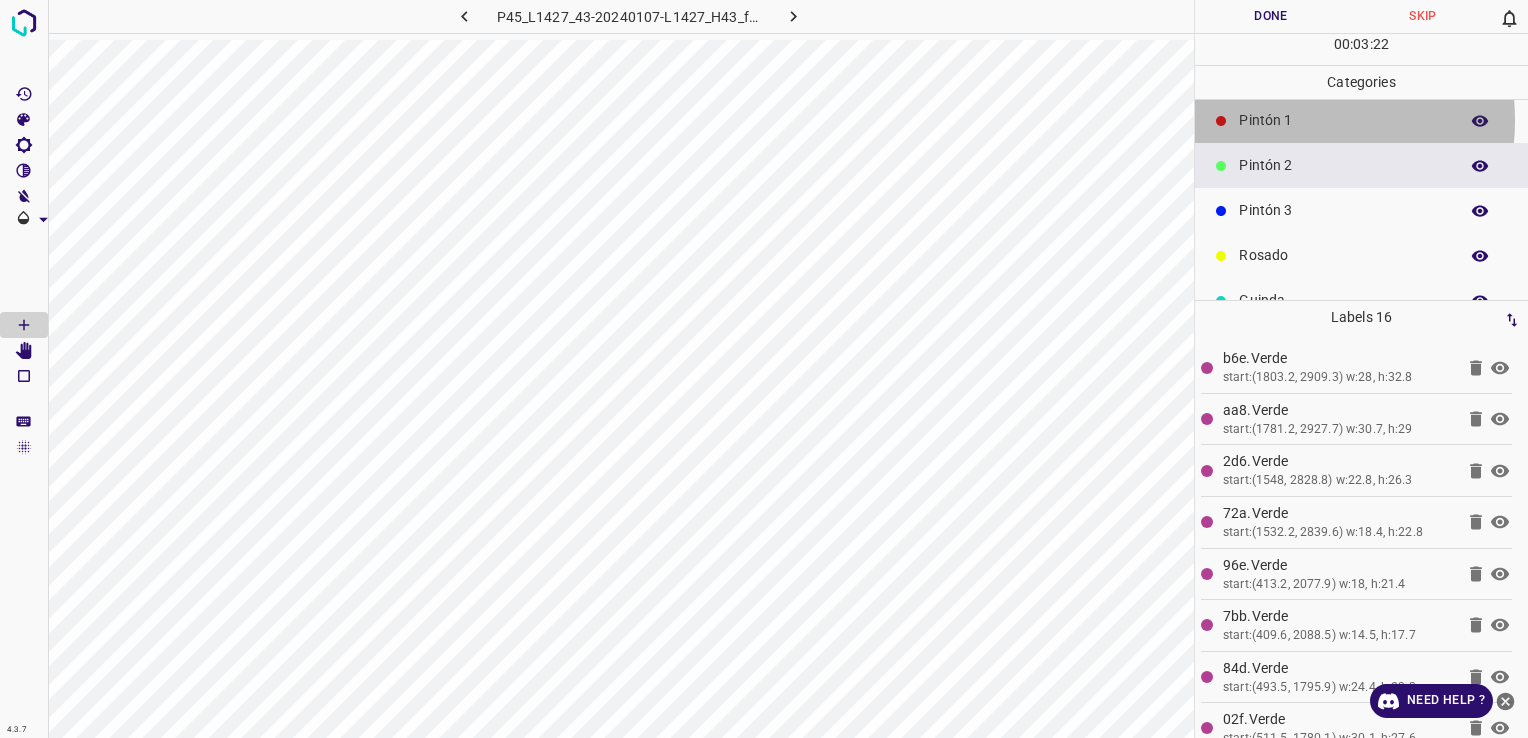 click on "Pintón 1" at bounding box center (1343, 120) 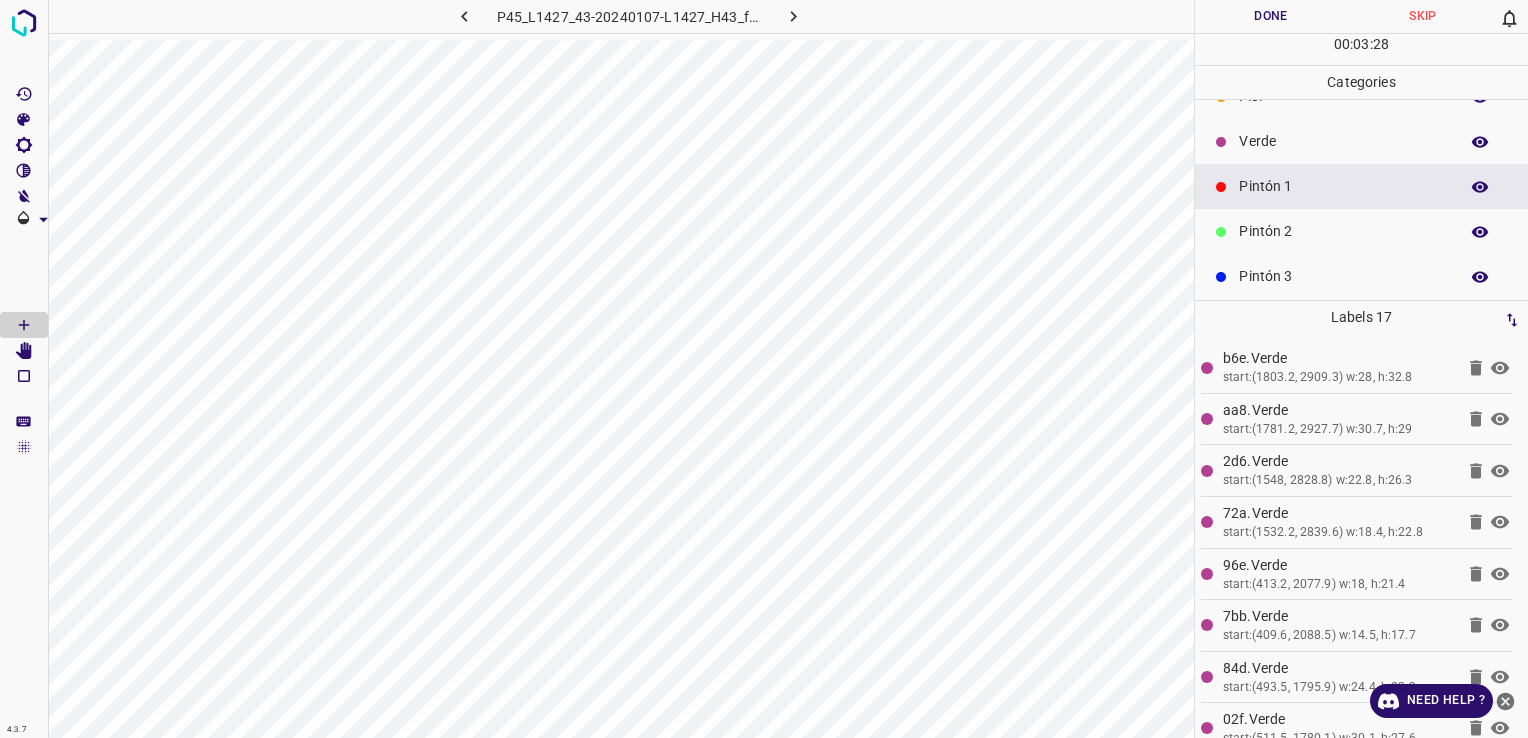 scroll, scrollTop: 0, scrollLeft: 0, axis: both 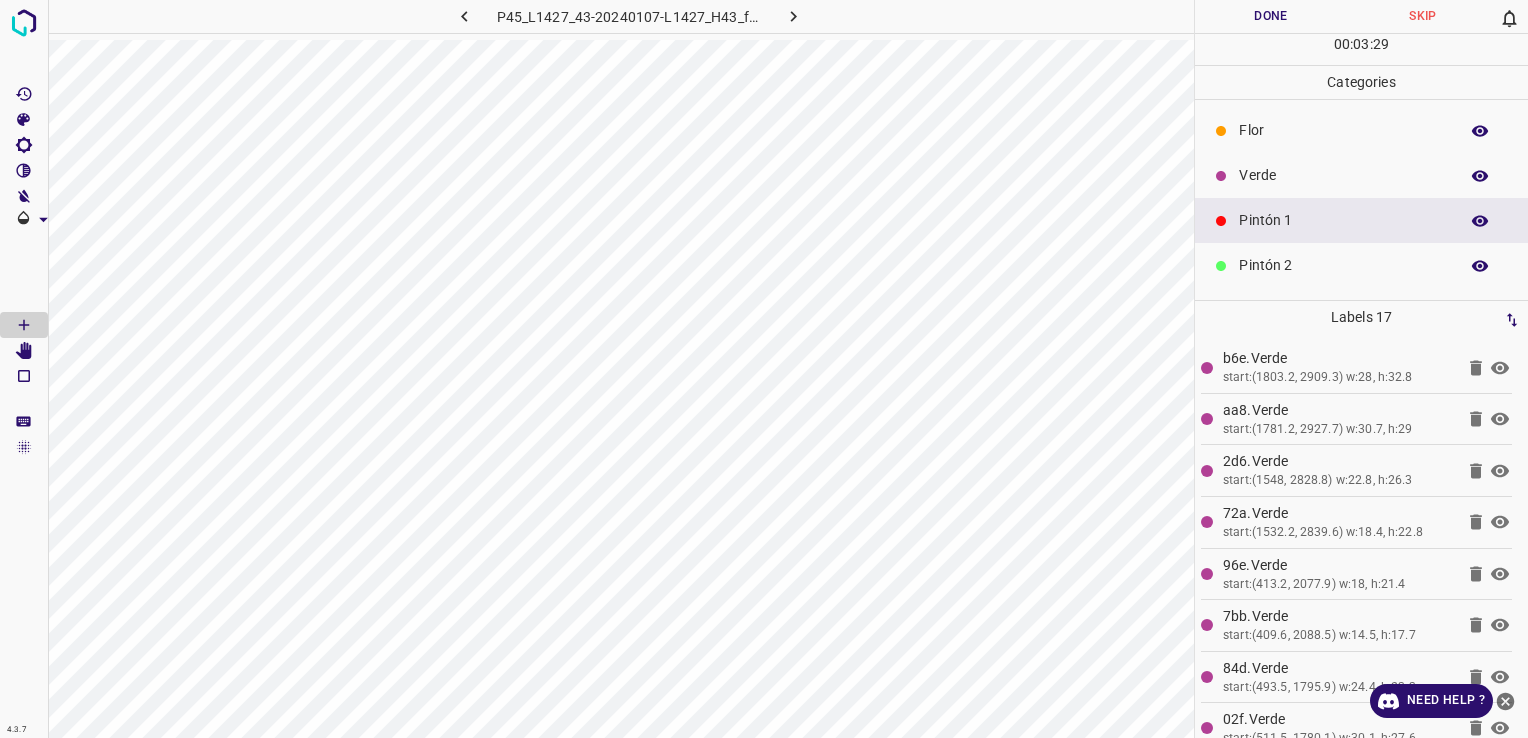 click on "Verde" at bounding box center [1343, 175] 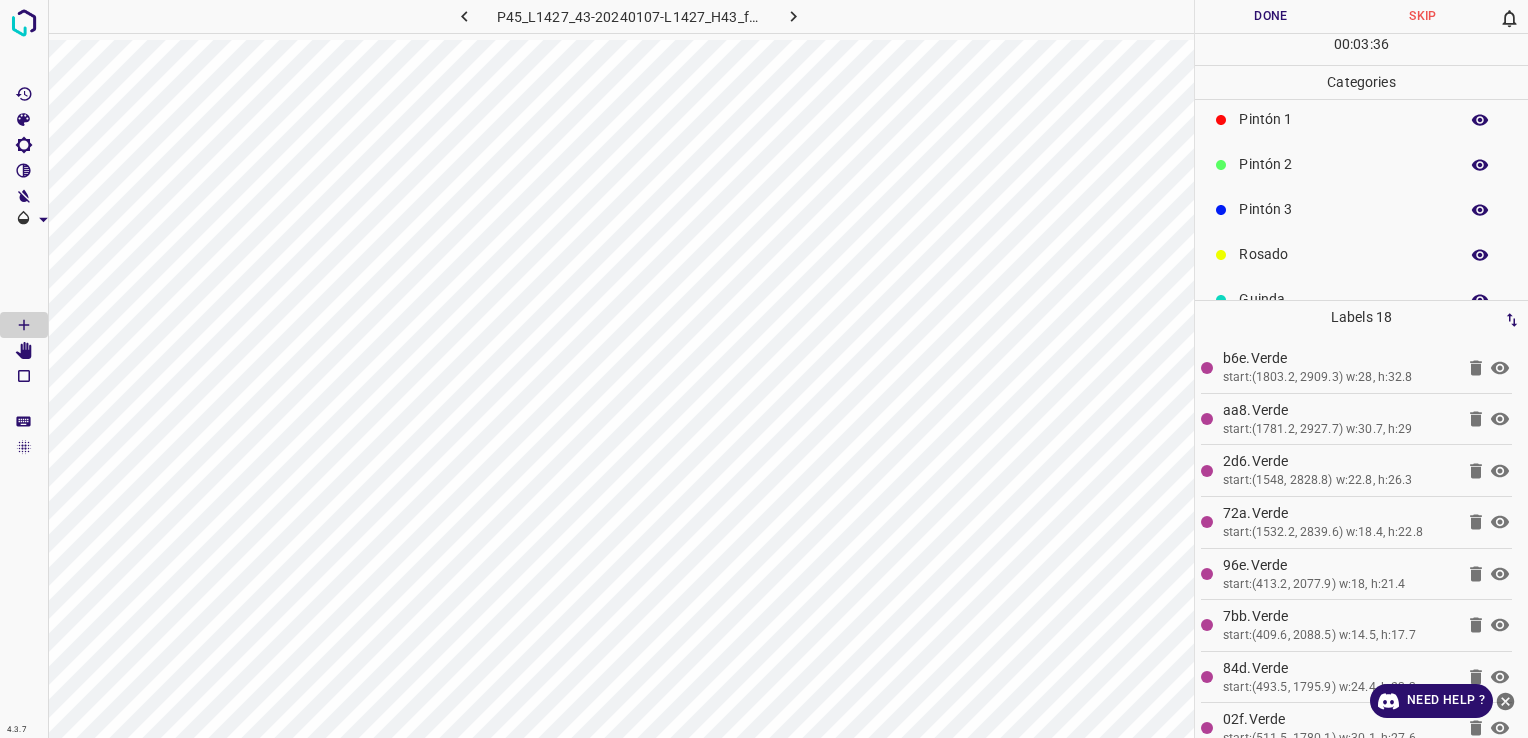 scroll, scrollTop: 176, scrollLeft: 0, axis: vertical 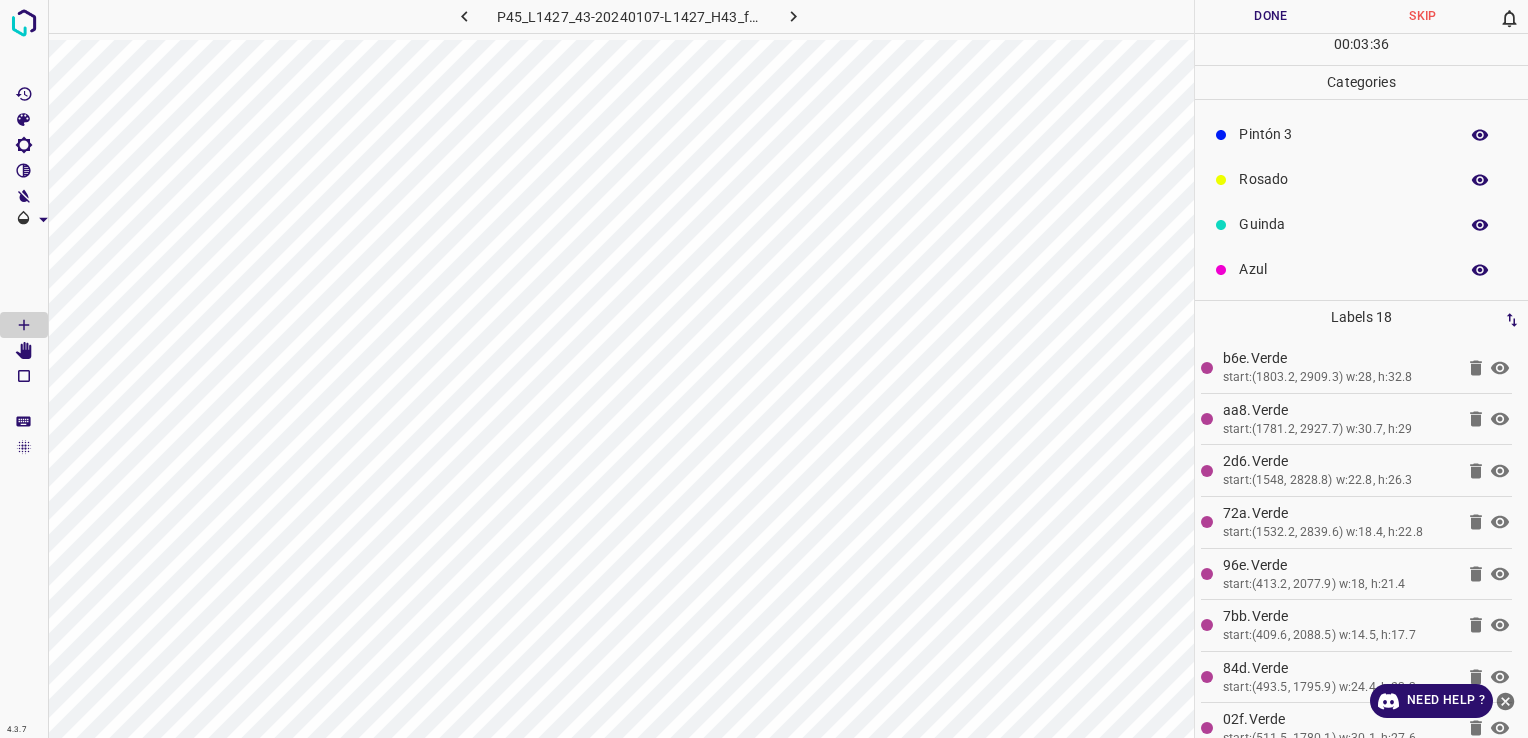 click on "Azul" at bounding box center (1343, 269) 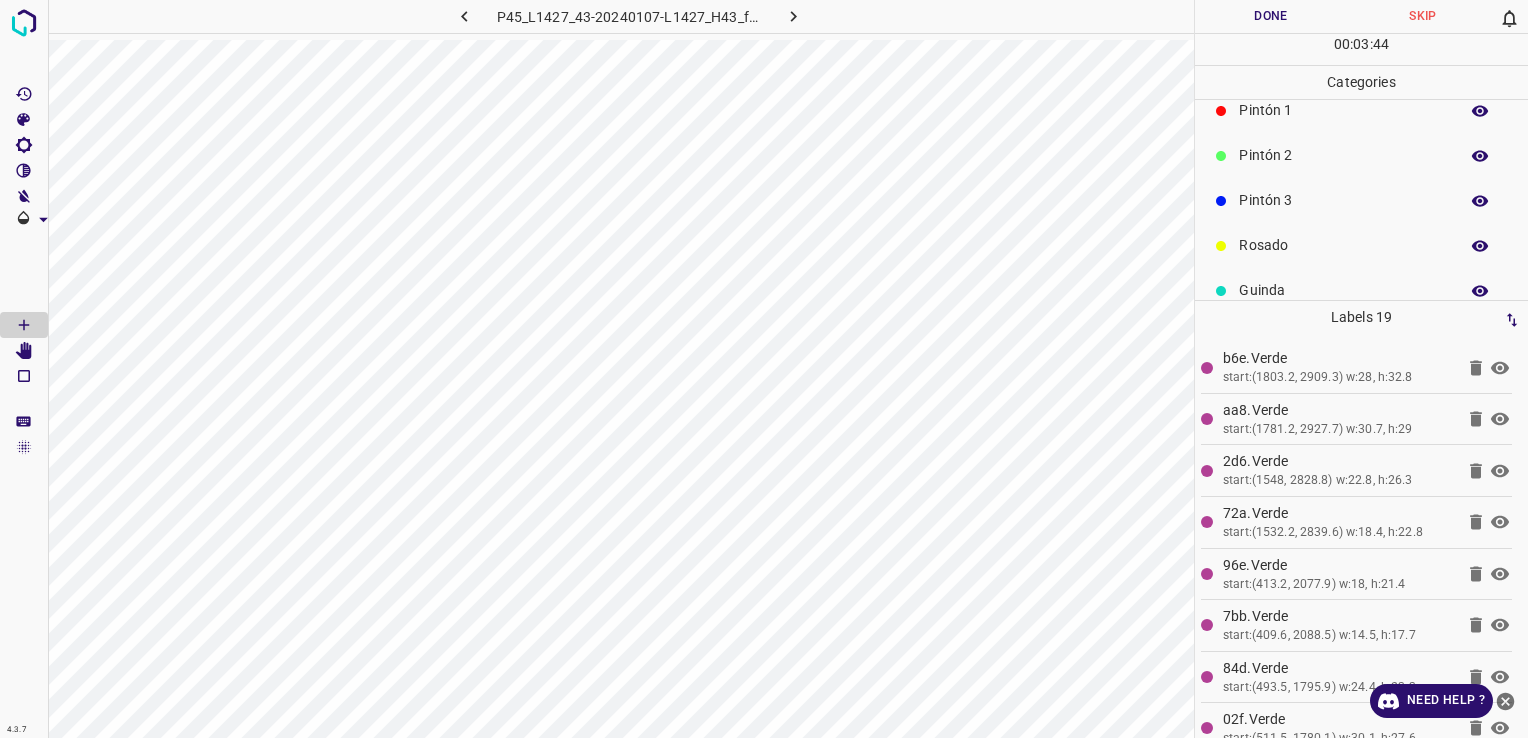 scroll, scrollTop: 76, scrollLeft: 0, axis: vertical 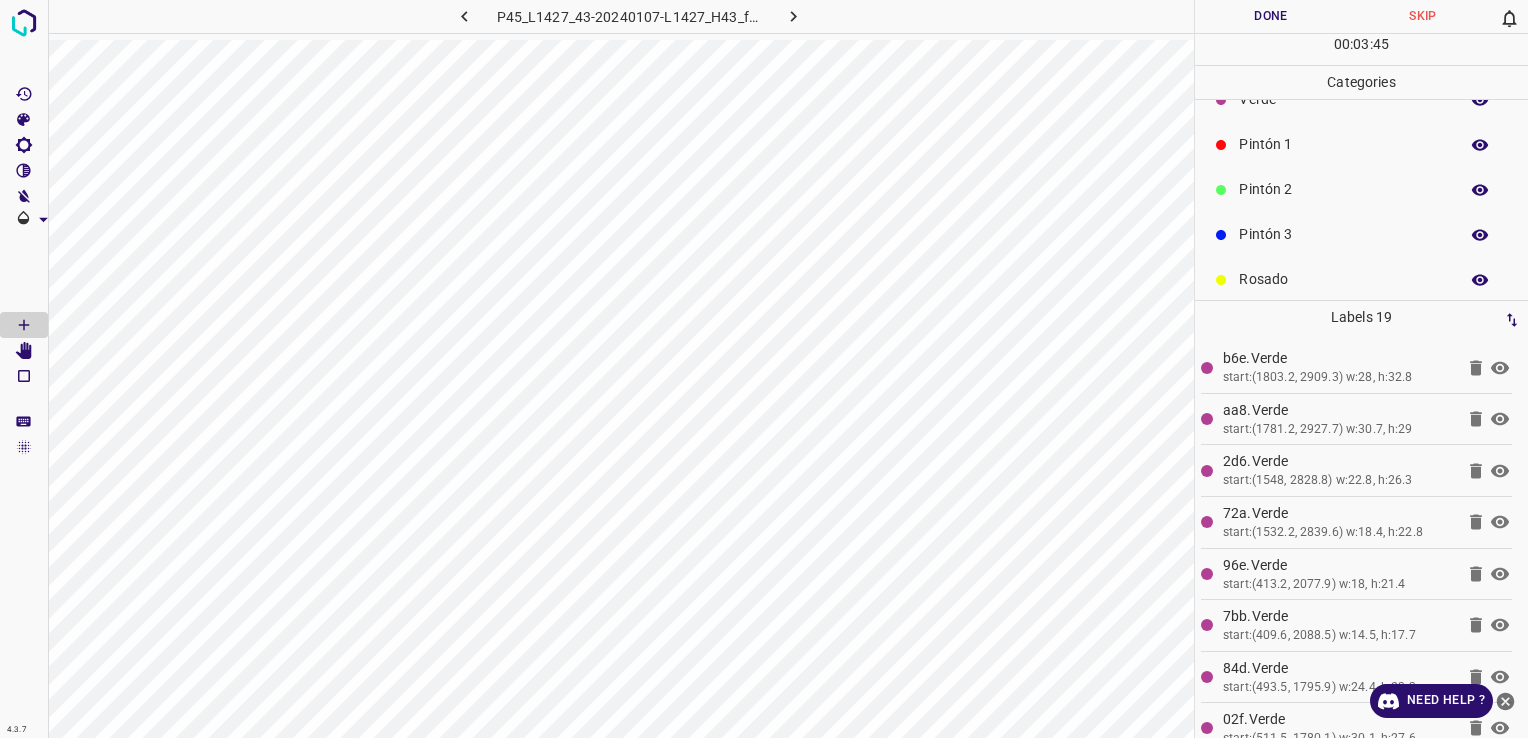 click on "Pintón 2" at bounding box center [1343, 189] 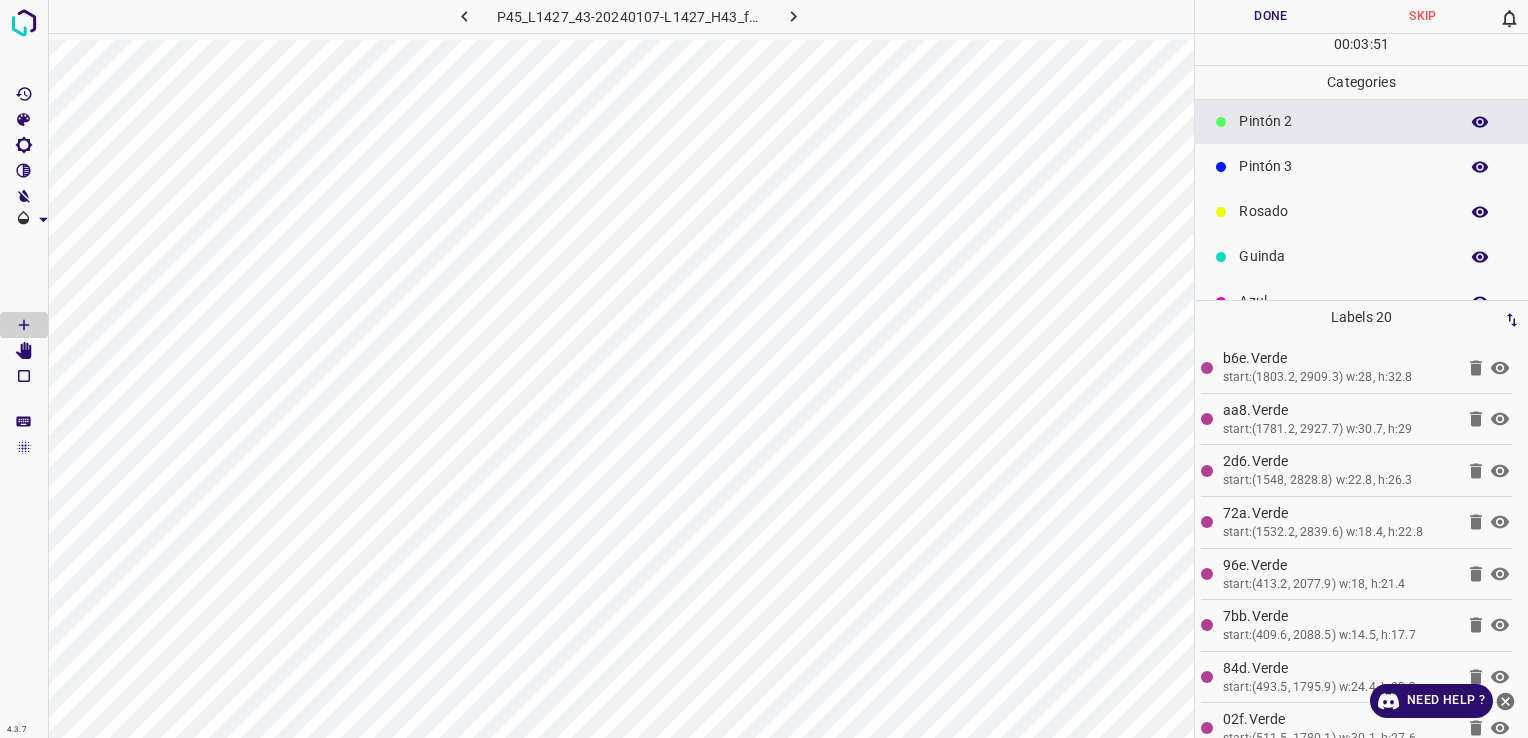 scroll, scrollTop: 176, scrollLeft: 0, axis: vertical 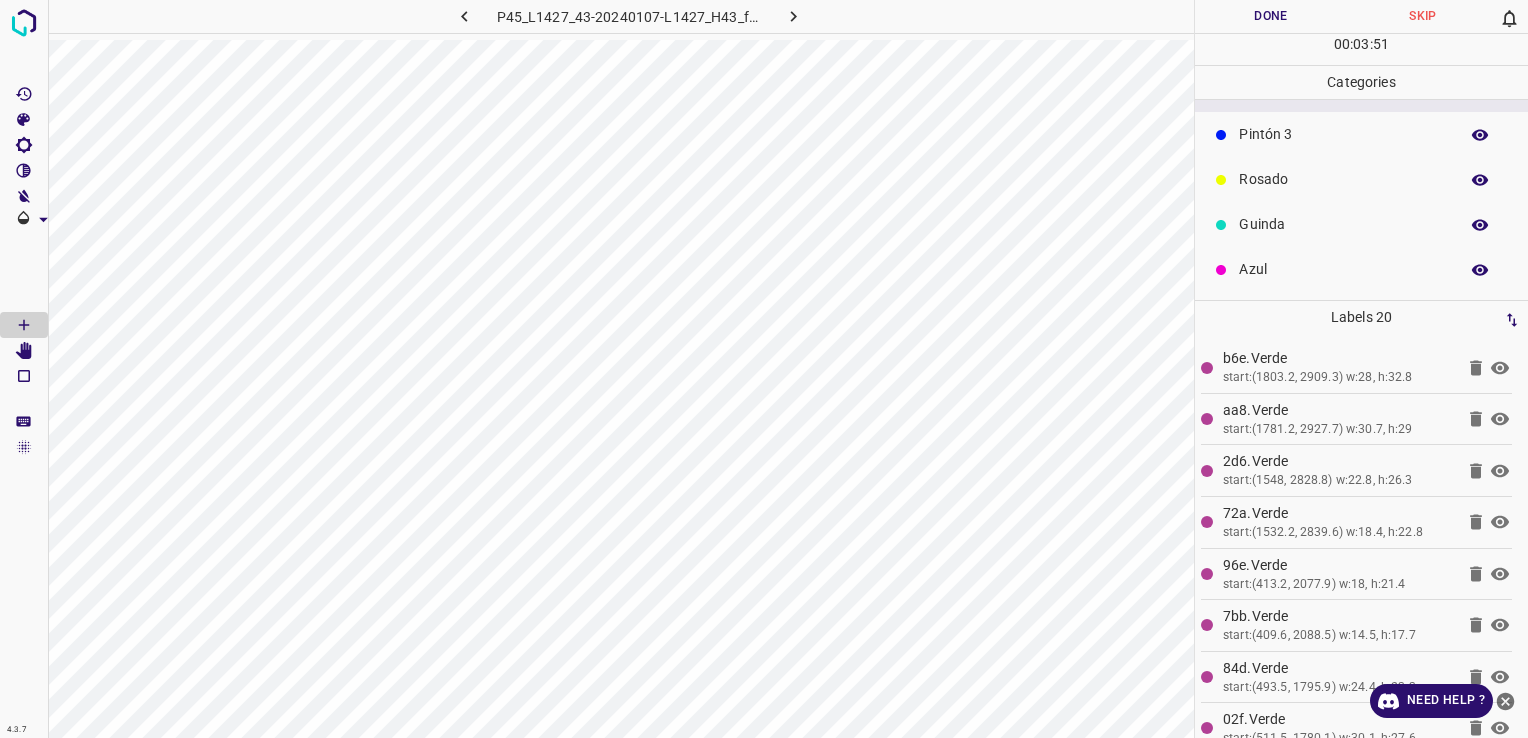 click on "Azul" at bounding box center [1343, 269] 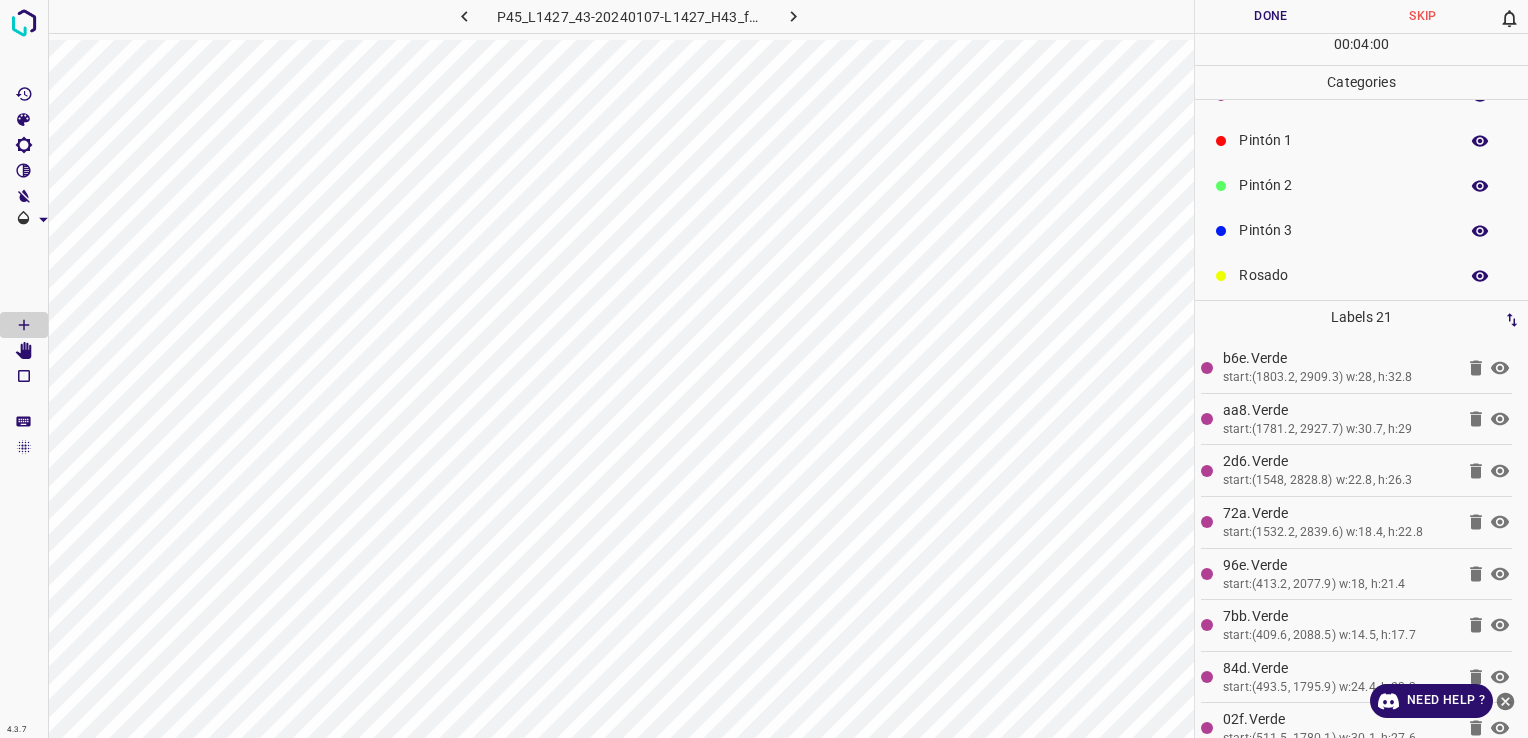 scroll, scrollTop: 0, scrollLeft: 0, axis: both 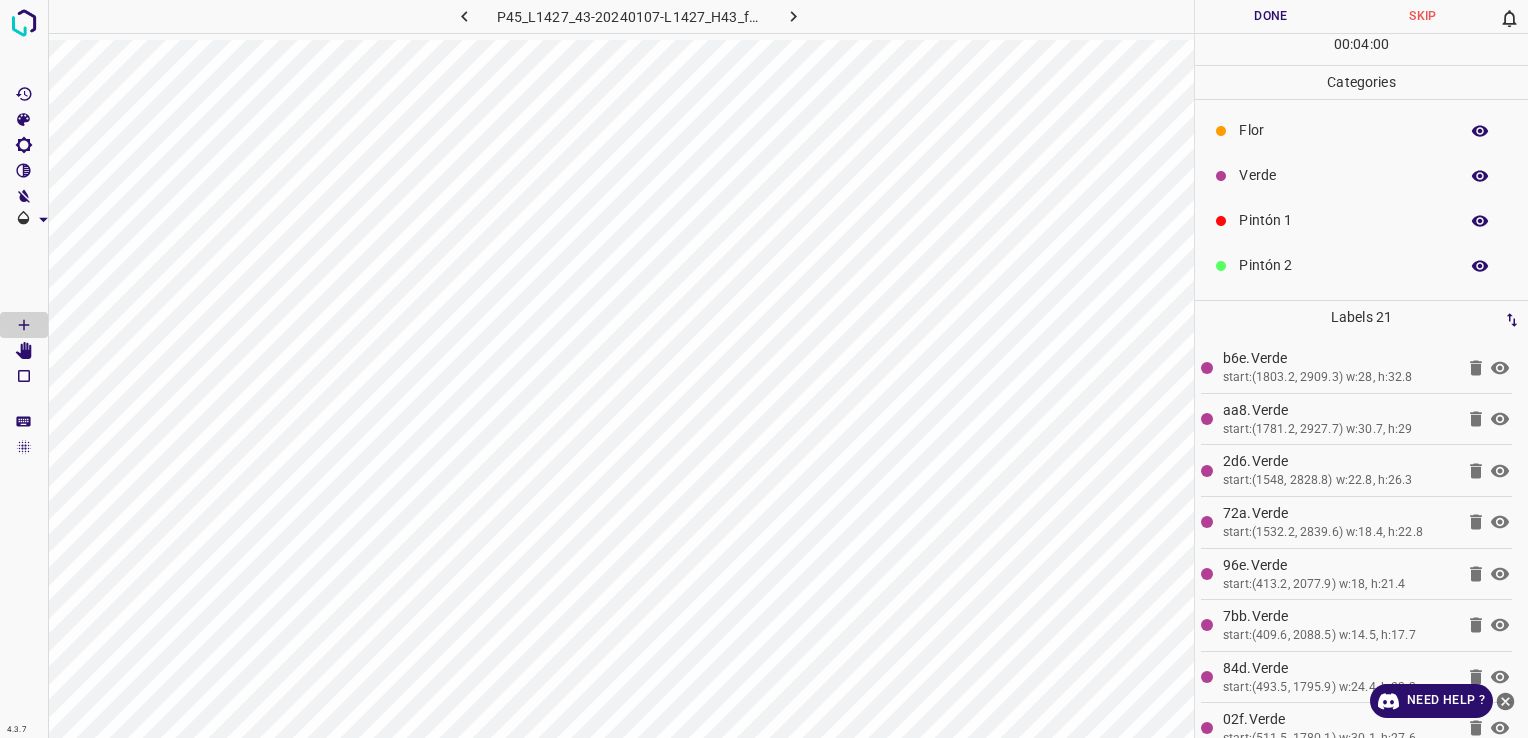 drag, startPoint x: 1277, startPoint y: 186, endPoint x: 1259, endPoint y: 188, distance: 18.110771 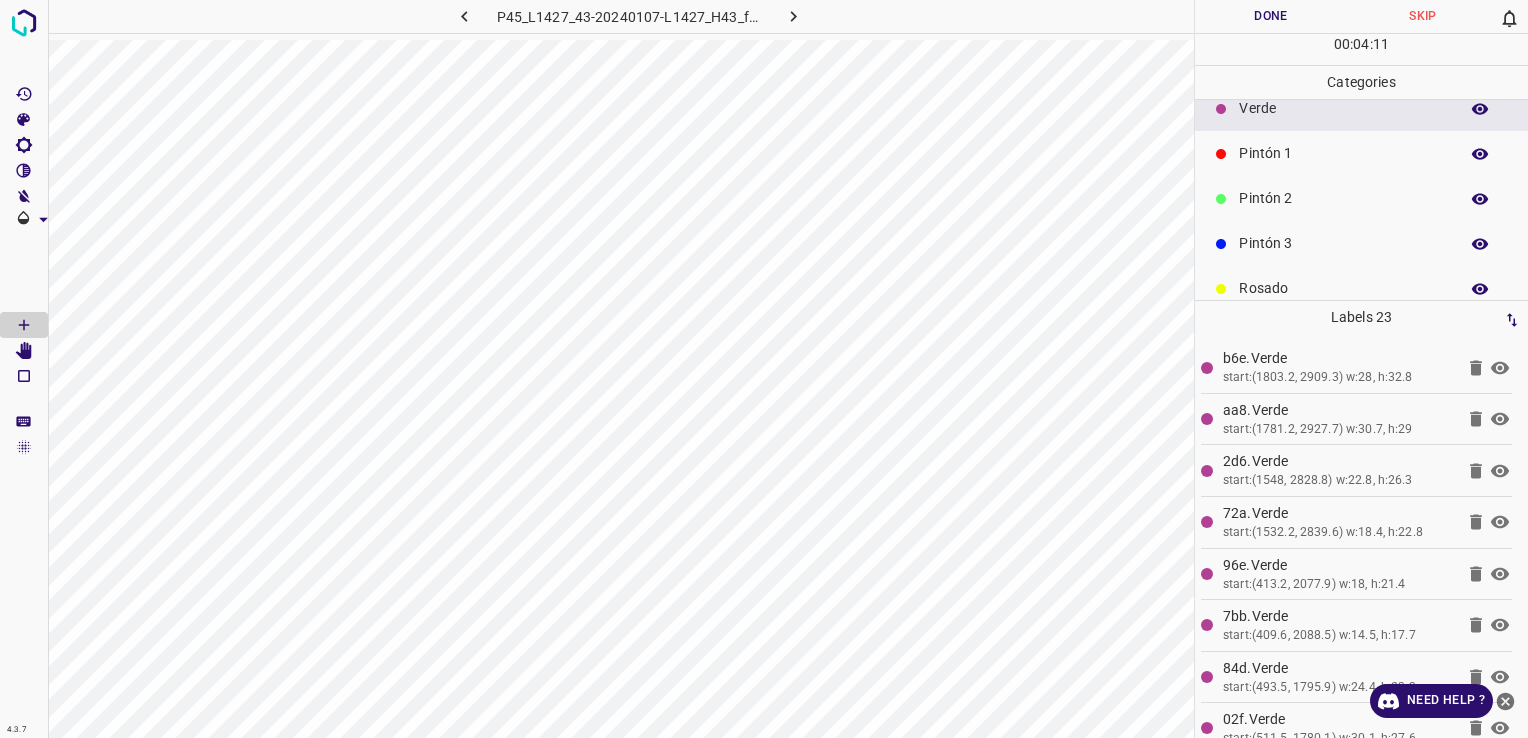 scroll, scrollTop: 100, scrollLeft: 0, axis: vertical 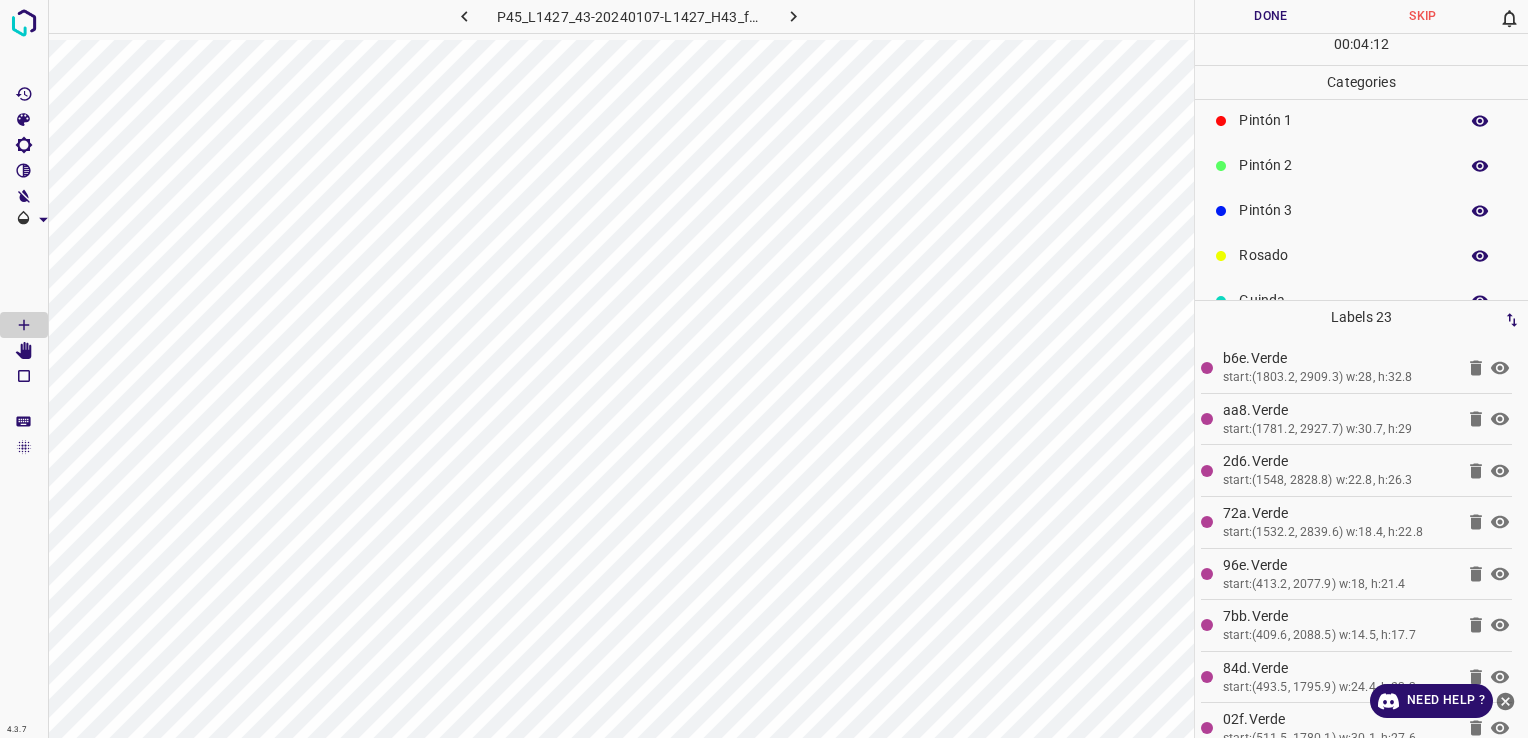 click on "Pintón 3" at bounding box center [1343, 210] 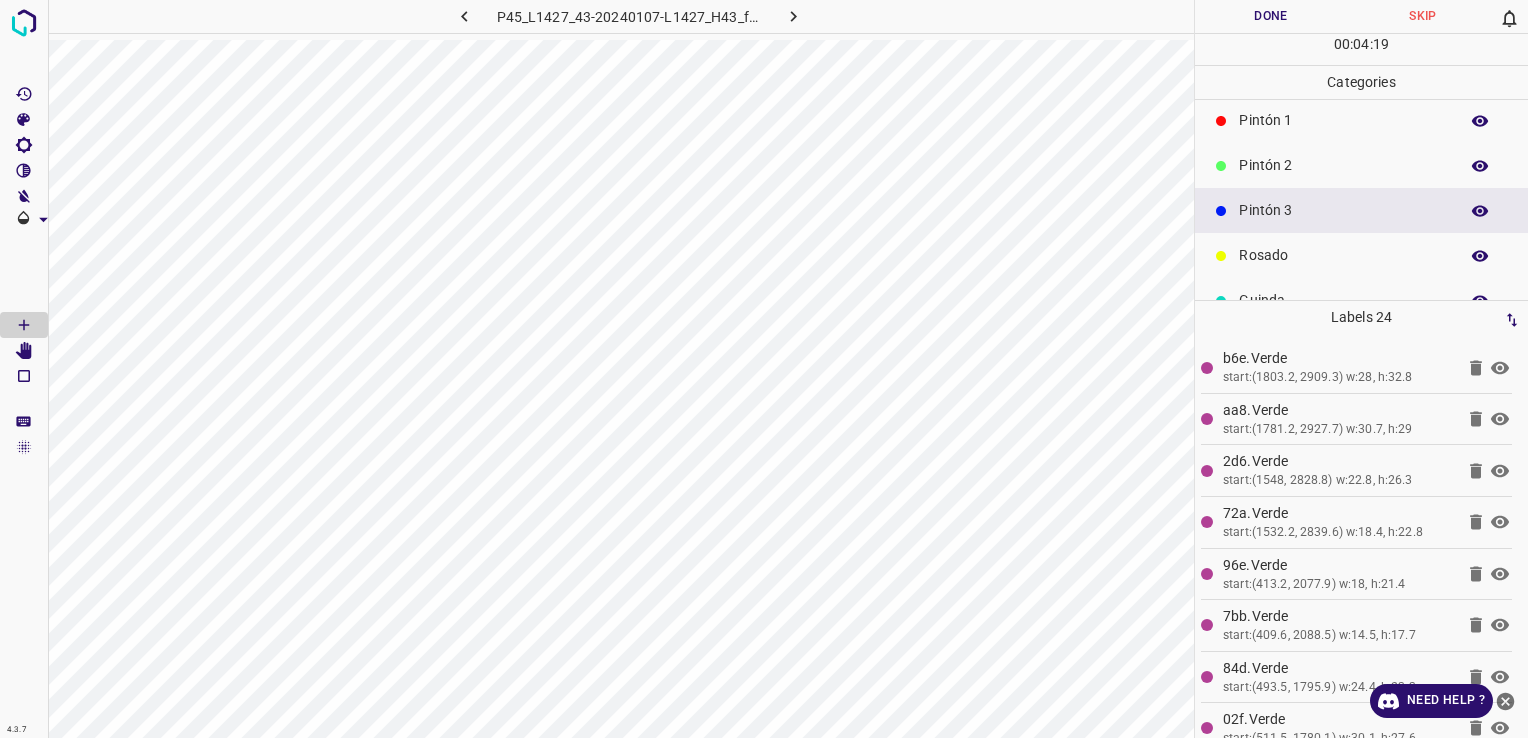 click on "Pintón 2" at bounding box center [1343, 165] 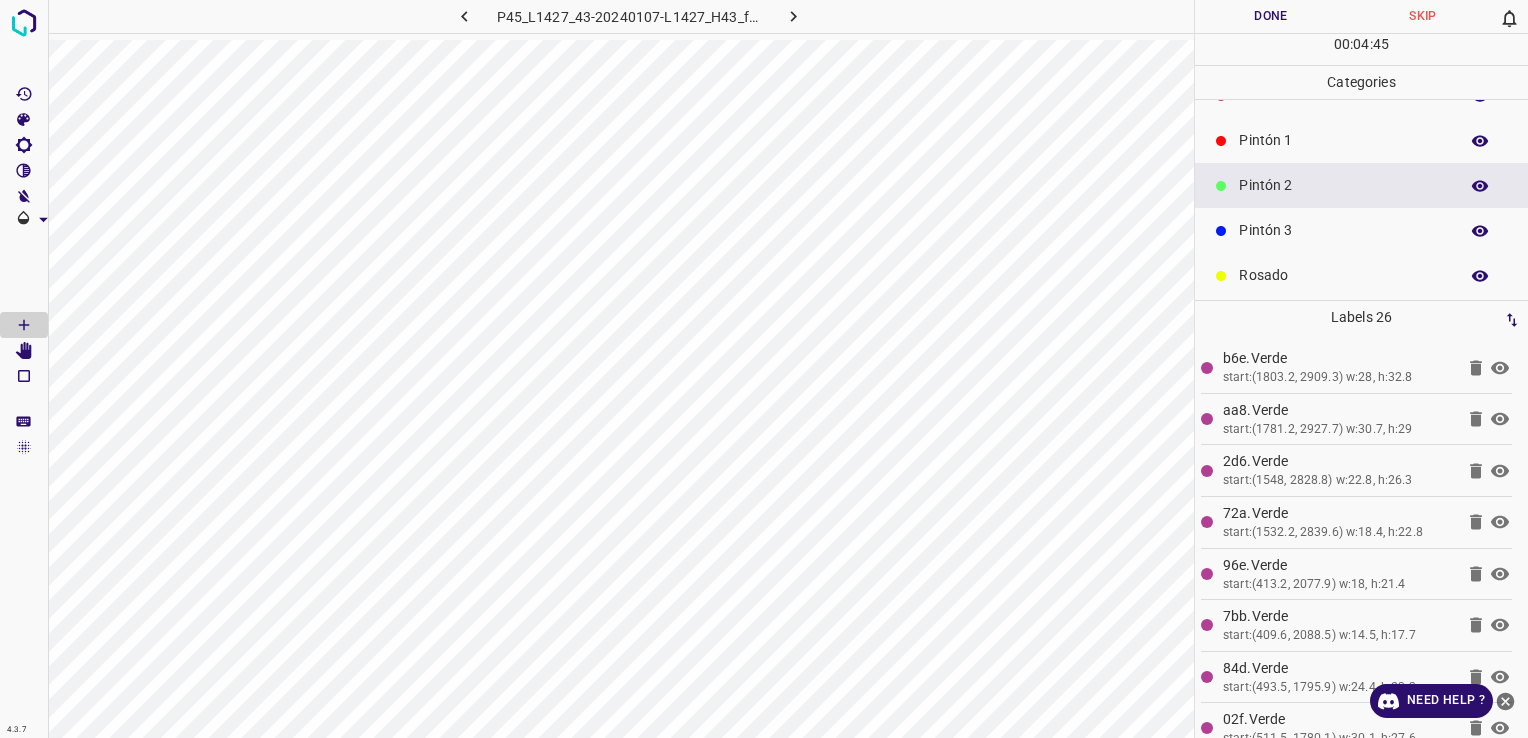 scroll, scrollTop: 0, scrollLeft: 0, axis: both 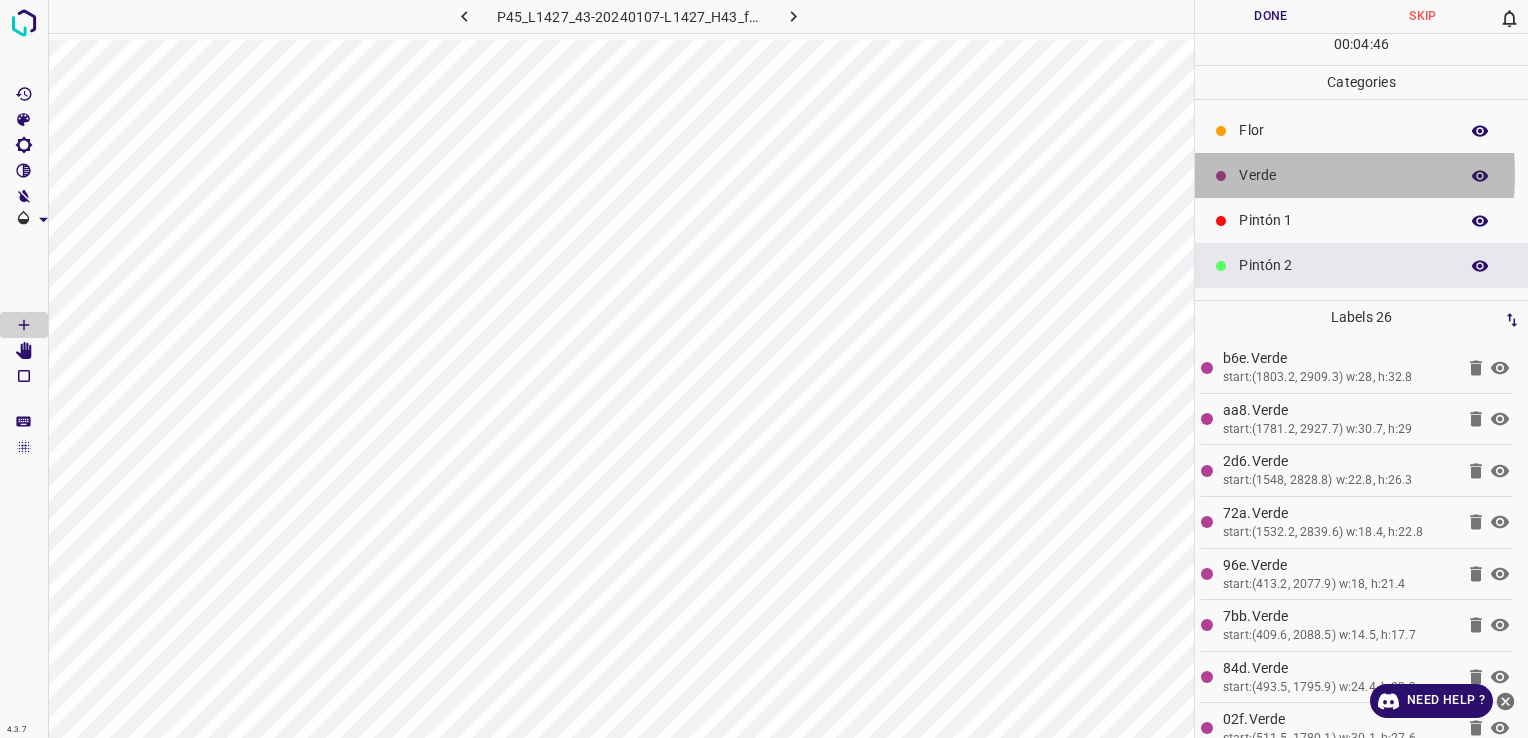 drag, startPoint x: 1264, startPoint y: 174, endPoint x: 1220, endPoint y: 183, distance: 44.911022 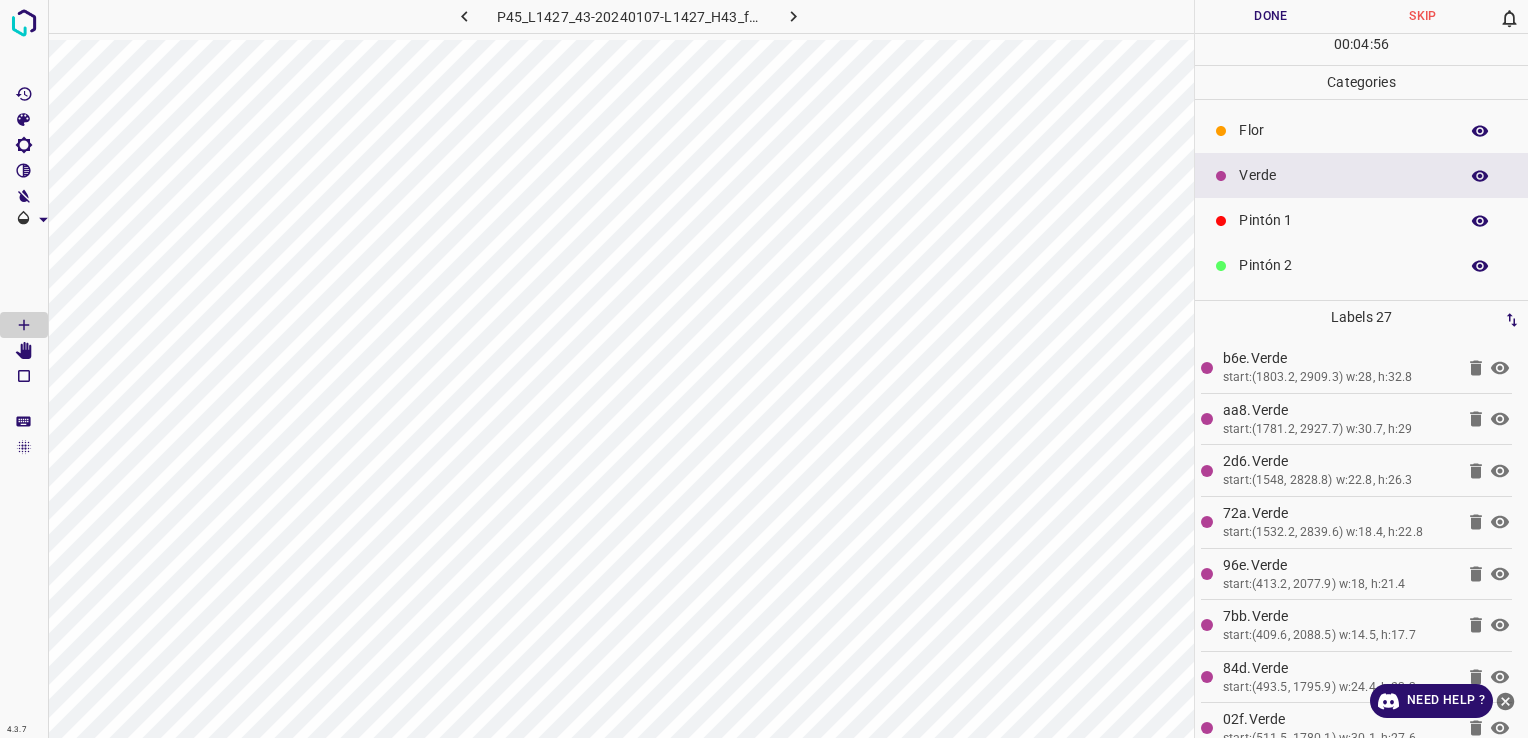 click on "Pintón 1" at bounding box center (1343, 220) 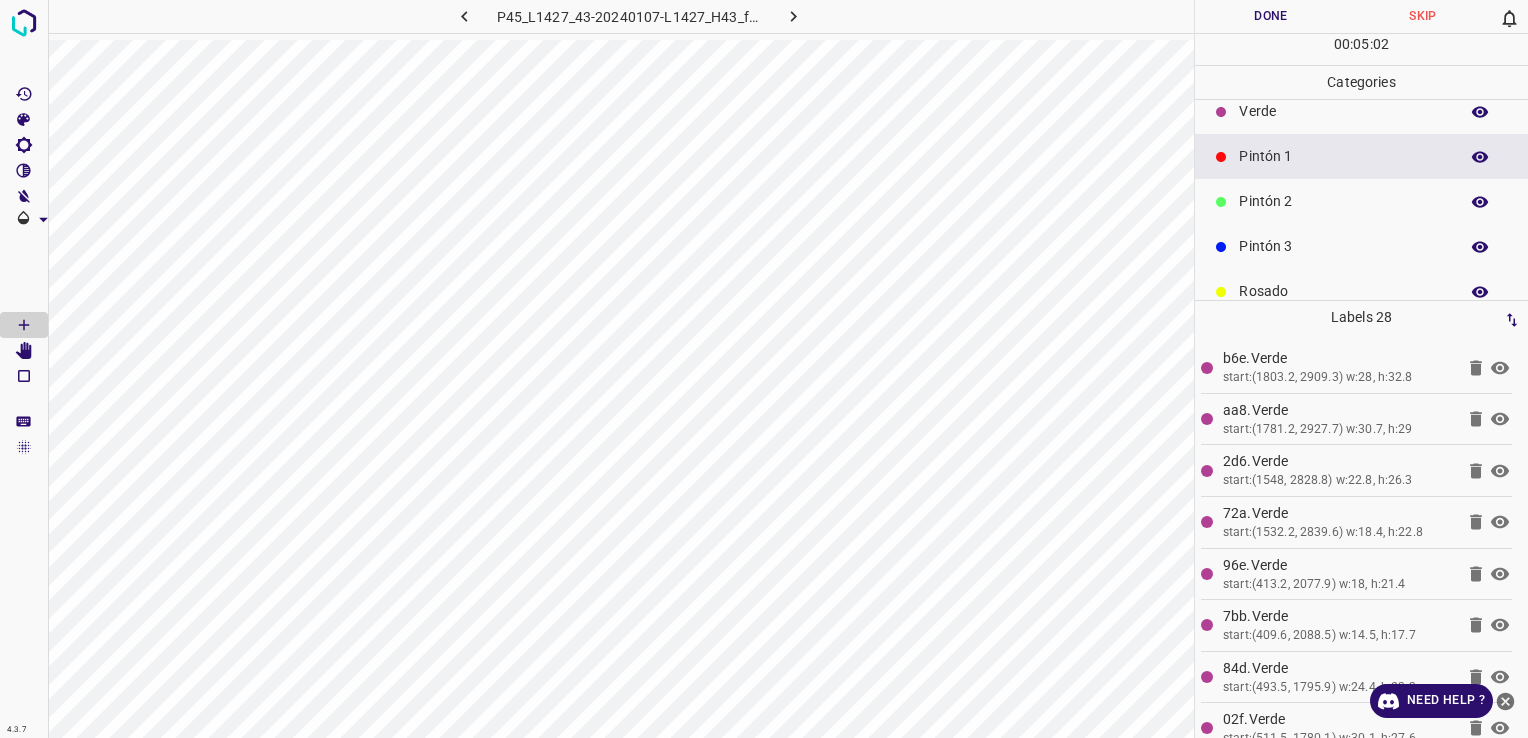 scroll, scrollTop: 100, scrollLeft: 0, axis: vertical 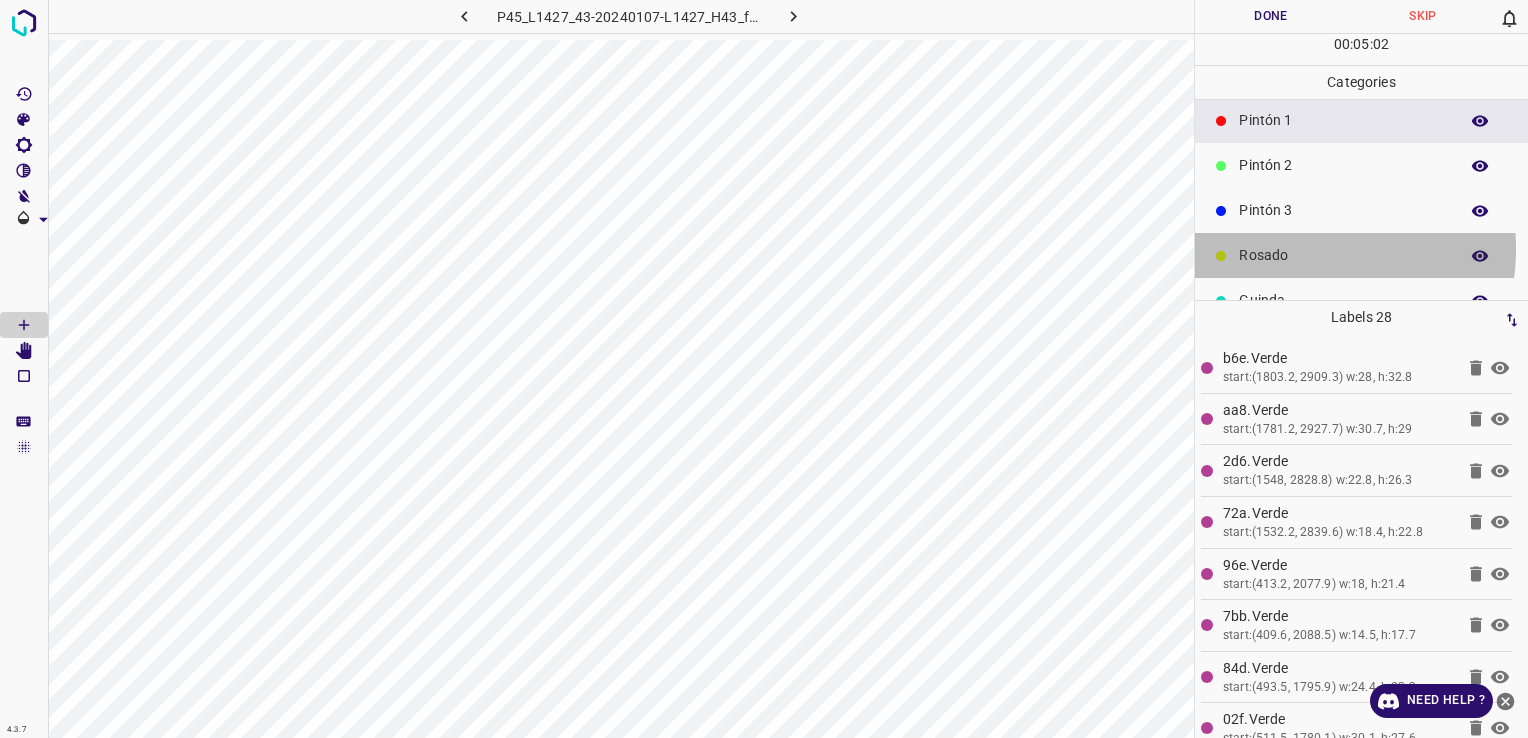 click on "Rosado" at bounding box center (1343, 255) 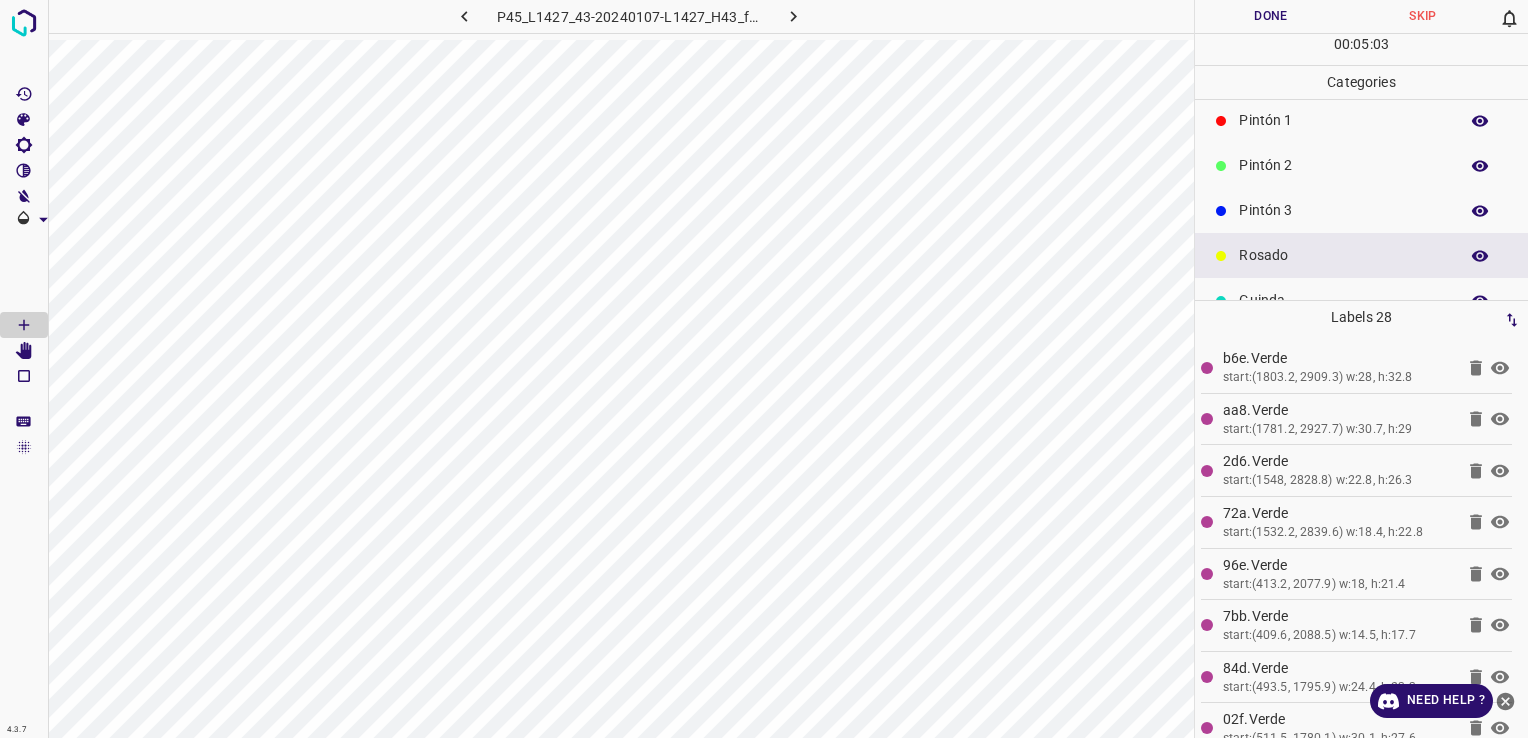 click on "Pintón 3" at bounding box center (1361, 210) 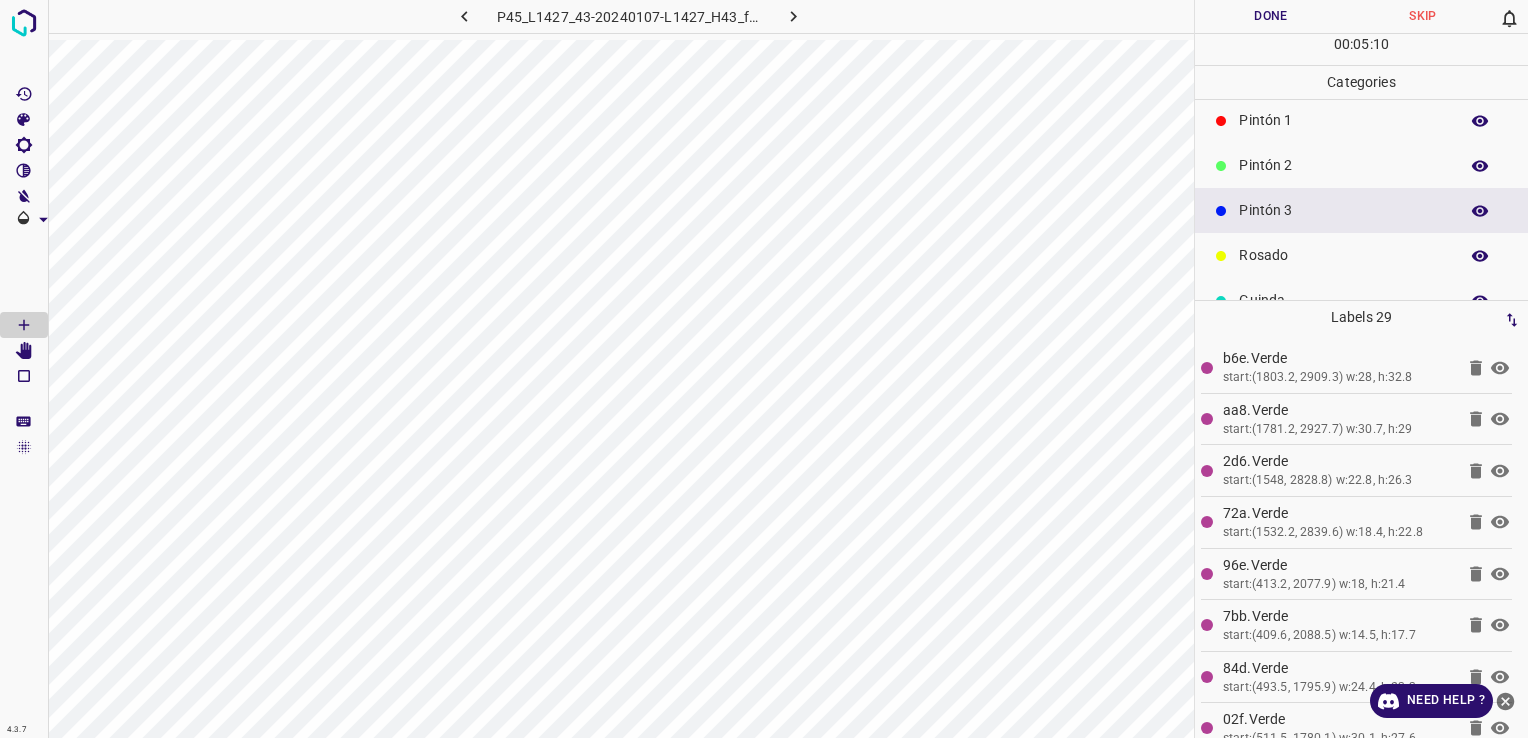 click on "Pintón 1" at bounding box center (1361, 120) 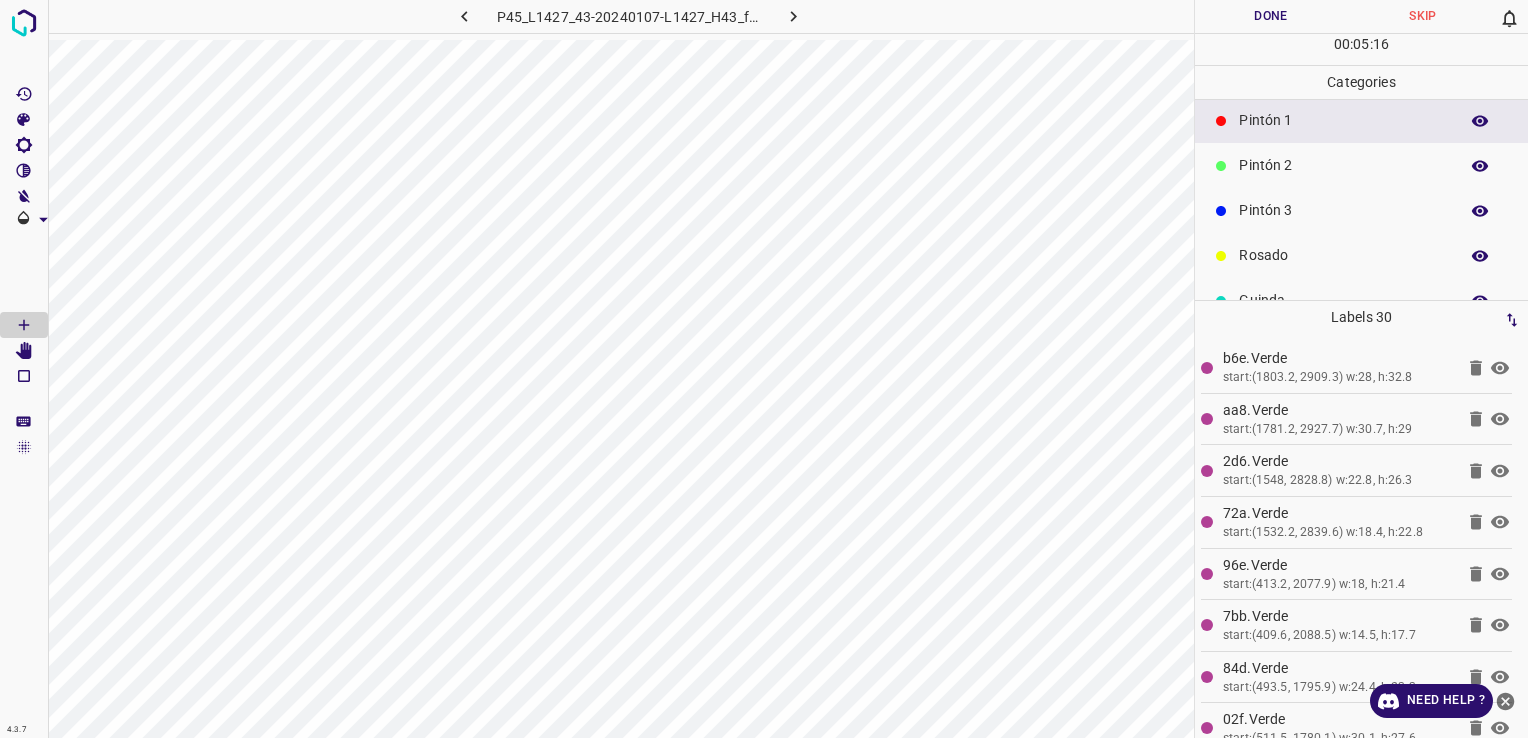 click on "Pintón 2" at bounding box center (1343, 165) 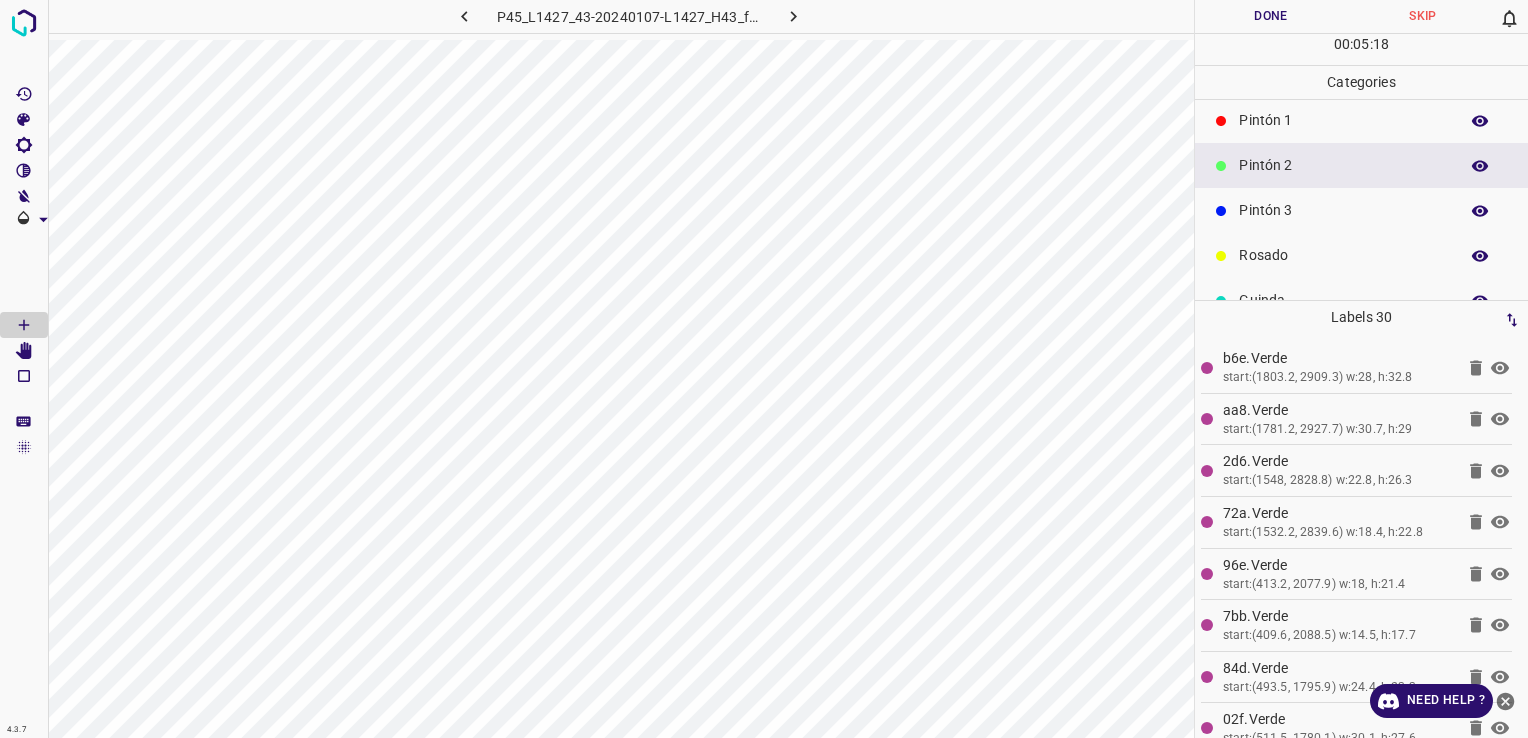 click on "Pintón 3" at bounding box center [1343, 210] 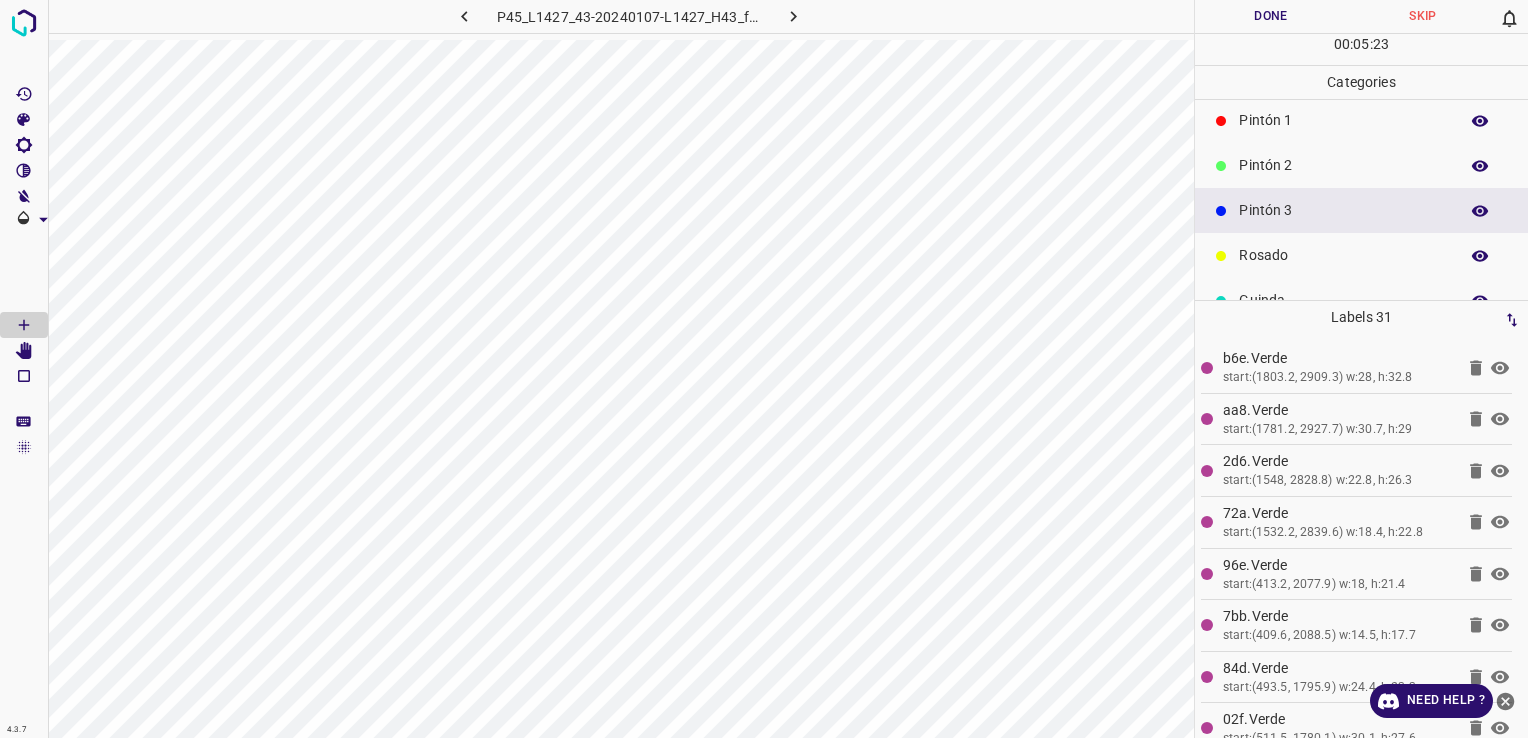scroll, scrollTop: 0, scrollLeft: 0, axis: both 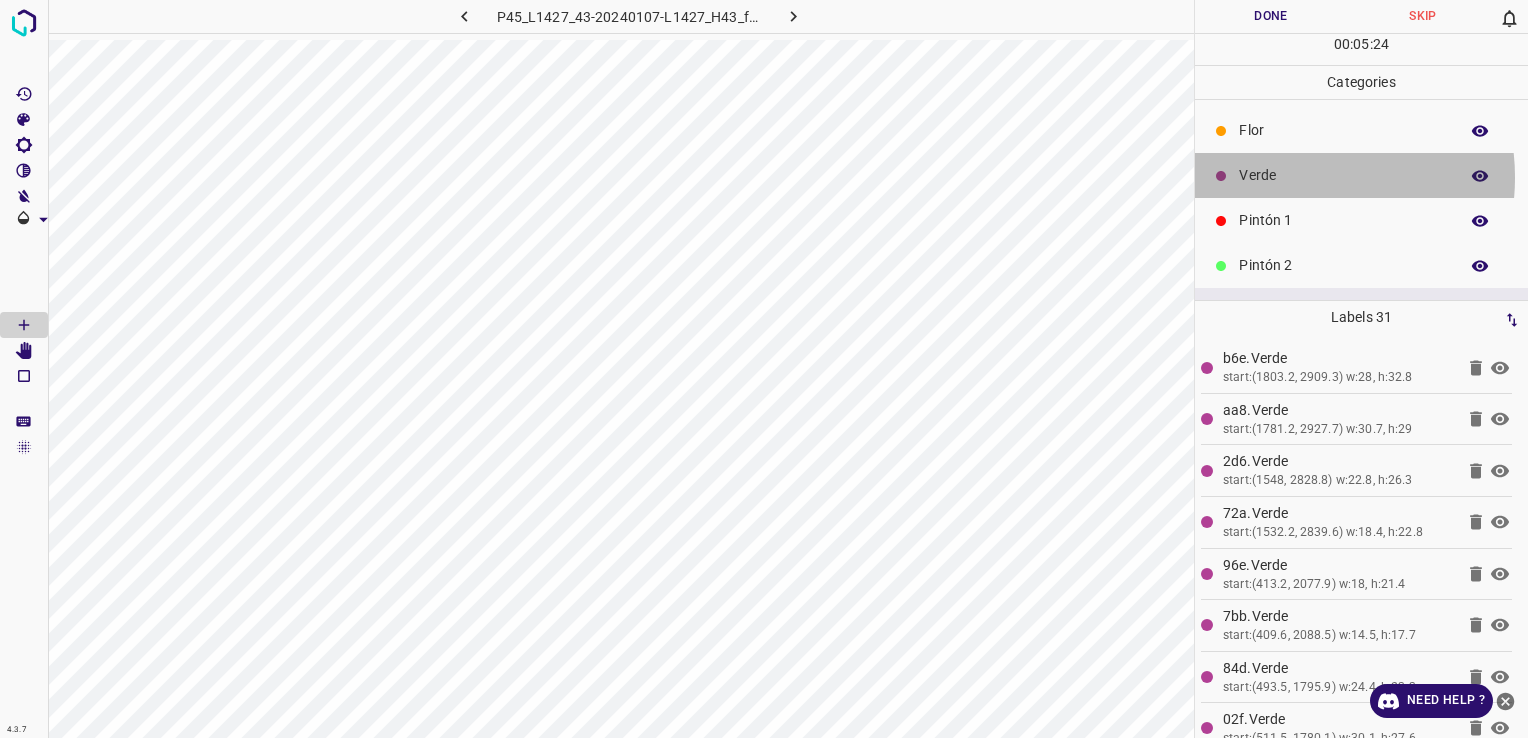 click on "Verde" at bounding box center (1343, 175) 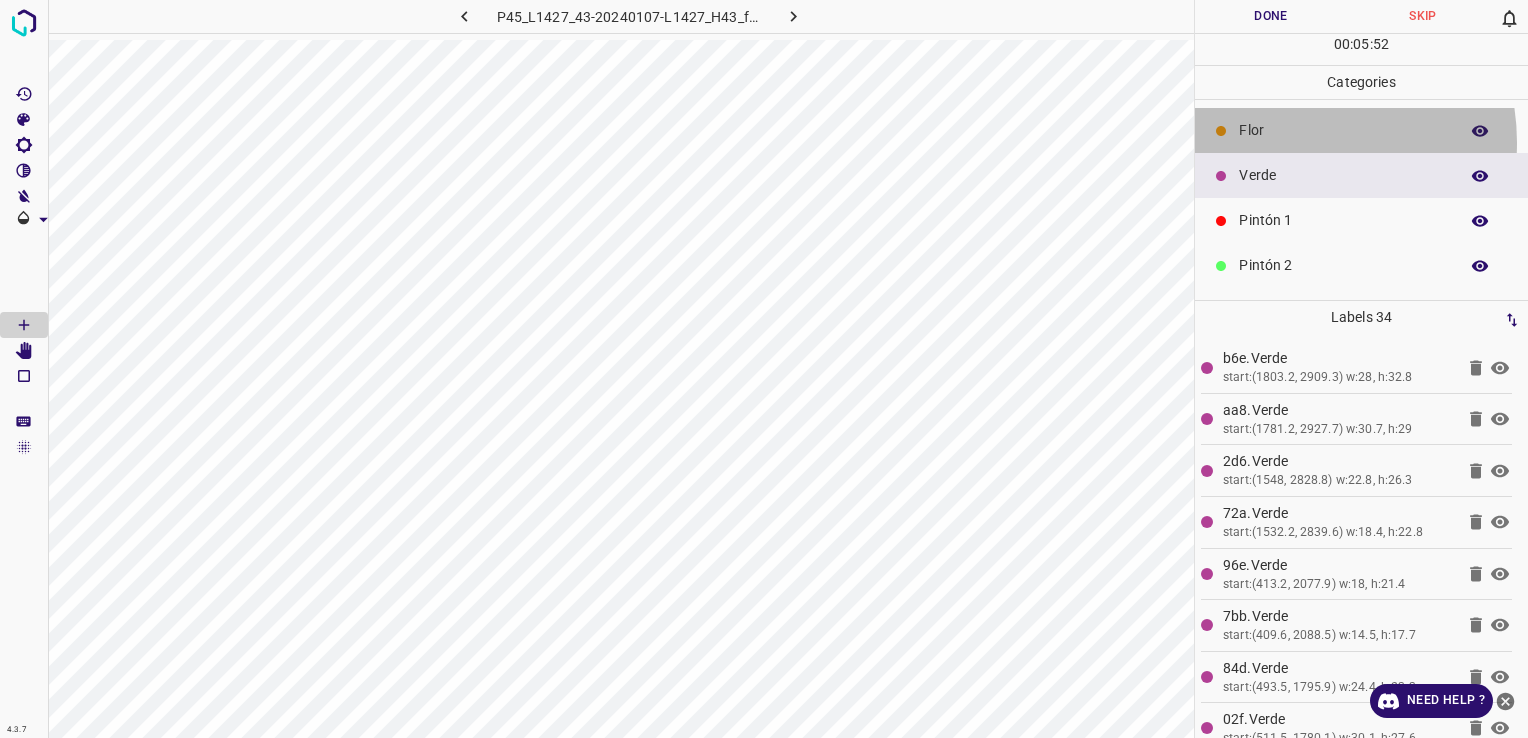 click on "Flor" at bounding box center [1361, 130] 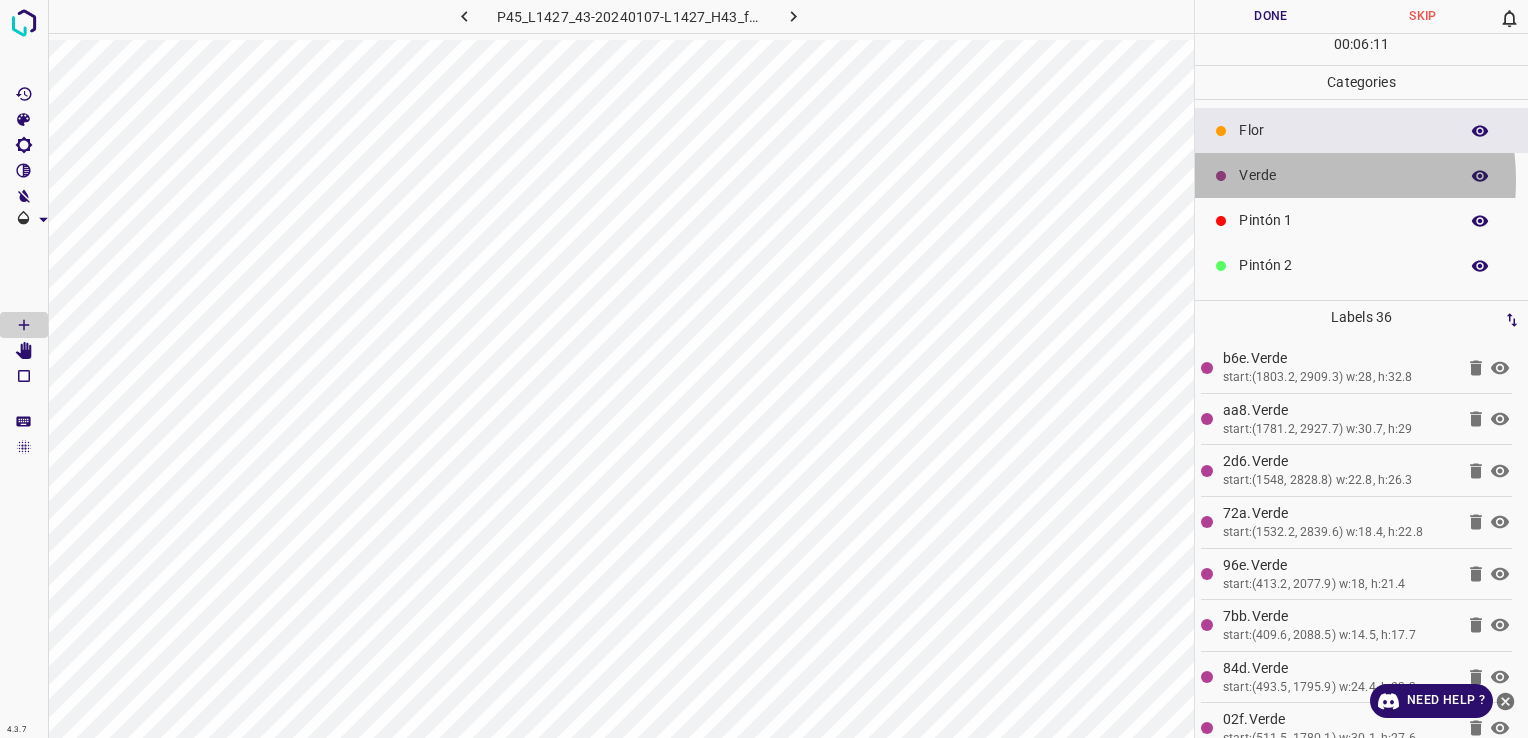 click on "Verde" at bounding box center (1343, 175) 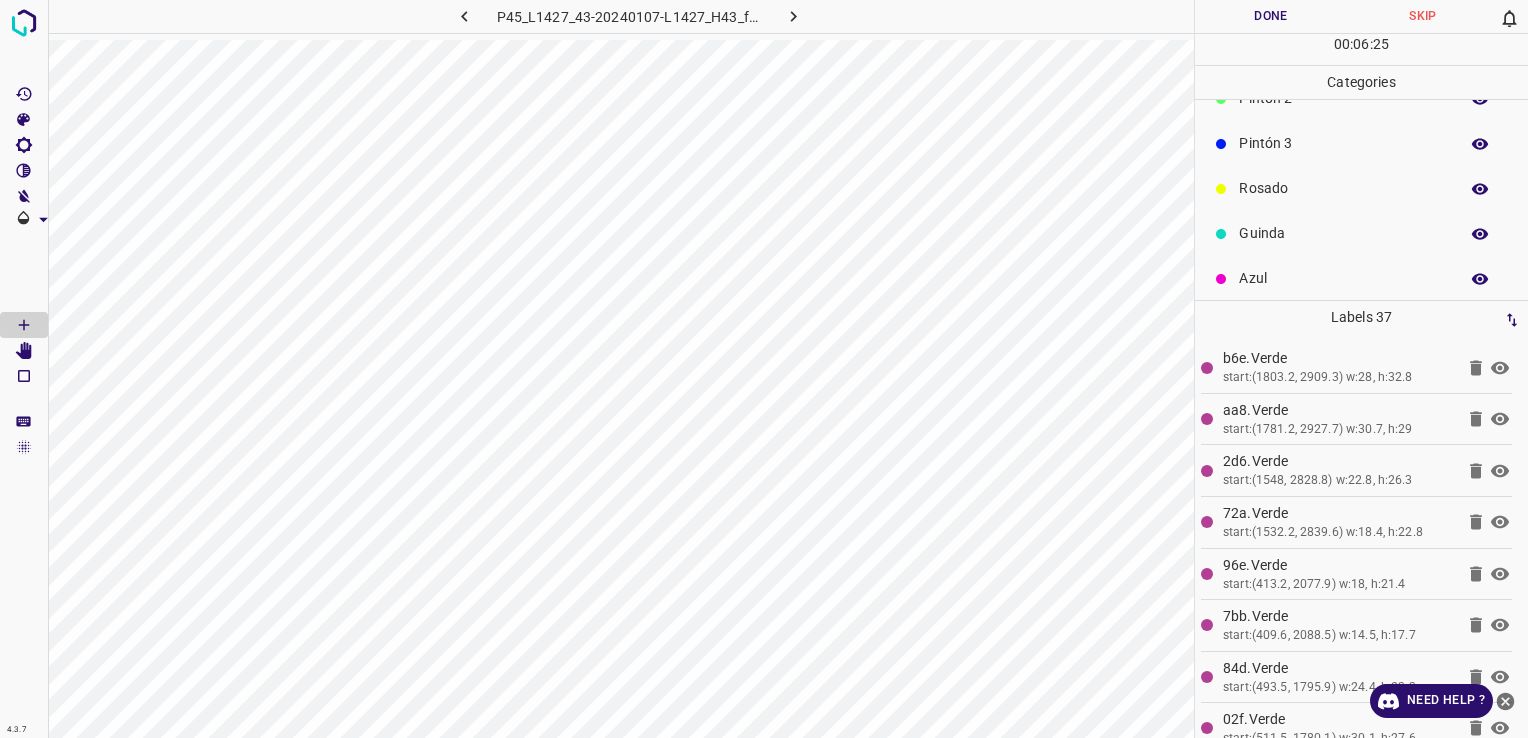 scroll, scrollTop: 176, scrollLeft: 0, axis: vertical 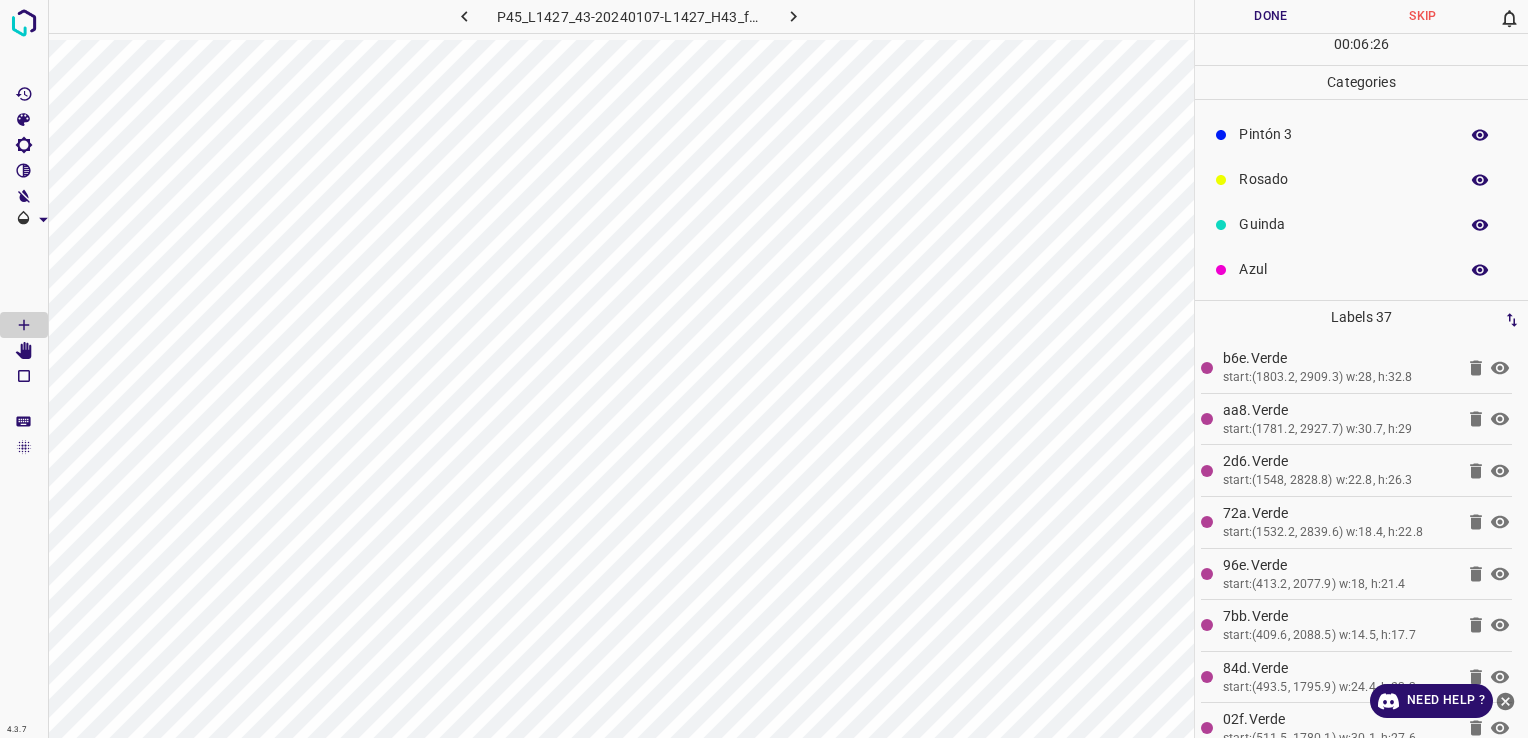 click on "Rosado" at bounding box center (1343, 179) 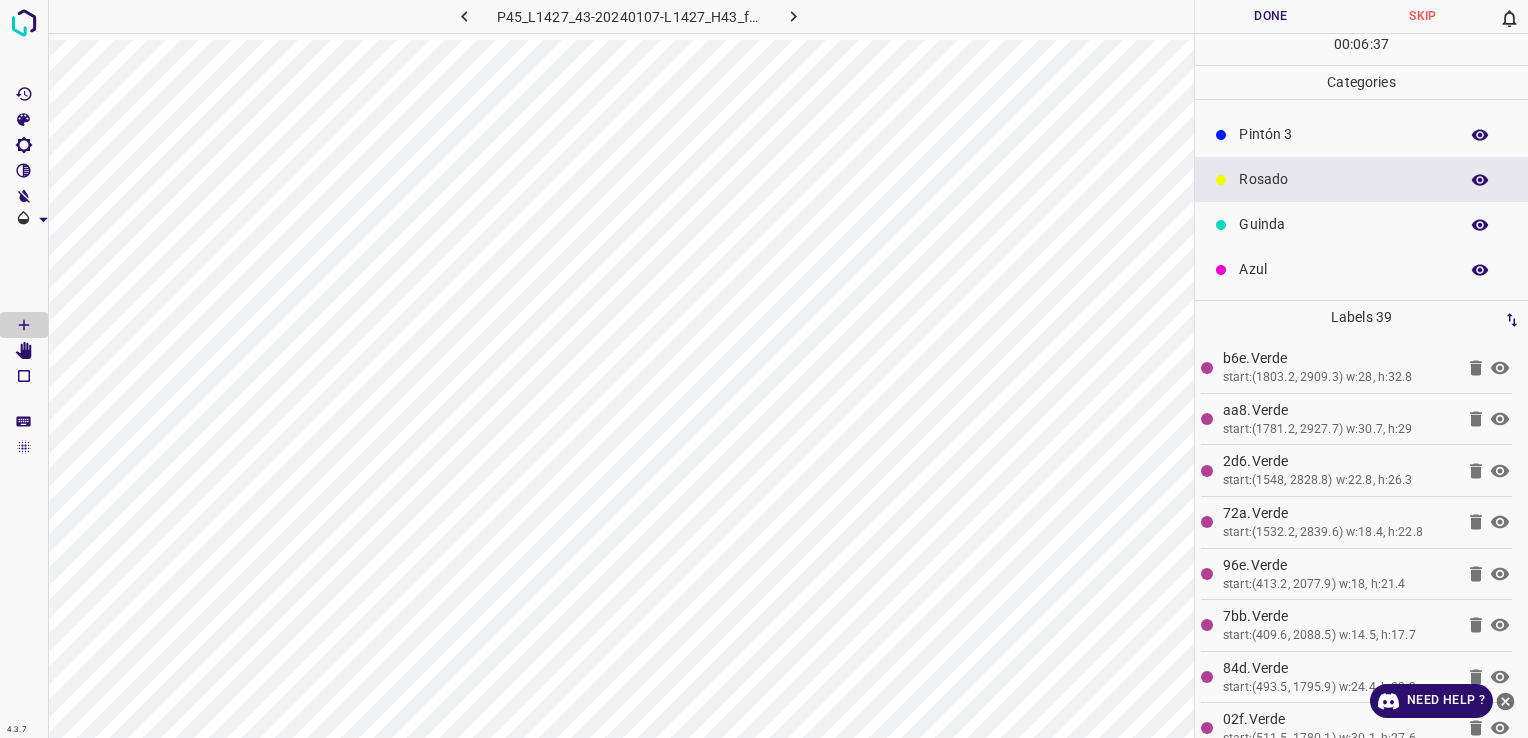 click on "Azul" at bounding box center [1361, 269] 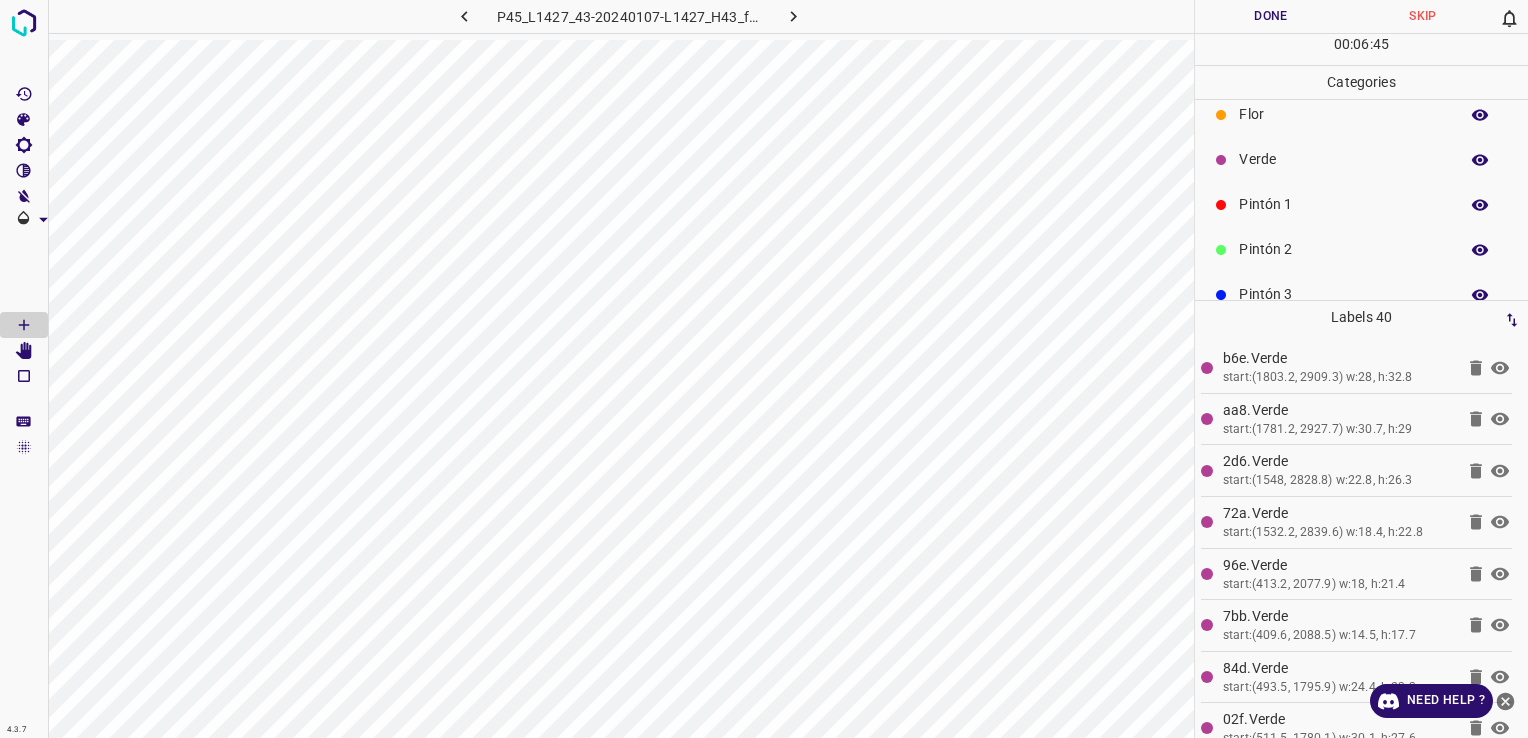 scroll, scrollTop: 0, scrollLeft: 0, axis: both 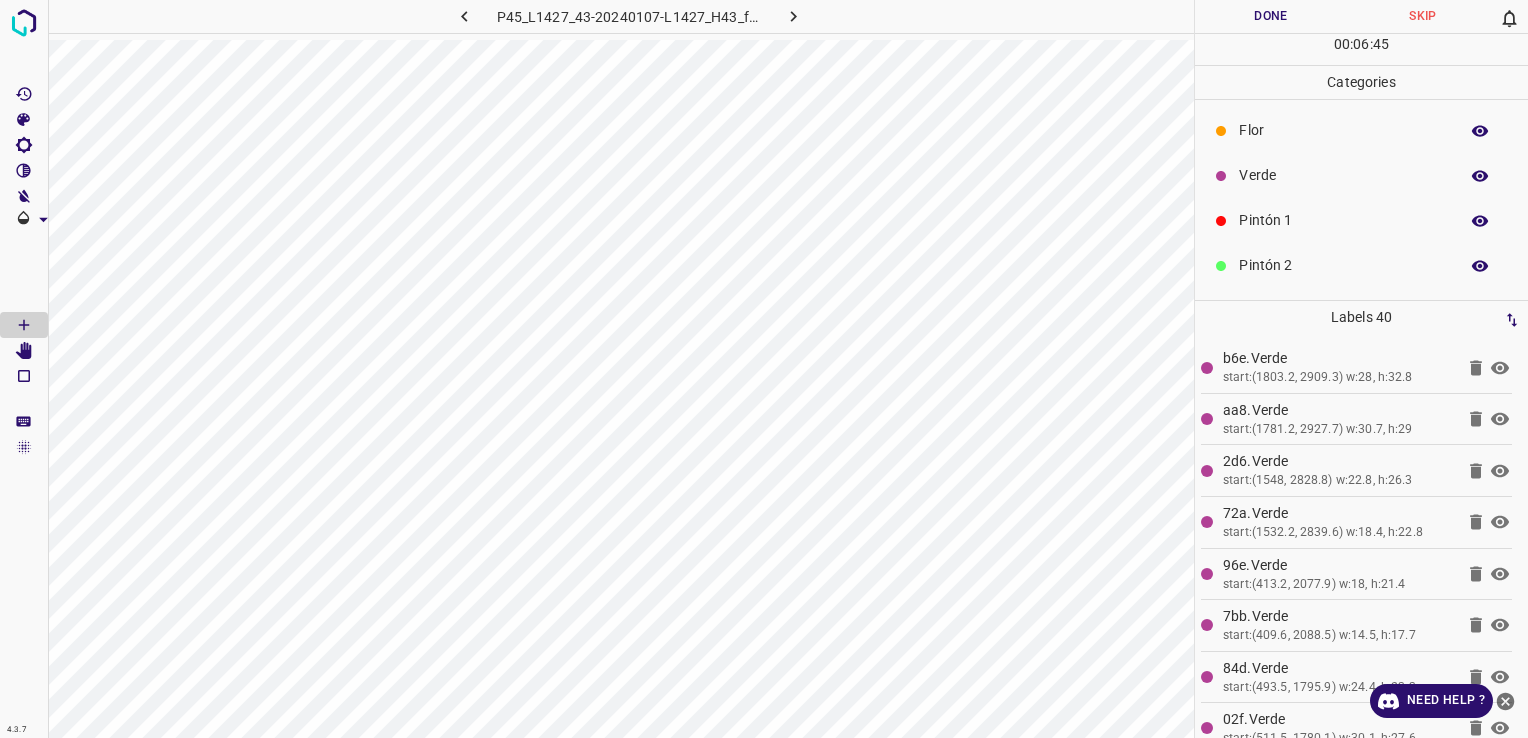 click on "Verde" at bounding box center (1343, 175) 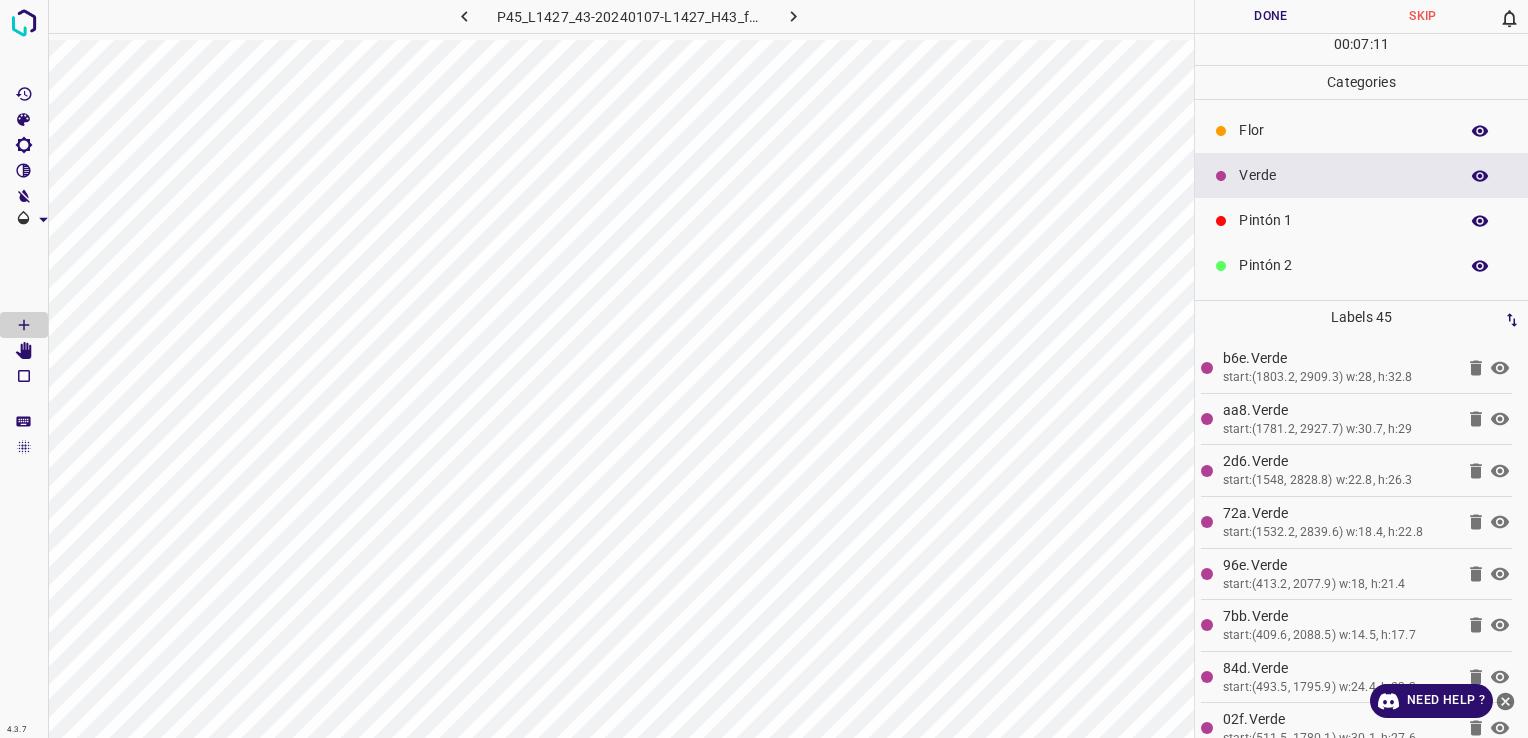 click on "Verde" at bounding box center (1343, 175) 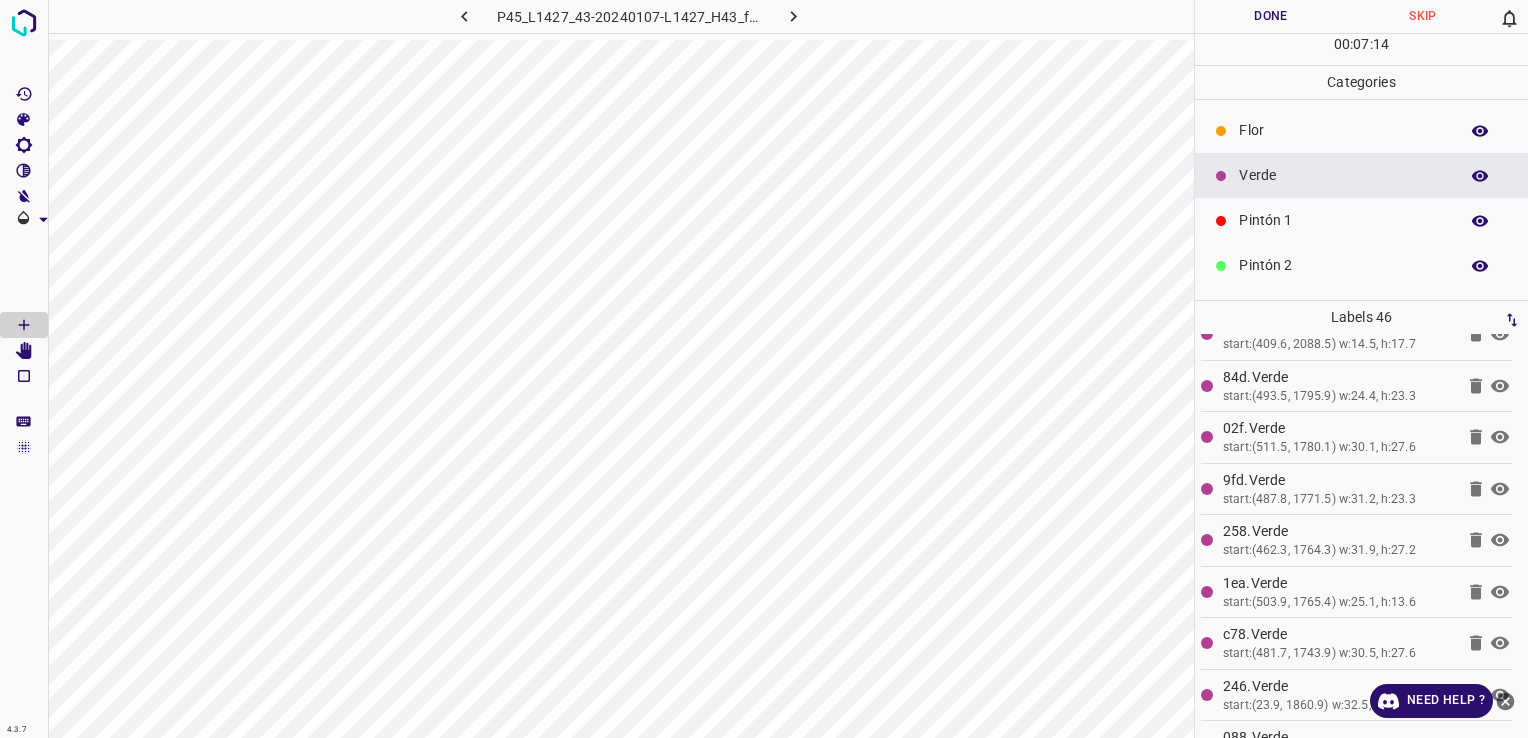scroll, scrollTop: 300, scrollLeft: 0, axis: vertical 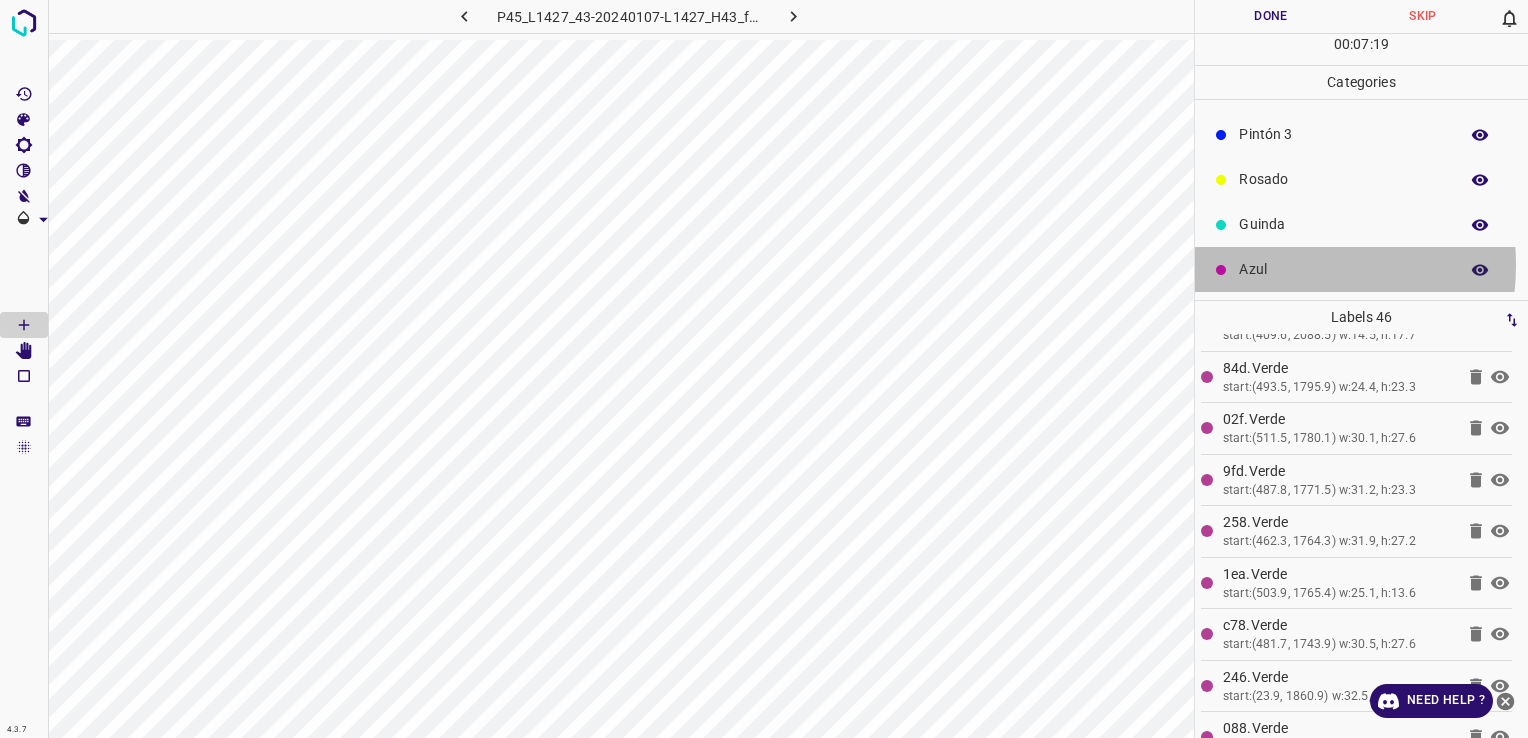 click on "Azul" at bounding box center (1343, 269) 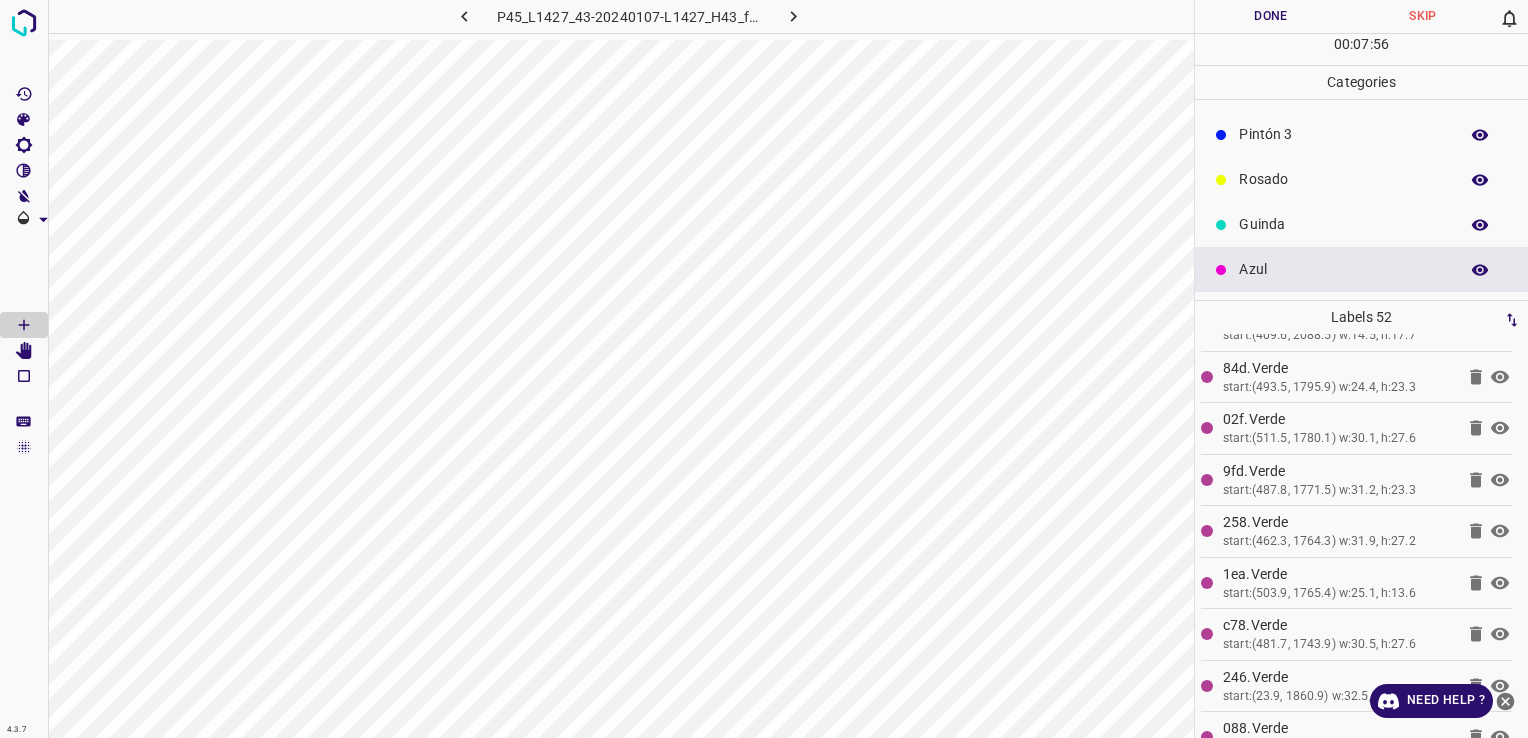 click on "Rosado" at bounding box center [1343, 179] 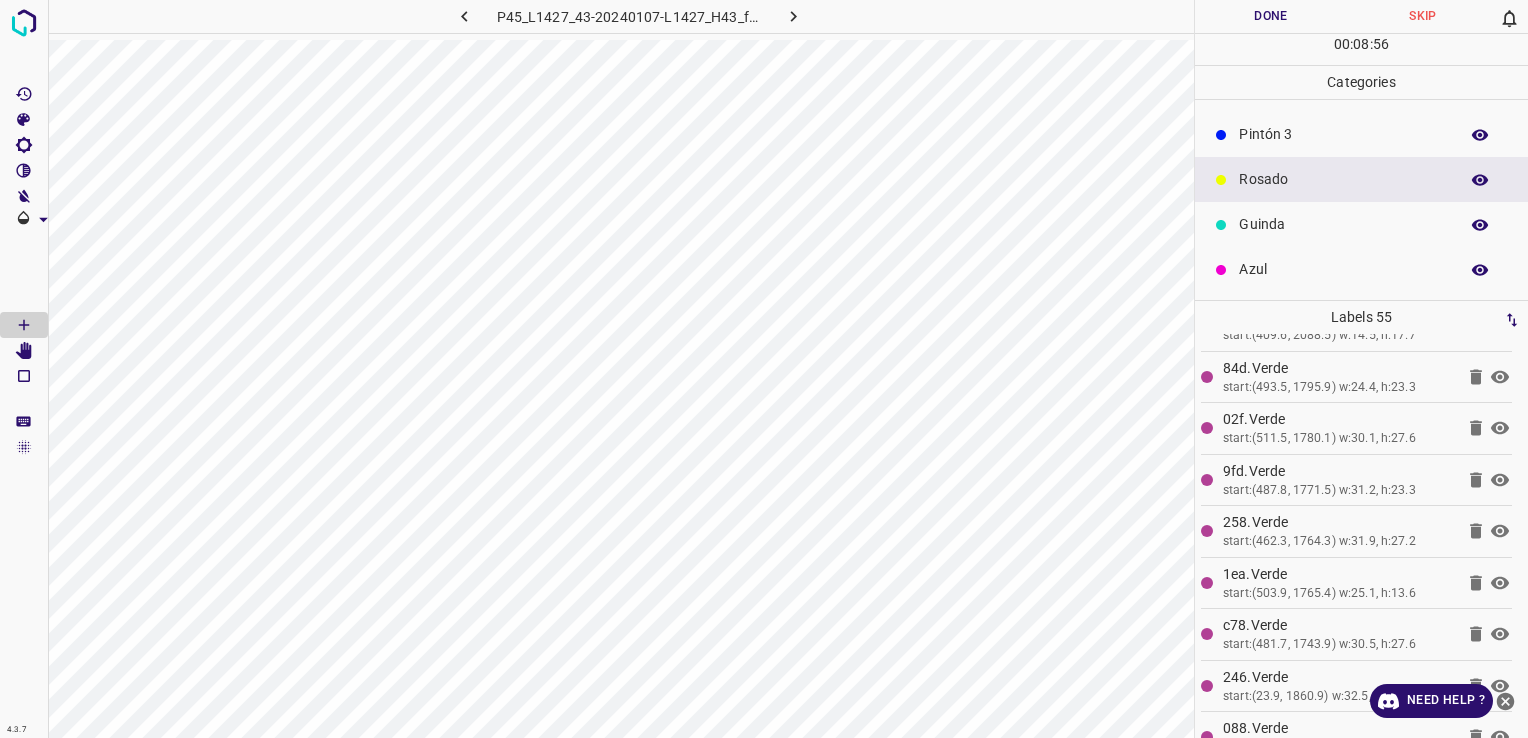 click on "Azul" at bounding box center (1343, 269) 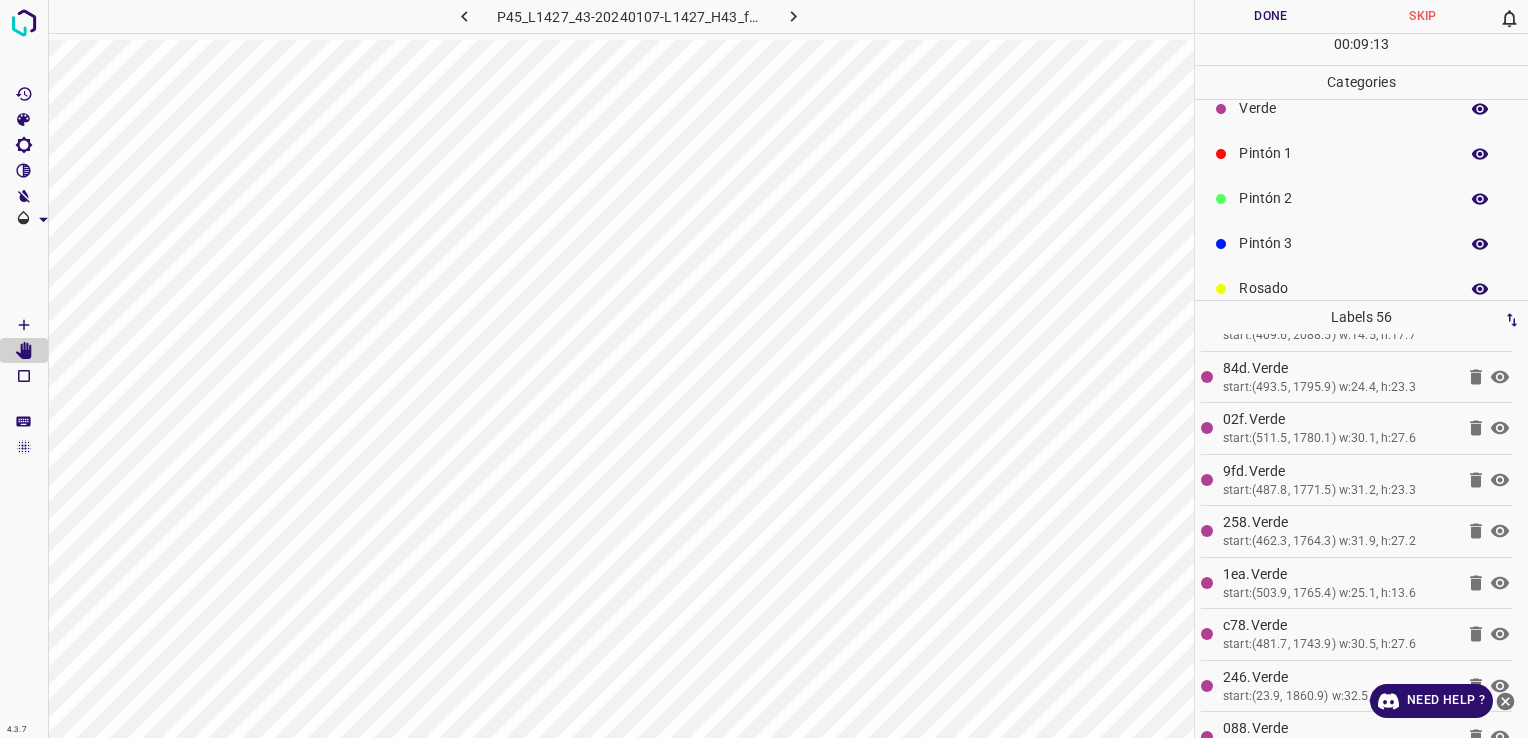 scroll, scrollTop: 0, scrollLeft: 0, axis: both 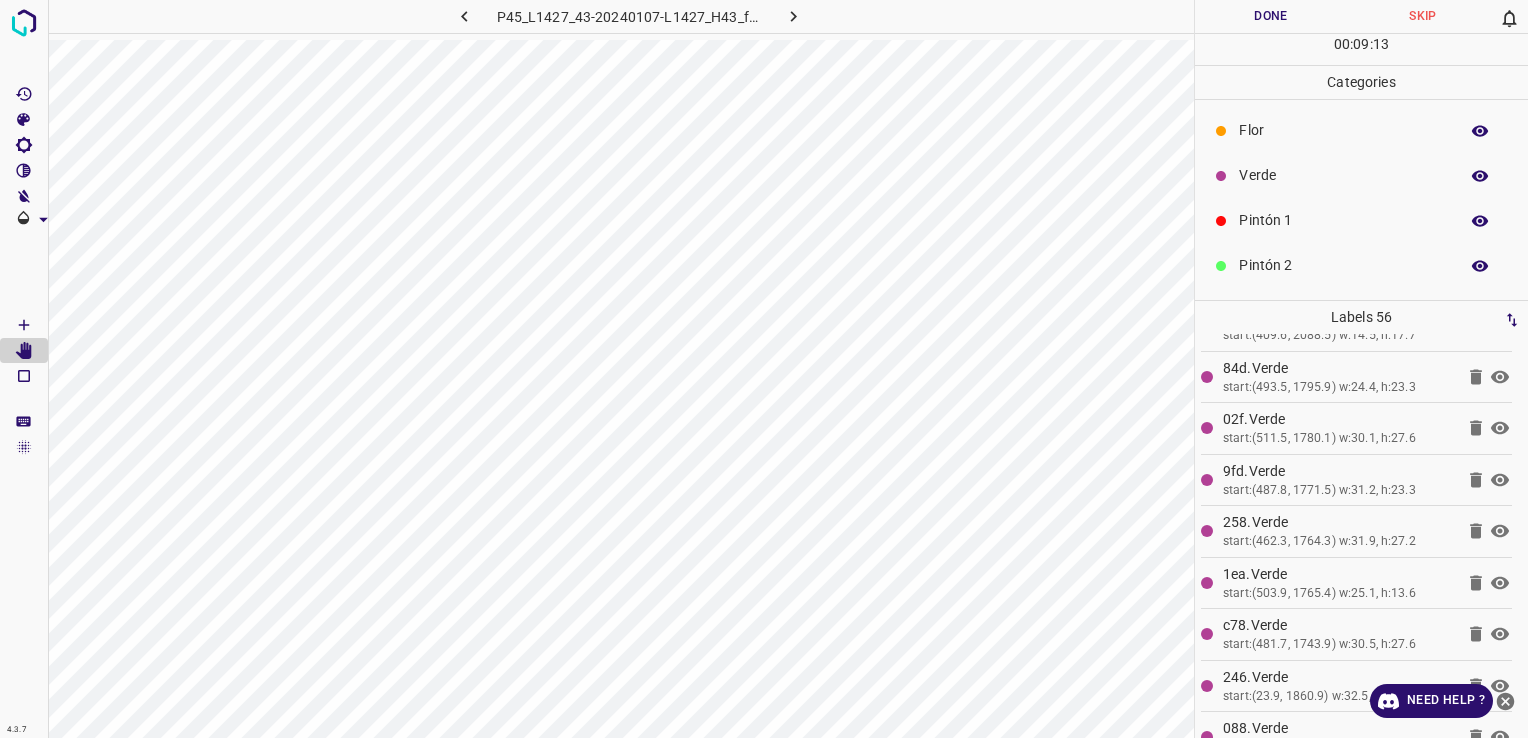 click on "Flor" at bounding box center (1343, 130) 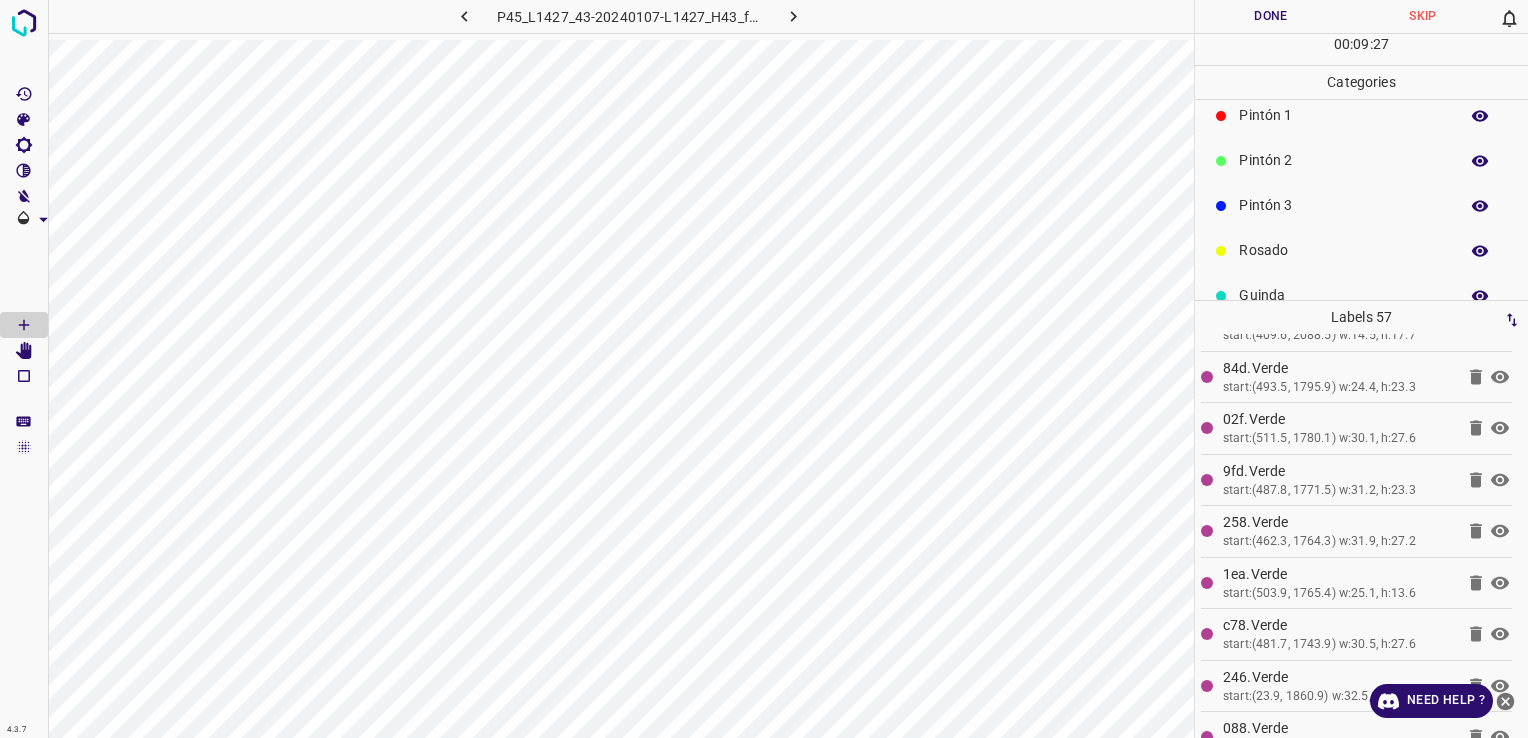 scroll, scrollTop: 176, scrollLeft: 0, axis: vertical 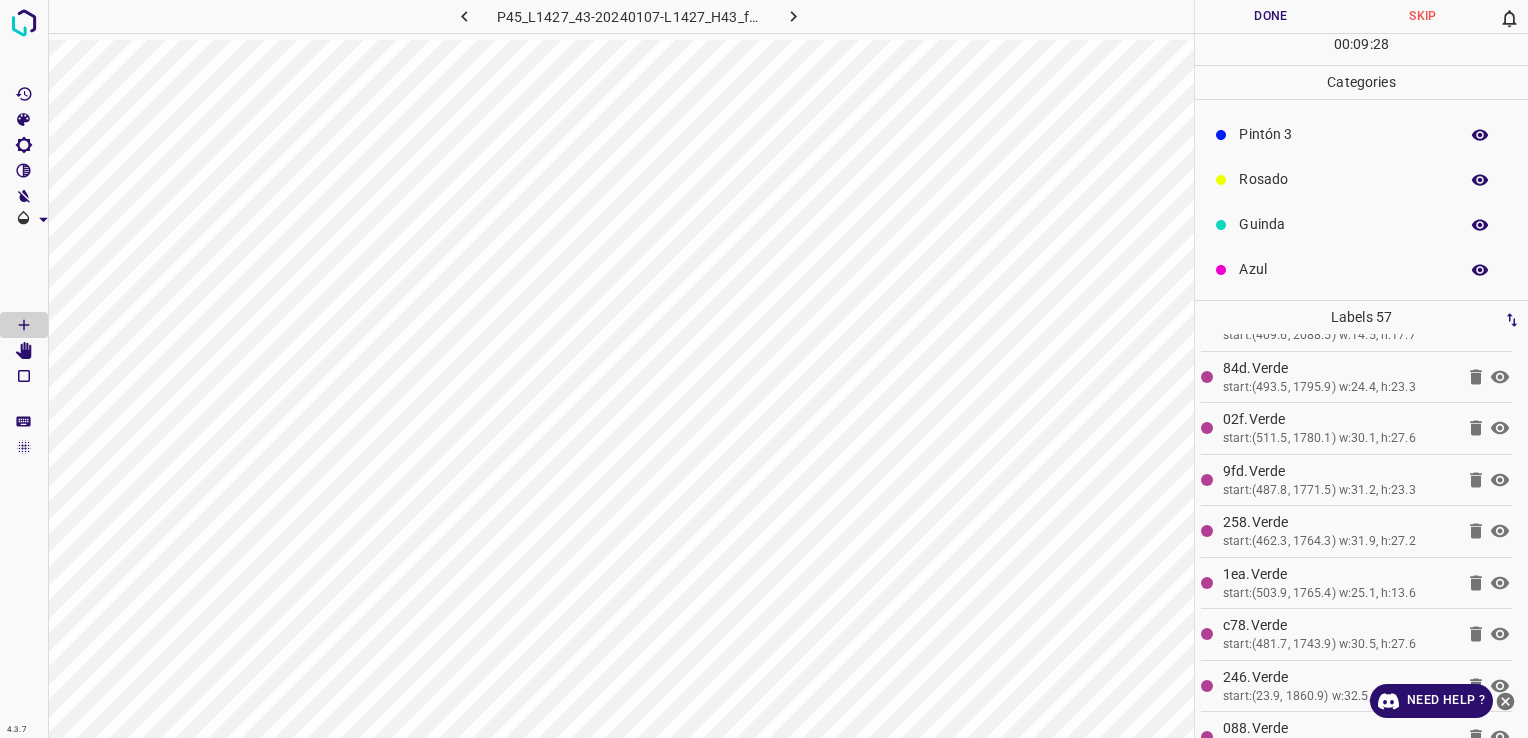 click on "Rosado" at bounding box center (1343, 179) 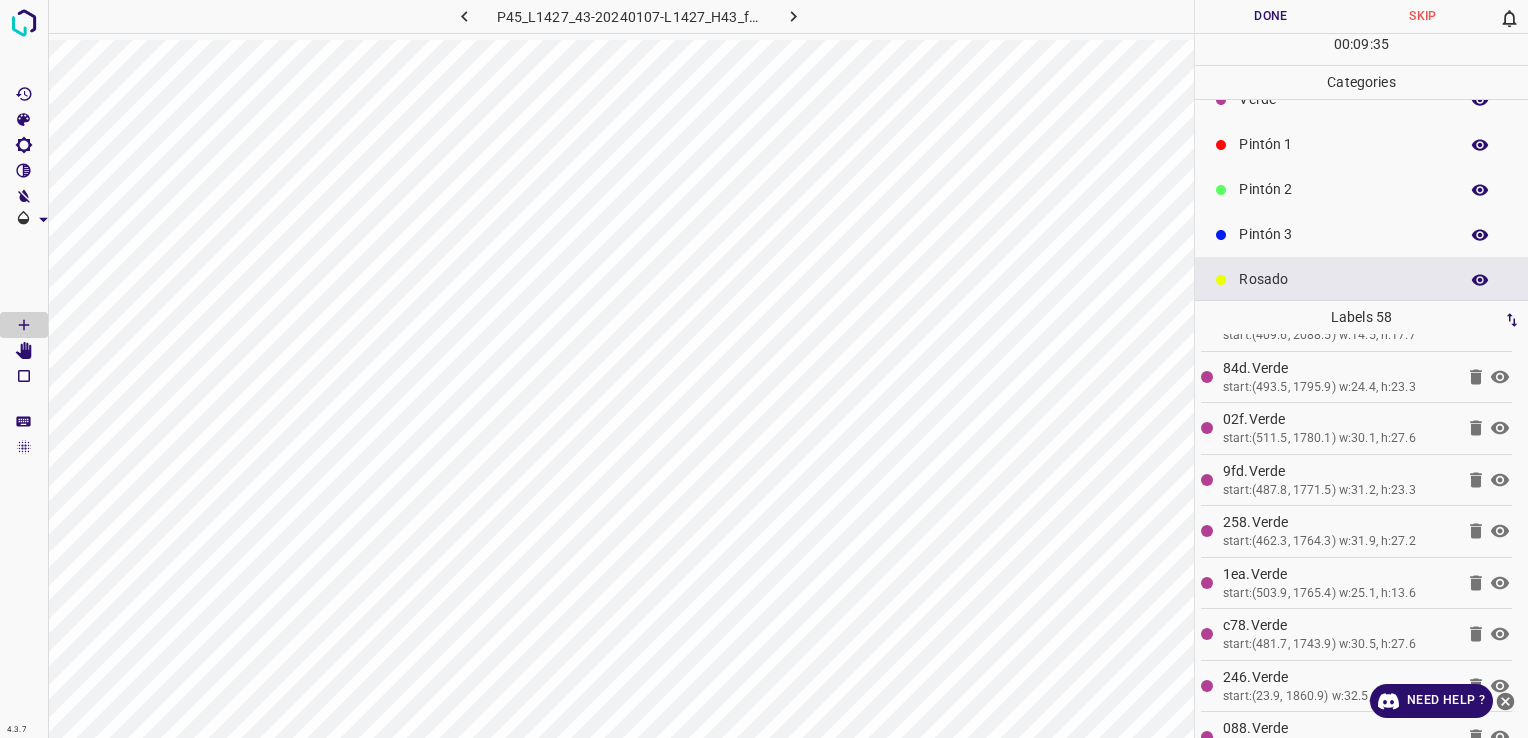 scroll, scrollTop: 0, scrollLeft: 0, axis: both 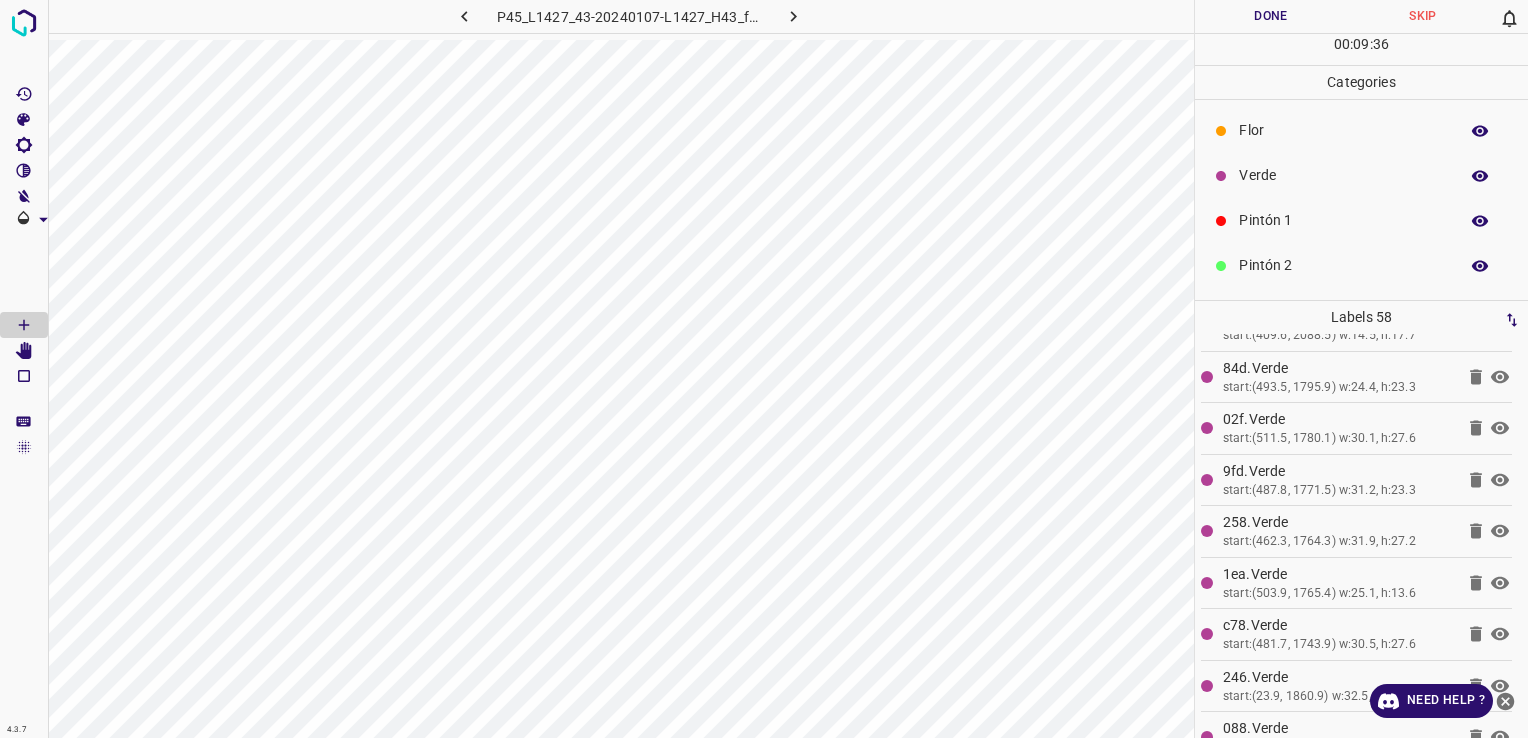 click on "Verde" at bounding box center (1343, 175) 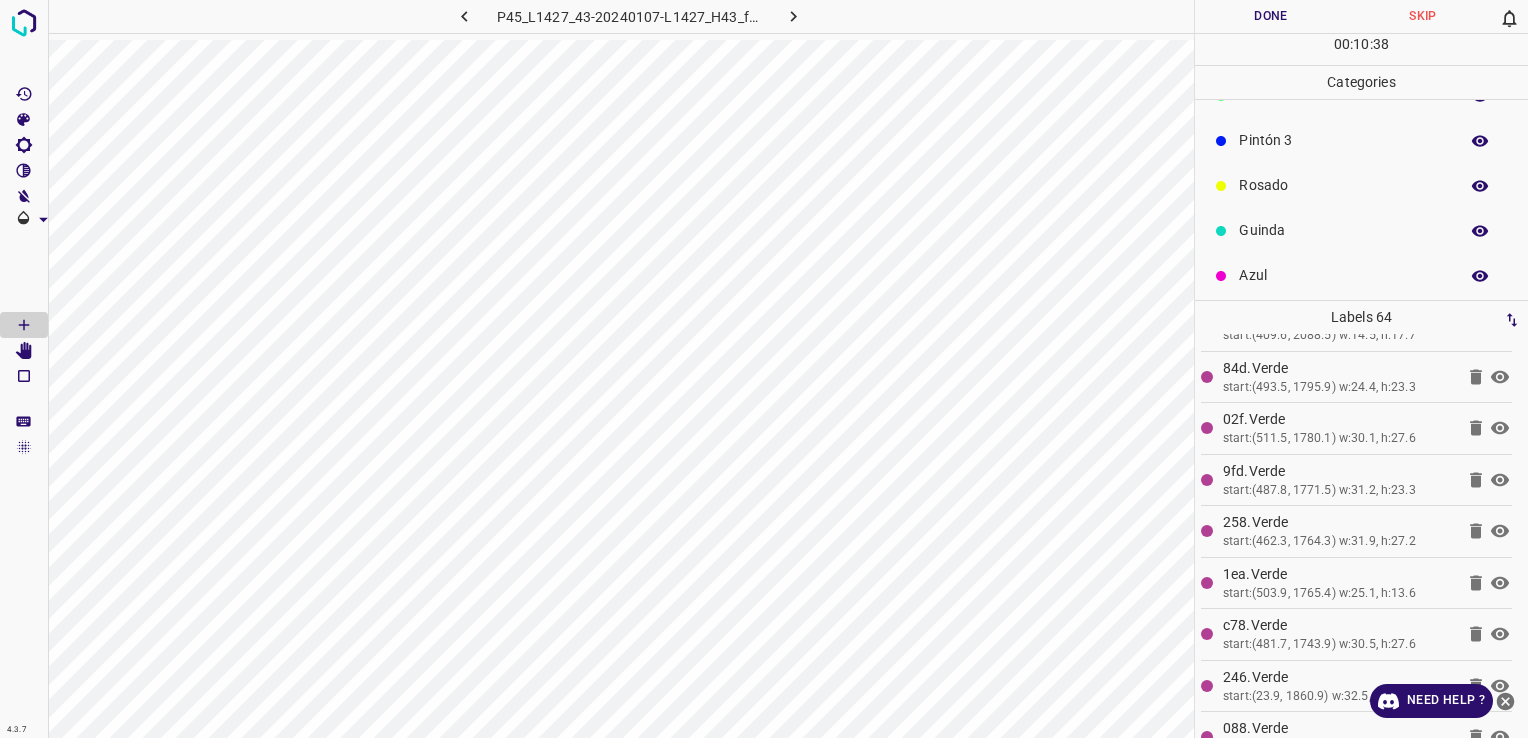 scroll, scrollTop: 176, scrollLeft: 0, axis: vertical 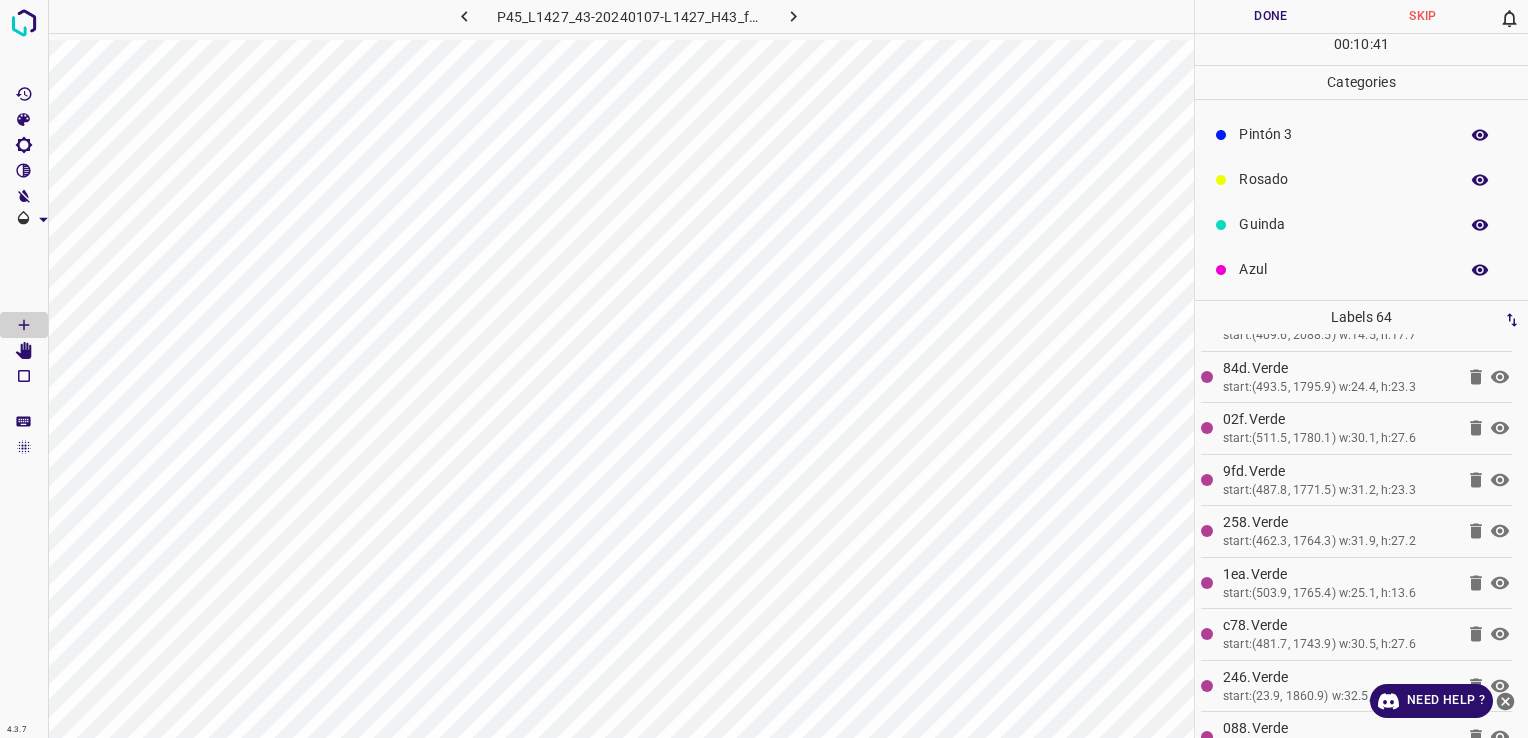 click on "Rosado" at bounding box center [1361, 179] 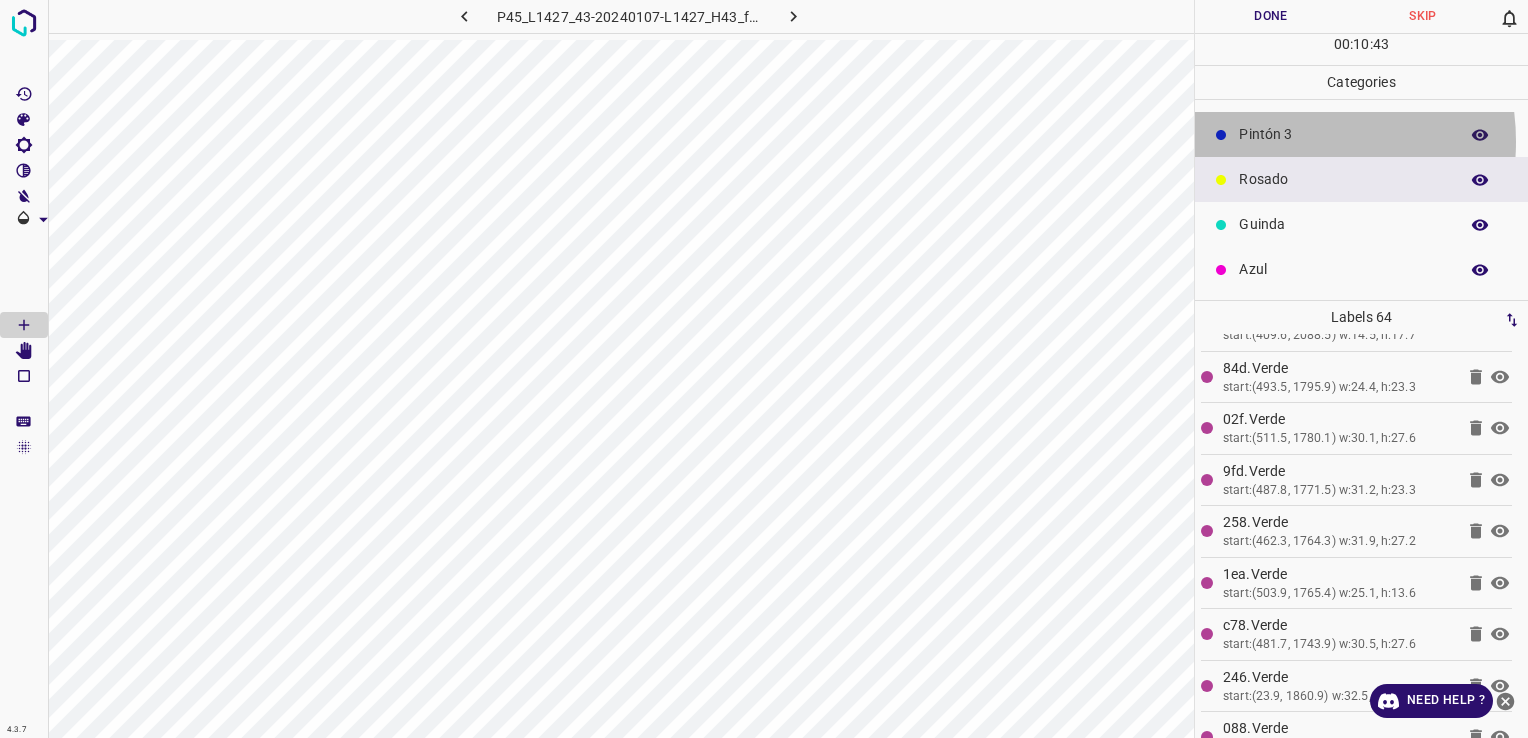 click on "Pintón 3" at bounding box center [1343, 134] 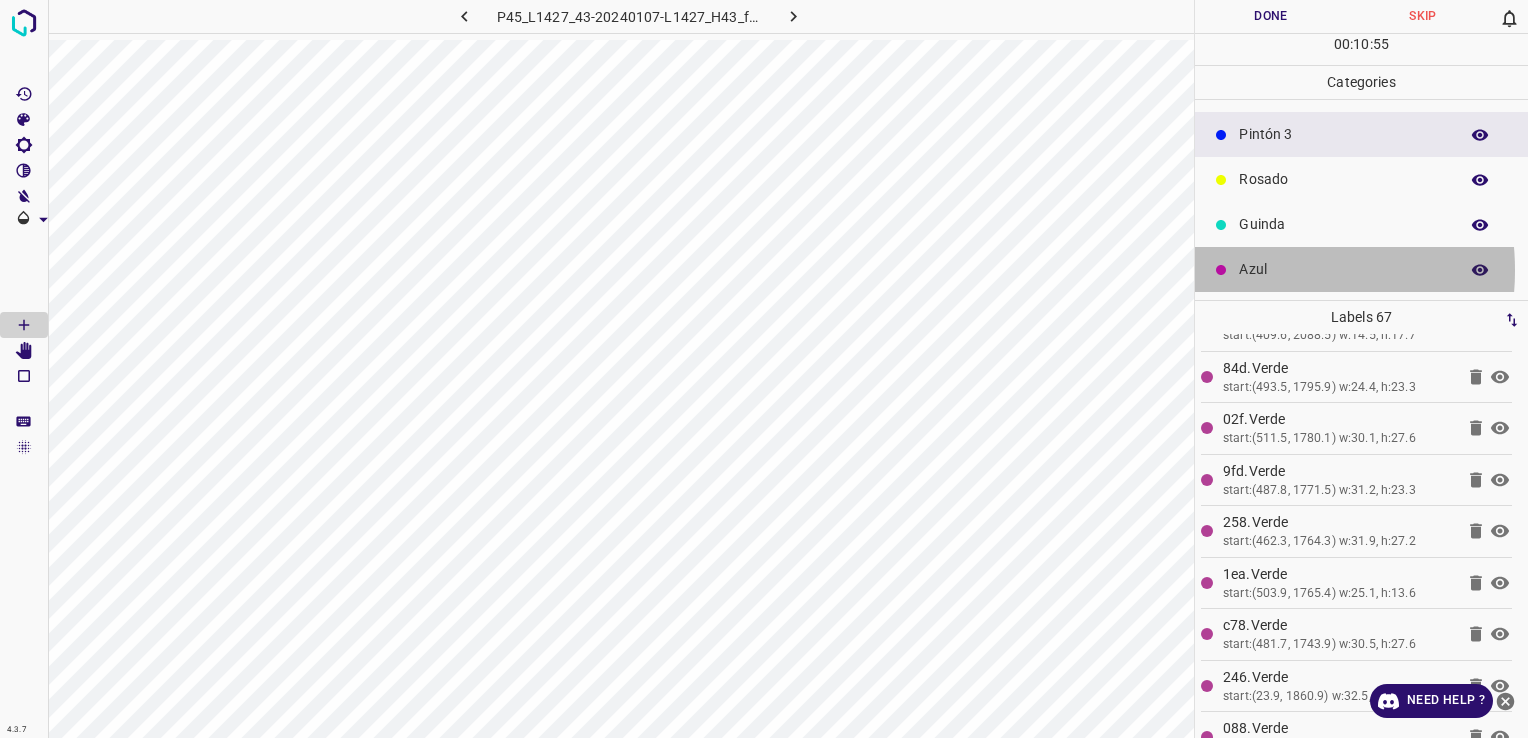 click on "Azul" at bounding box center (1343, 269) 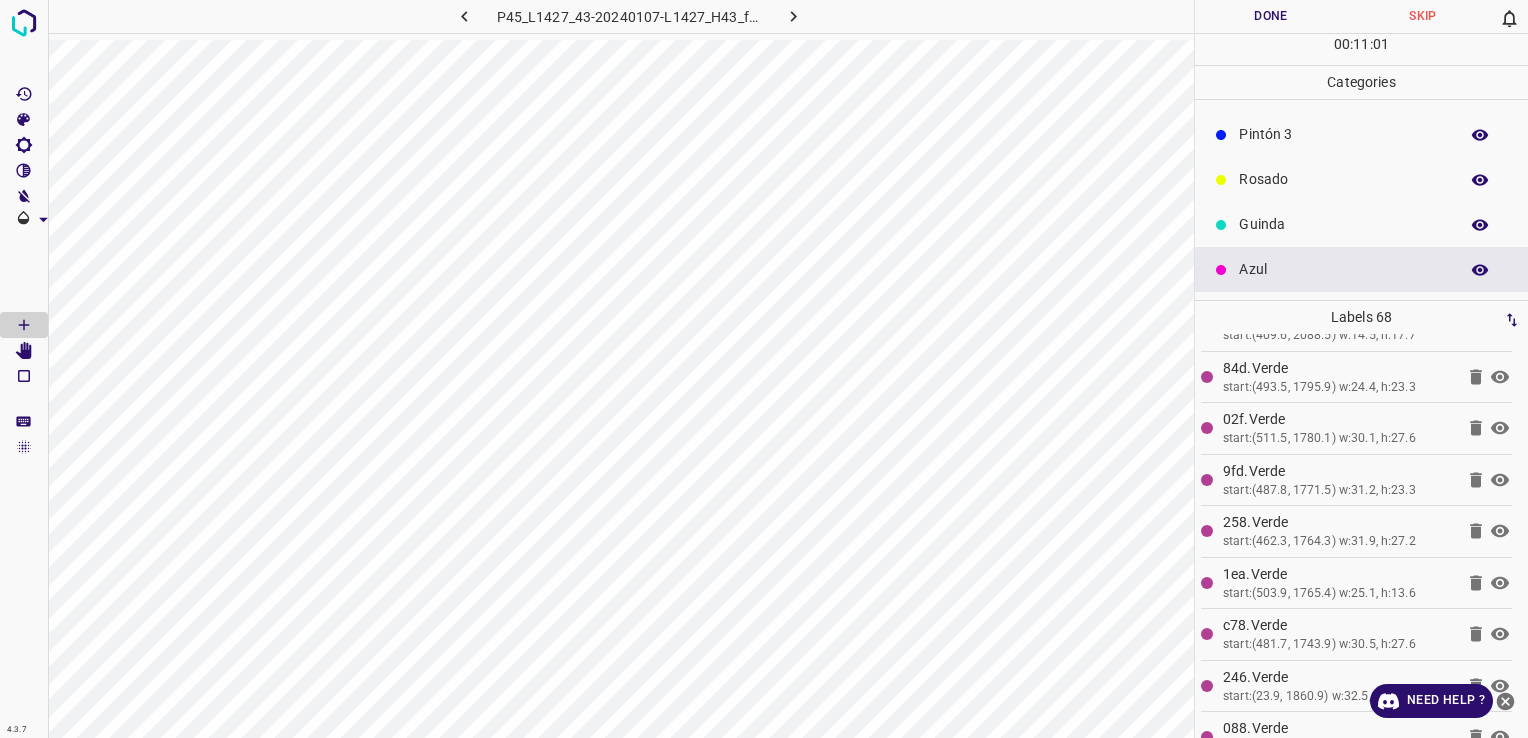 scroll, scrollTop: 0, scrollLeft: 0, axis: both 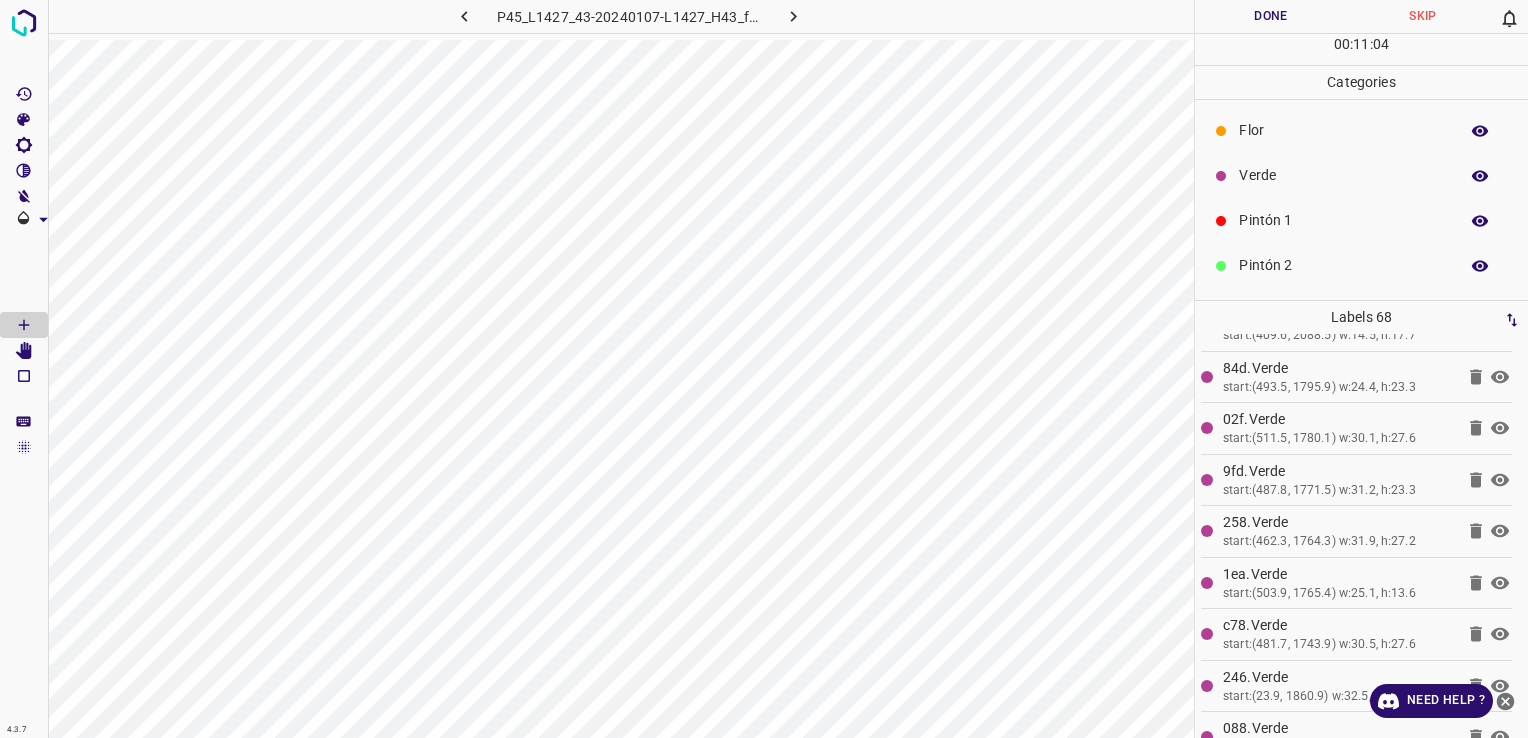 click on "Pintón 1" at bounding box center (1343, 220) 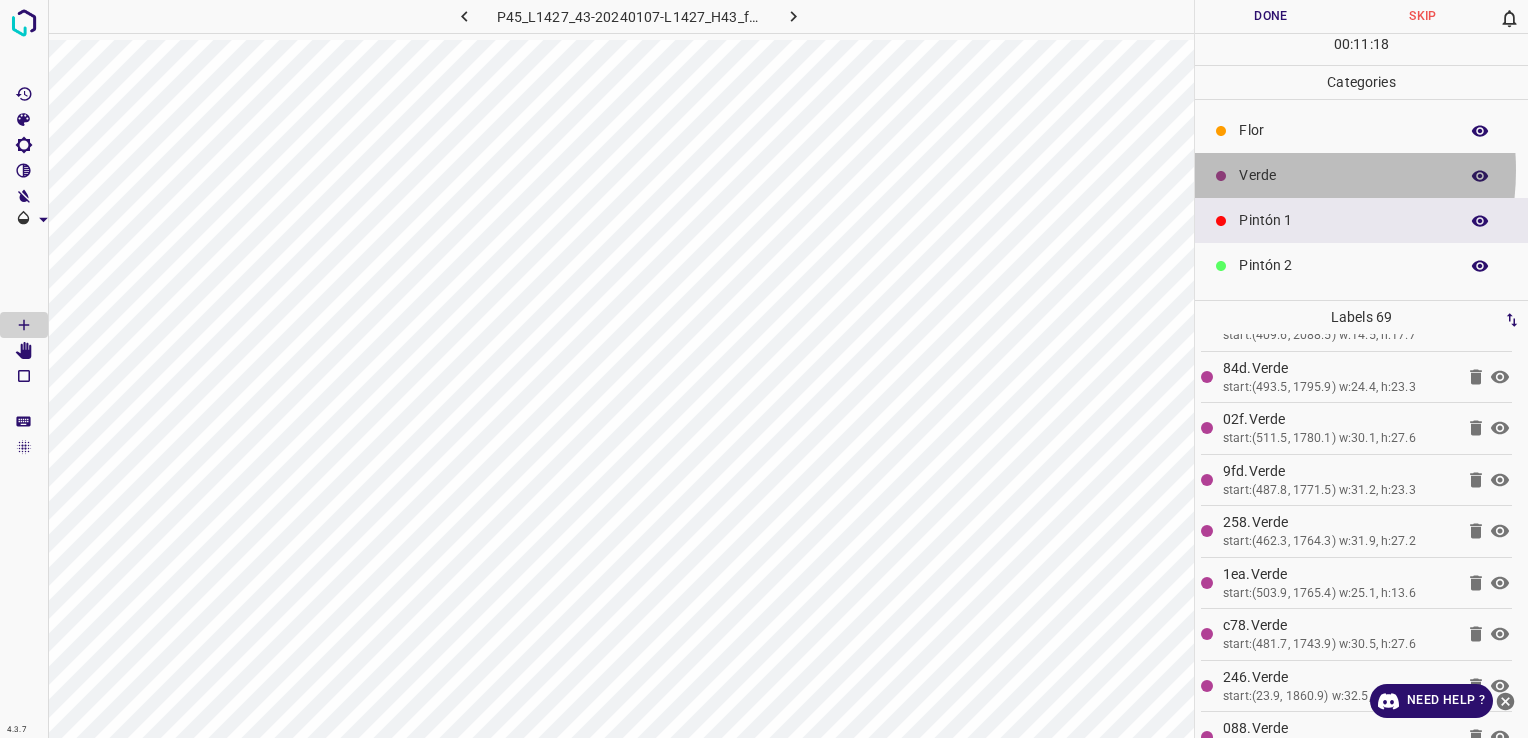 click on "Verde" at bounding box center [1343, 175] 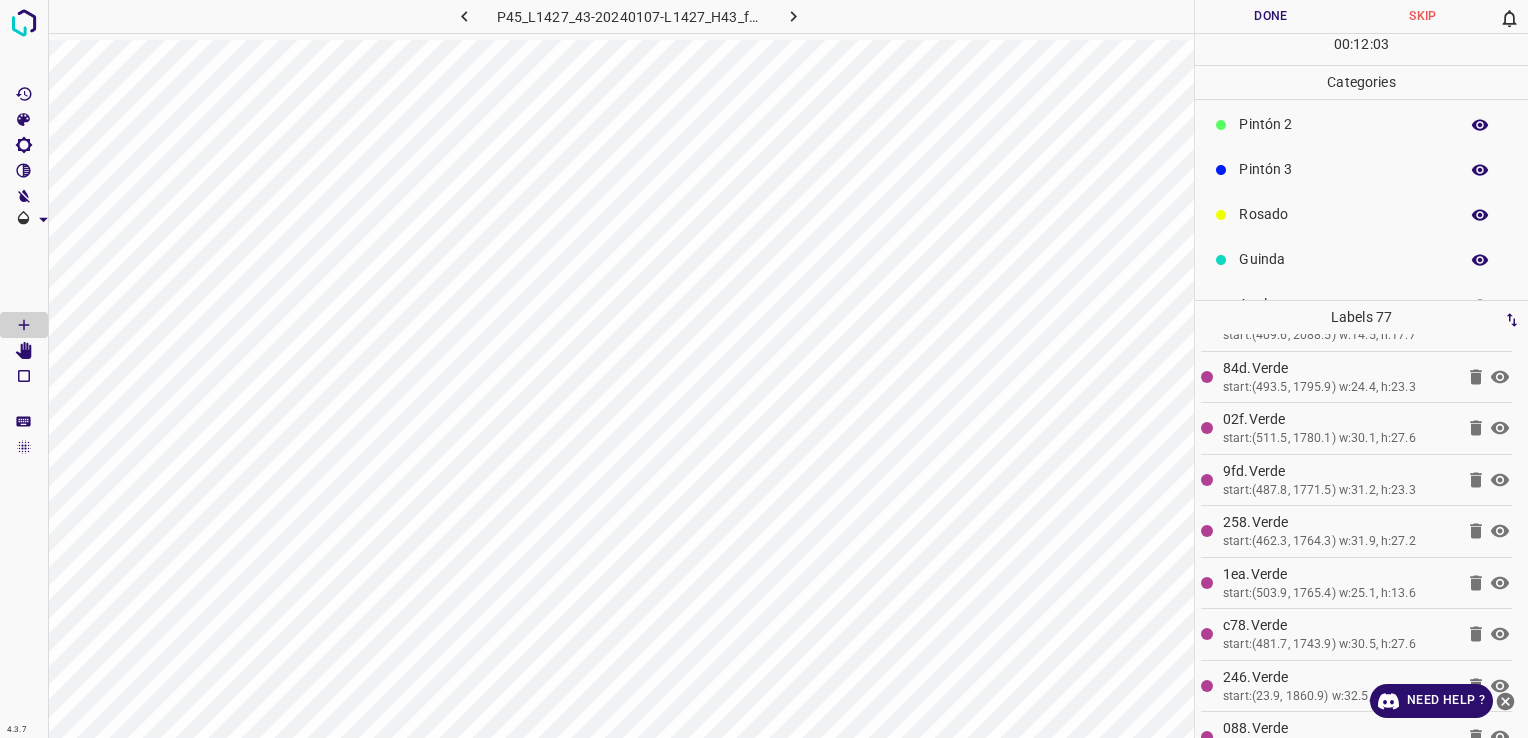 scroll, scrollTop: 176, scrollLeft: 0, axis: vertical 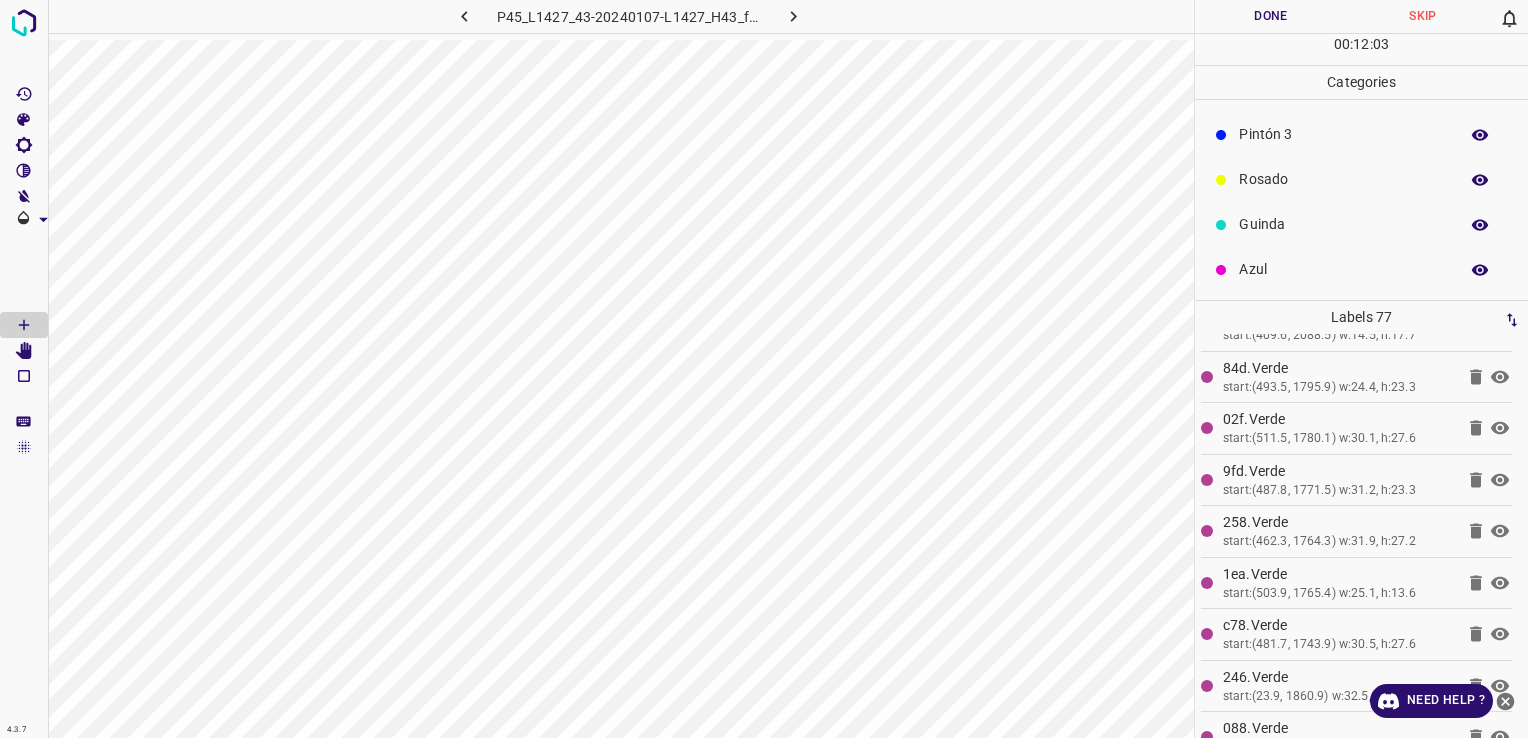 click on "Azul" at bounding box center [1343, 269] 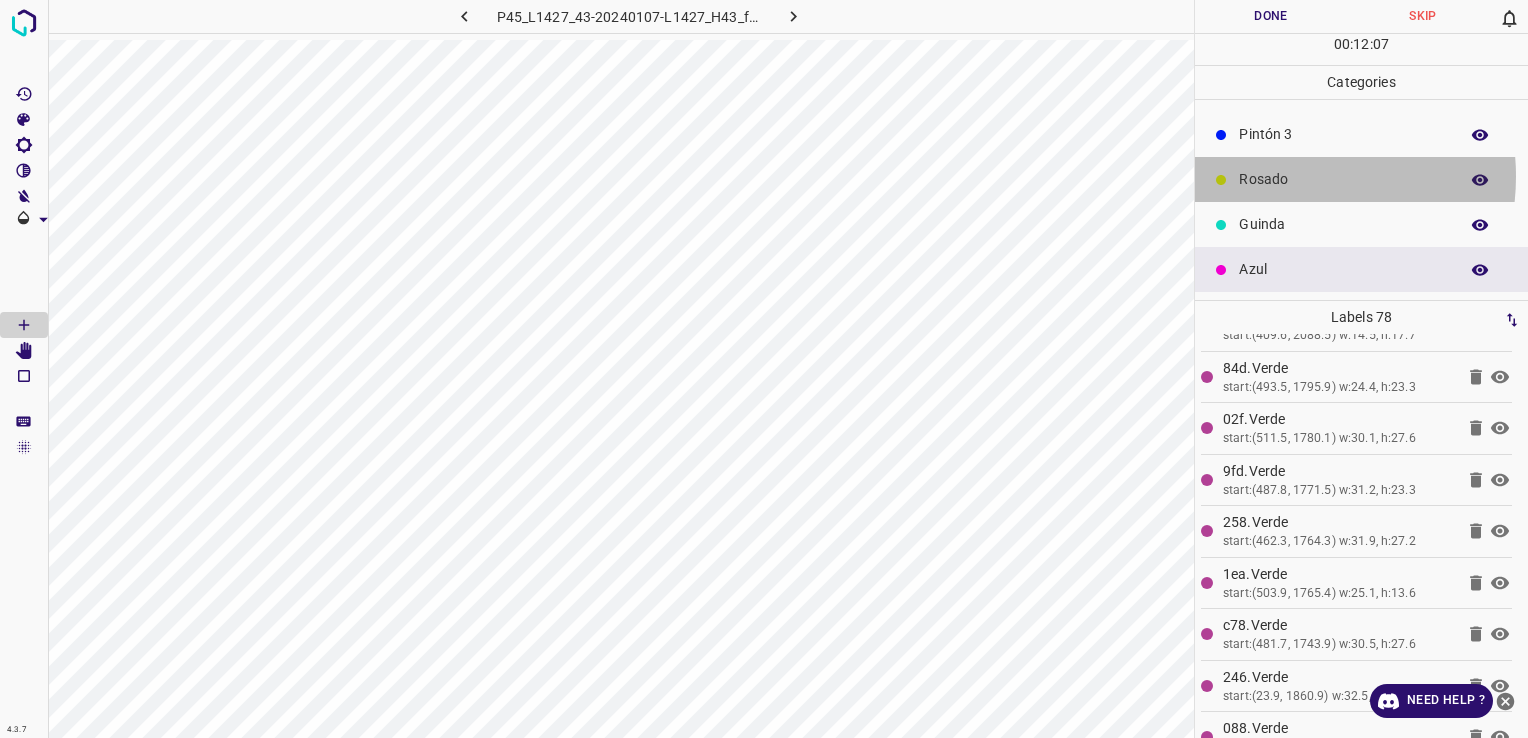 click on "Rosado" at bounding box center (1343, 179) 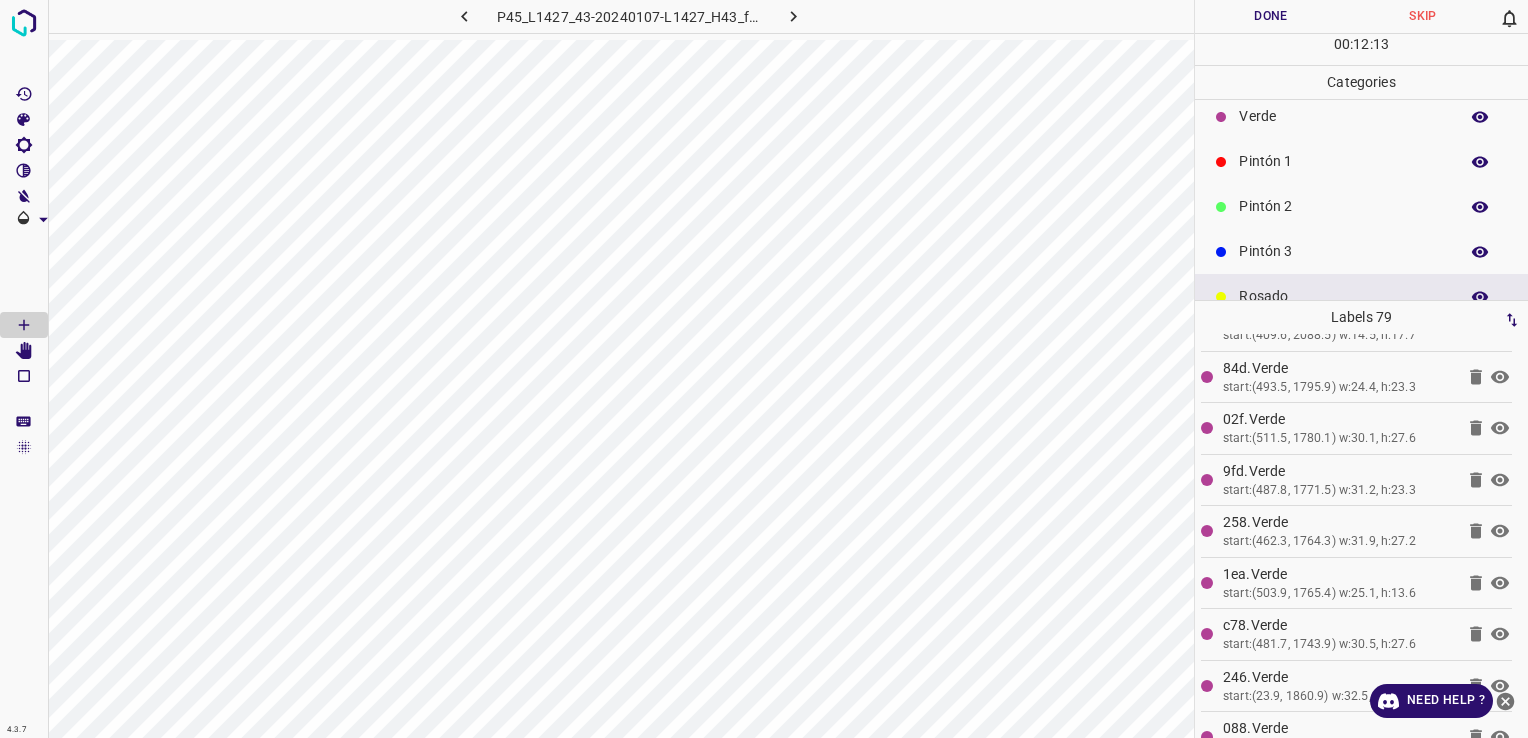 scroll, scrollTop: 0, scrollLeft: 0, axis: both 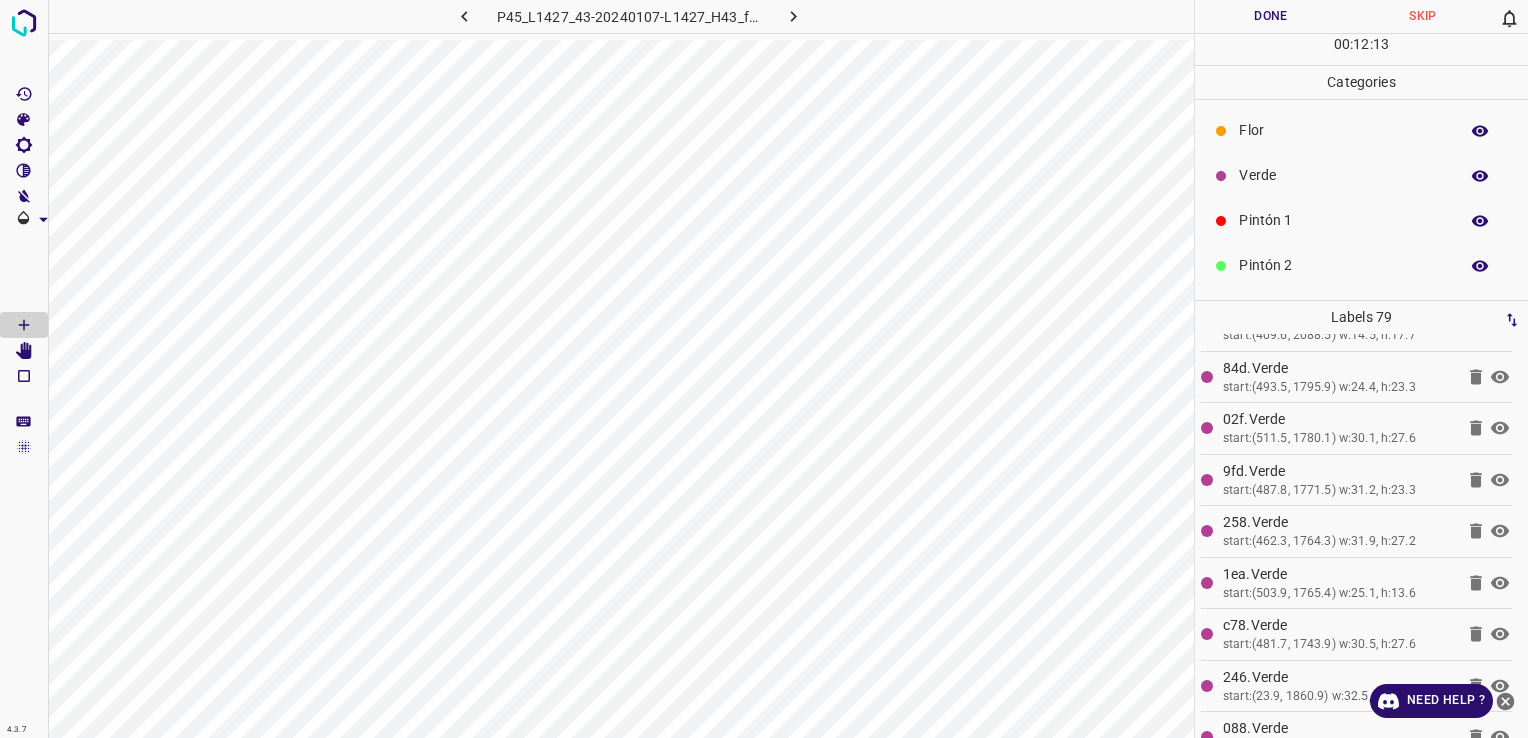 drag, startPoint x: 1282, startPoint y: 174, endPoint x: 1263, endPoint y: 182, distance: 20.615528 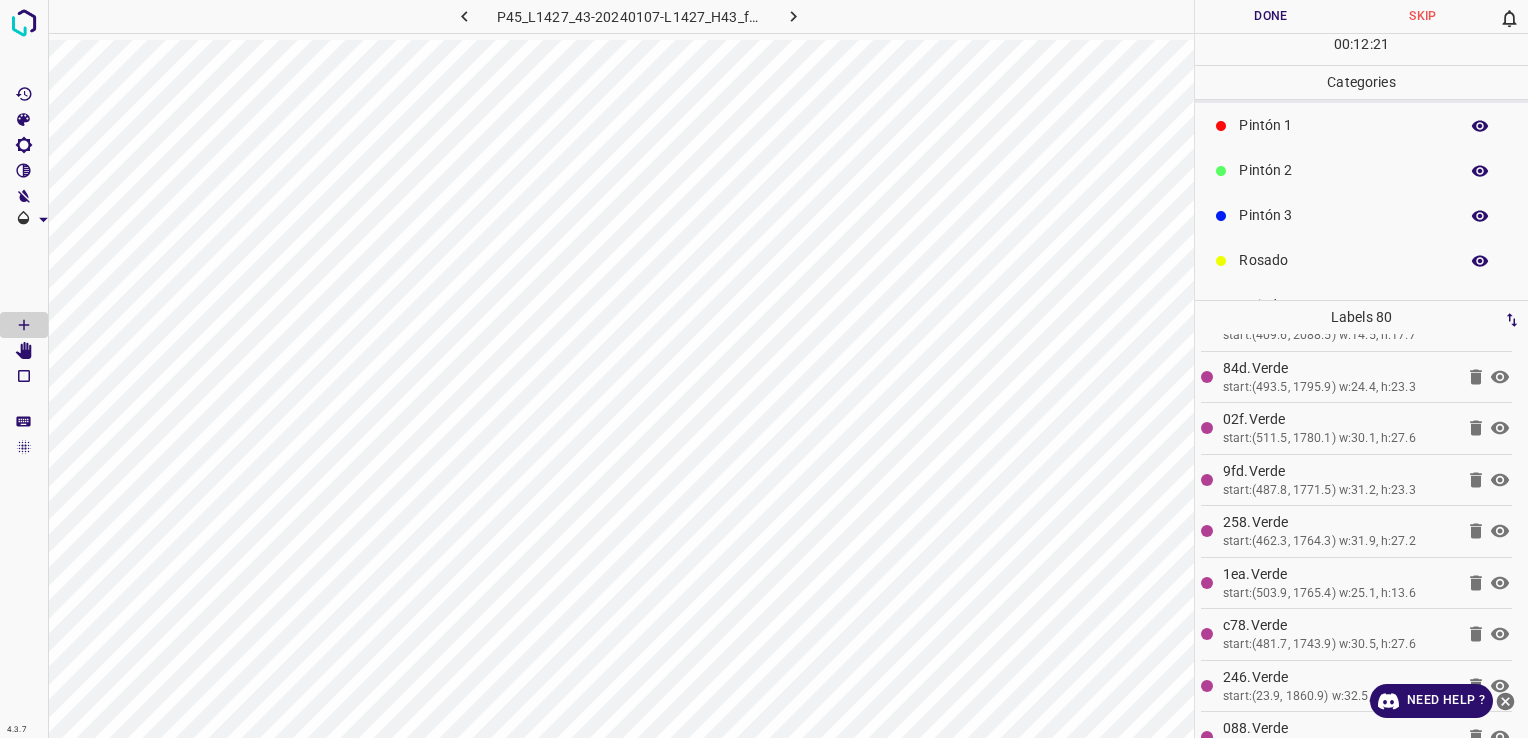 scroll, scrollTop: 176, scrollLeft: 0, axis: vertical 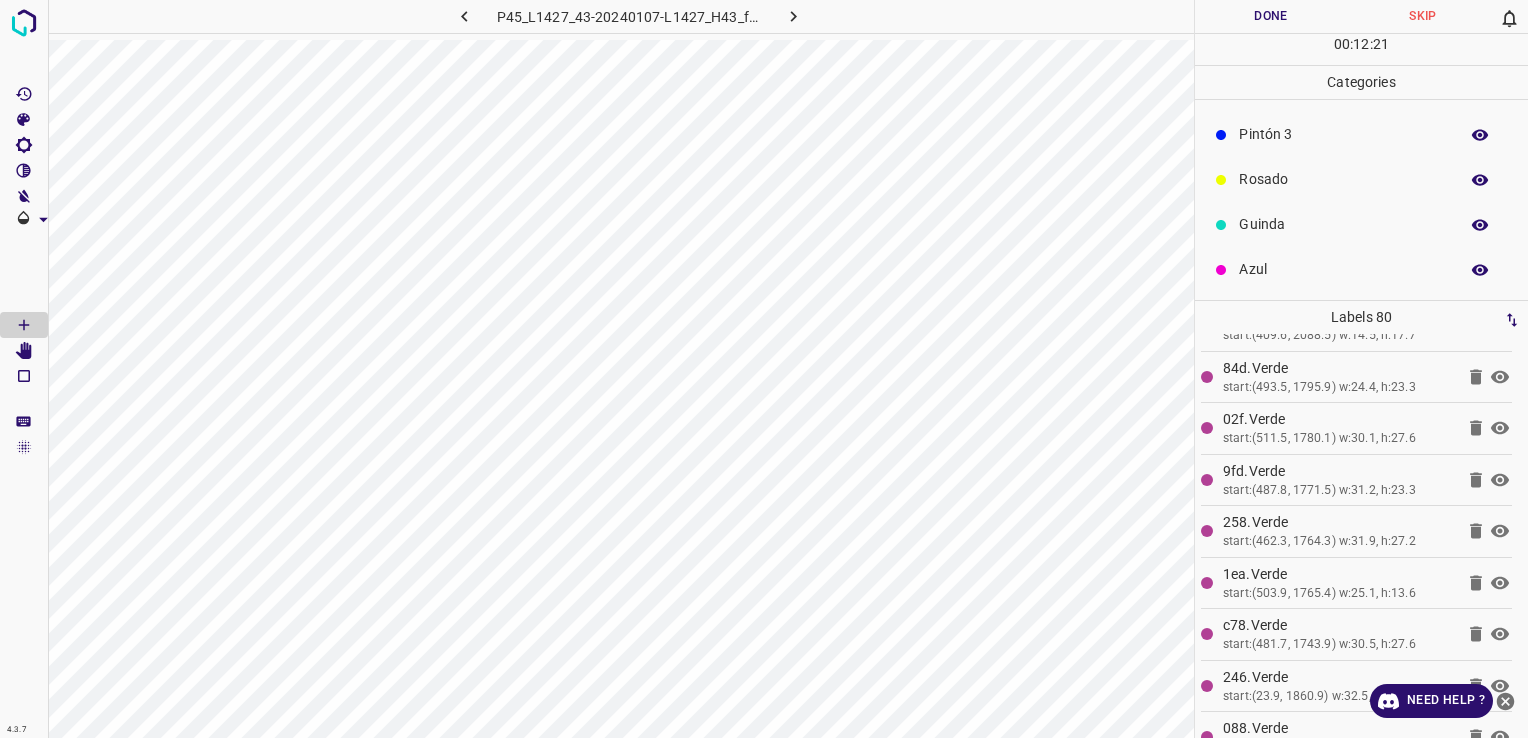 click on "Rosado" at bounding box center (1343, 179) 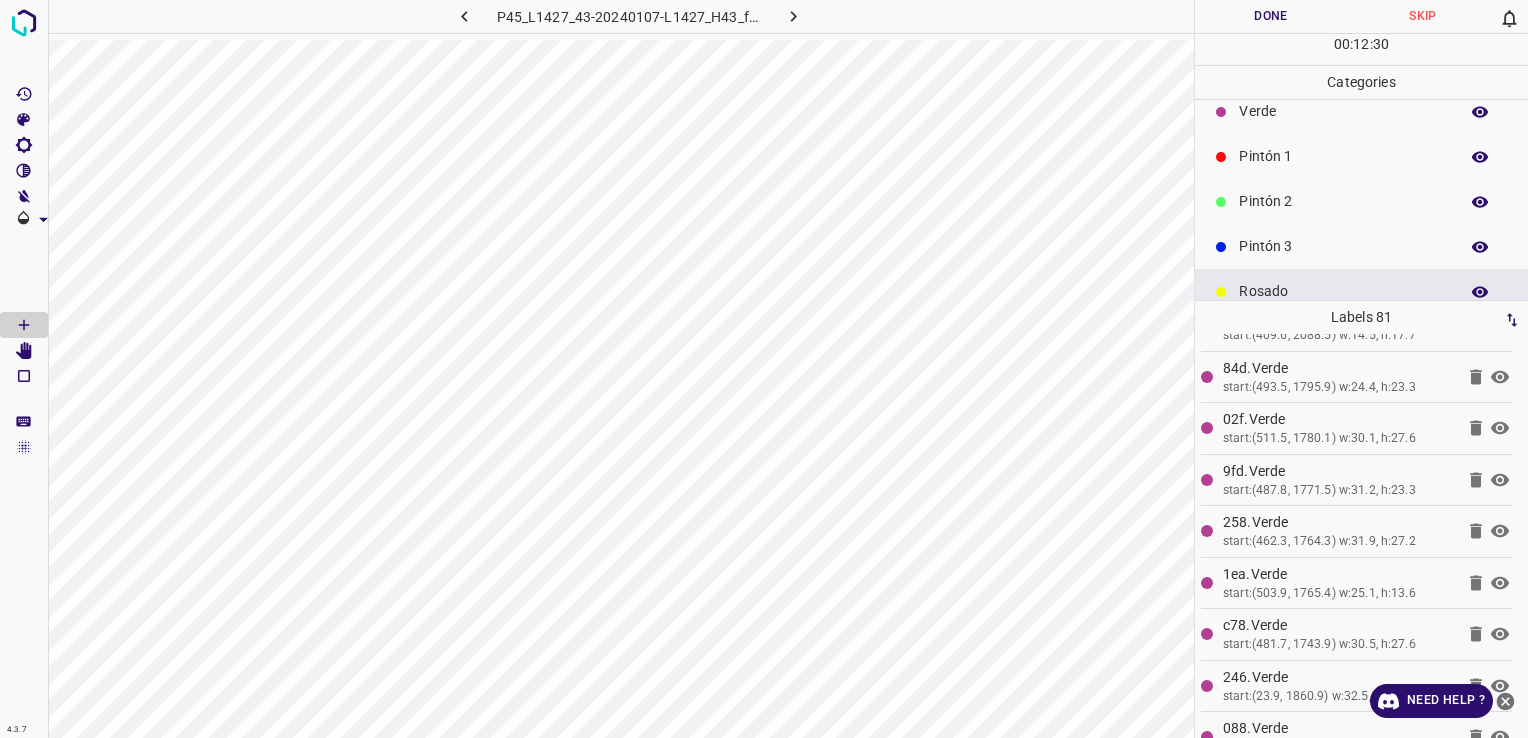 scroll, scrollTop: 0, scrollLeft: 0, axis: both 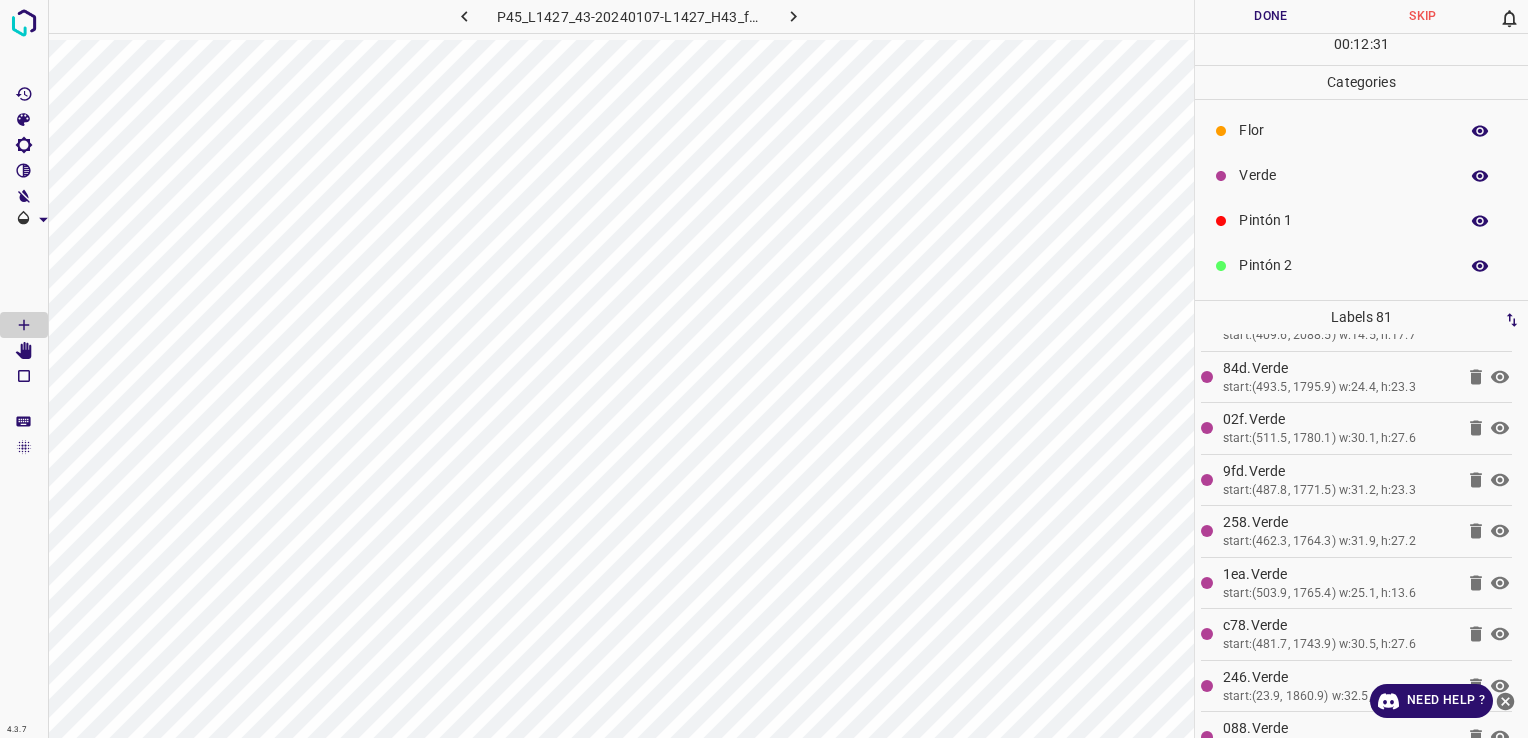 click on "Verde" at bounding box center [1343, 175] 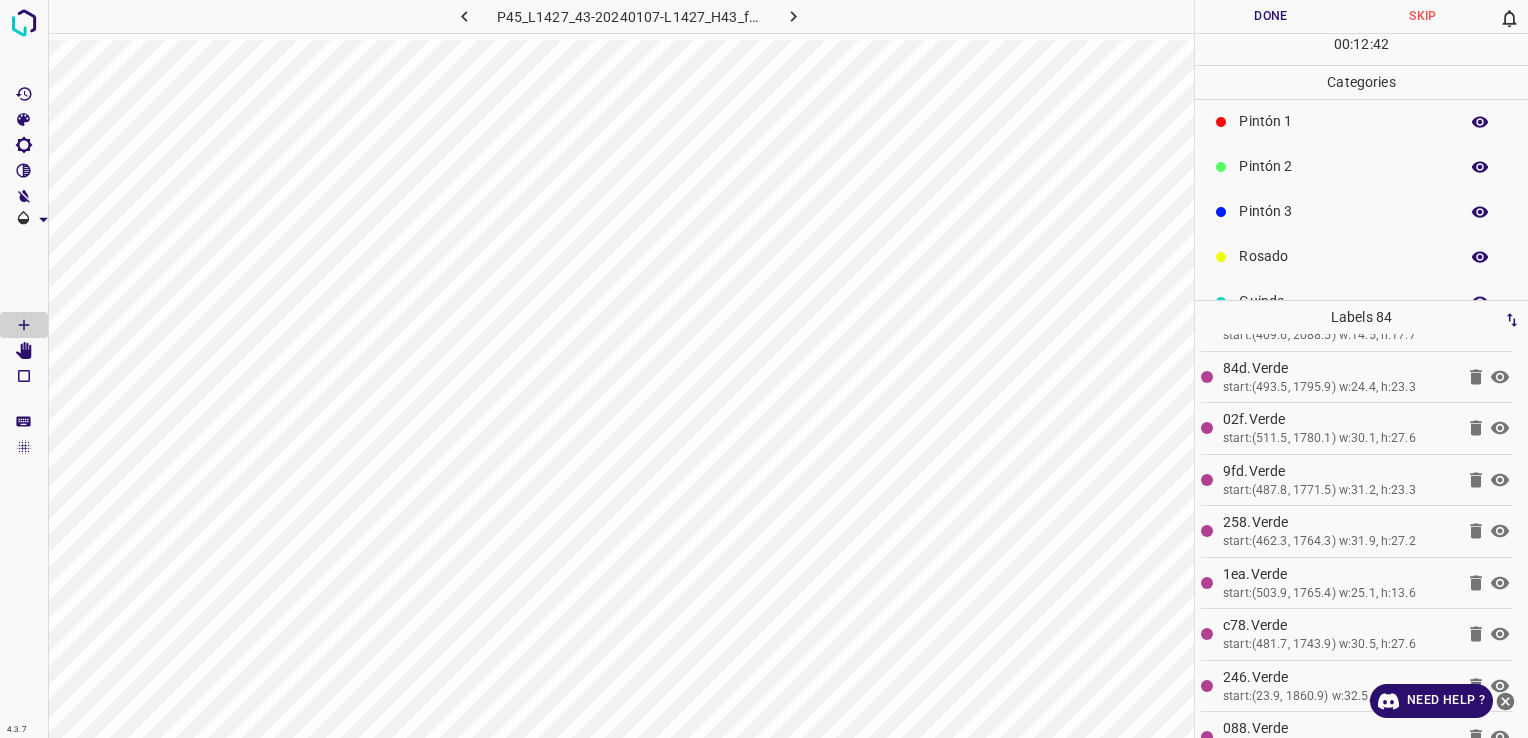 scroll, scrollTop: 176, scrollLeft: 0, axis: vertical 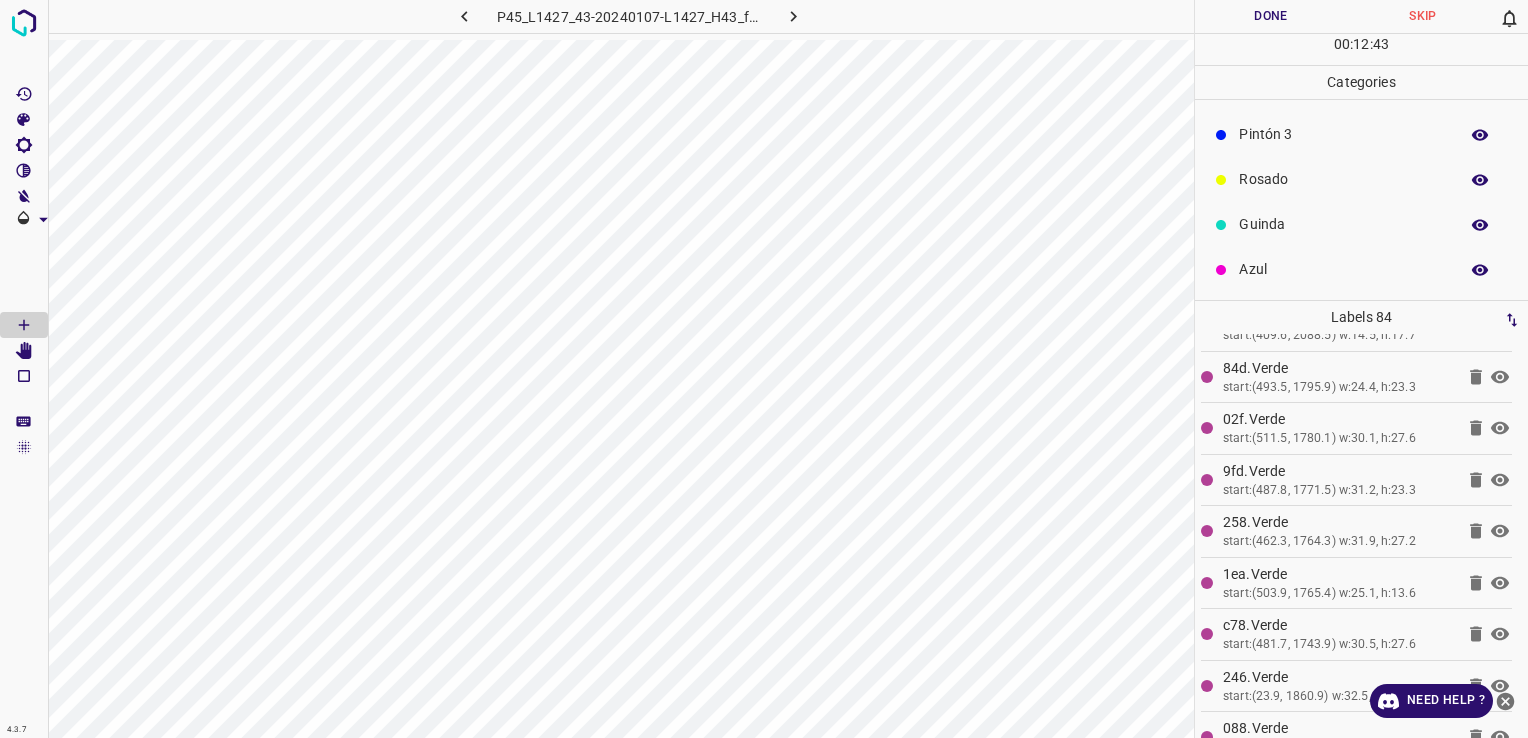 click on "Pintón 3" at bounding box center (1343, 134) 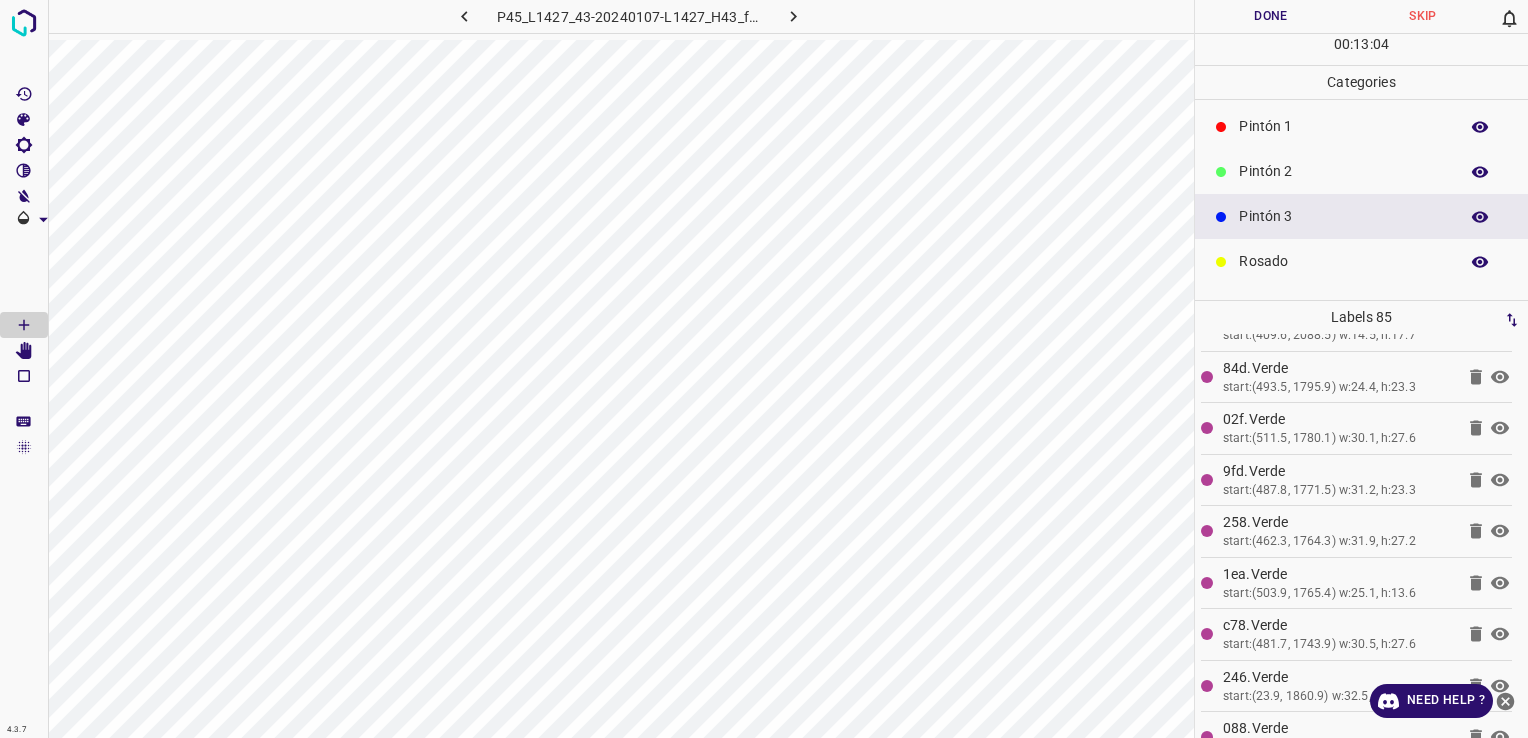 scroll, scrollTop: 0, scrollLeft: 0, axis: both 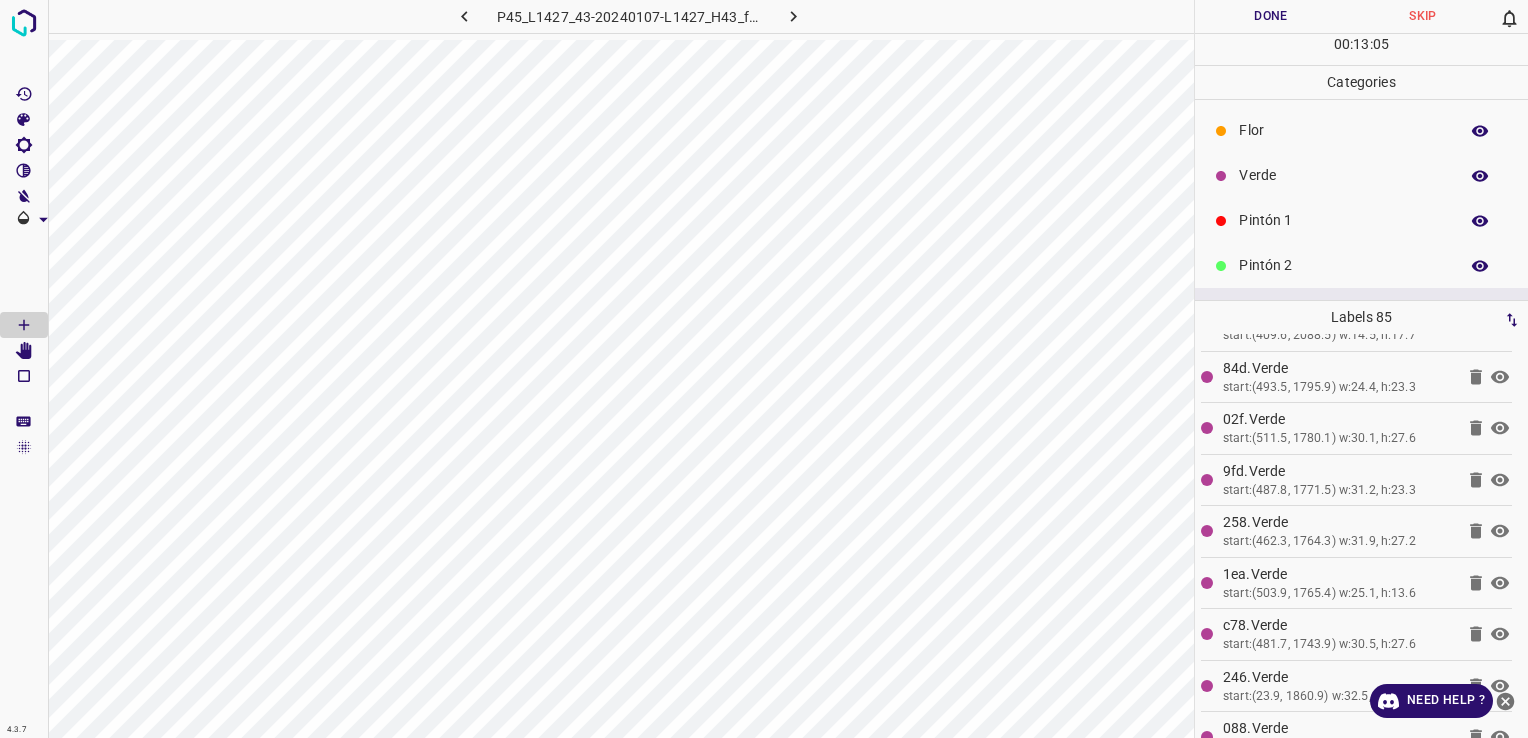 click on "Flor" at bounding box center (1343, 130) 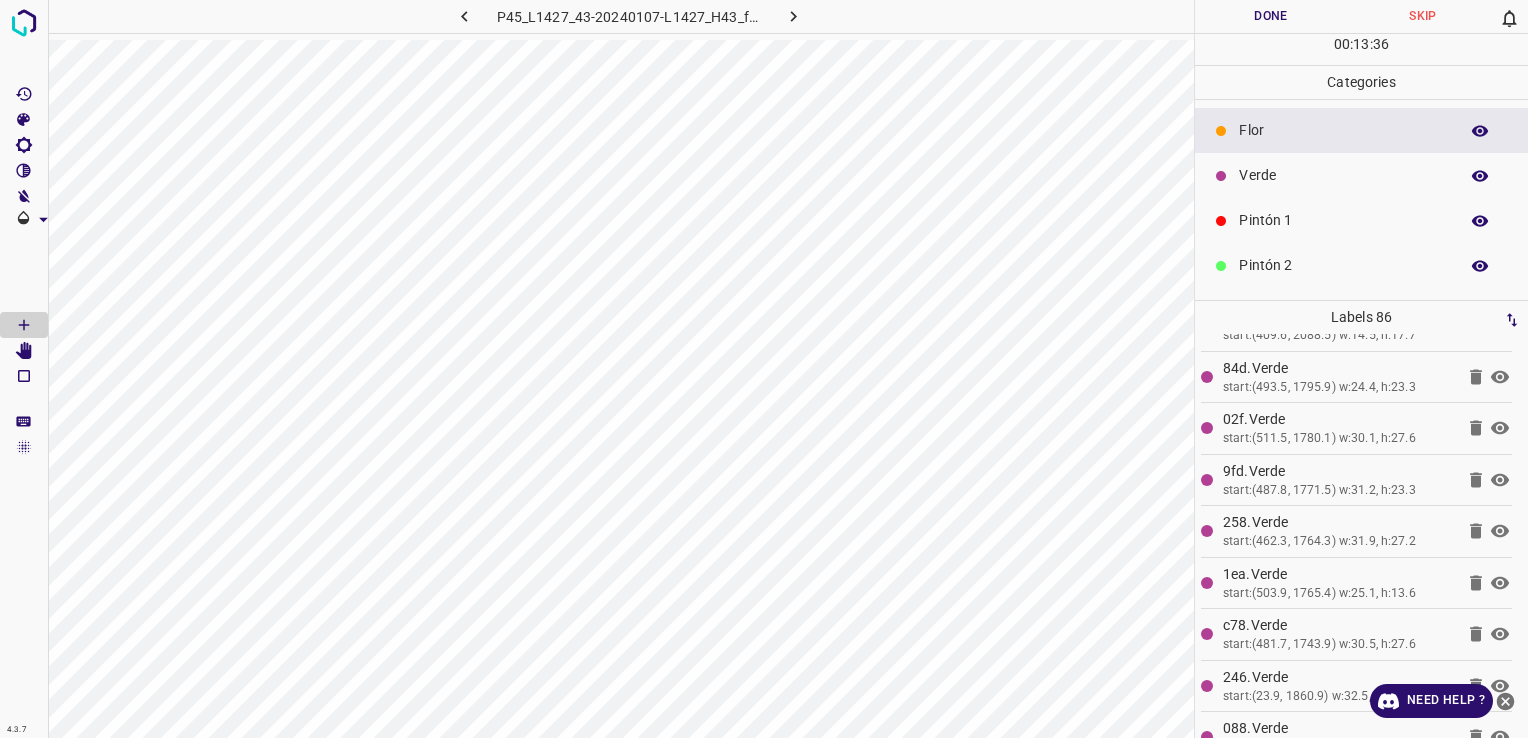 click on "Verde" at bounding box center [1361, 175] 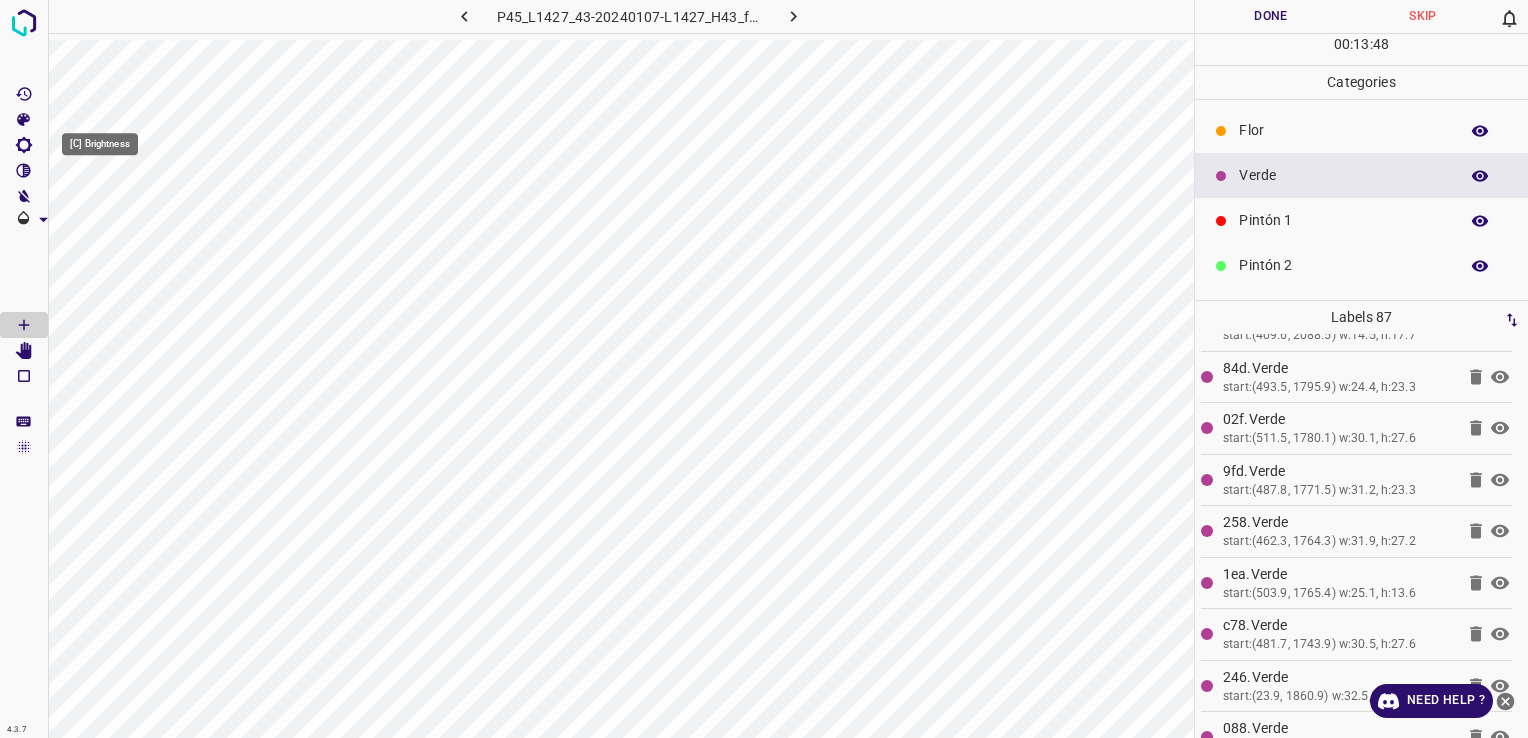 click 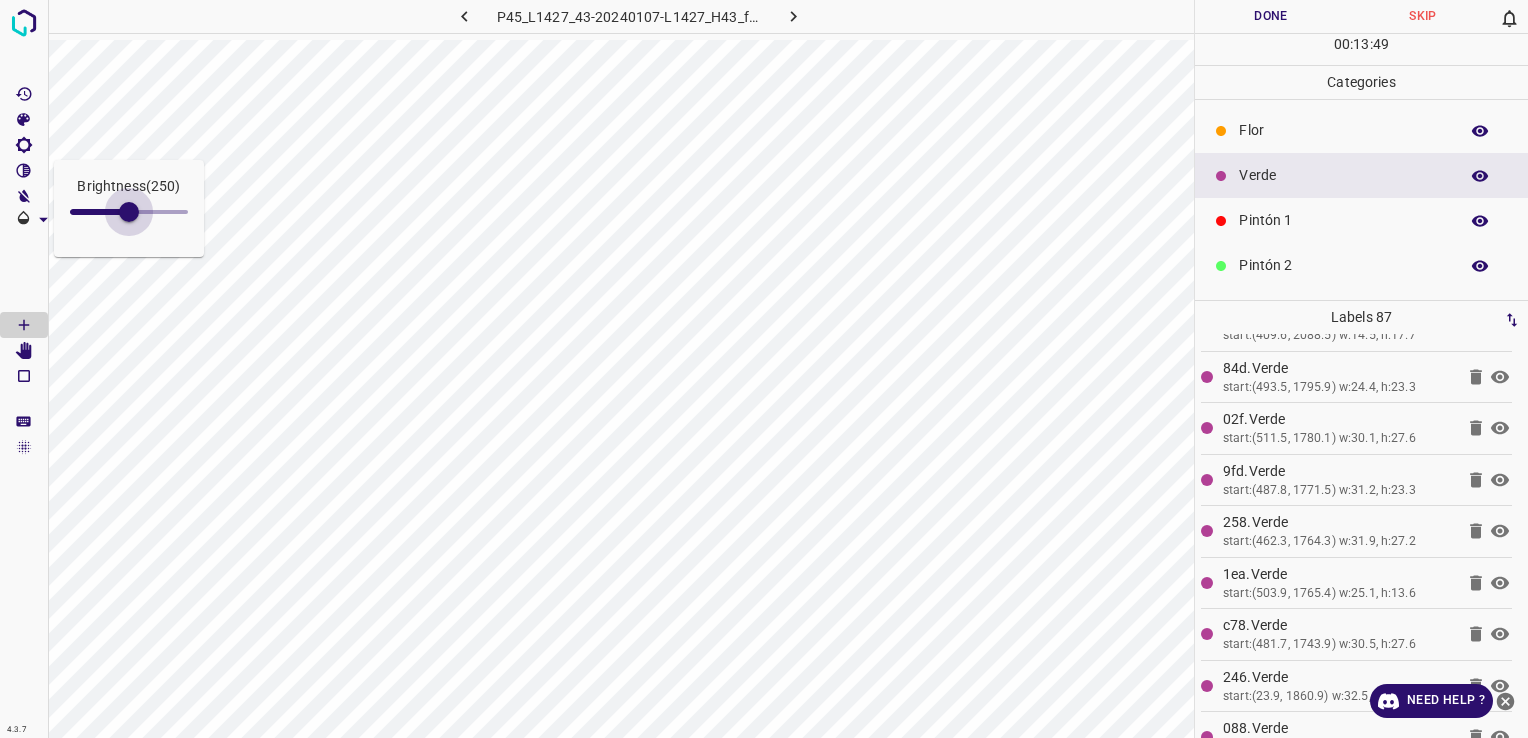 click at bounding box center [129, 212] 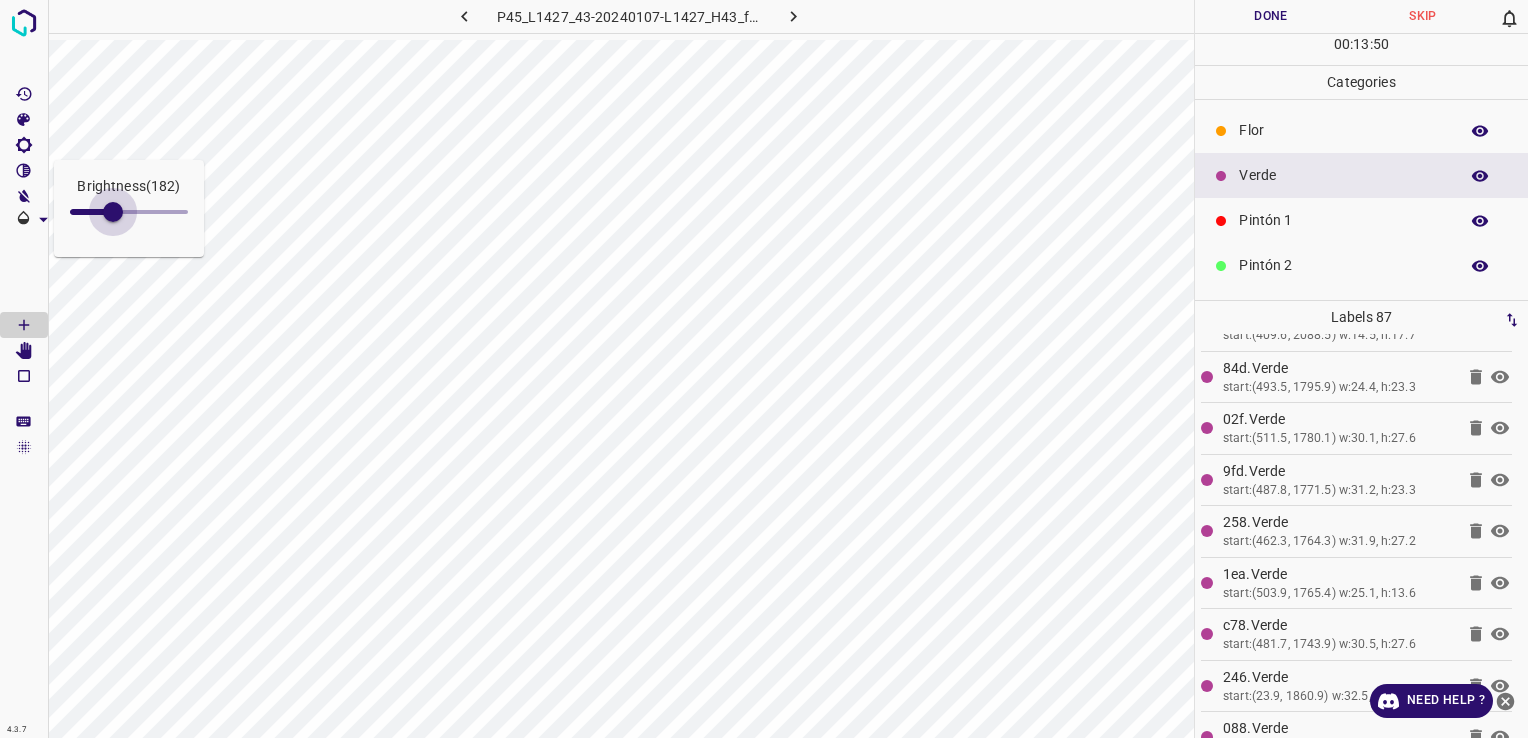click at bounding box center [113, 212] 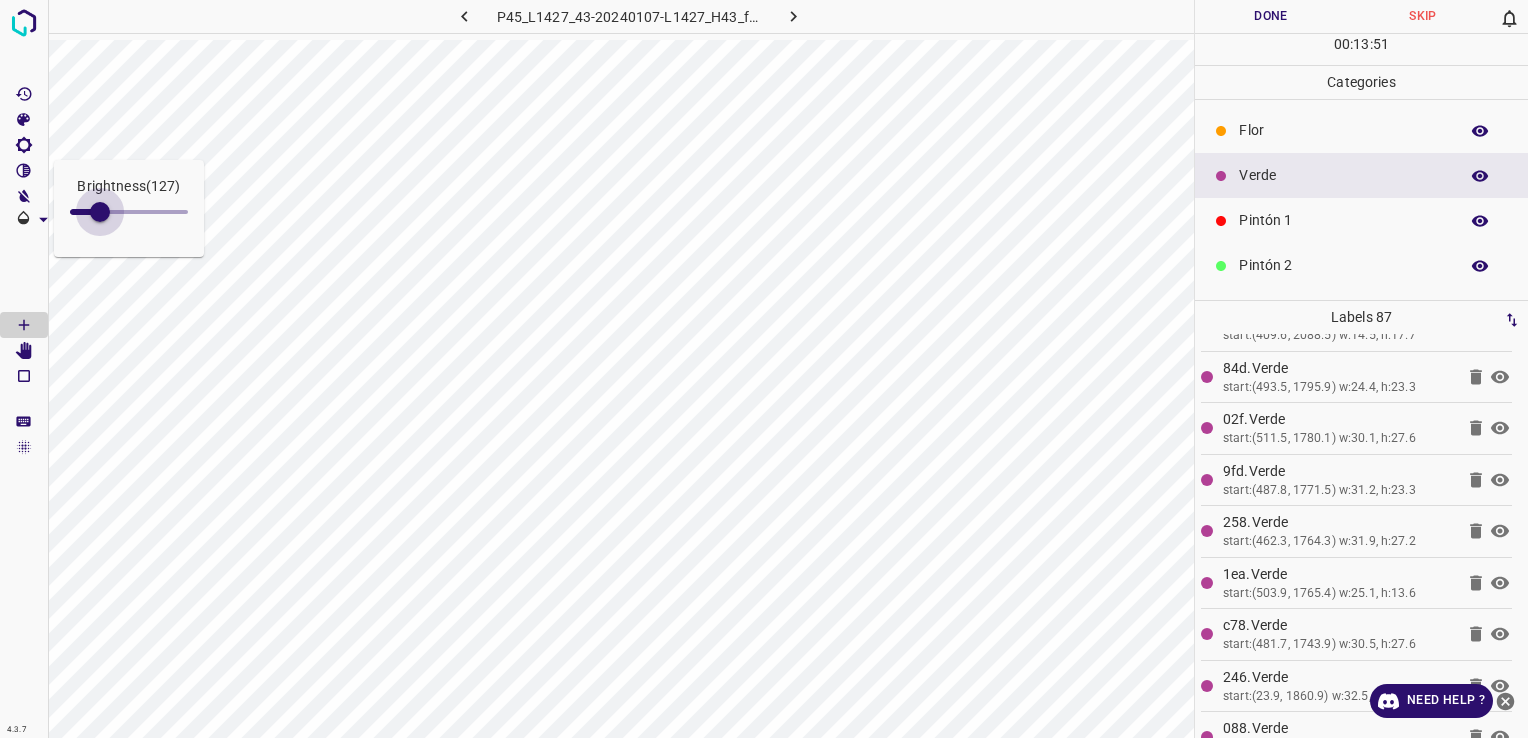 click at bounding box center [100, 212] 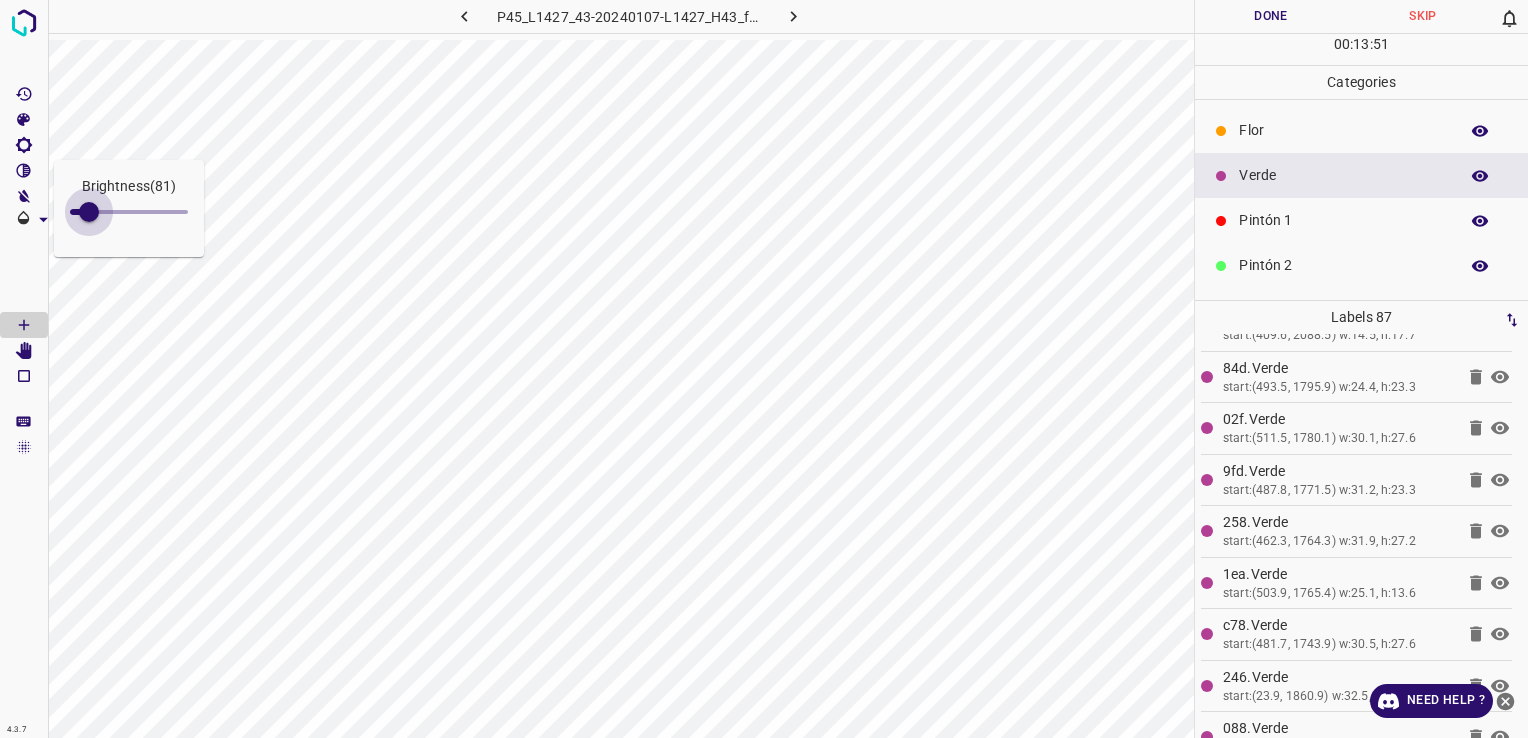 drag, startPoint x: 96, startPoint y: 211, endPoint x: 82, endPoint y: 213, distance: 14.142136 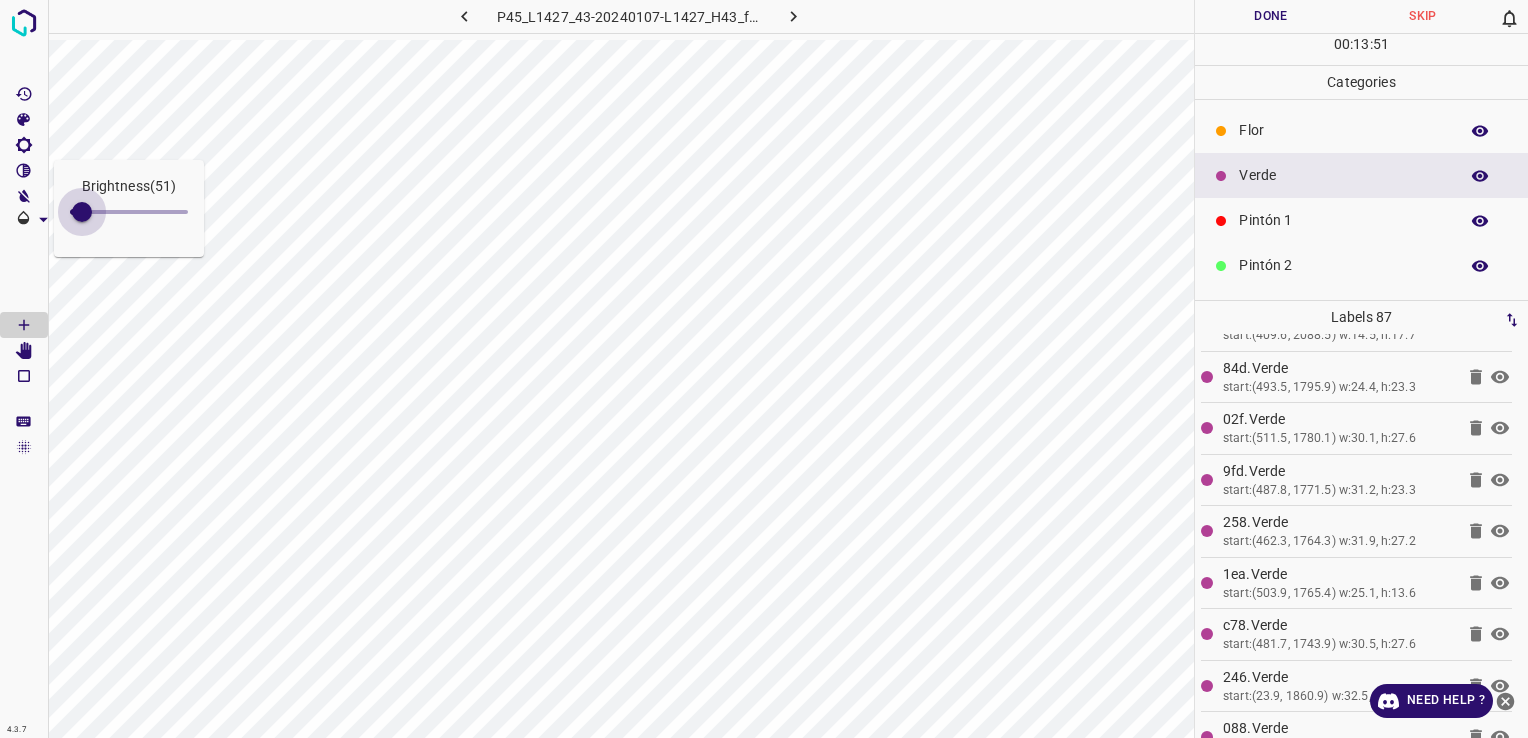 click at bounding box center [82, 212] 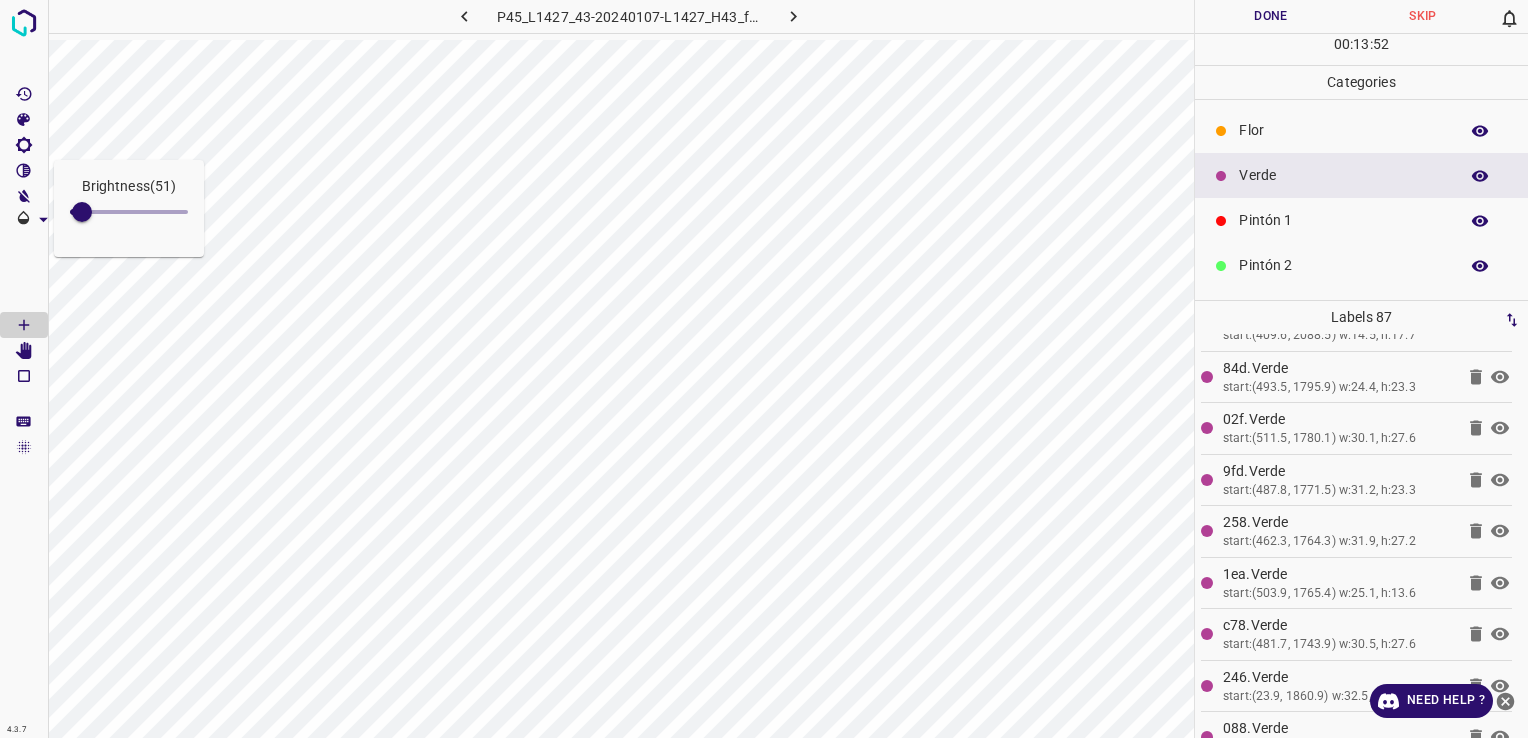 click at bounding box center (82, 212) 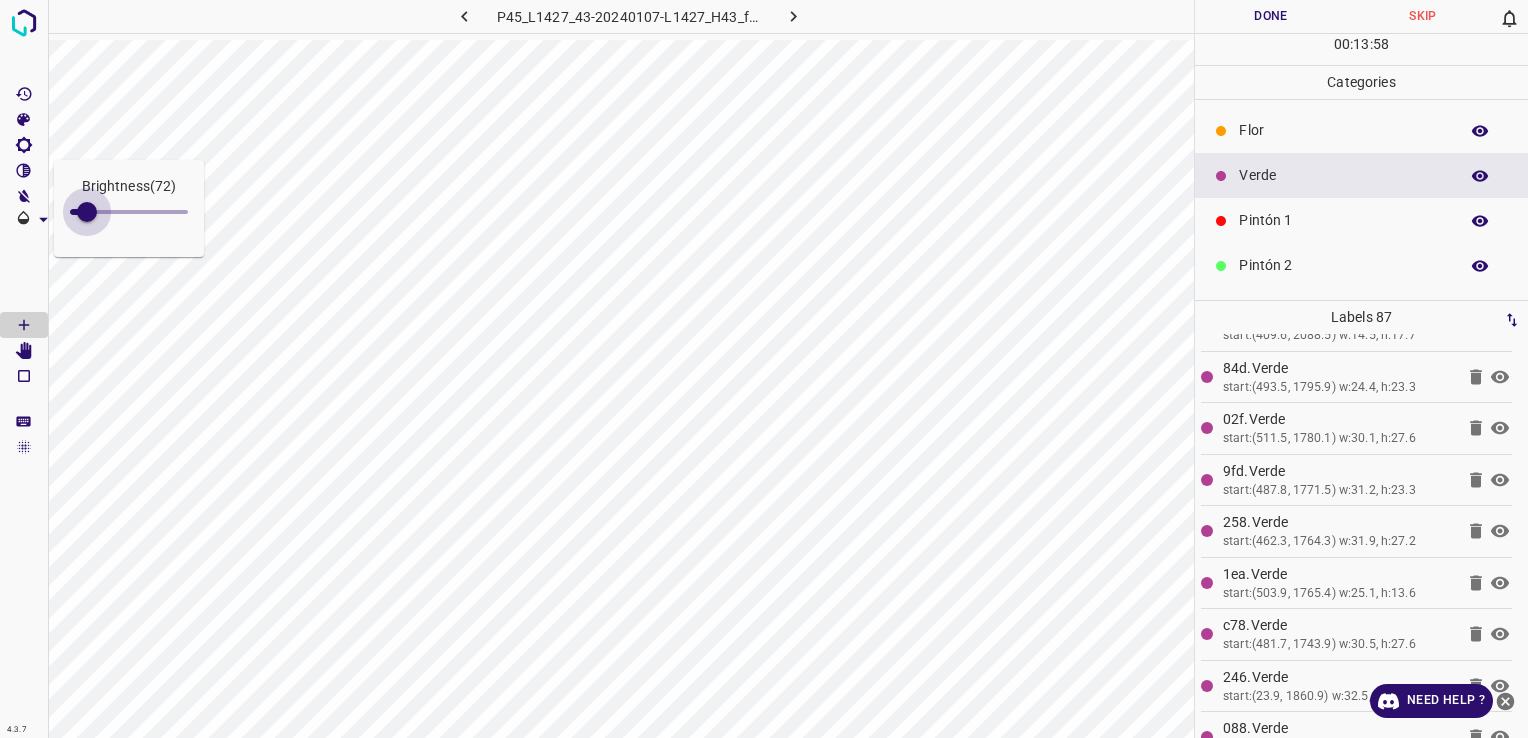 type on "76" 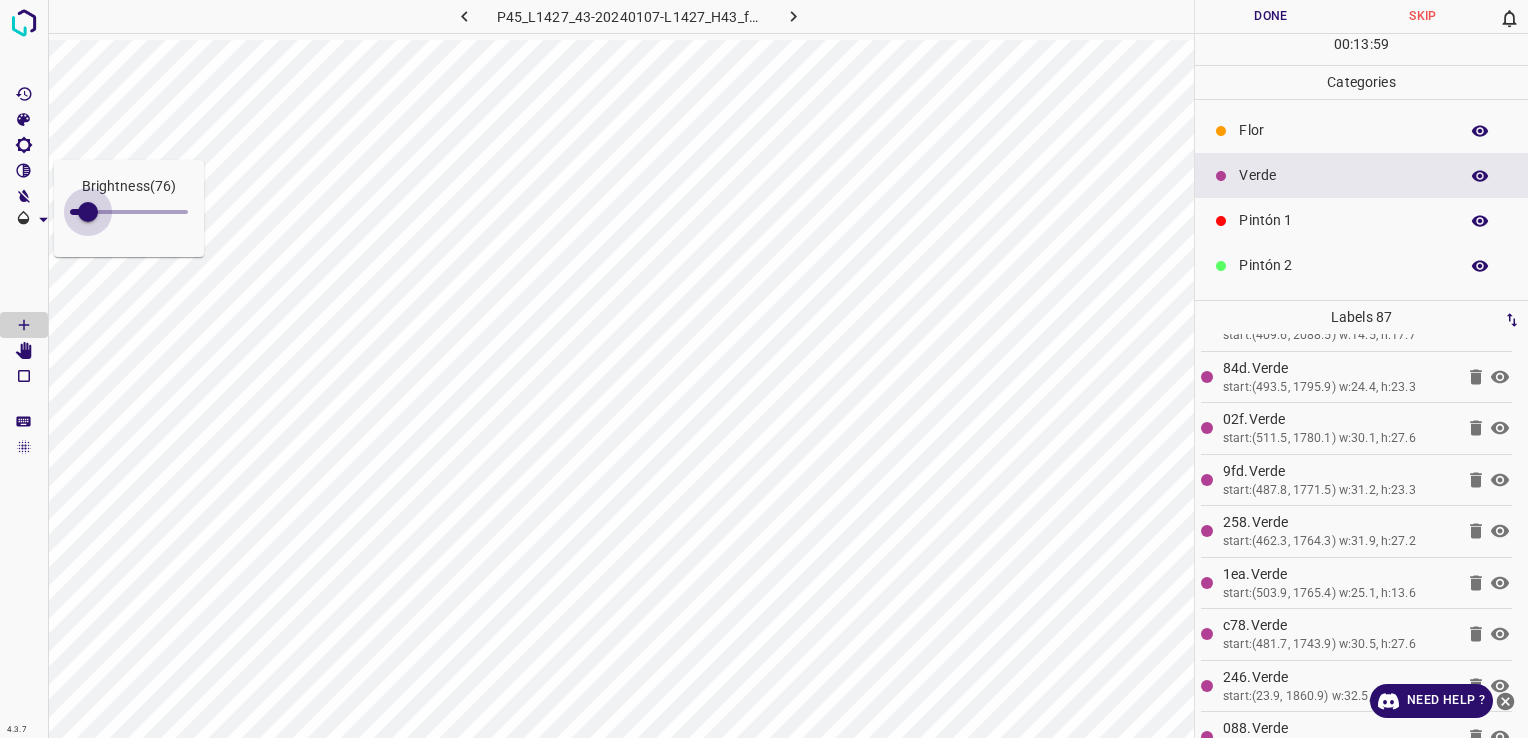 click at bounding box center [88, 212] 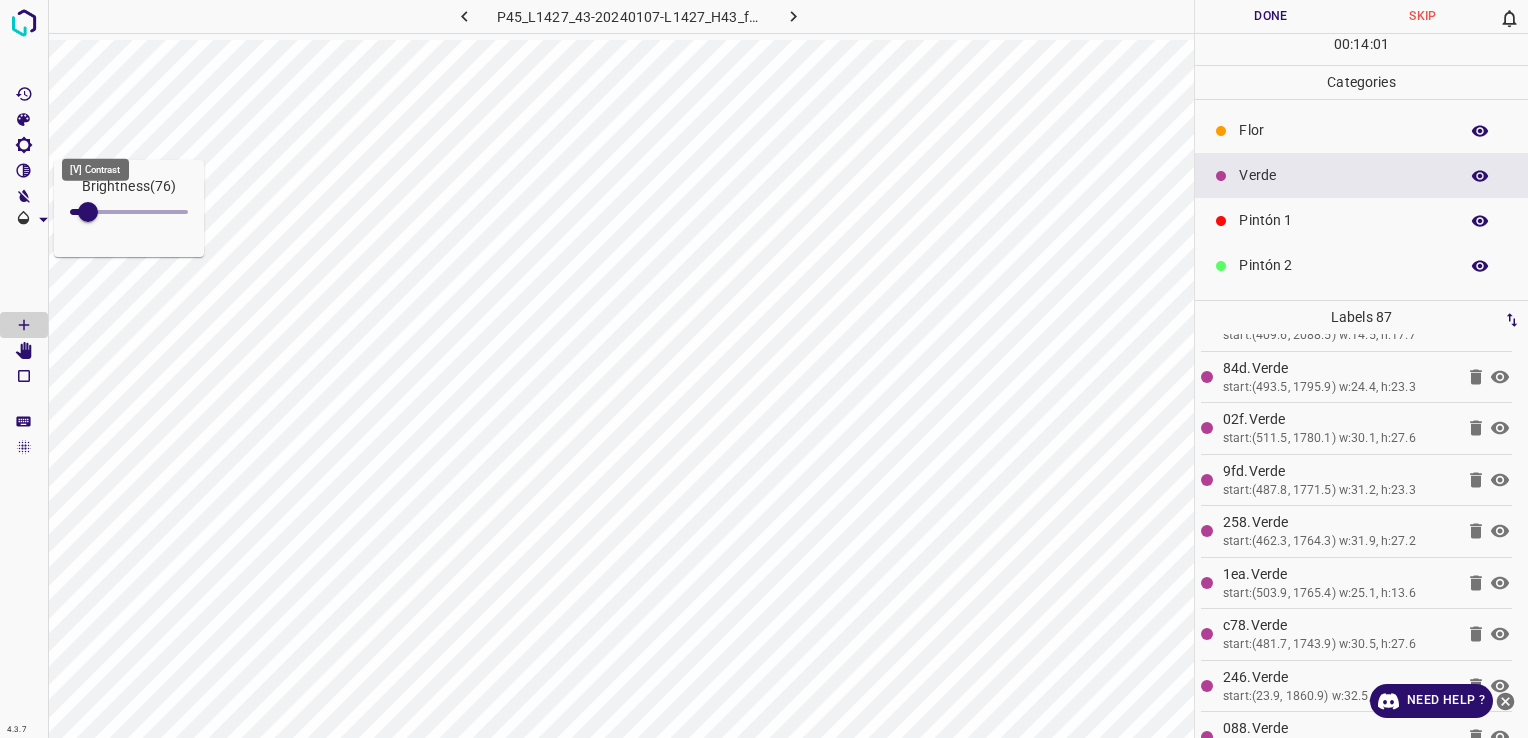 click 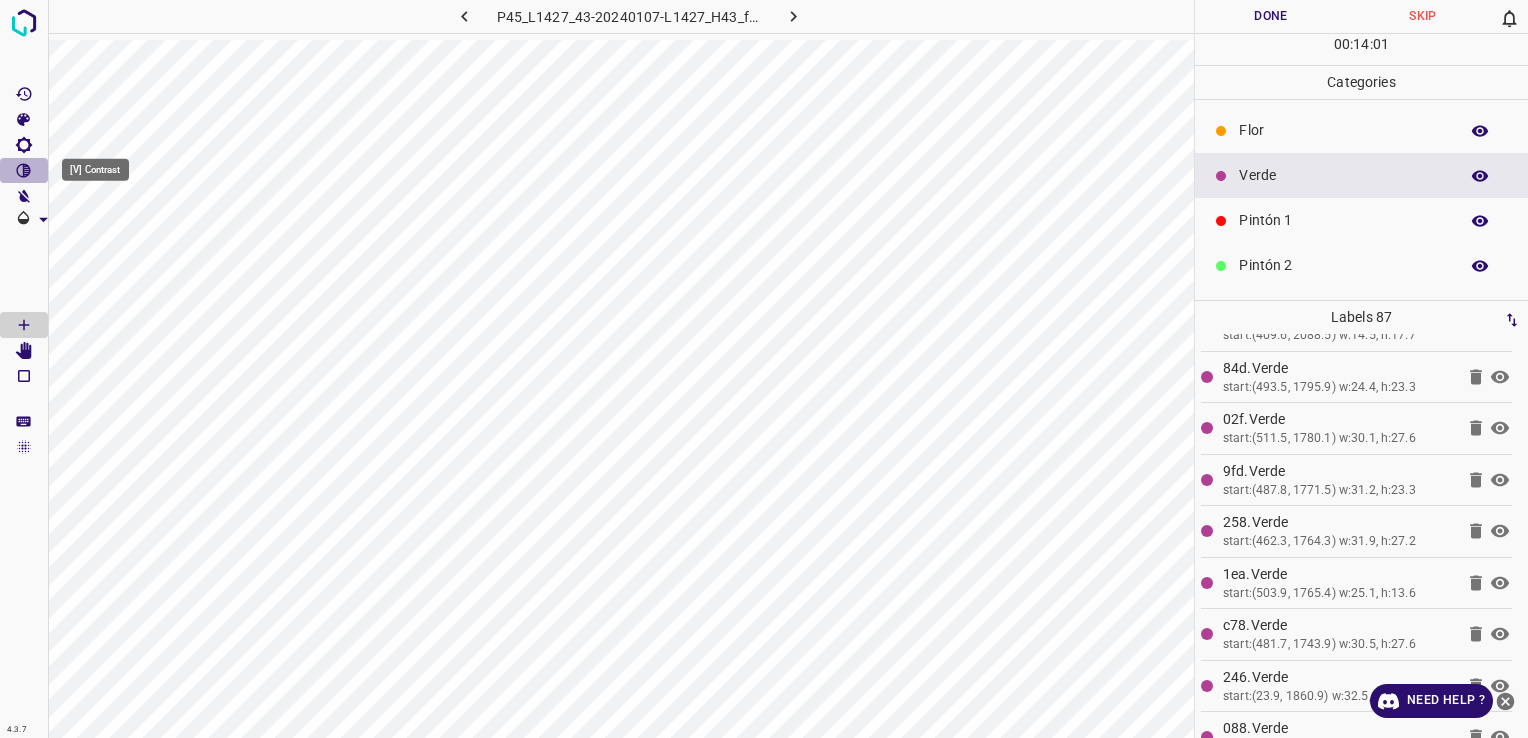 click 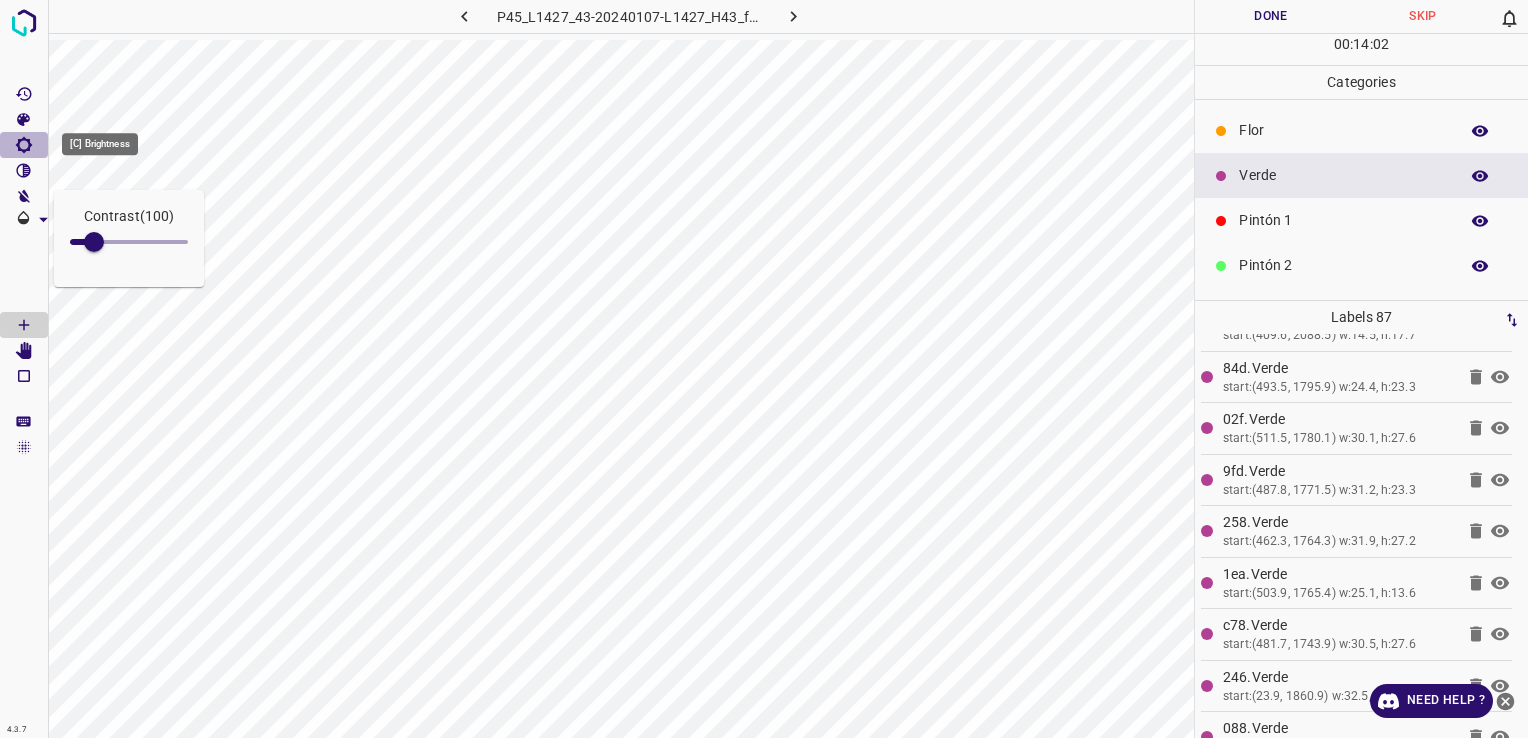 click 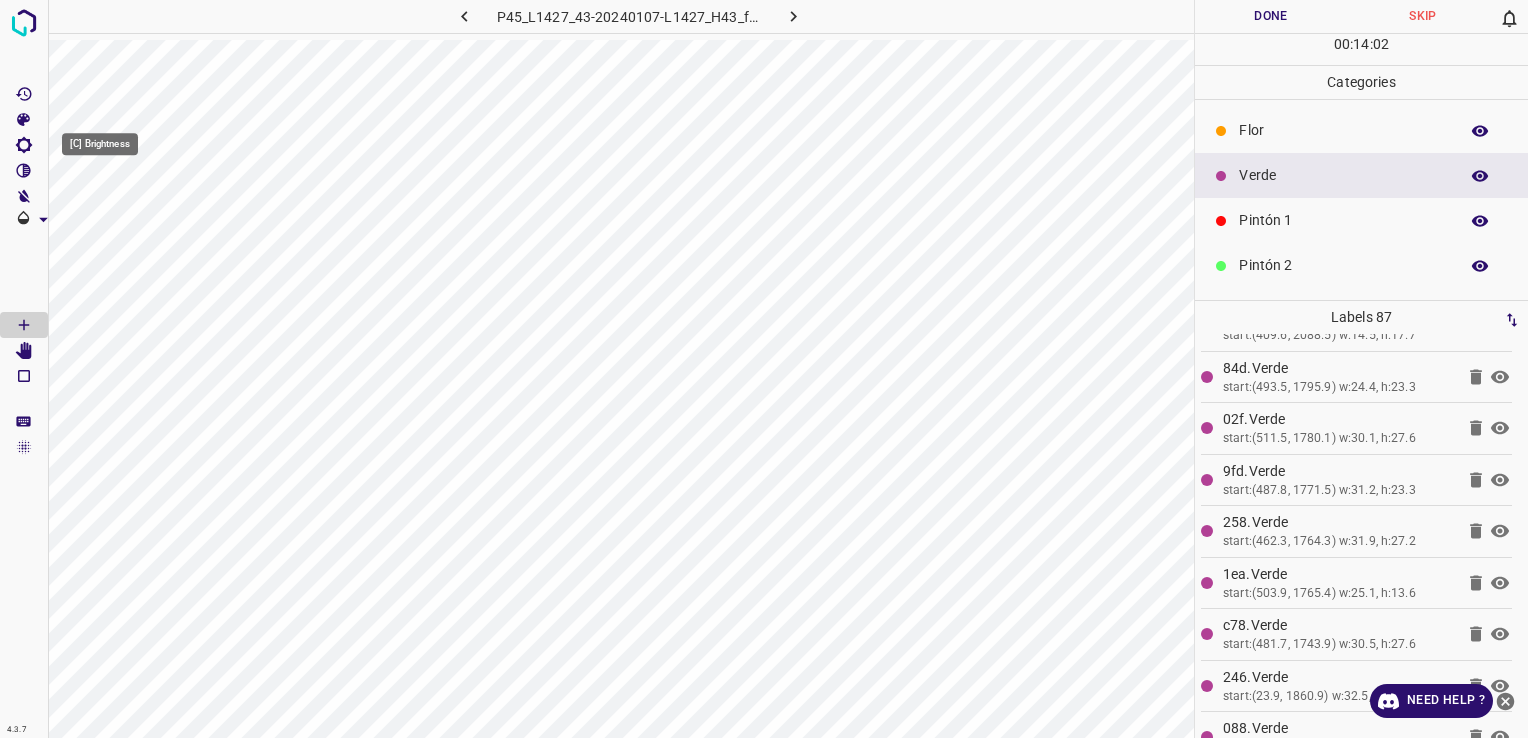 click 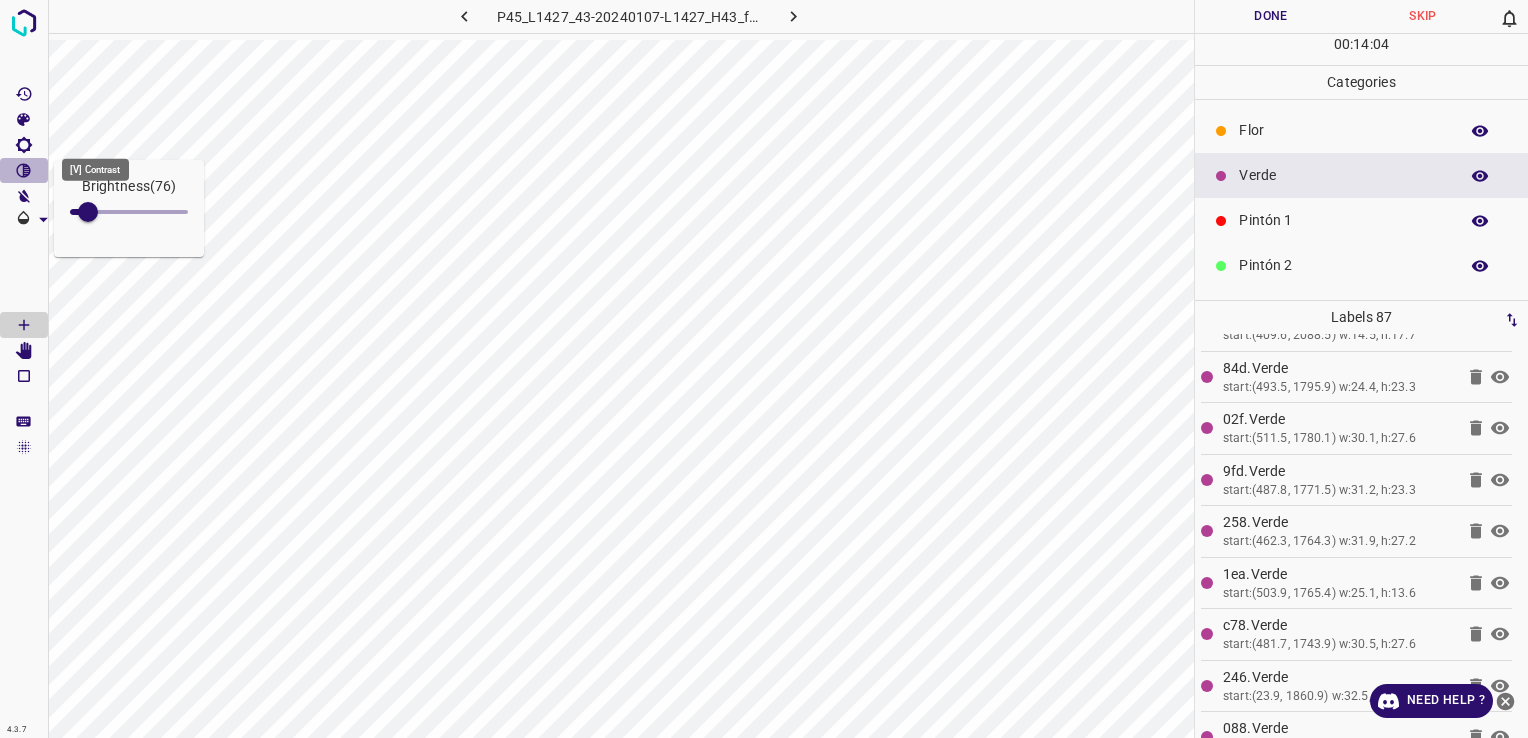 click 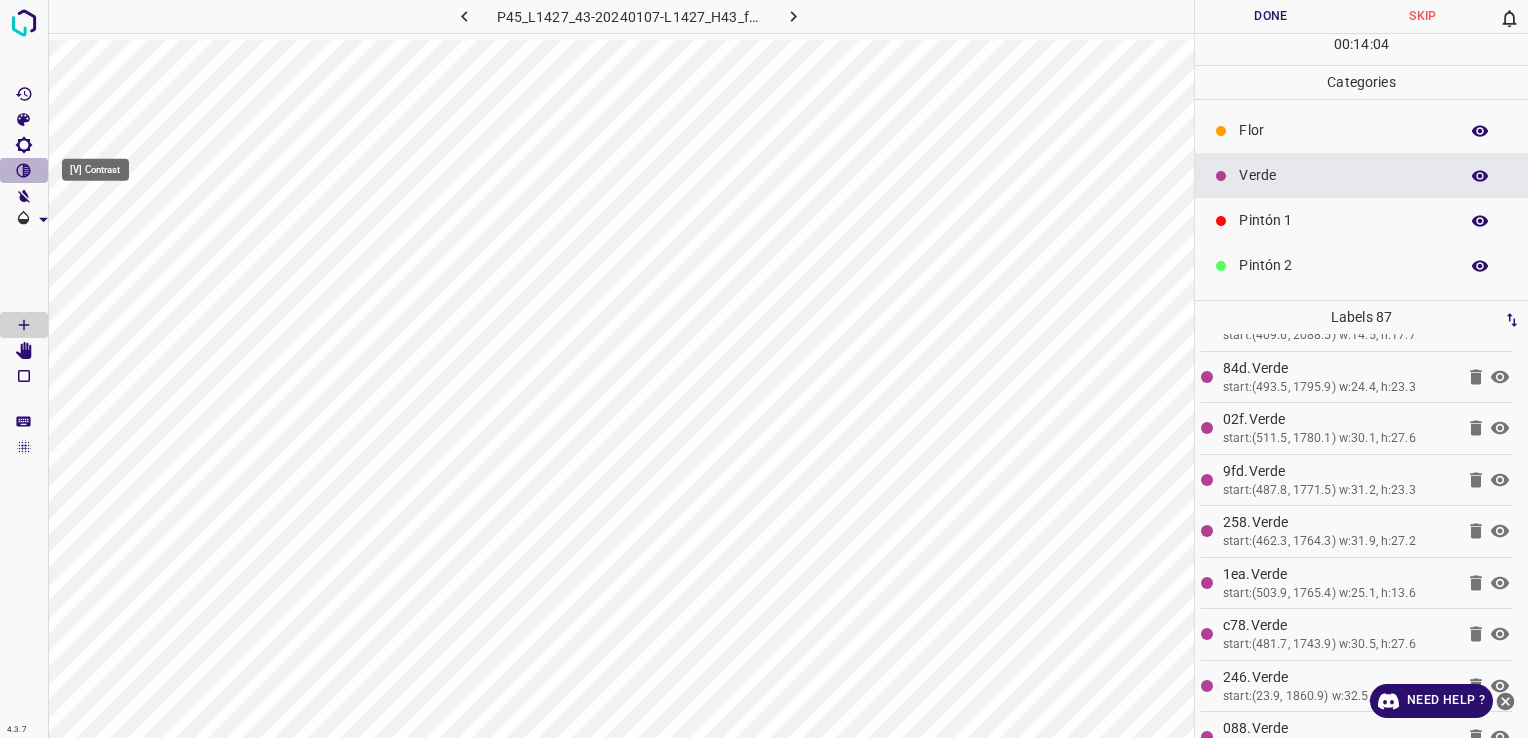 click 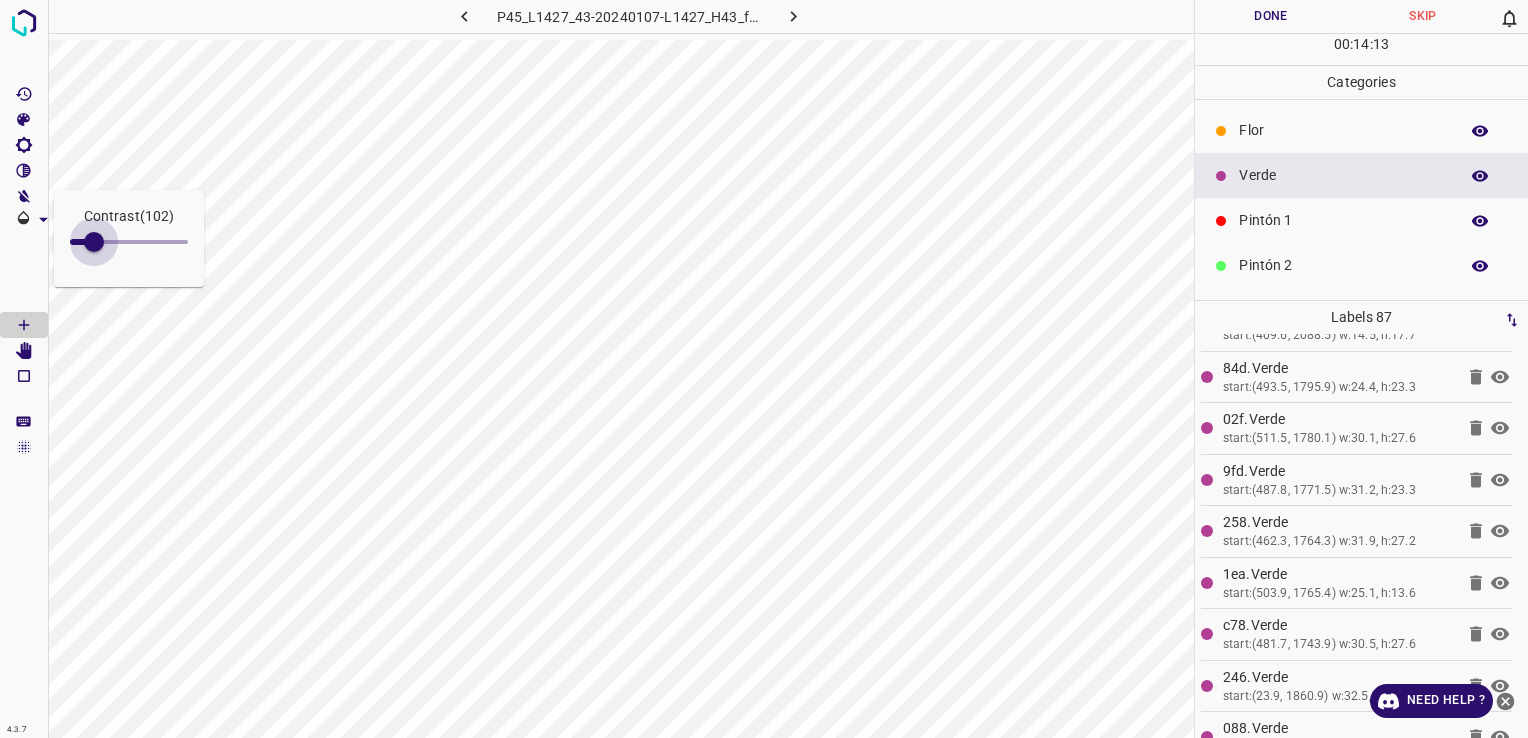 type on "97" 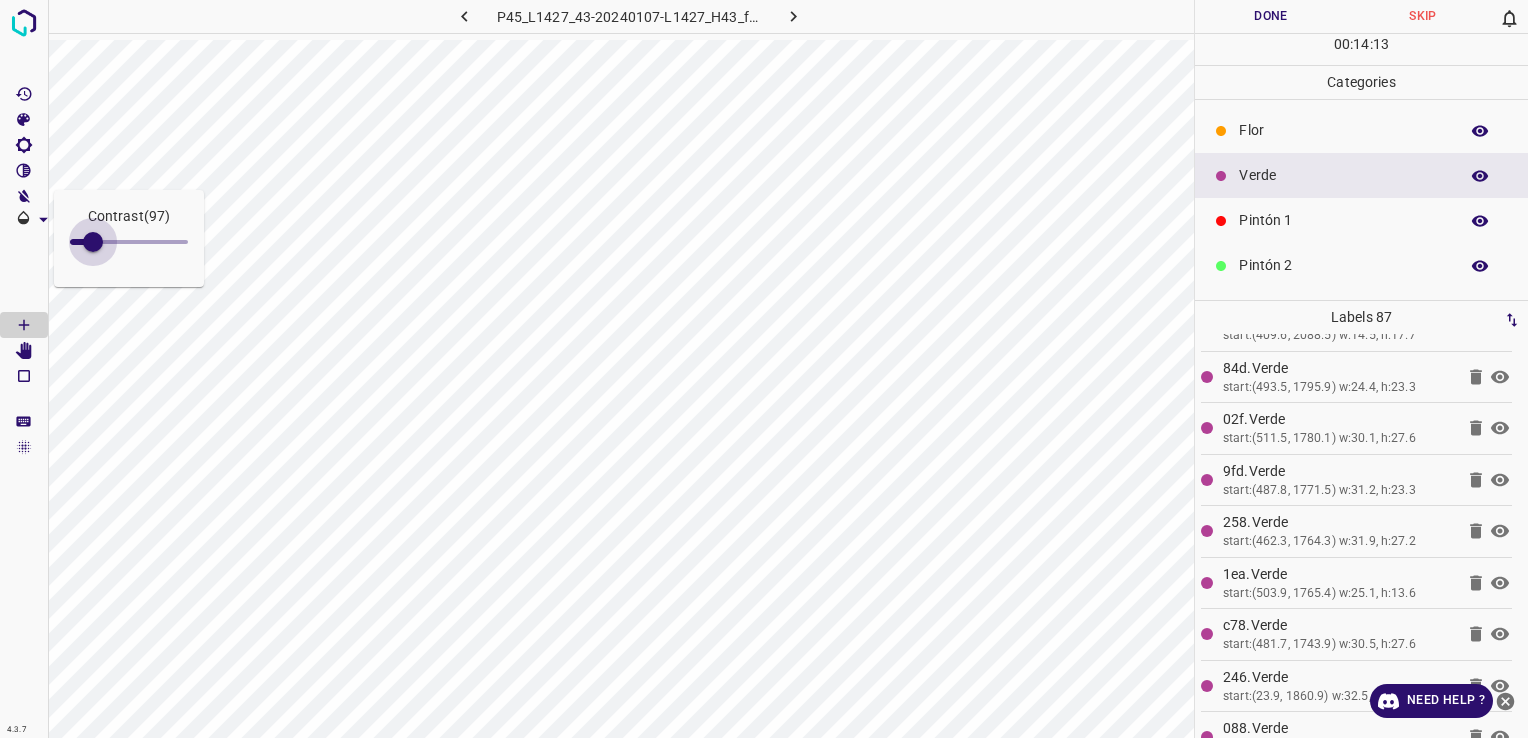 drag, startPoint x: 117, startPoint y: 246, endPoint x: 93, endPoint y: 250, distance: 24.33105 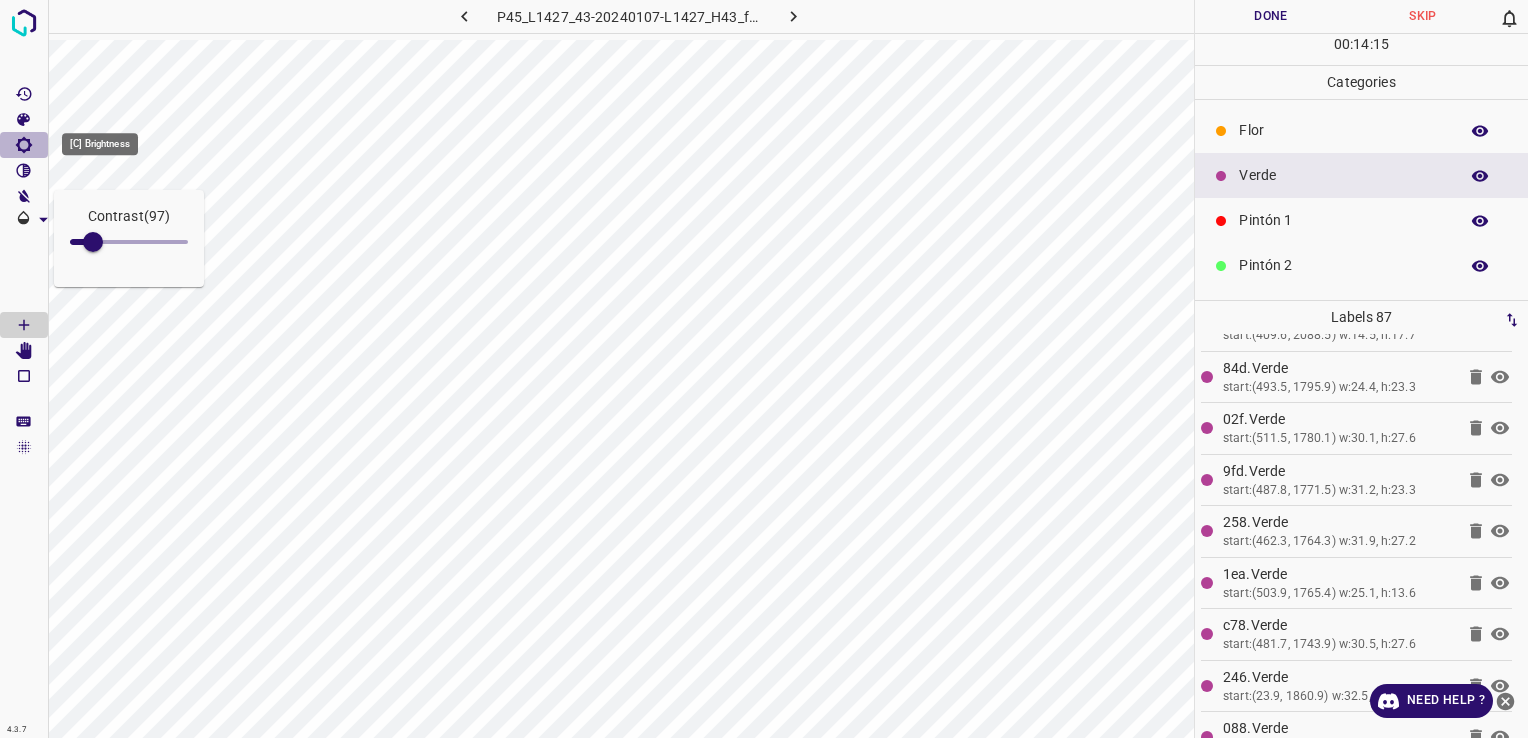 click 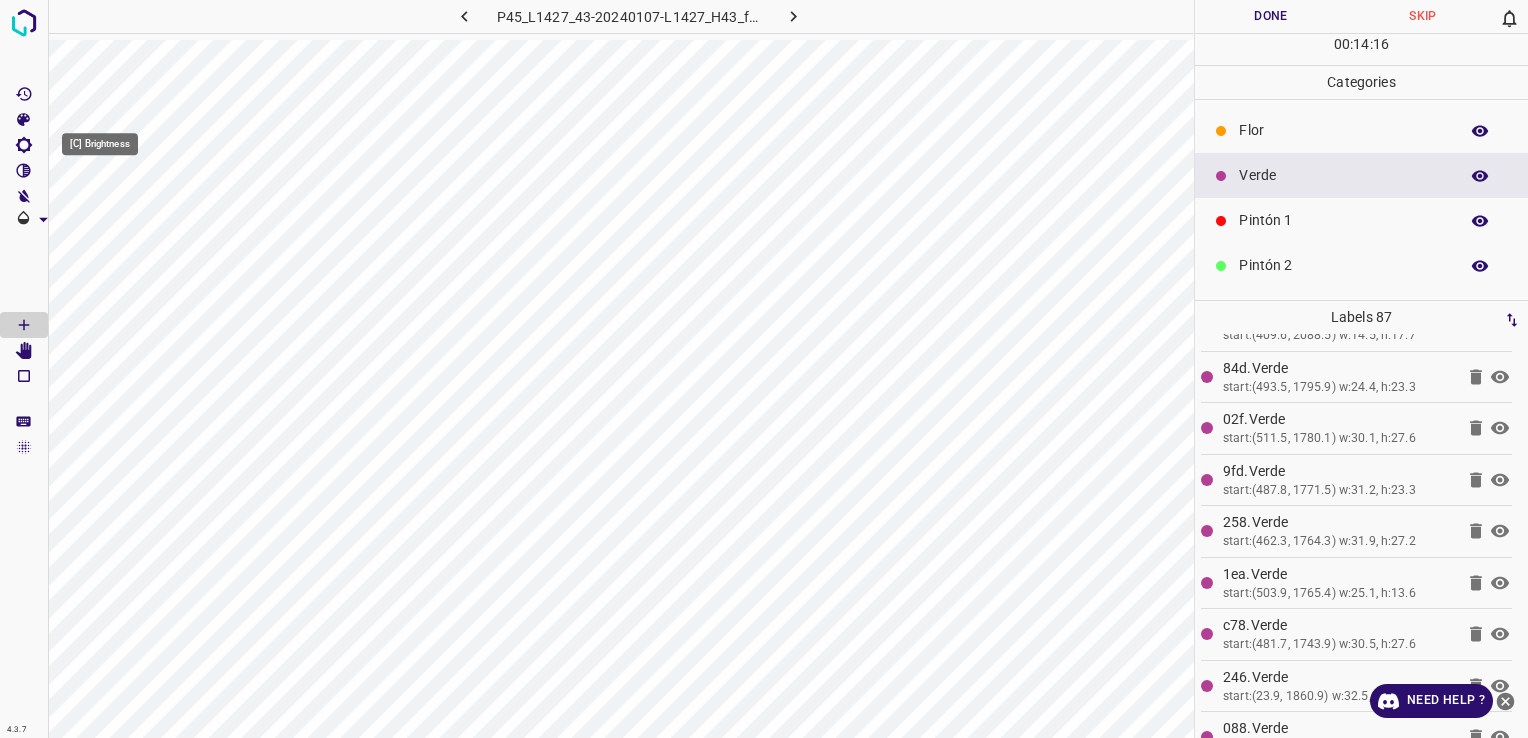 click 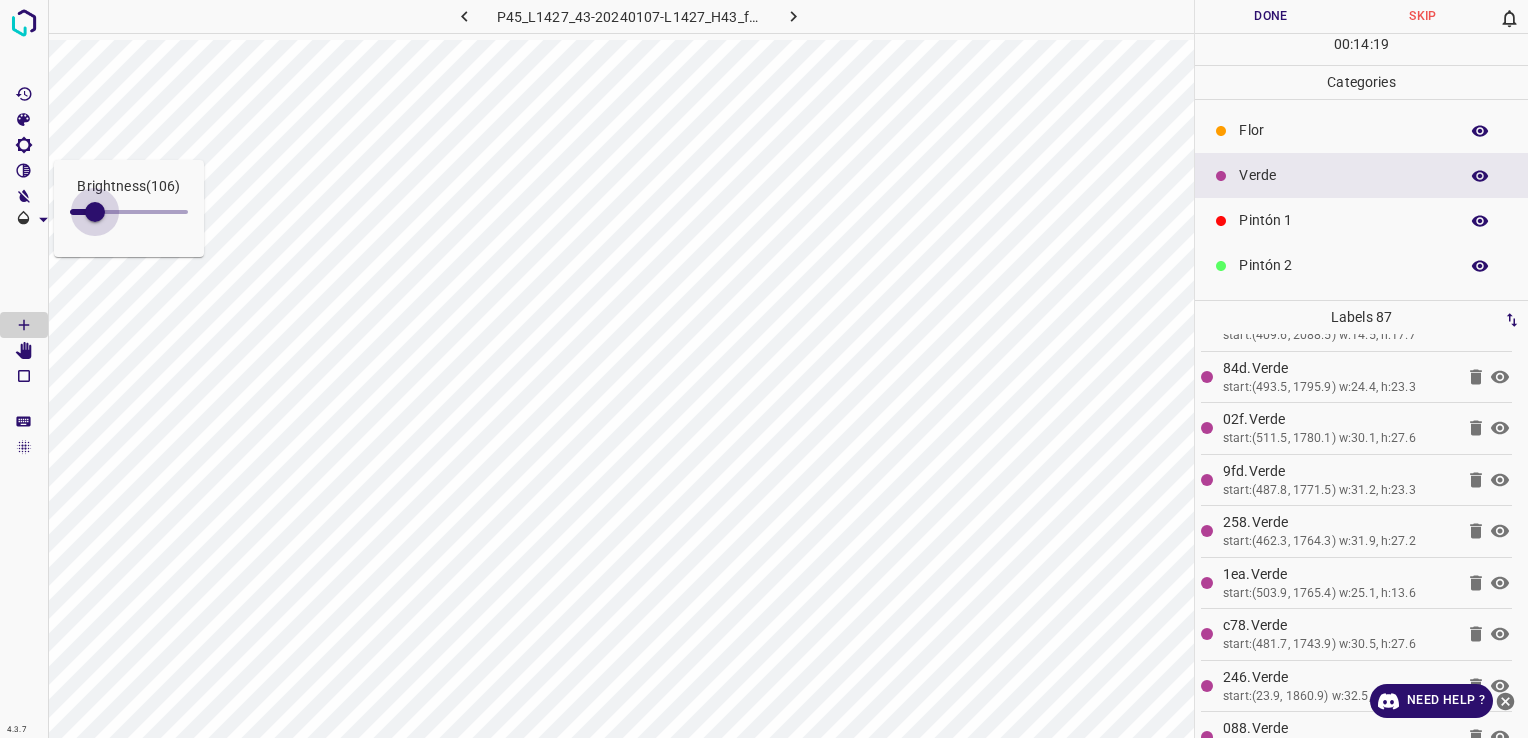 click at bounding box center [95, 212] 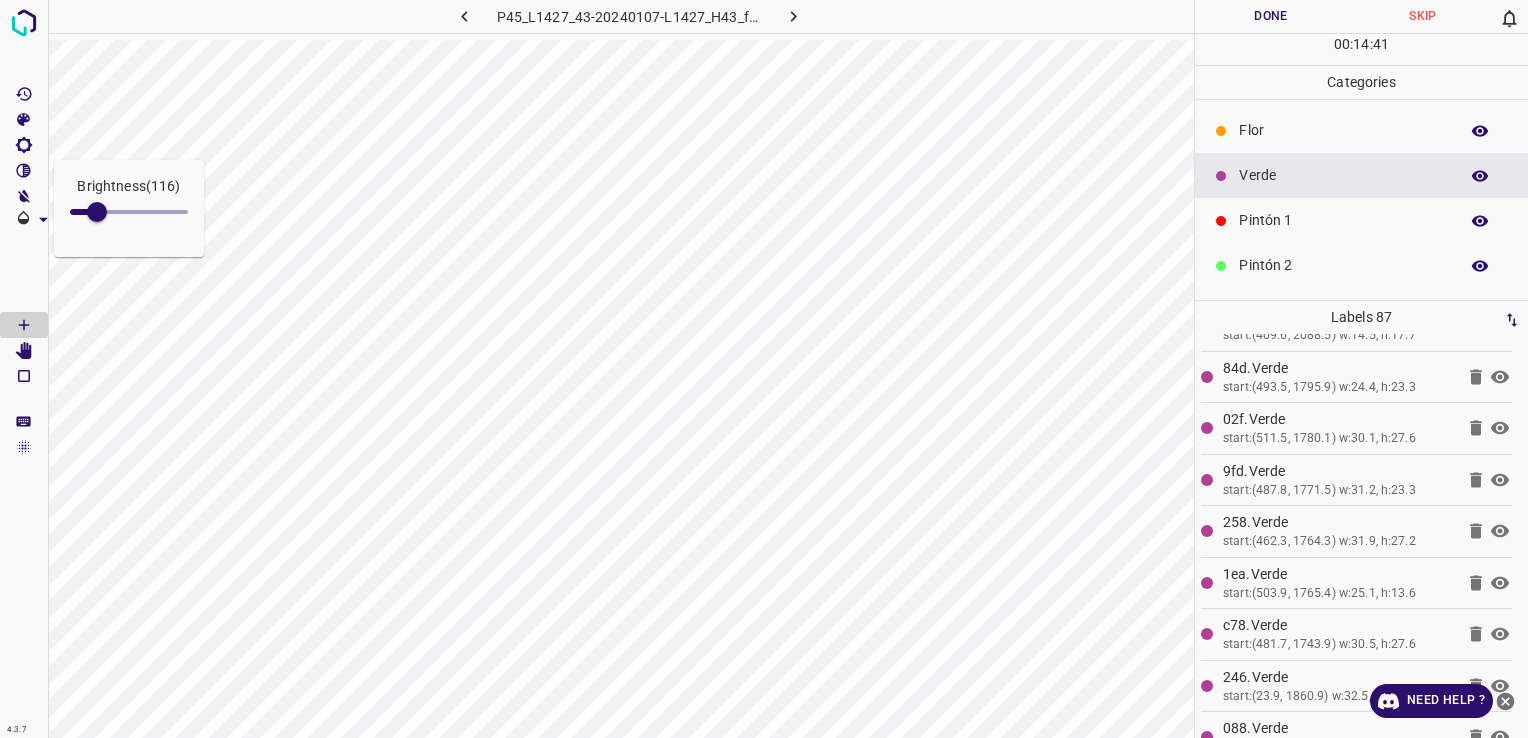 type on "117" 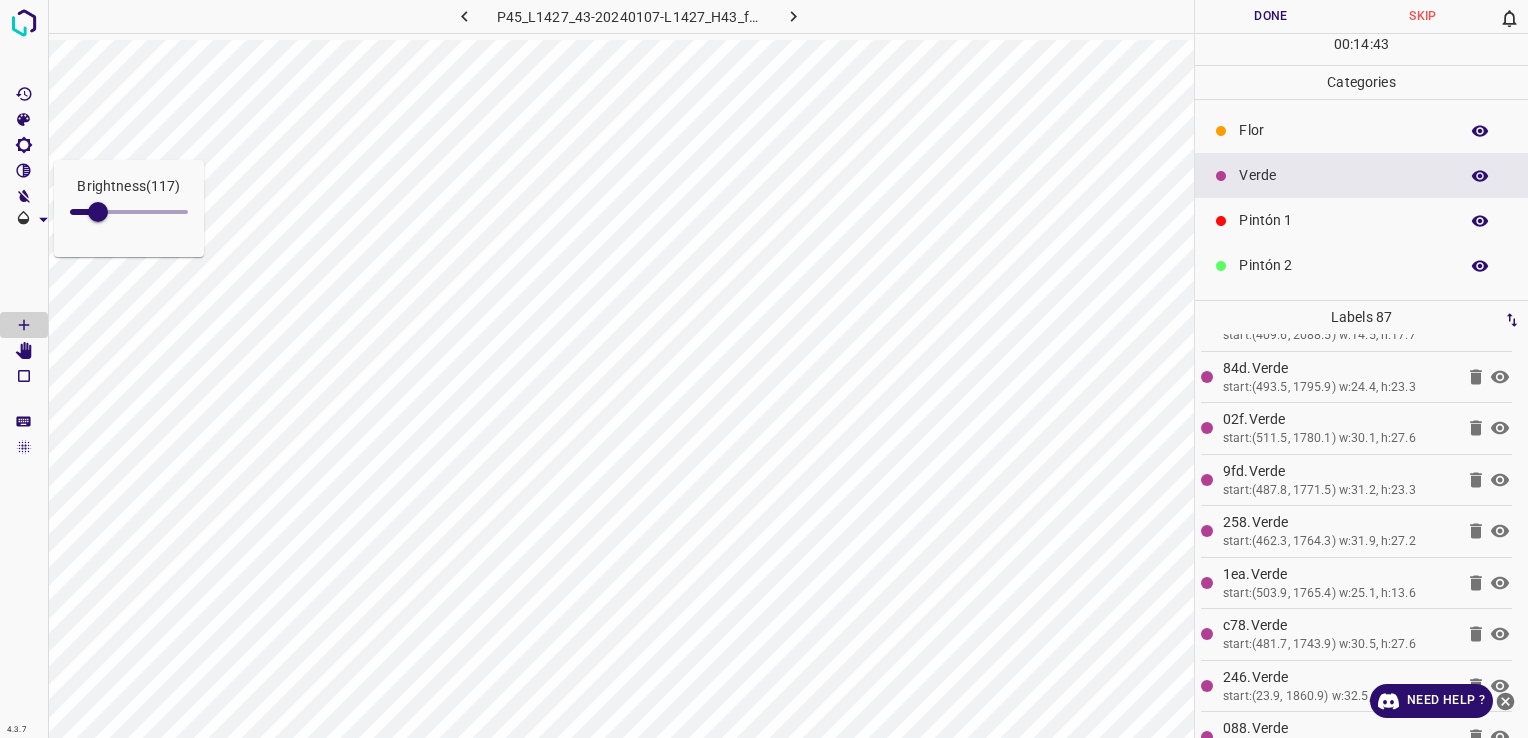 click on "Done" at bounding box center [1271, 16] 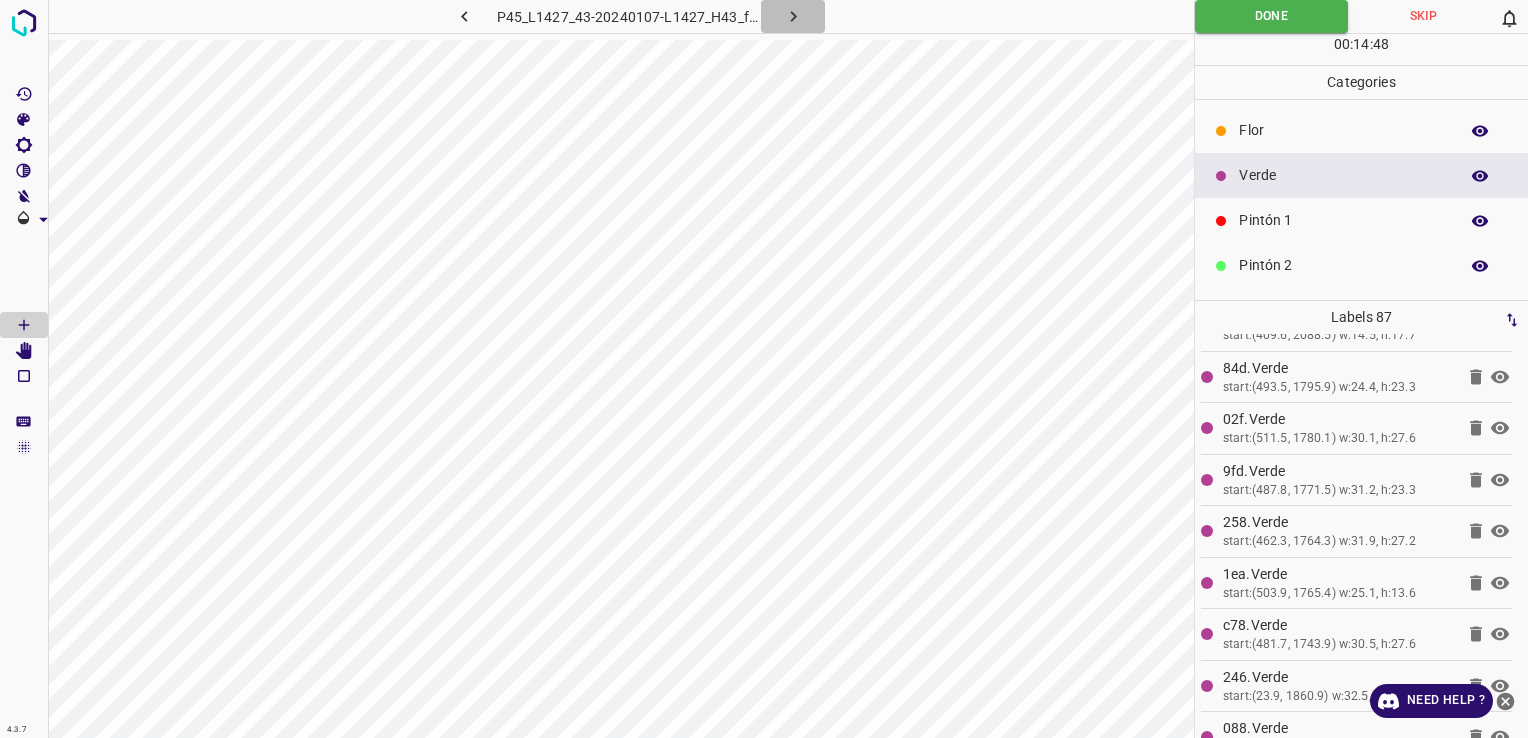 click 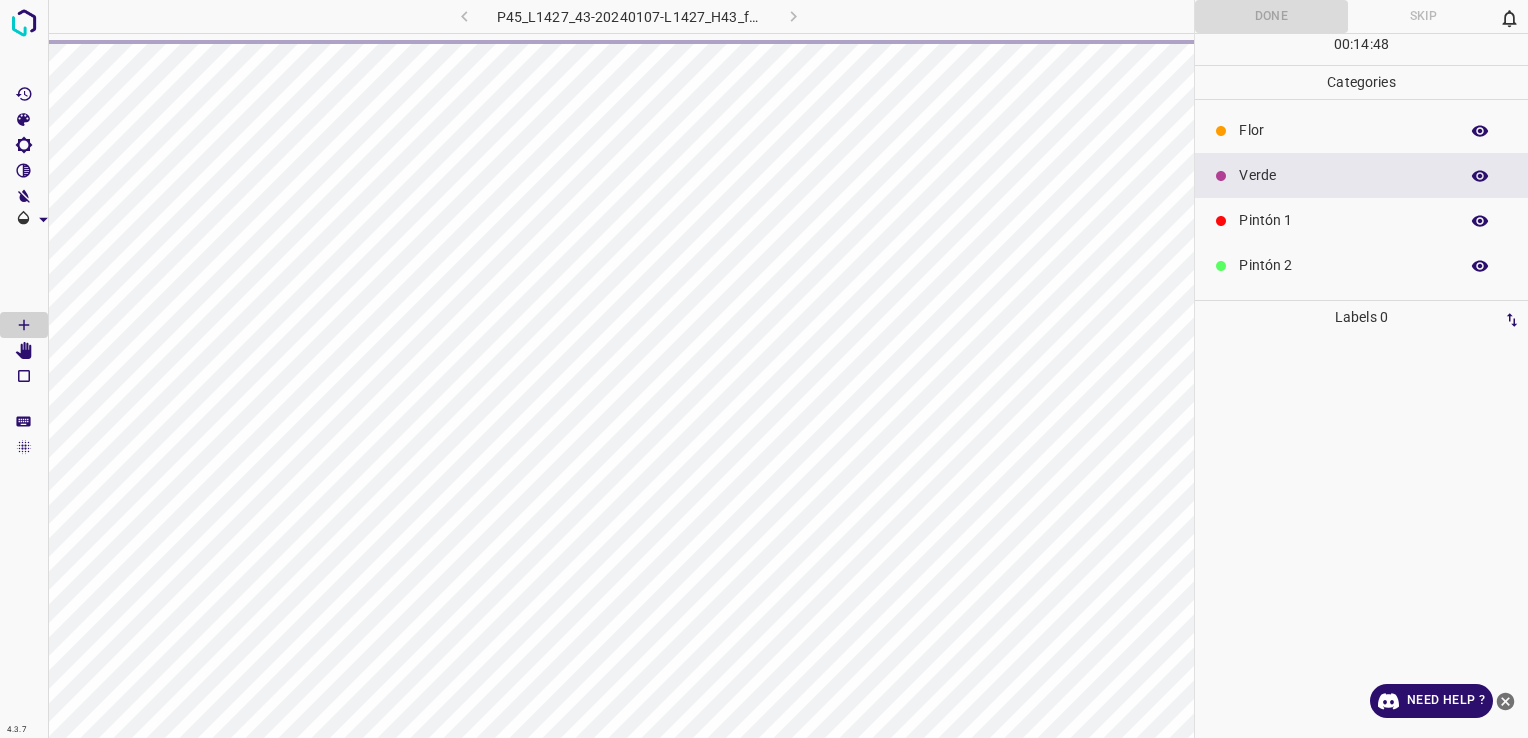 scroll, scrollTop: 0, scrollLeft: 0, axis: both 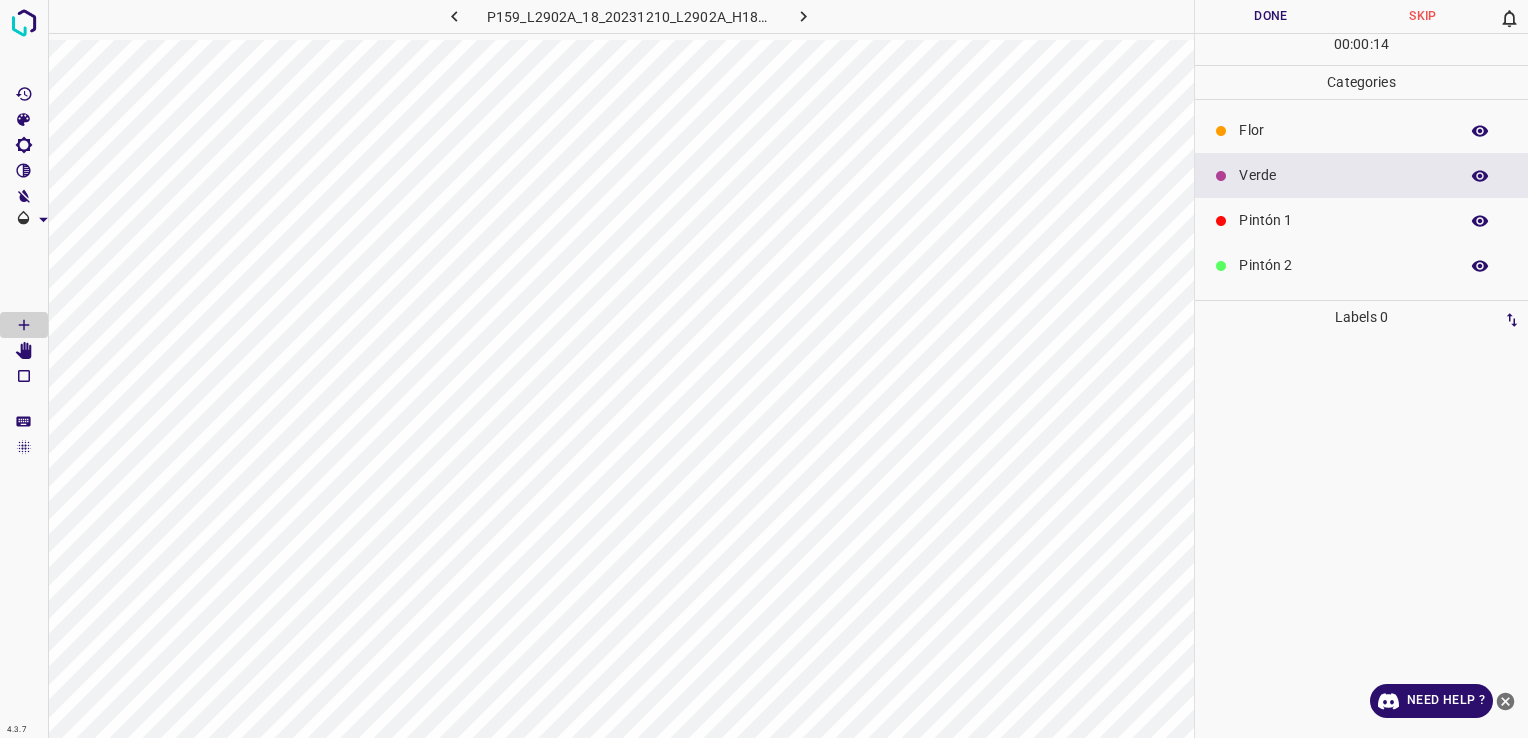 click on "Verde" at bounding box center [1343, 175] 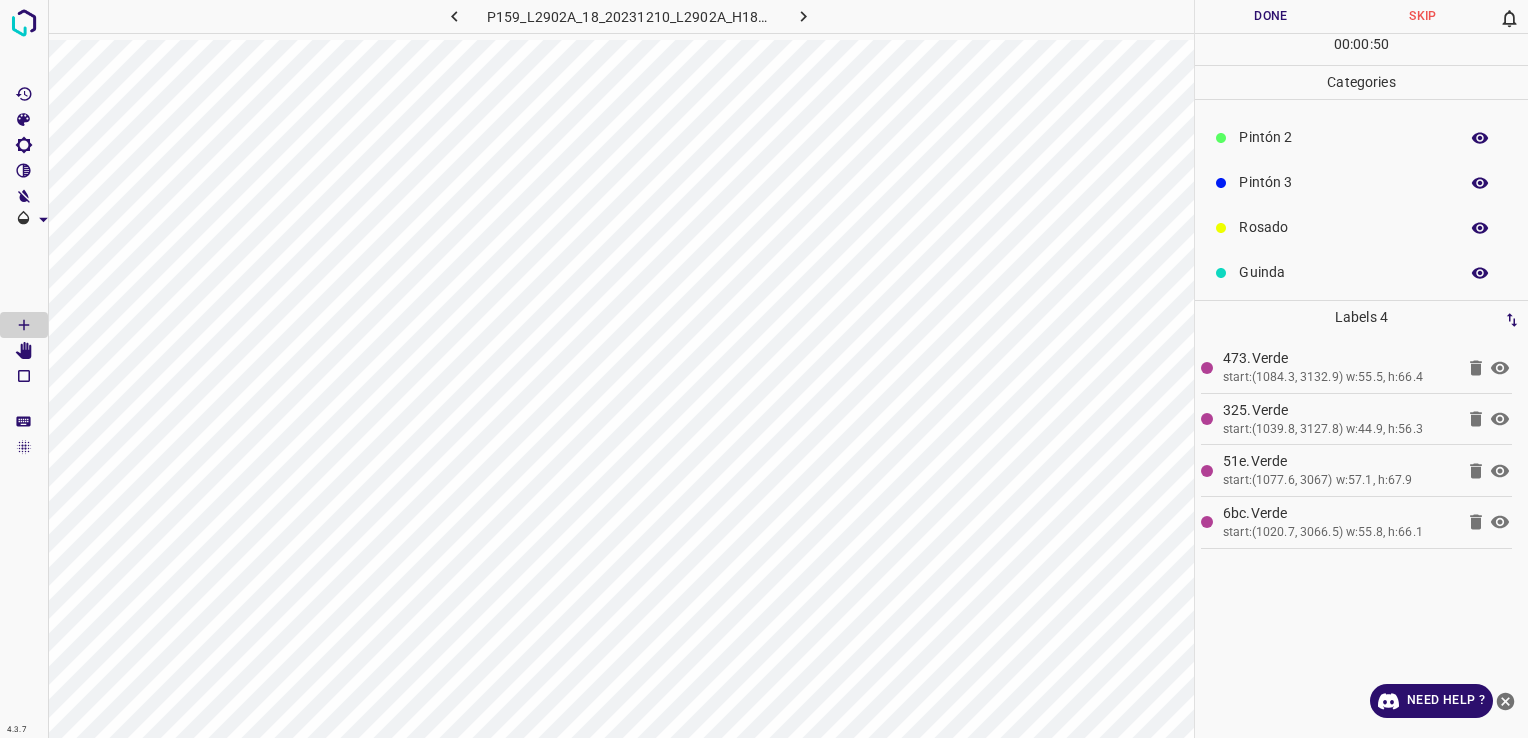 scroll, scrollTop: 0, scrollLeft: 0, axis: both 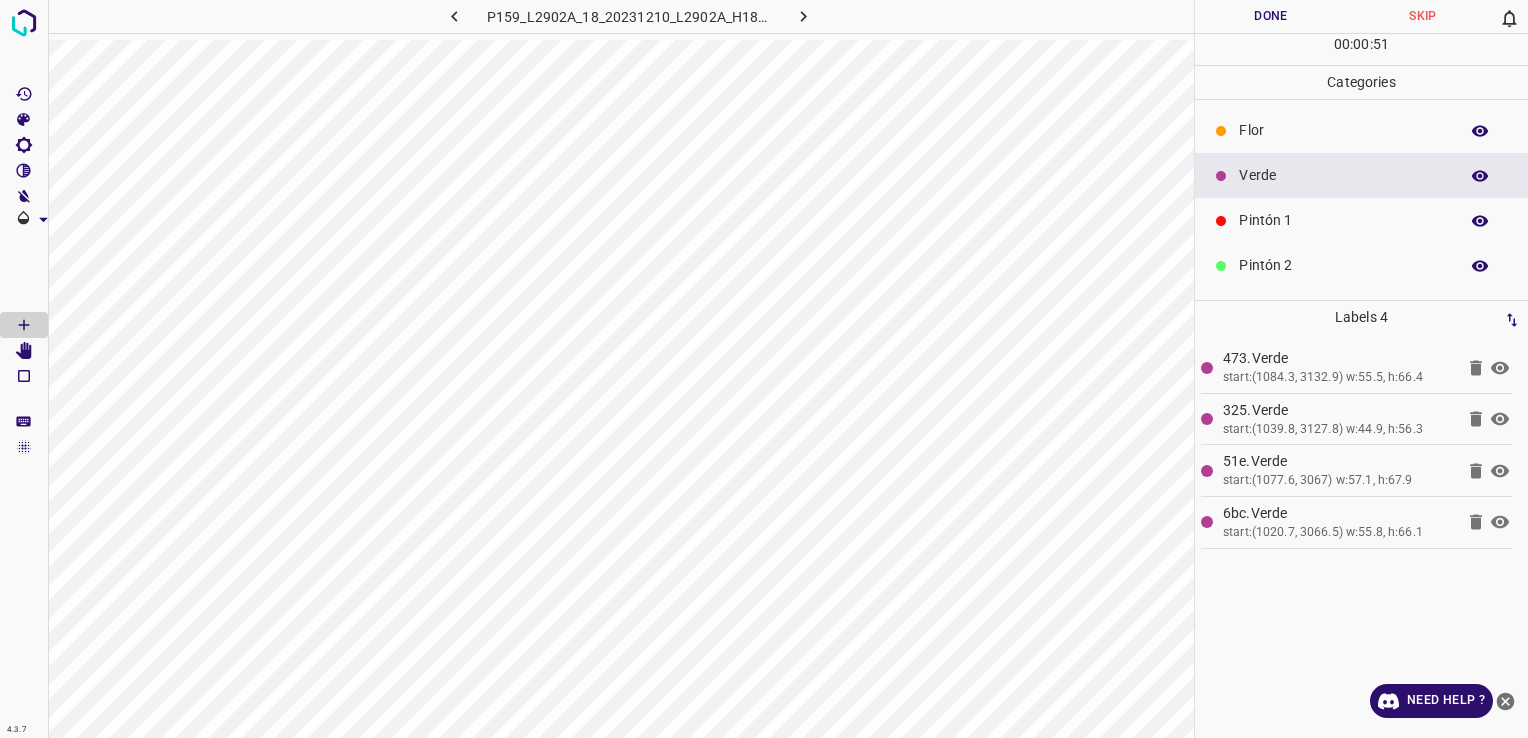 click on "Pintón 1" at bounding box center (1343, 220) 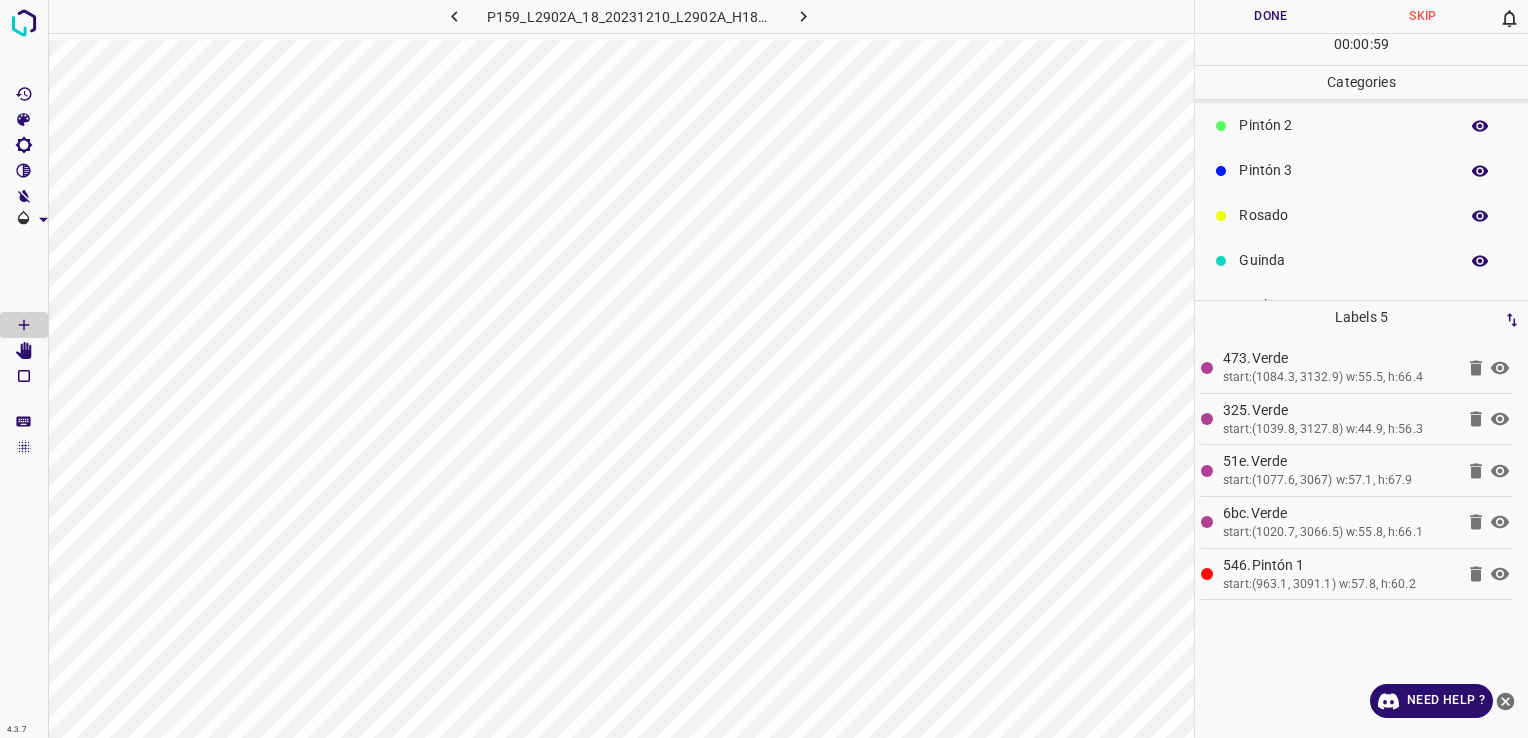 scroll, scrollTop: 176, scrollLeft: 0, axis: vertical 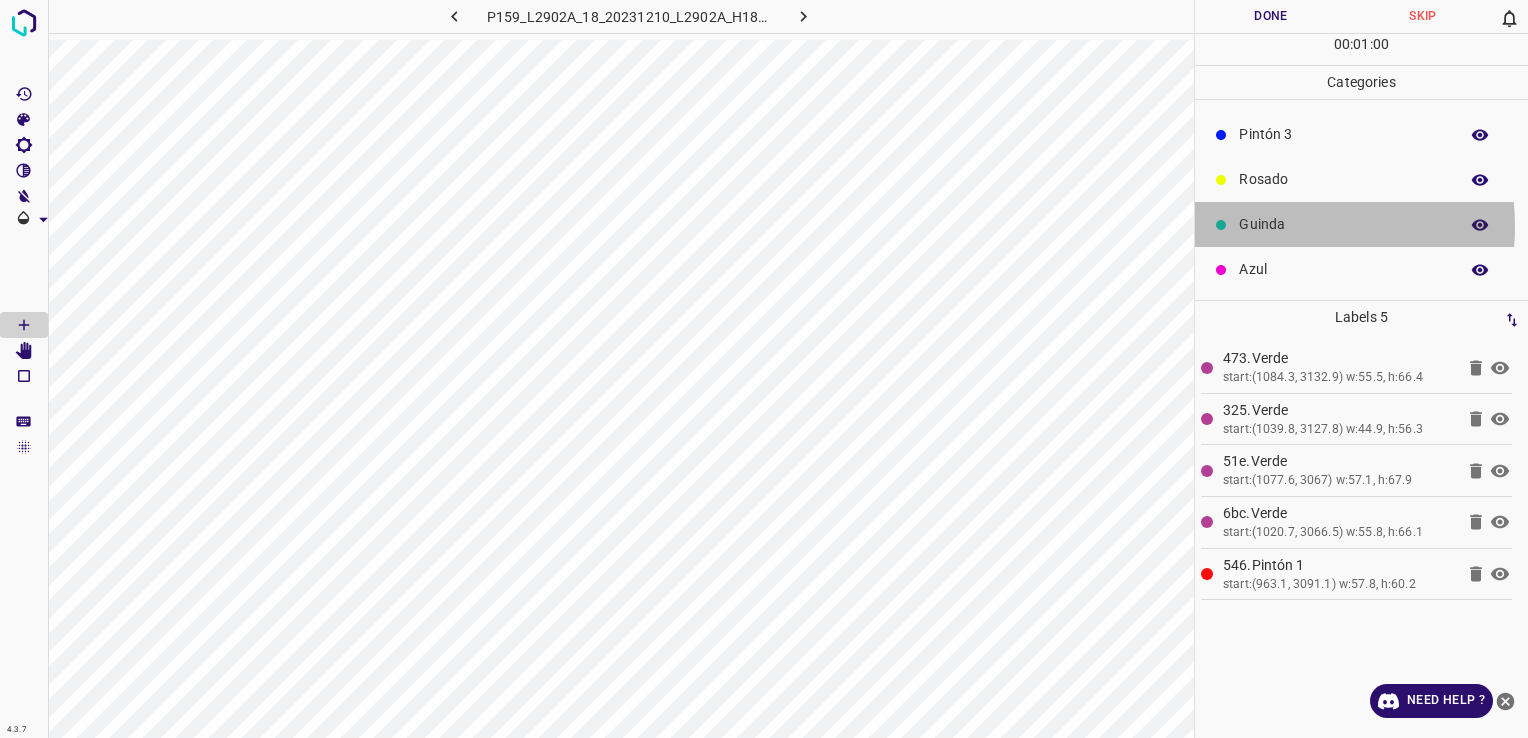 click on "Guinda" at bounding box center [1343, 224] 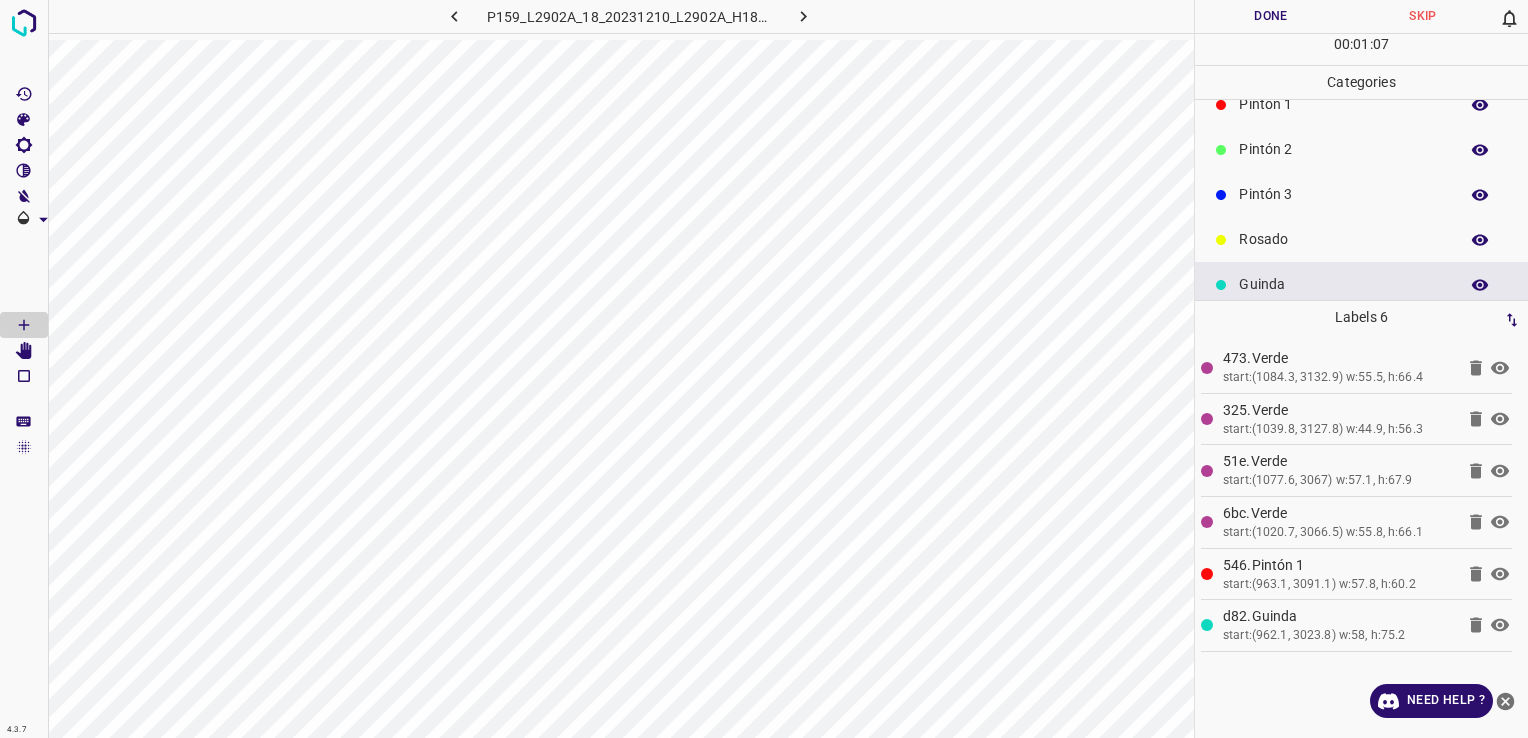 scroll, scrollTop: 0, scrollLeft: 0, axis: both 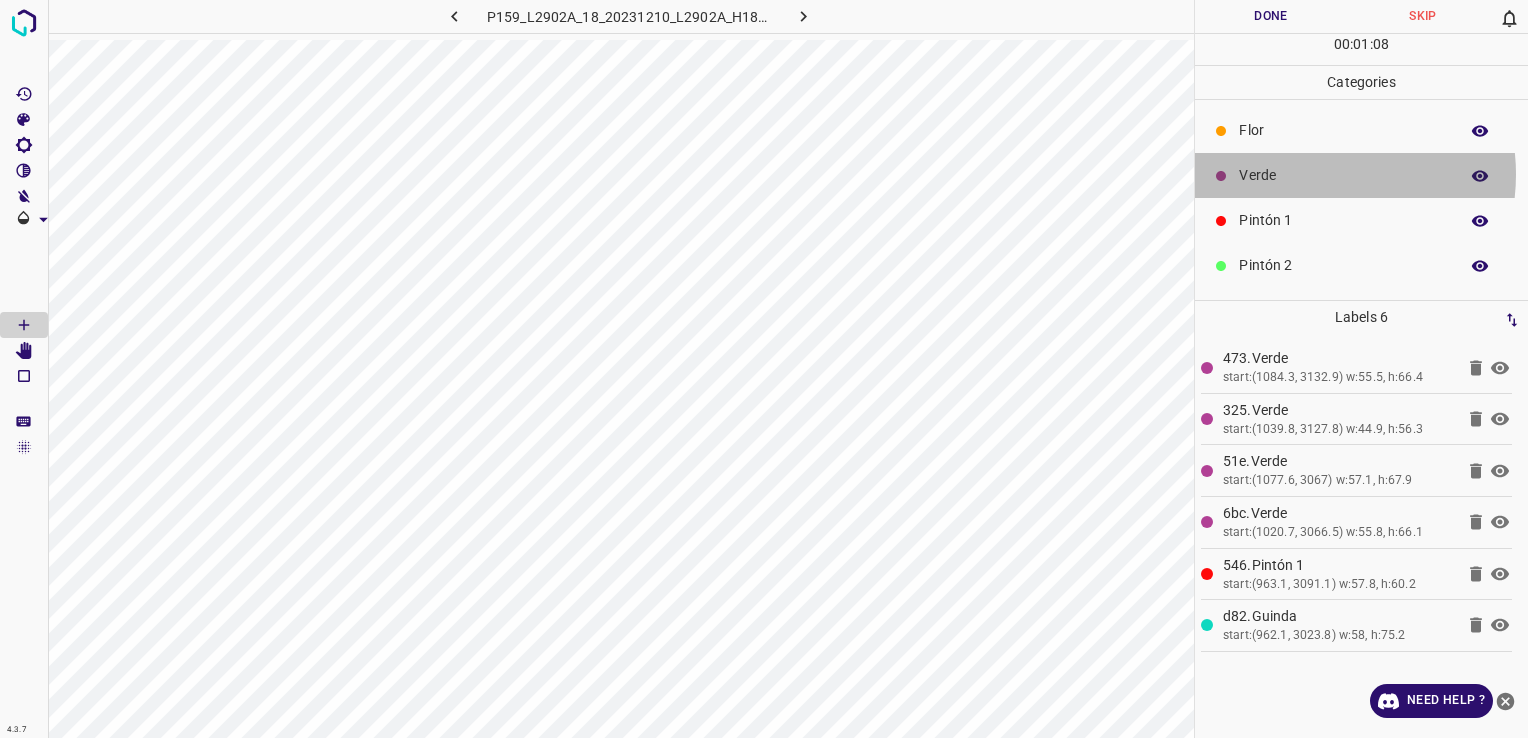 click on "Verde" at bounding box center [1343, 175] 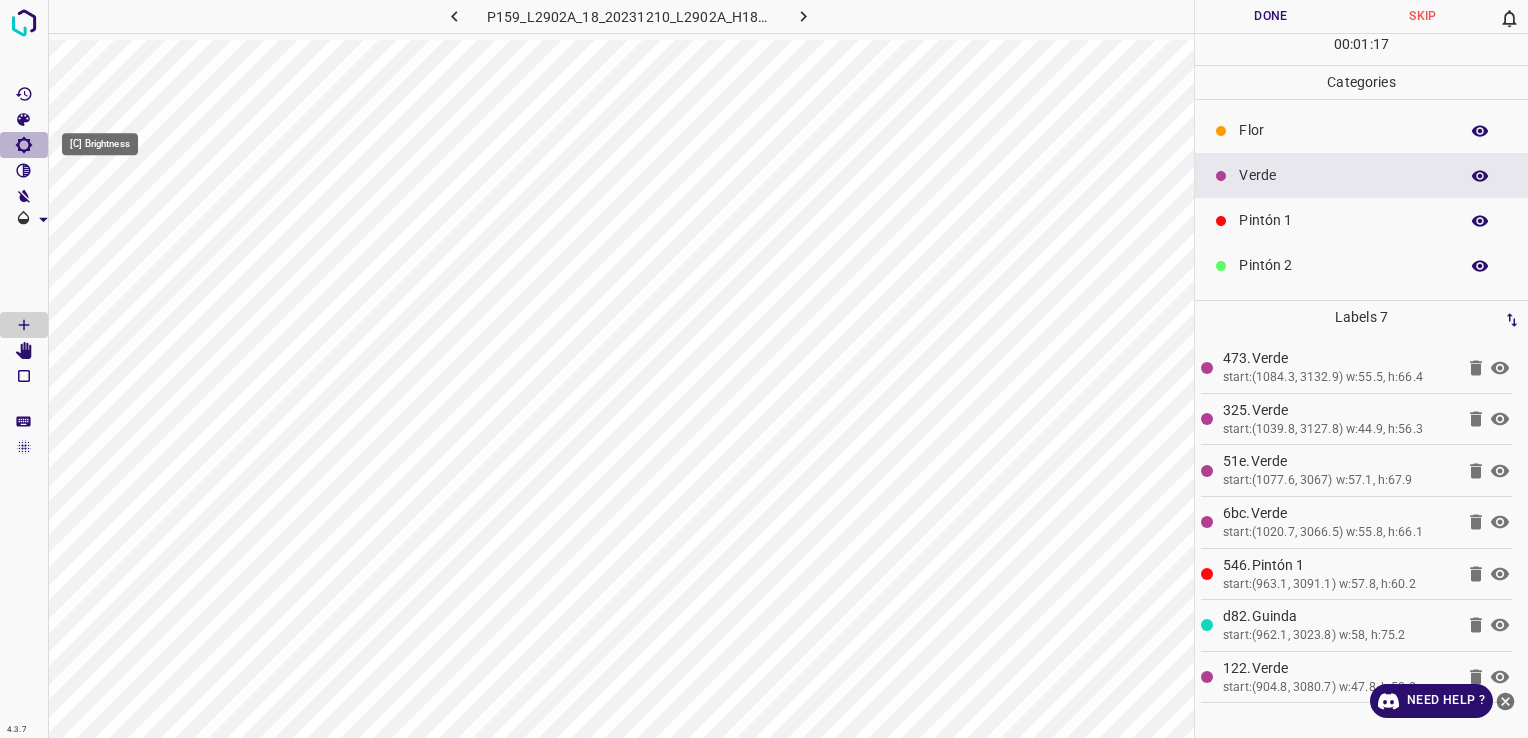 click at bounding box center (24, 145) 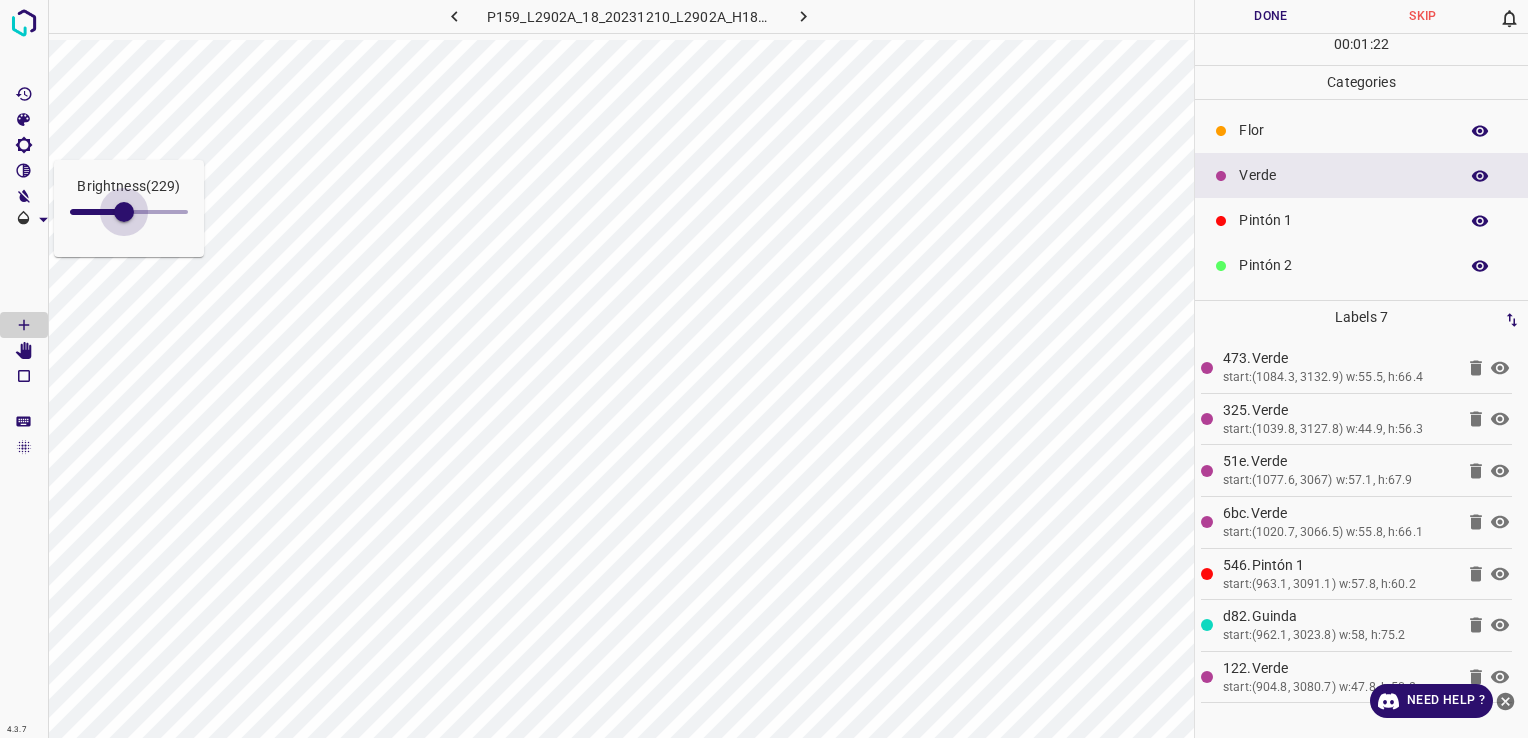 type on "237" 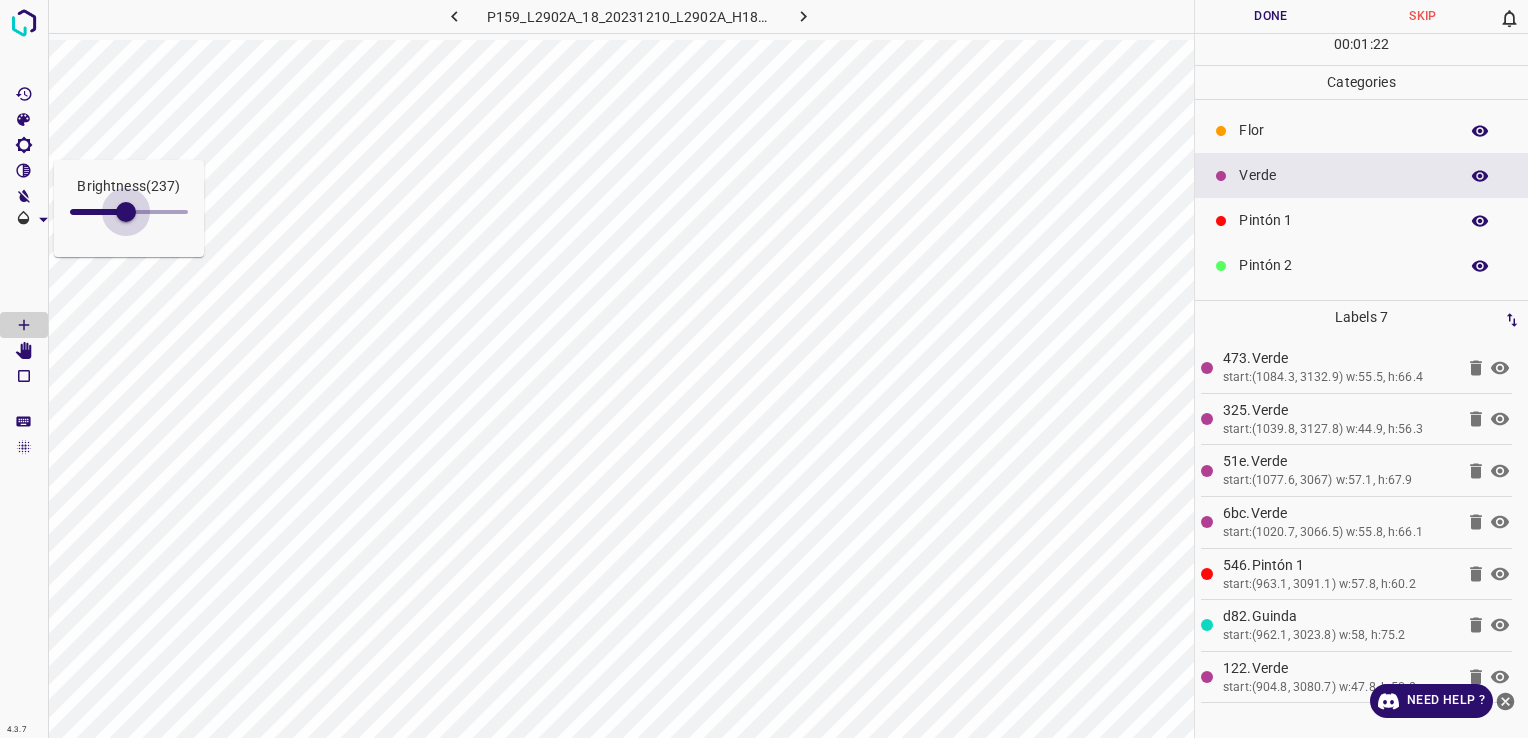 drag, startPoint x: 81, startPoint y: 212, endPoint x: 126, endPoint y: 222, distance: 46.09772 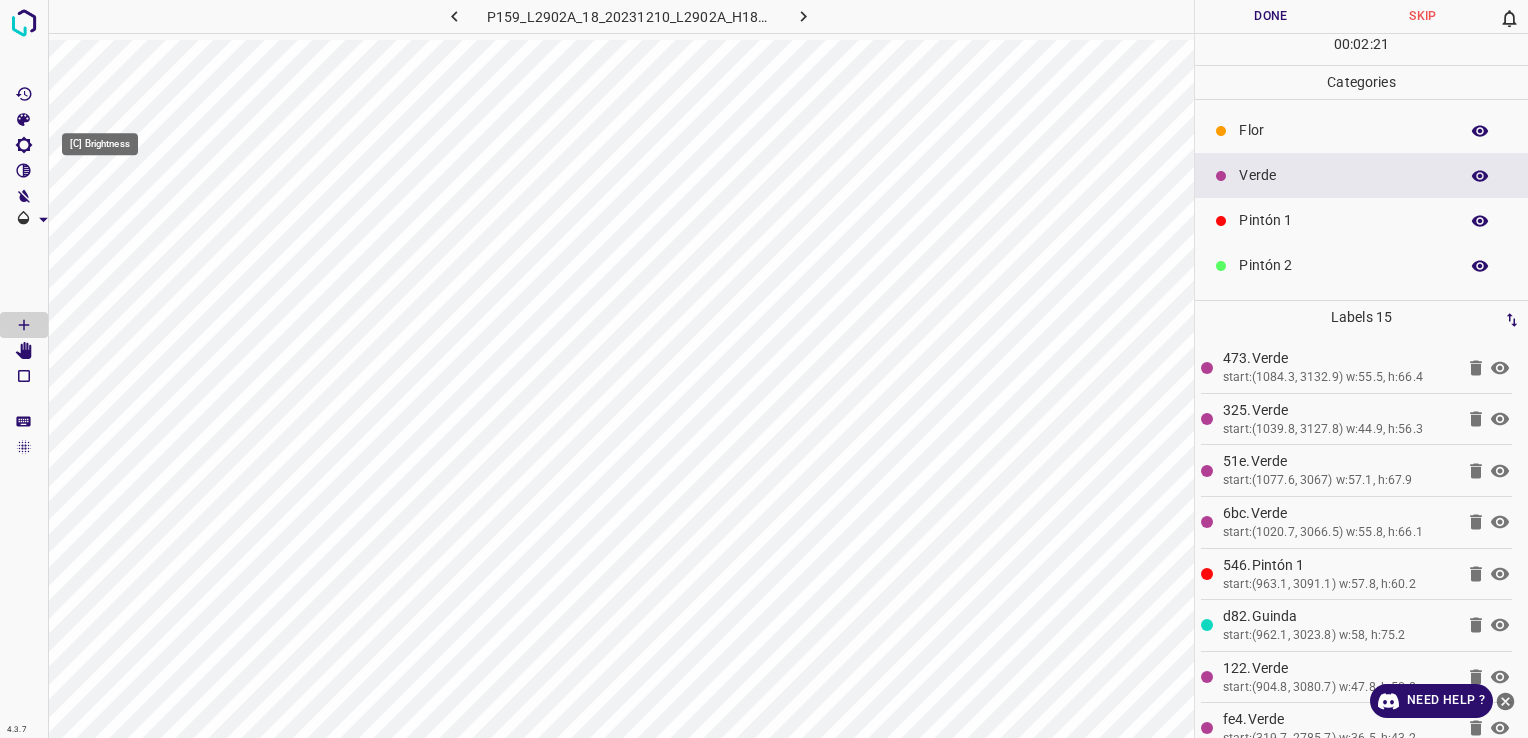 click 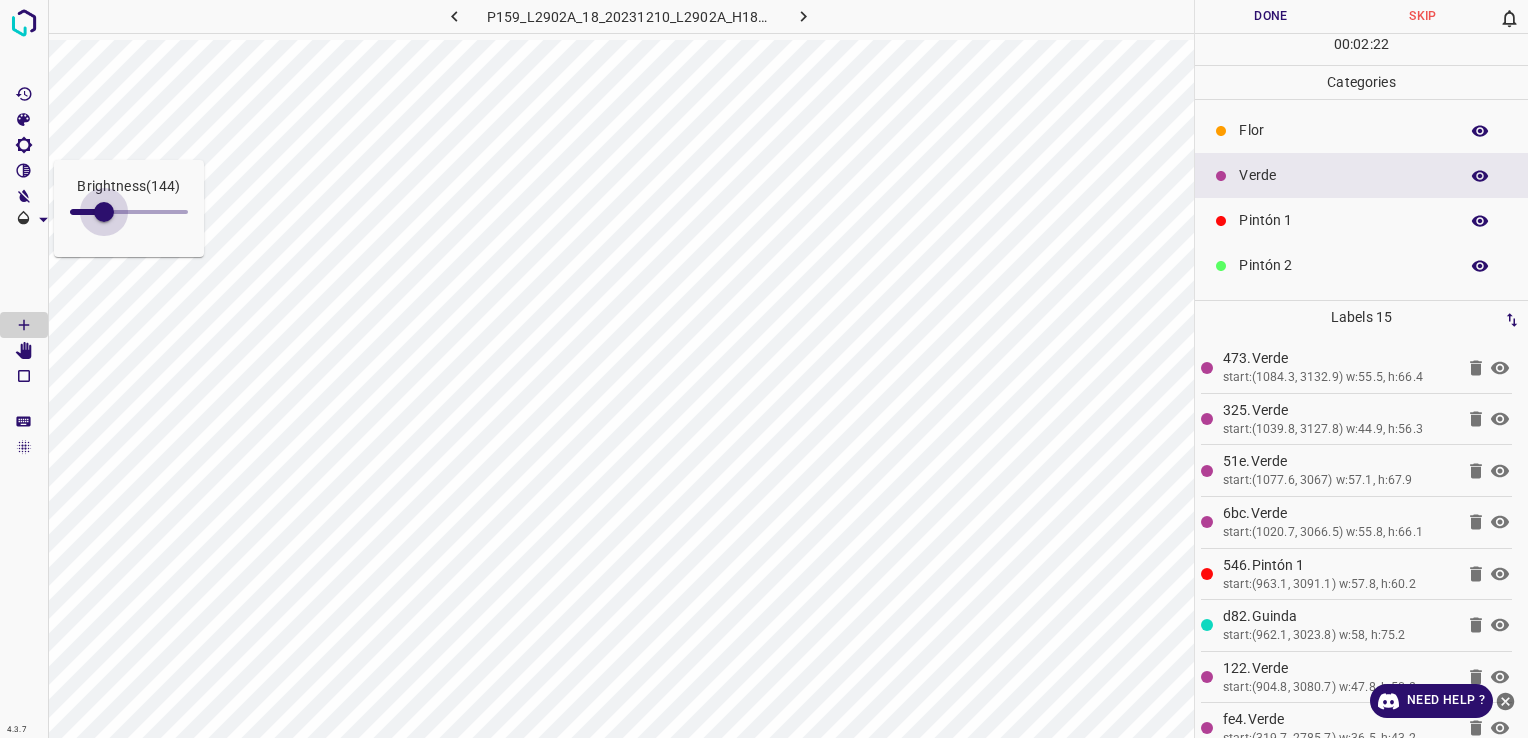 type on "114" 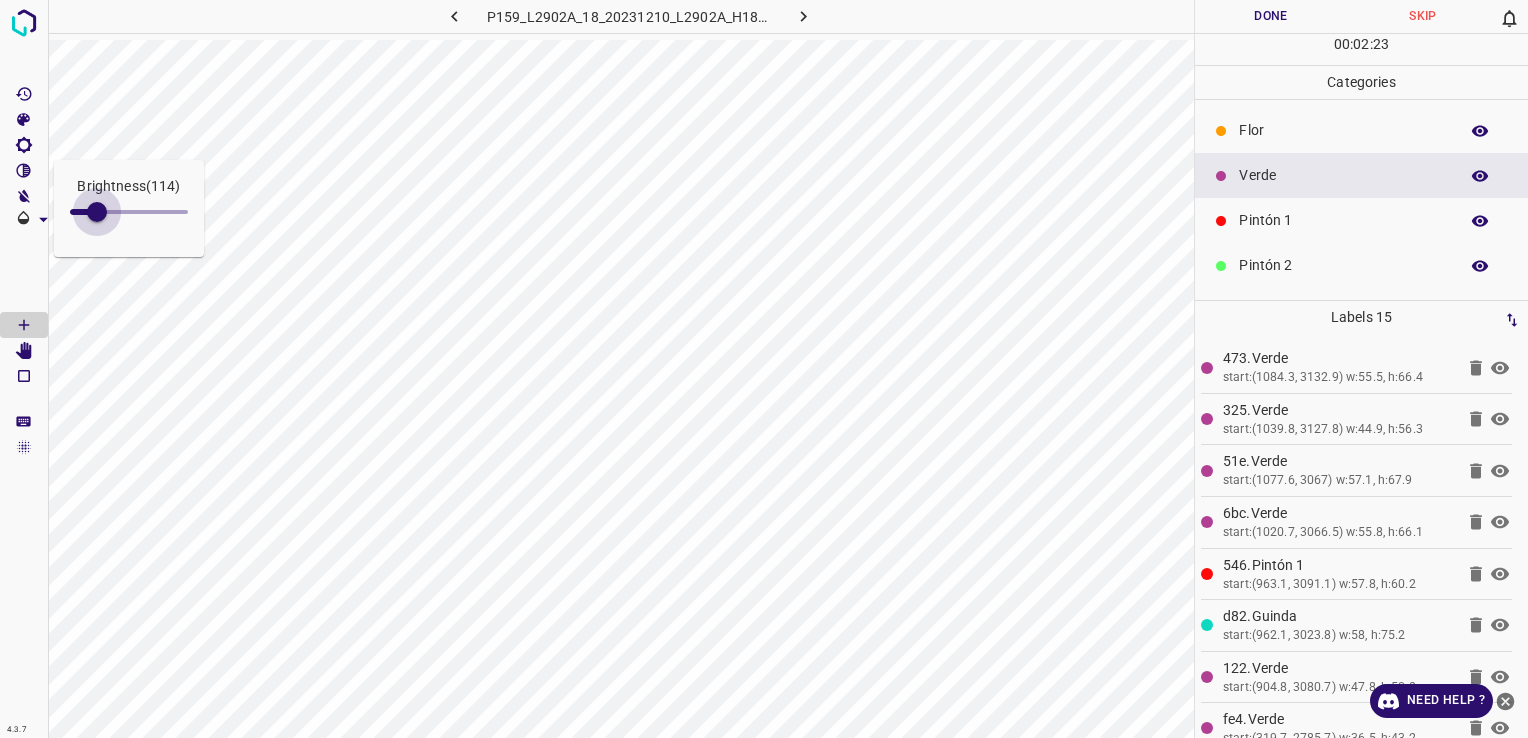 drag, startPoint x: 123, startPoint y: 211, endPoint x: 97, endPoint y: 209, distance: 26.076809 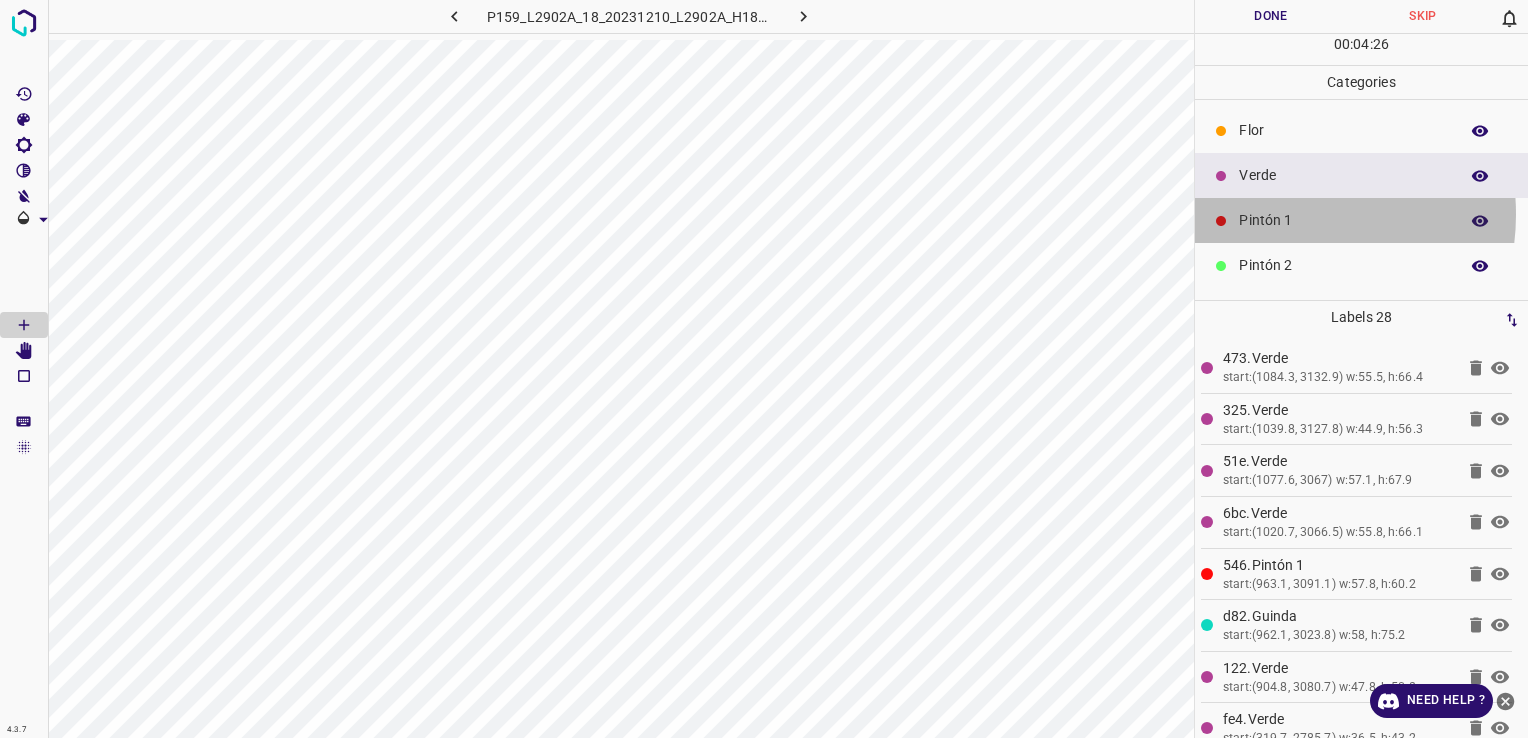 click on "Pintón 1" at bounding box center (1343, 220) 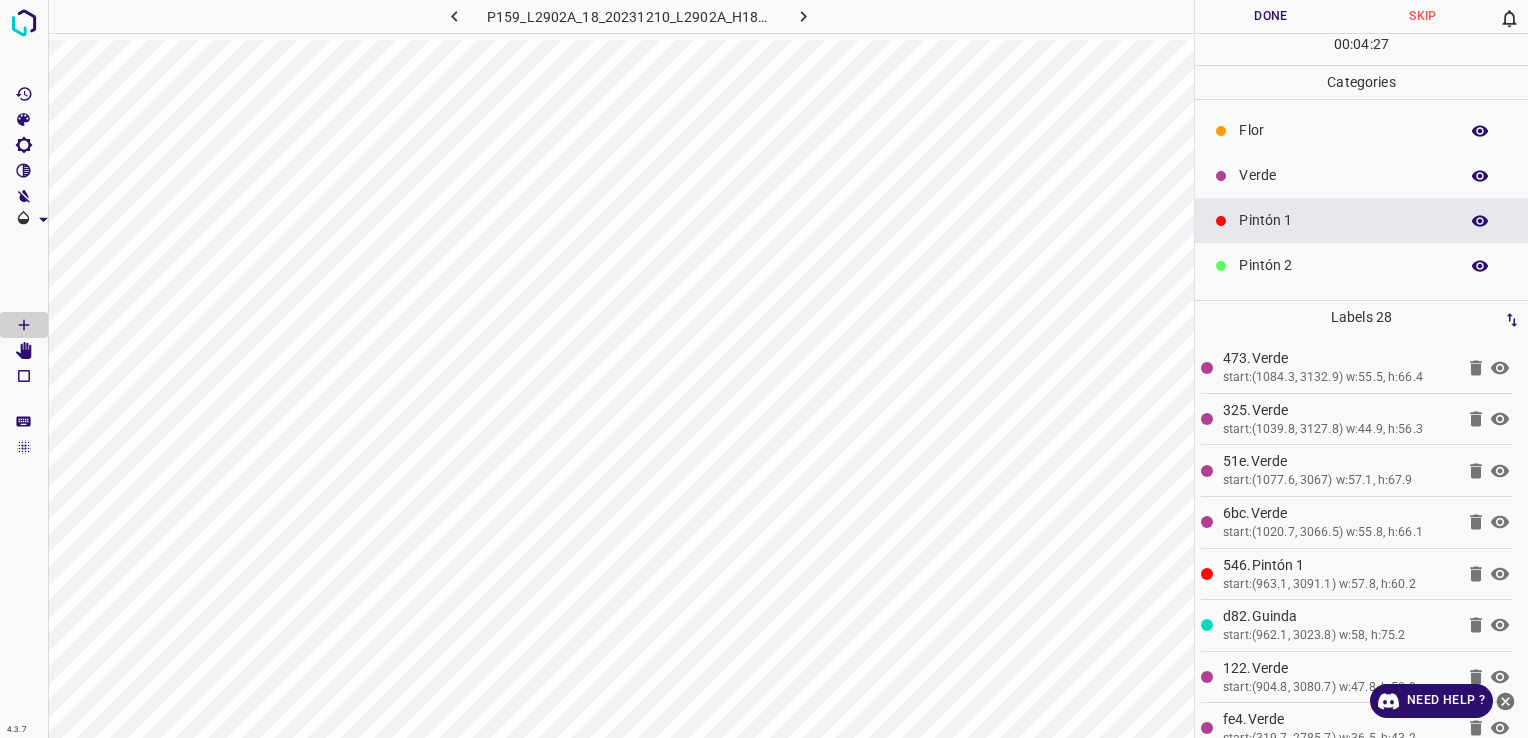 click on "Verde" at bounding box center (1343, 175) 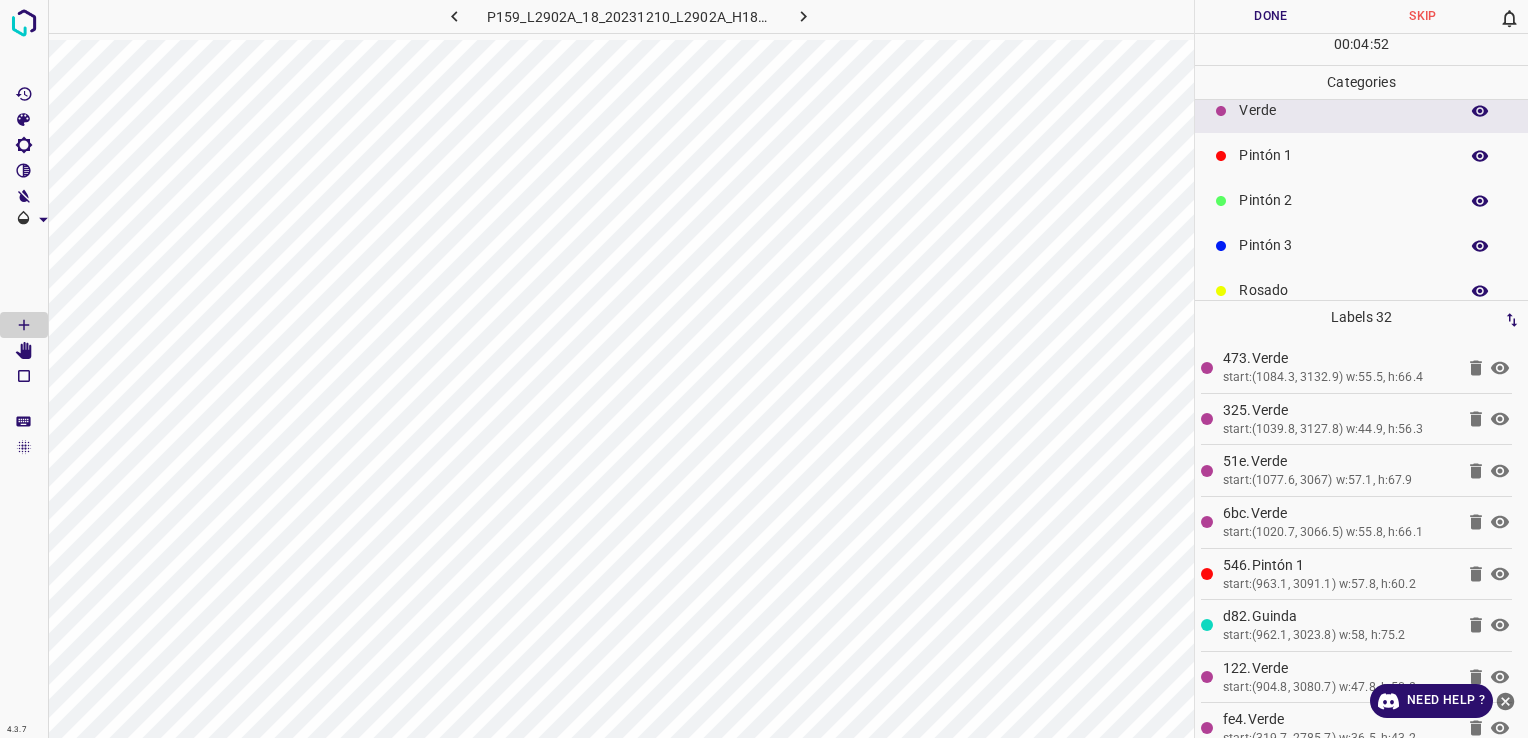 scroll, scrollTop: 100, scrollLeft: 0, axis: vertical 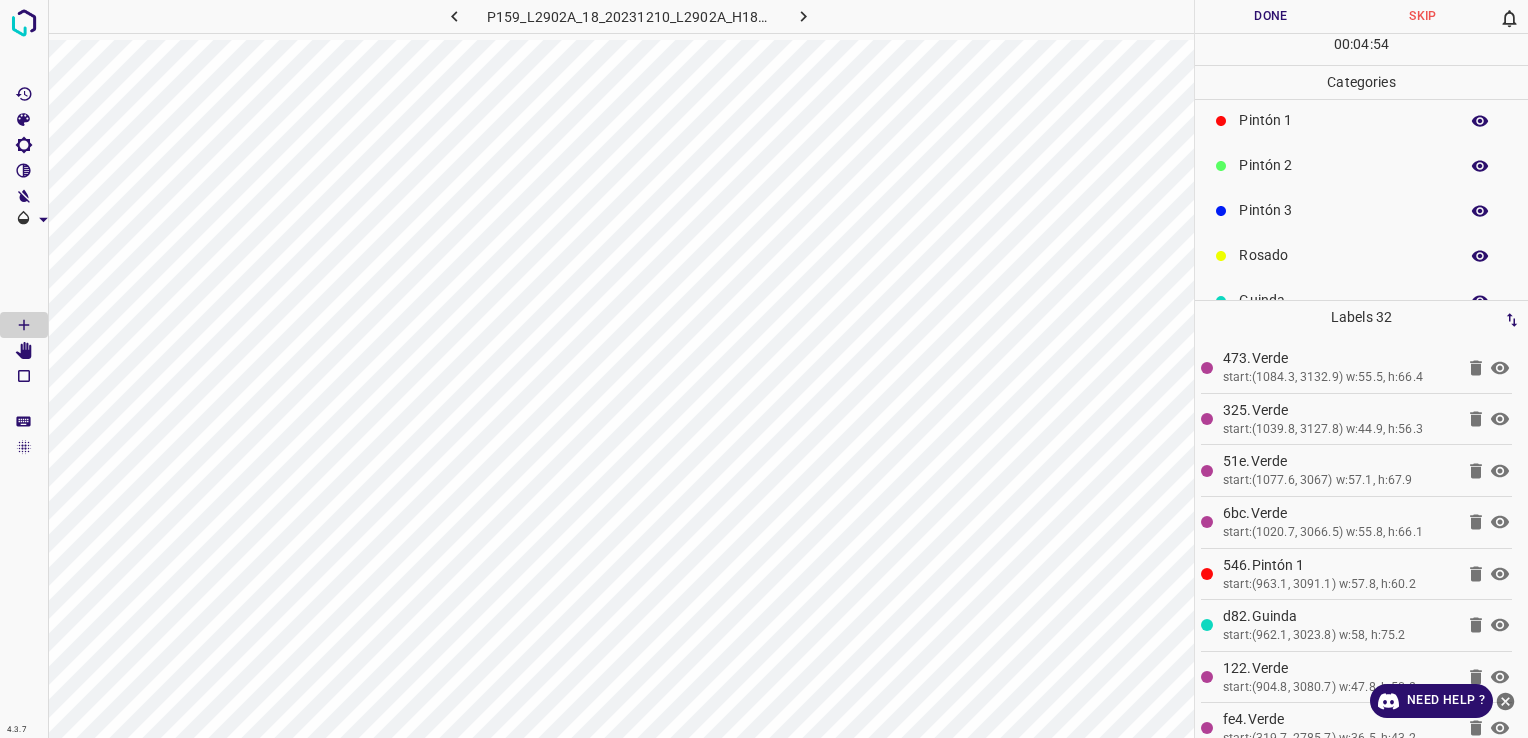 click on "Pintón 3" at bounding box center (1343, 210) 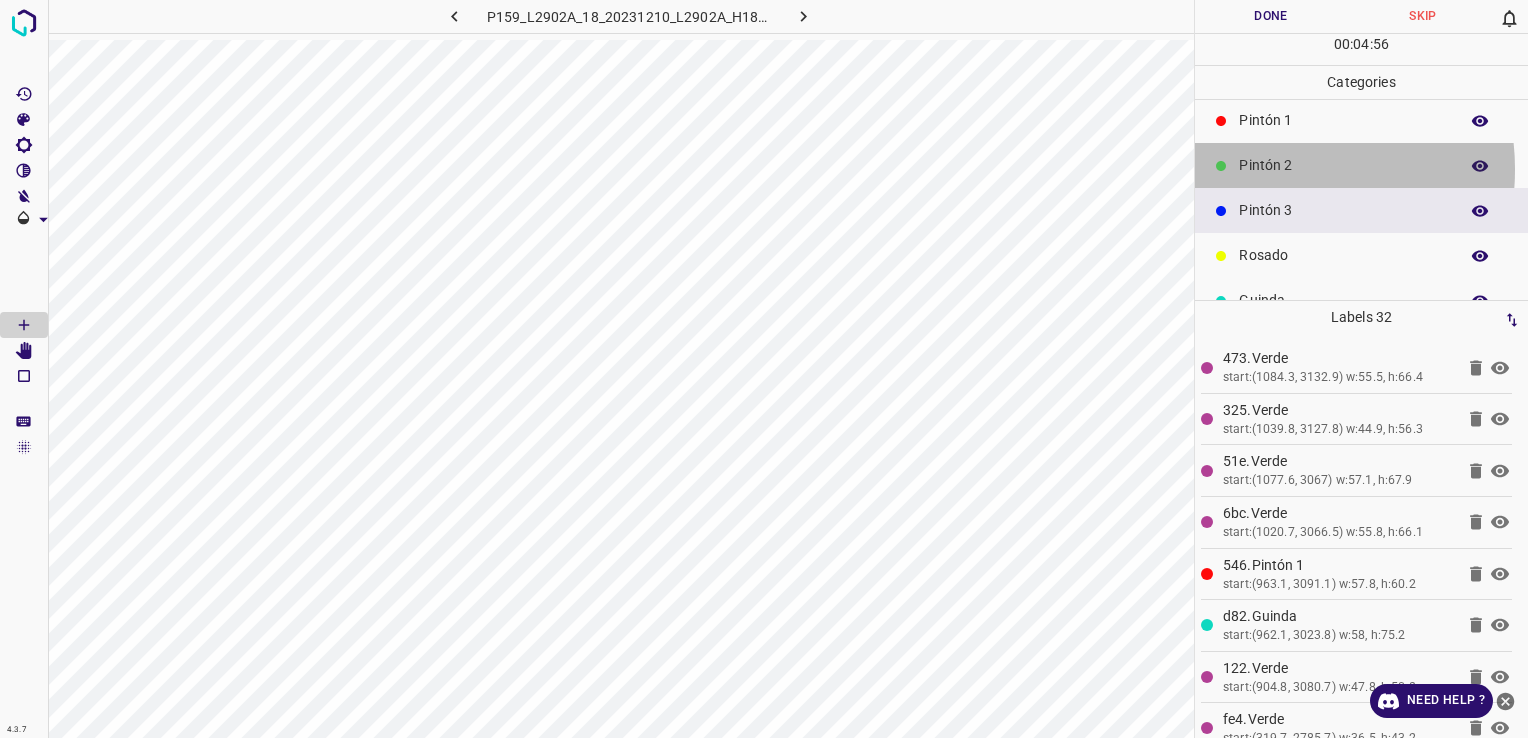 click on "Pintón 2" at bounding box center (1343, 165) 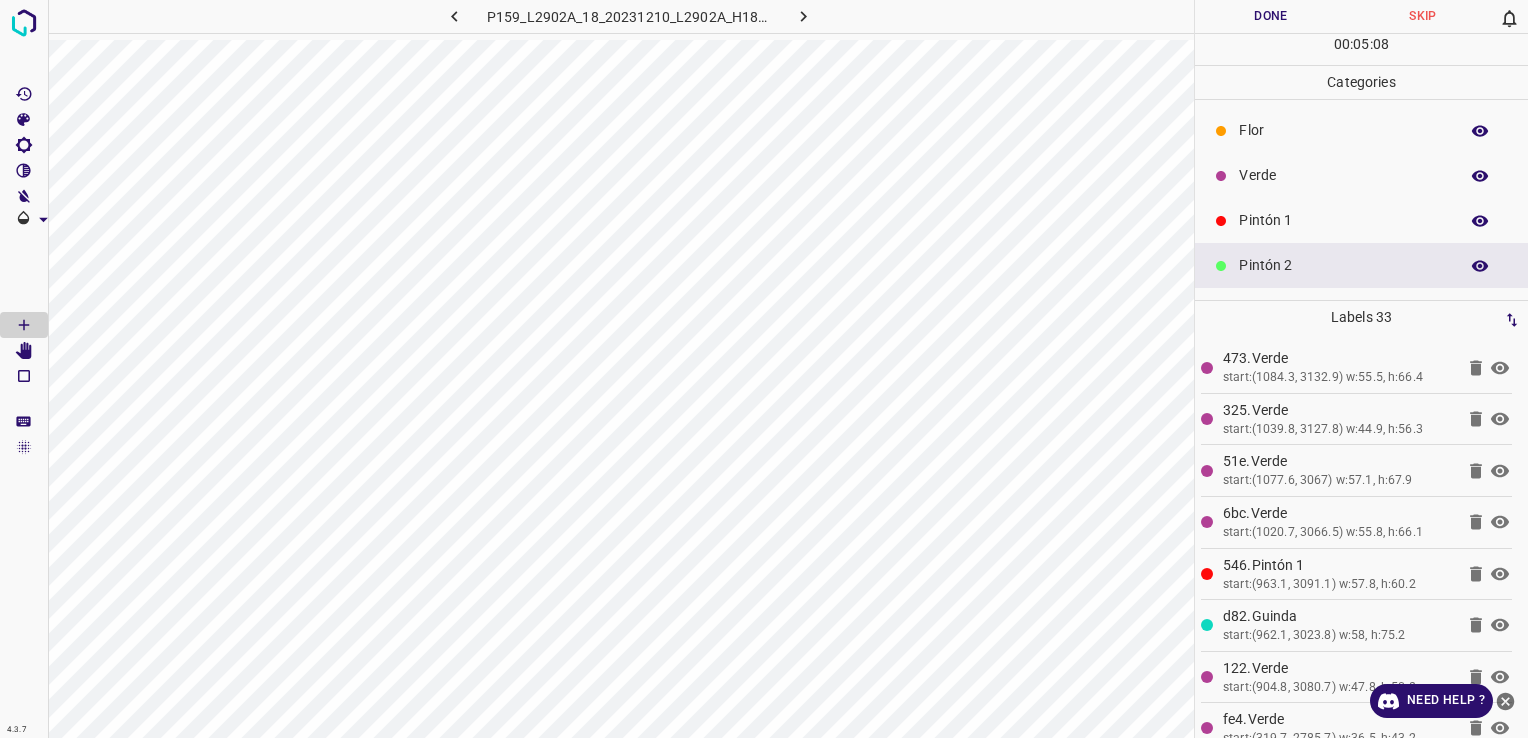 scroll, scrollTop: 100, scrollLeft: 0, axis: vertical 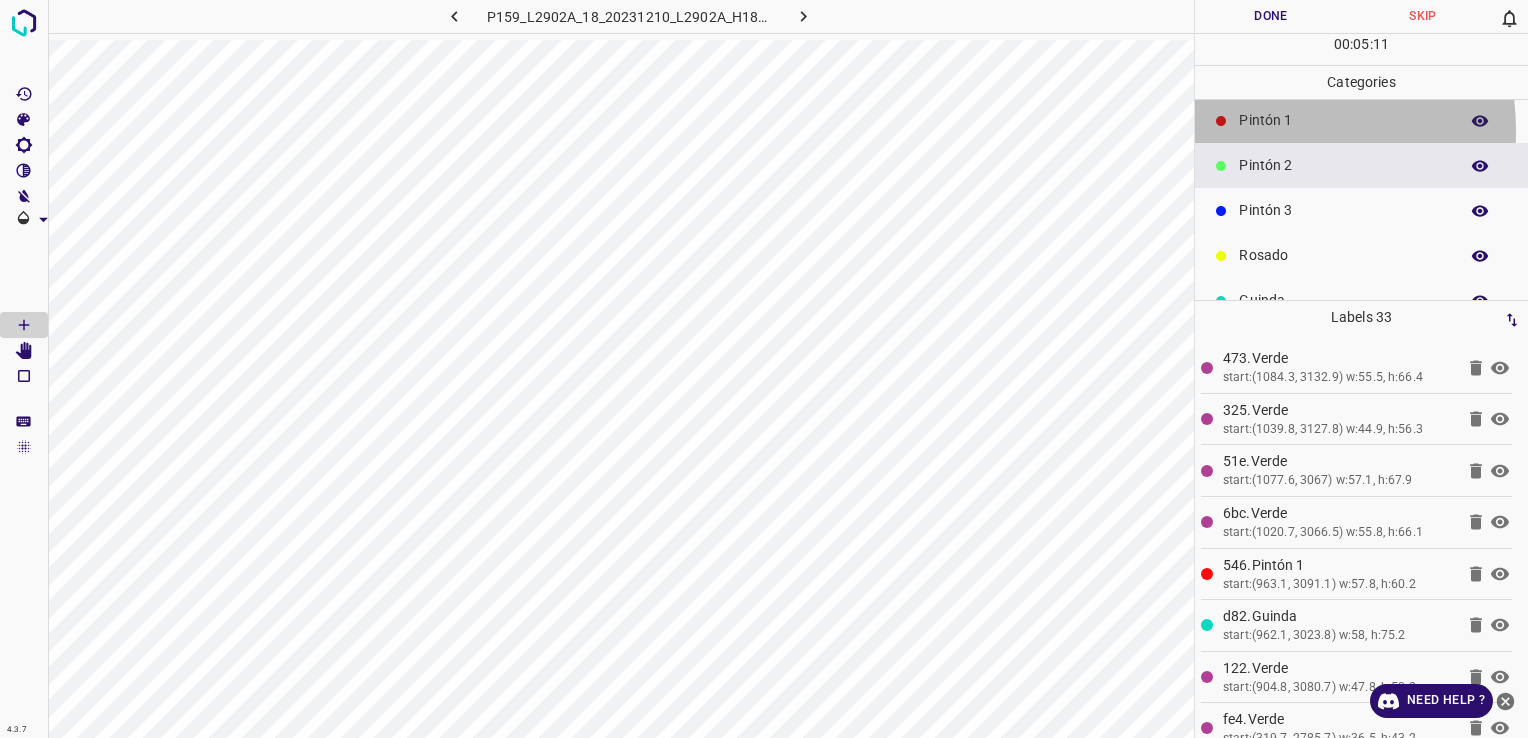 click on "Pintón 1" at bounding box center [1343, 120] 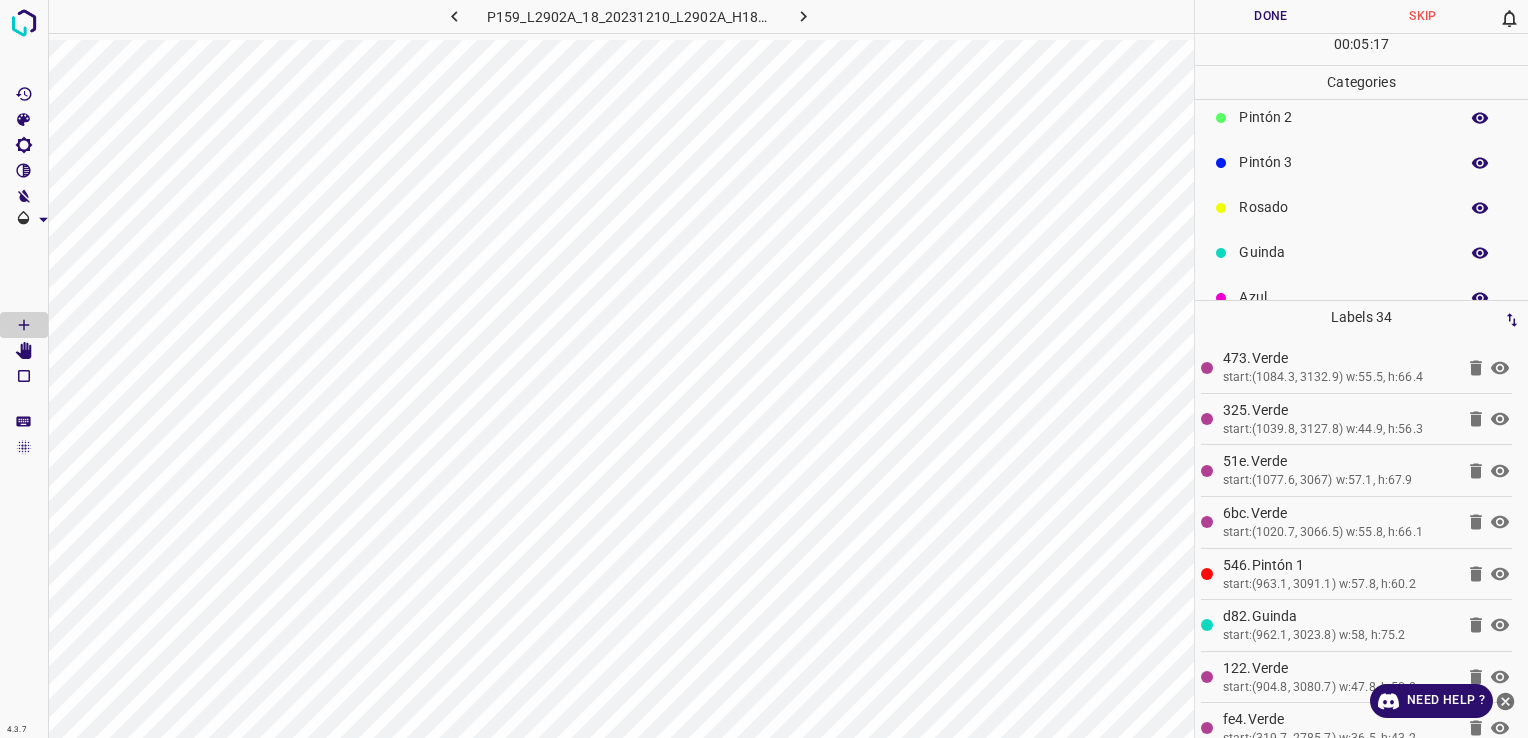 scroll, scrollTop: 176, scrollLeft: 0, axis: vertical 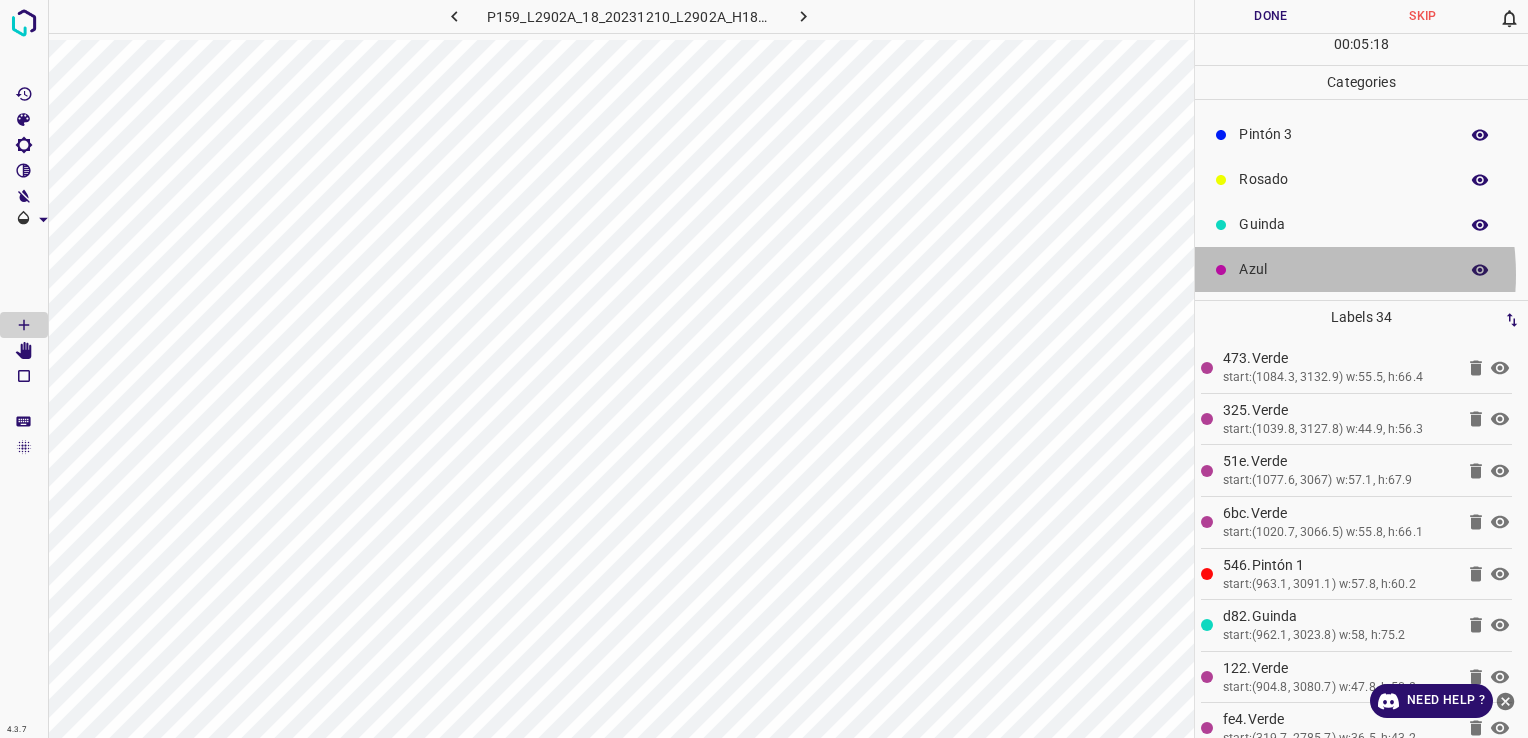 click on "Azul" at bounding box center (1343, 269) 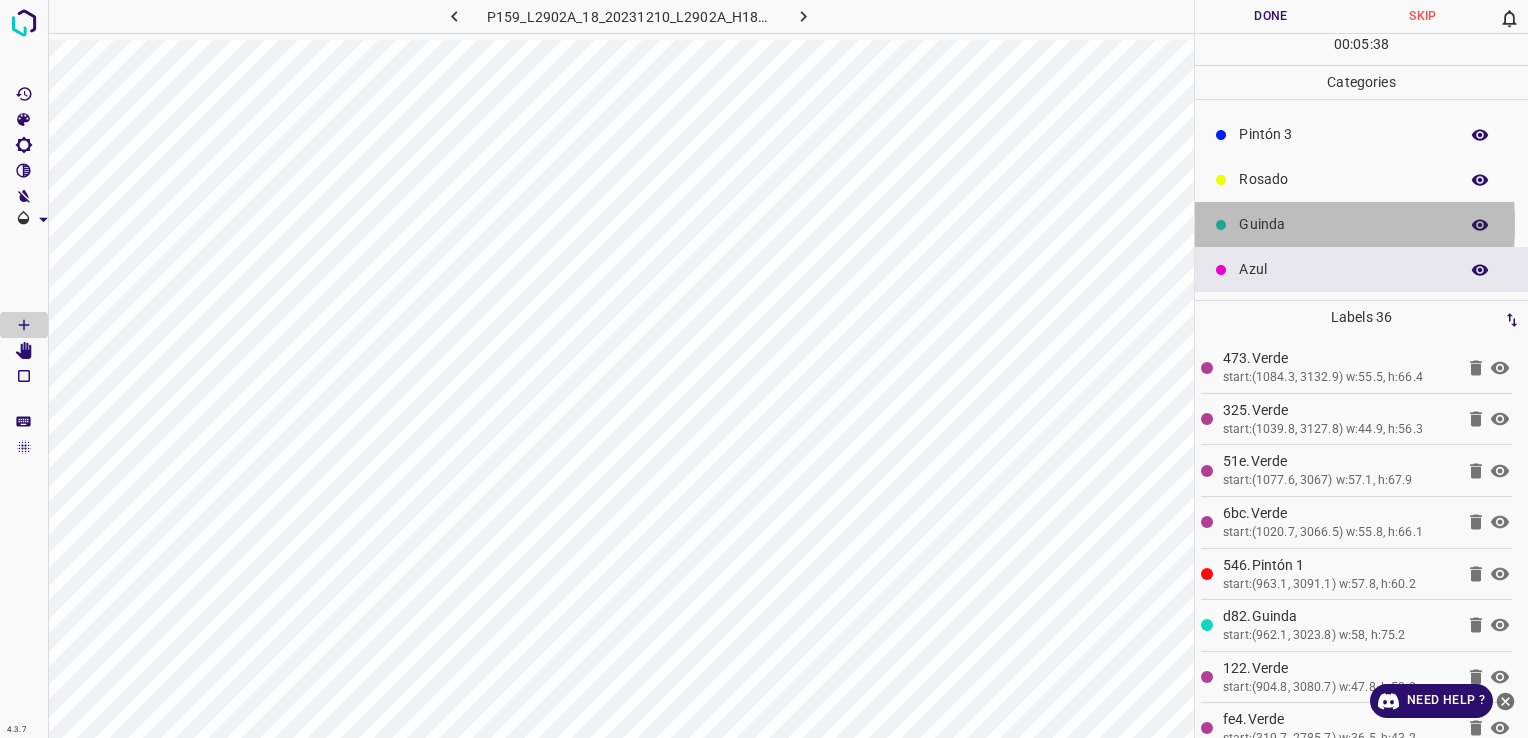 drag, startPoint x: 1220, startPoint y: 224, endPoint x: 1198, endPoint y: 262, distance: 43.908997 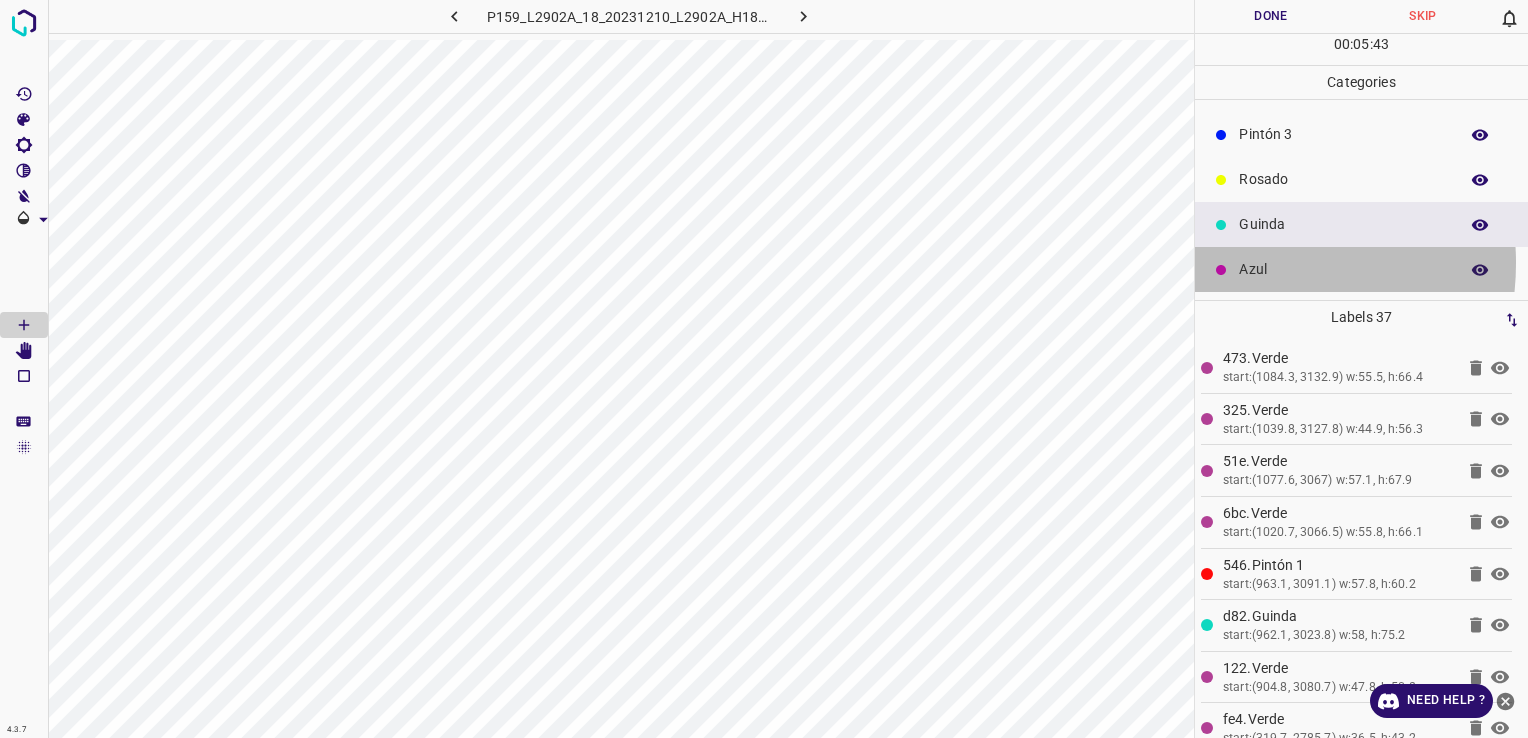 click on "Azul" at bounding box center [1343, 269] 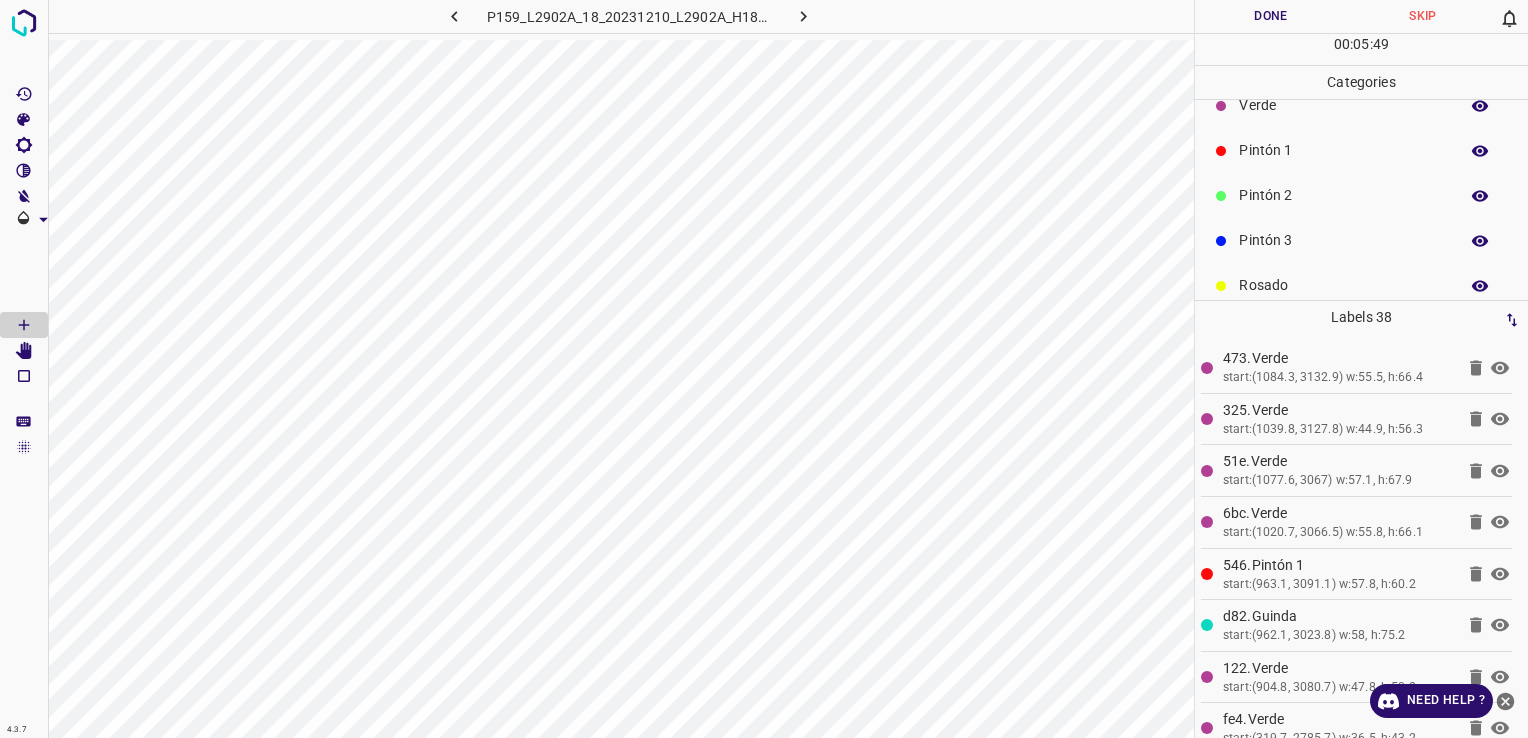 scroll, scrollTop: 0, scrollLeft: 0, axis: both 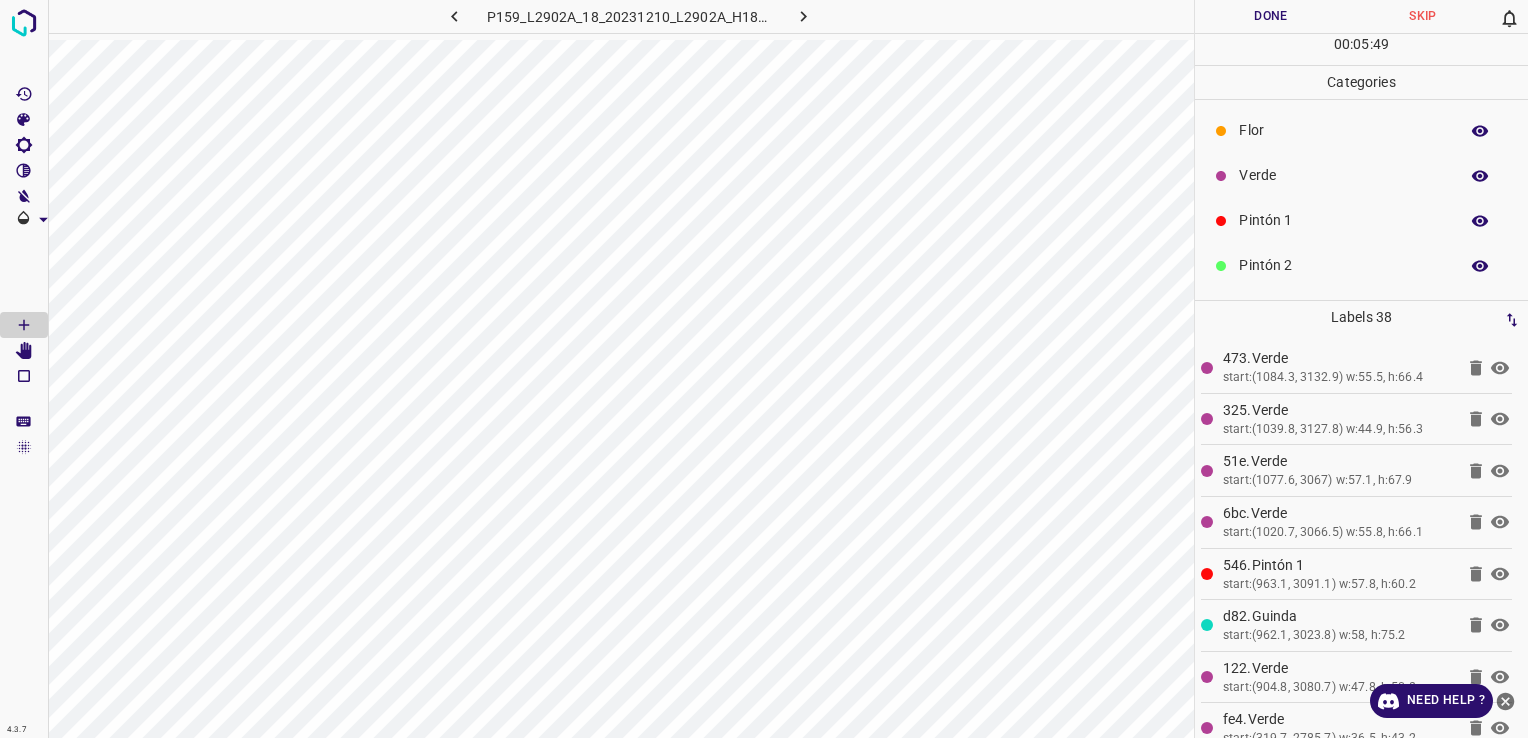 click on "Verde" at bounding box center (1343, 175) 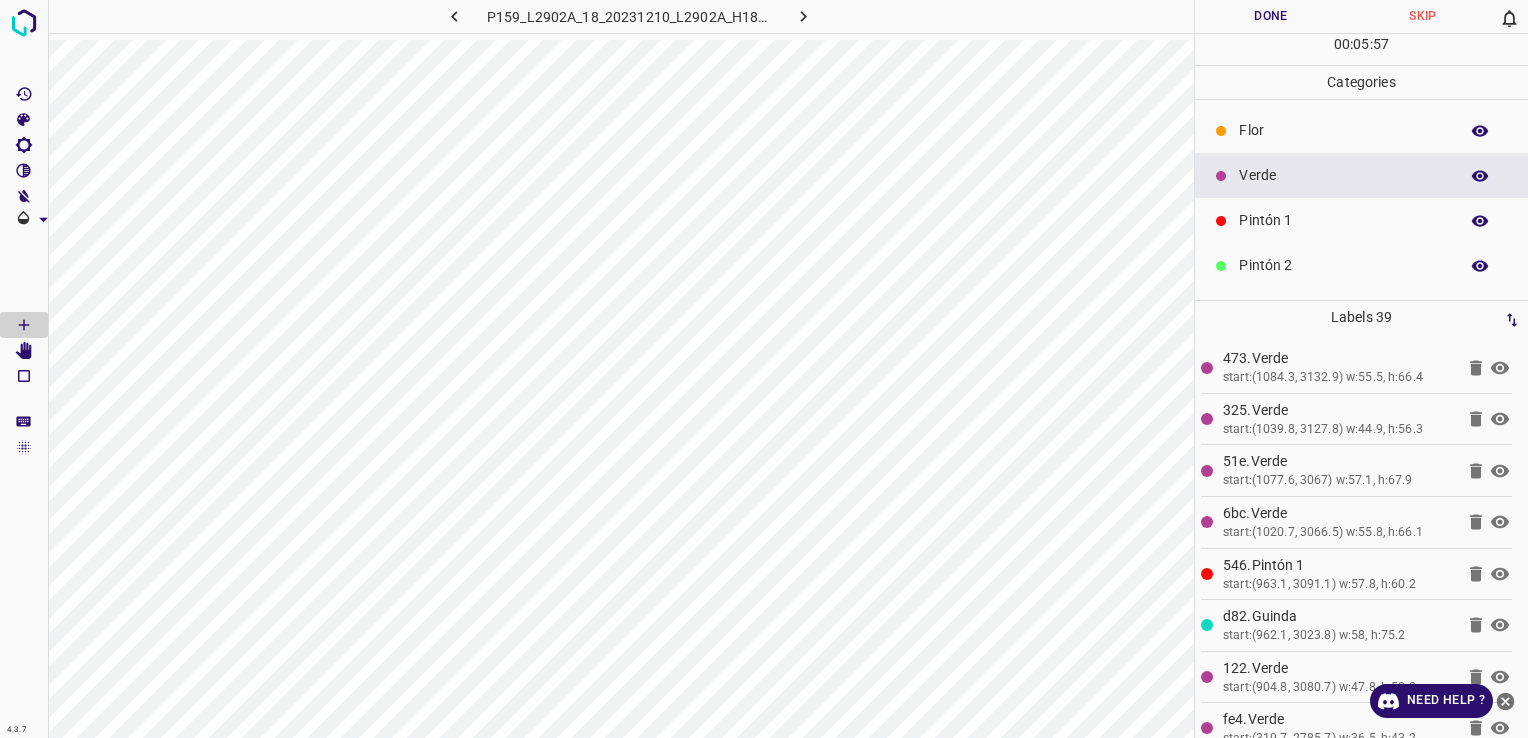 click on "Verde" at bounding box center [1343, 175] 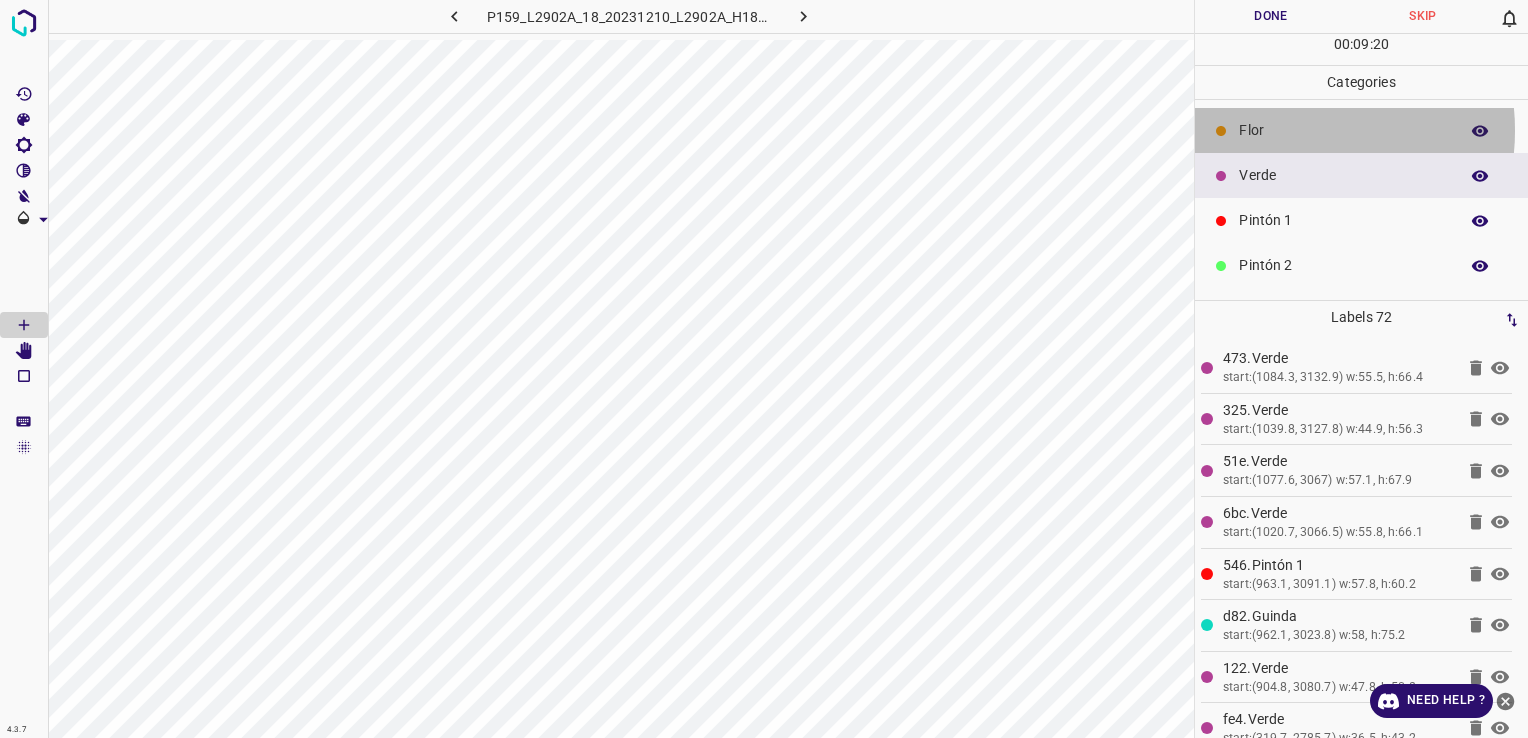 click on "Flor" at bounding box center (1343, 130) 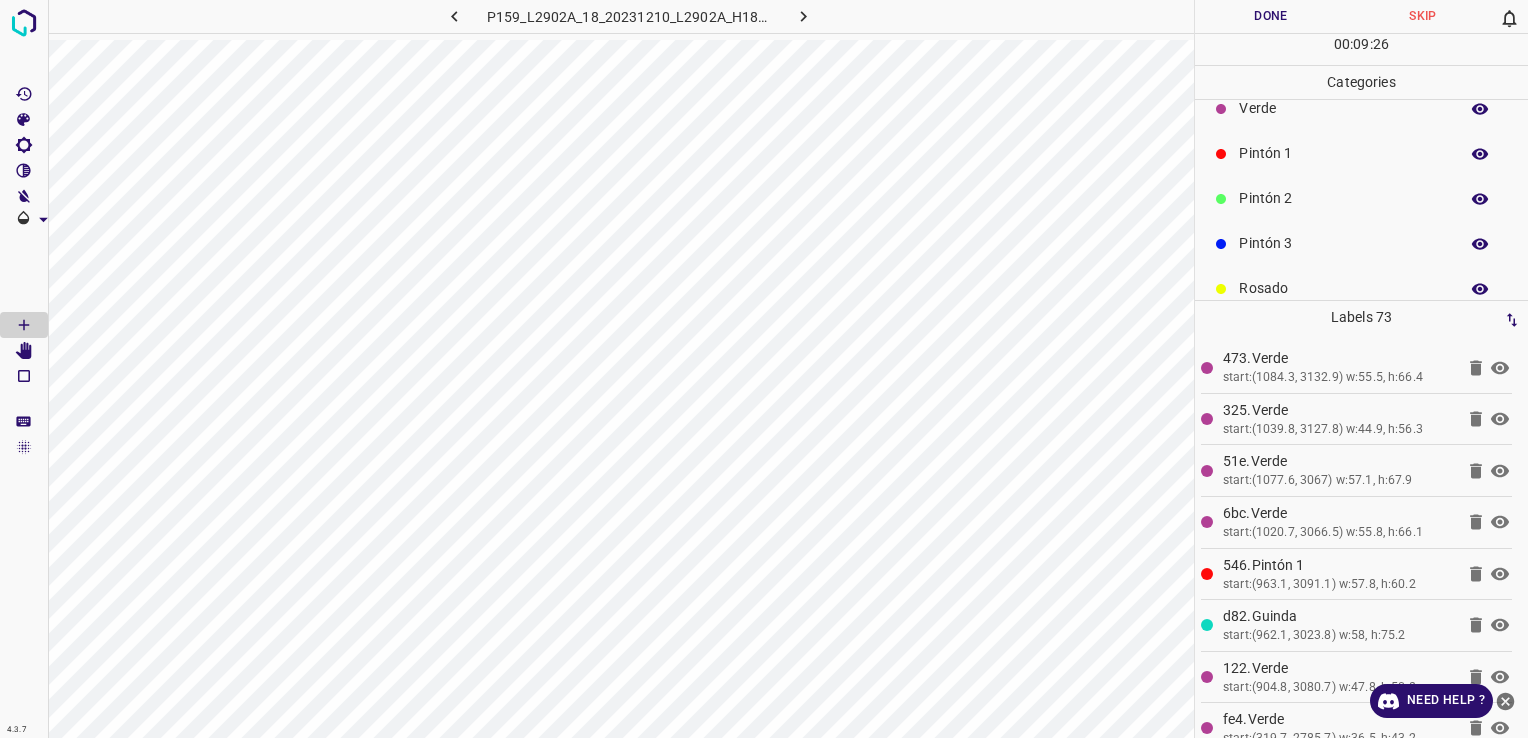 scroll, scrollTop: 176, scrollLeft: 0, axis: vertical 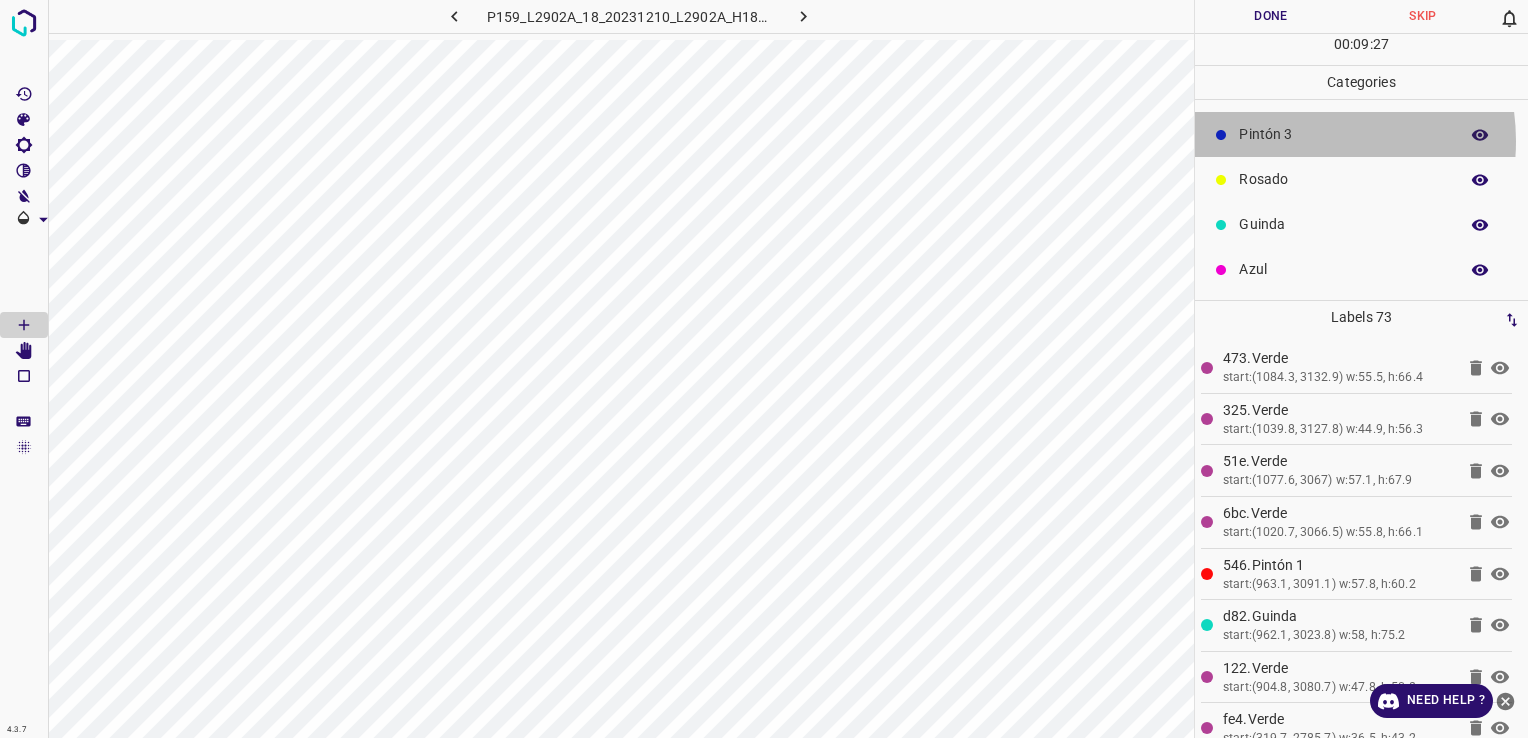 click on "Pintón 3" at bounding box center (1343, 134) 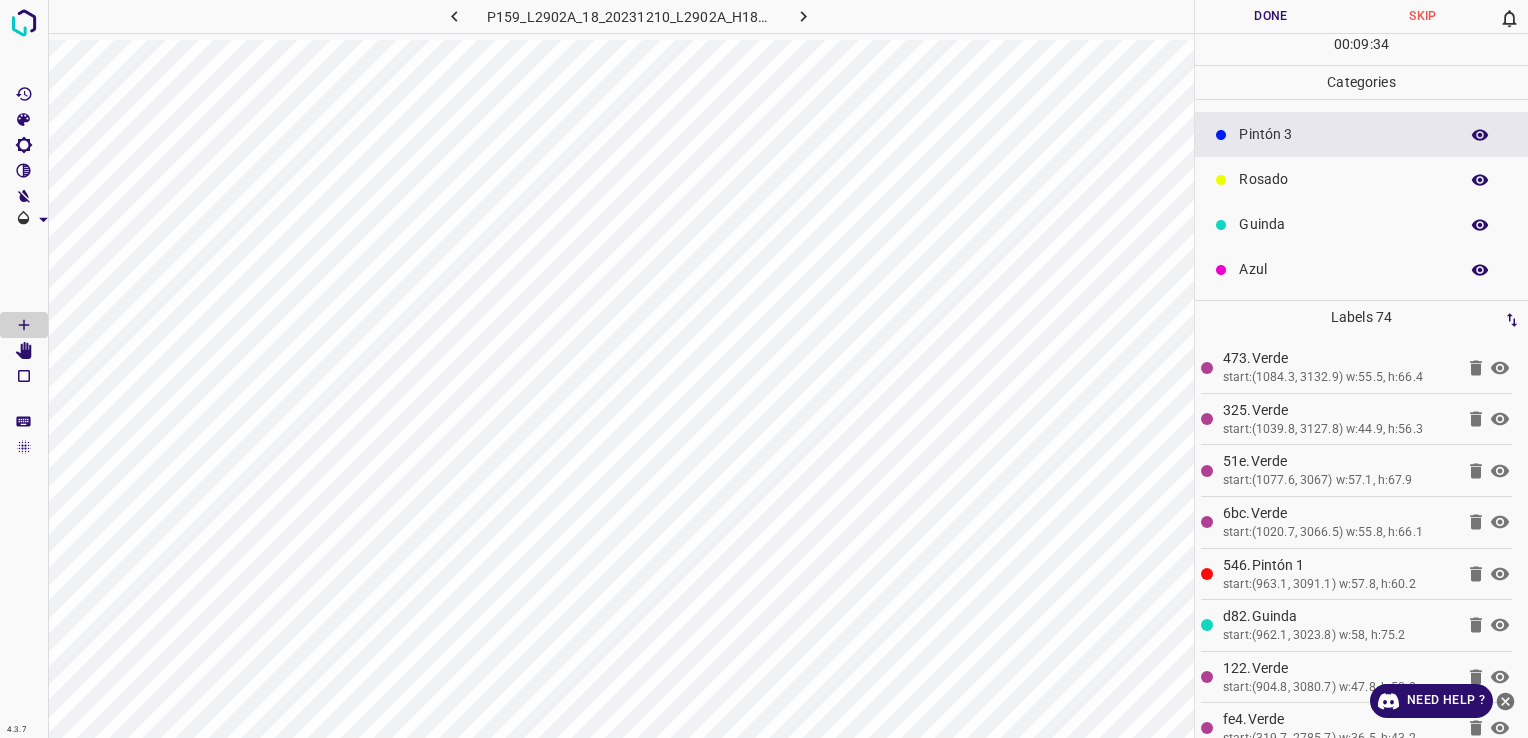 scroll, scrollTop: 0, scrollLeft: 0, axis: both 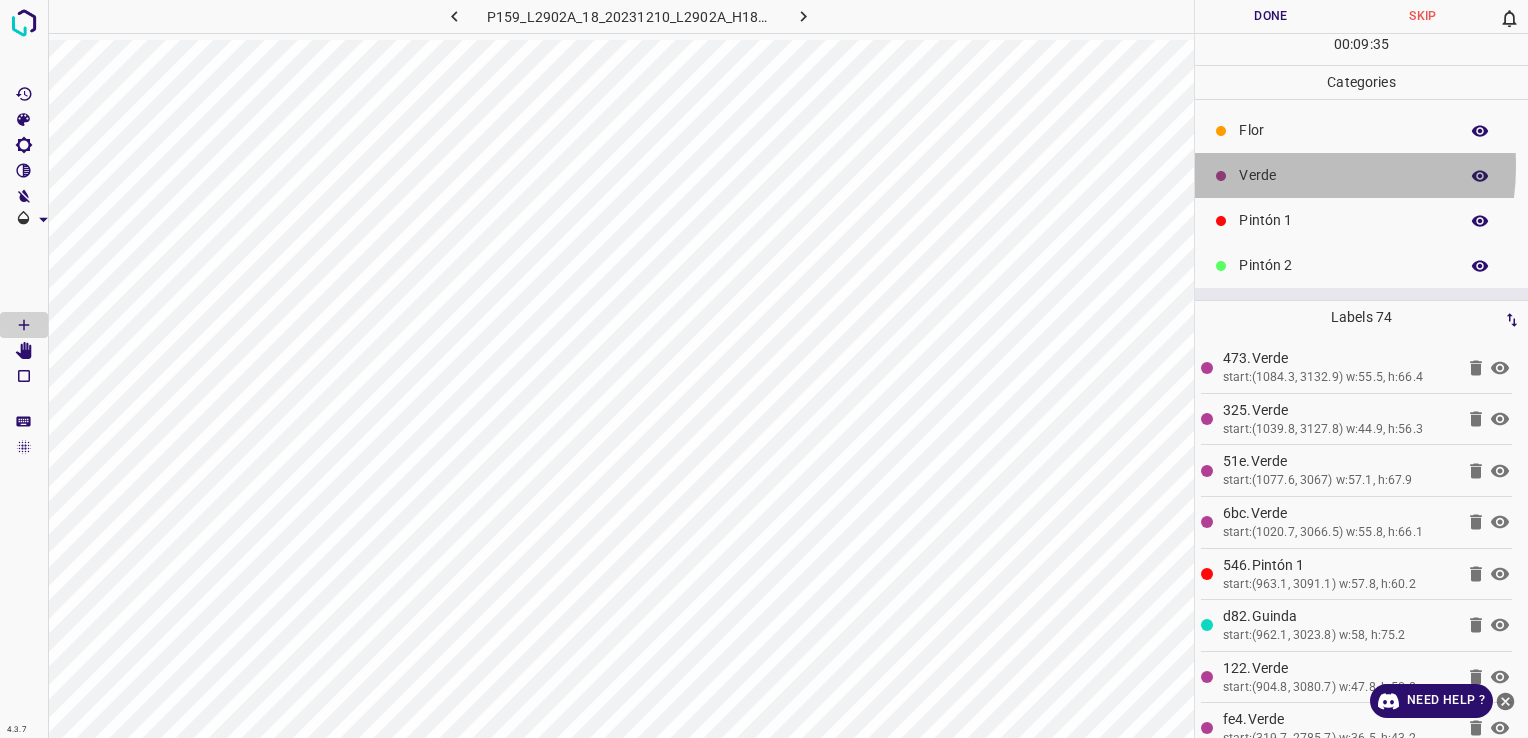 click on "Verde" at bounding box center [1343, 175] 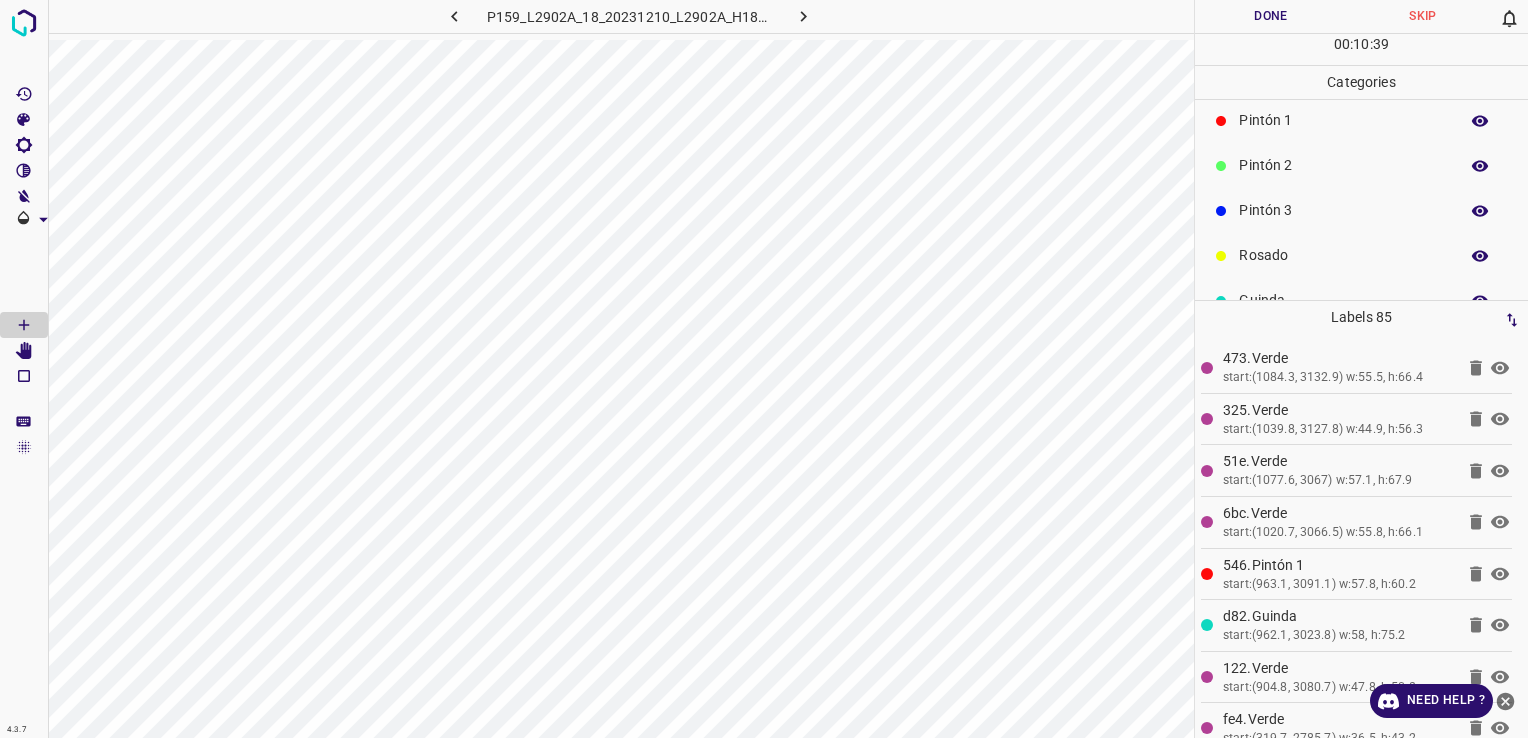scroll, scrollTop: 176, scrollLeft: 0, axis: vertical 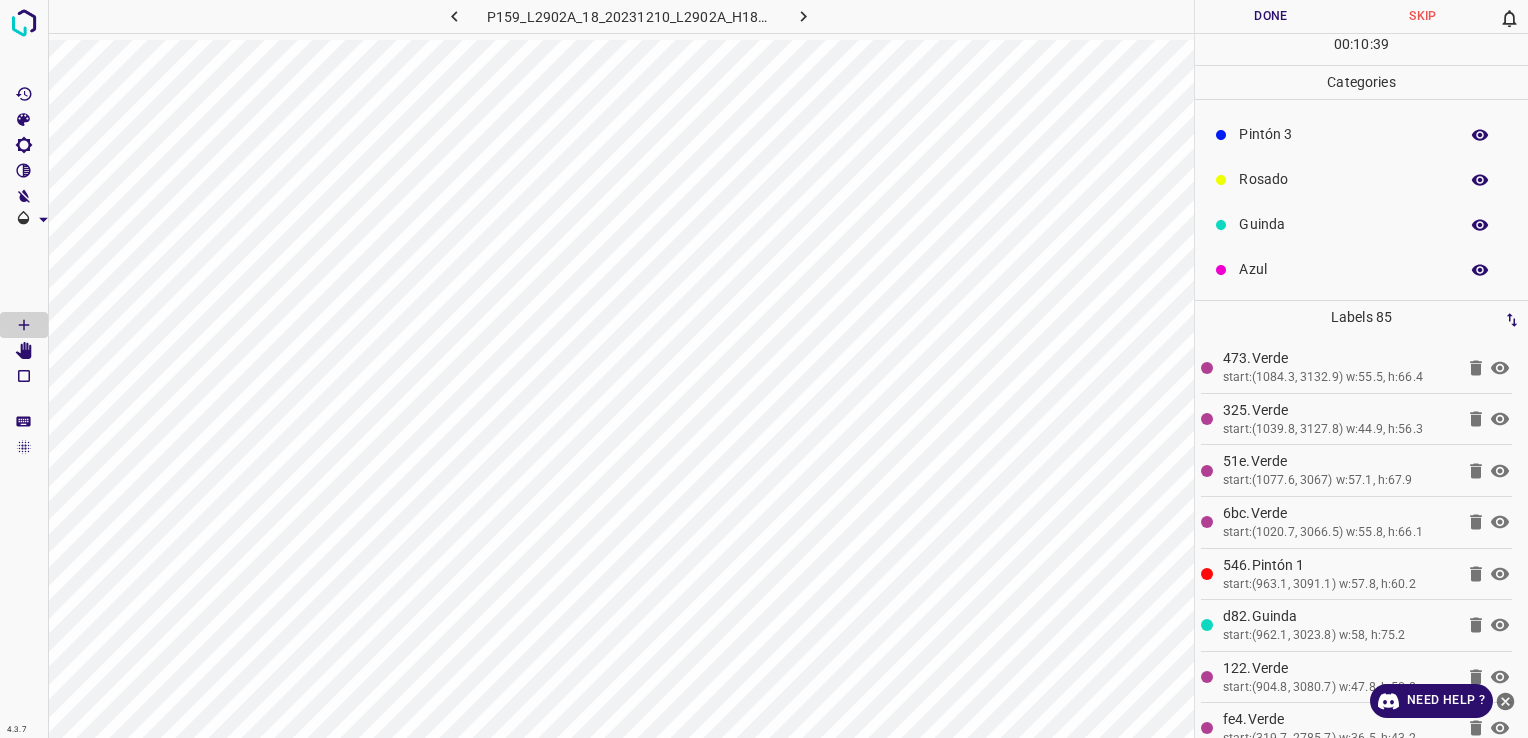 click on "Azul" at bounding box center (1343, 269) 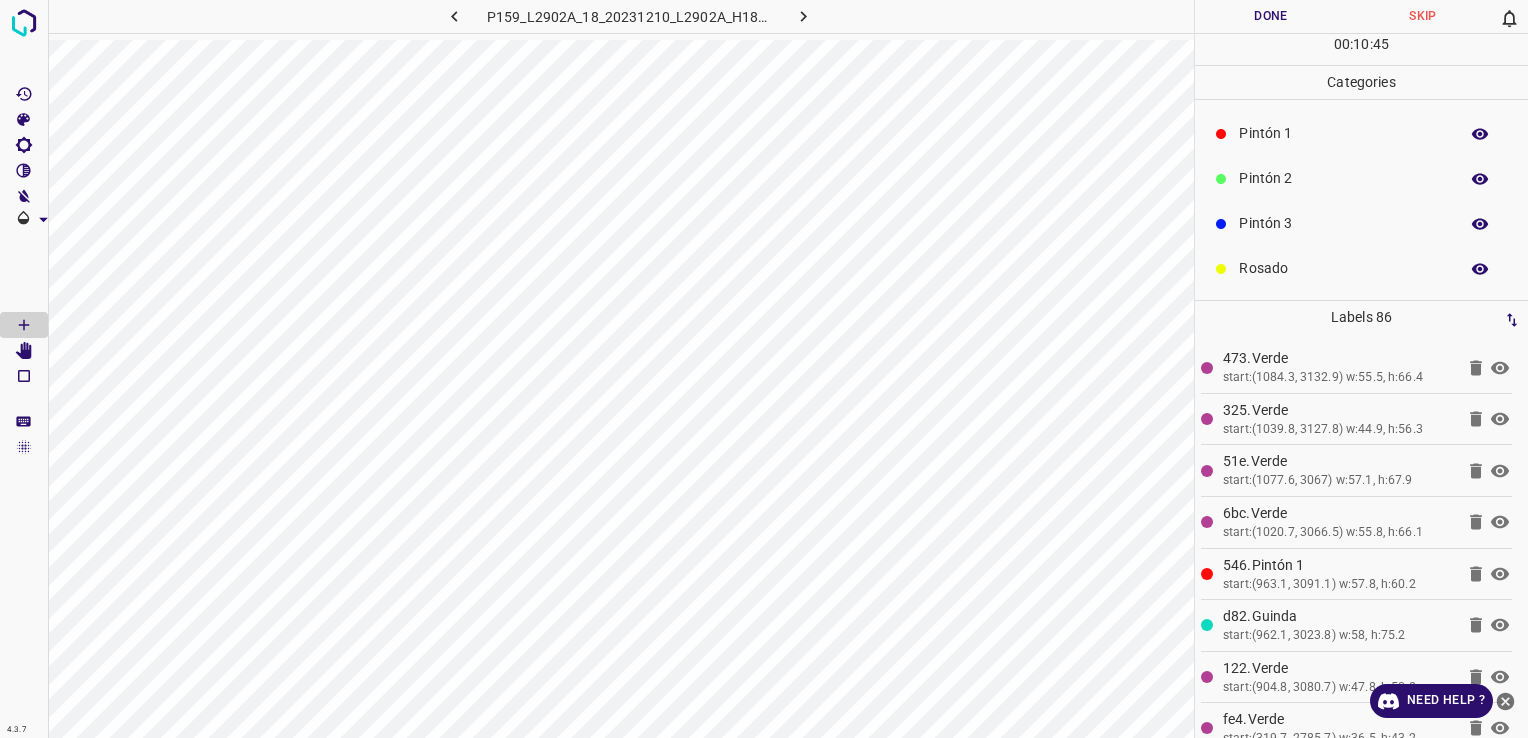 scroll, scrollTop: 0, scrollLeft: 0, axis: both 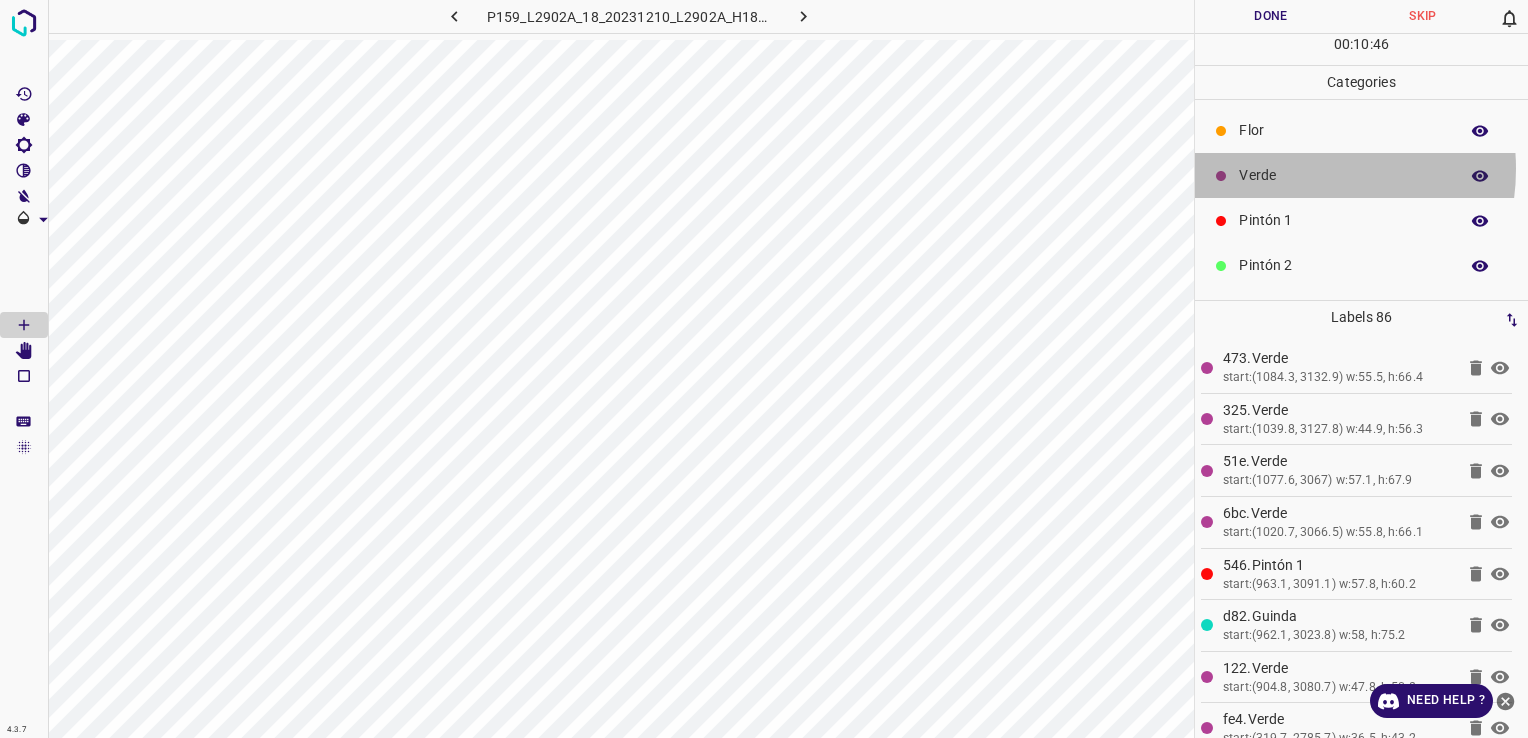 click on "Verde" at bounding box center (1343, 175) 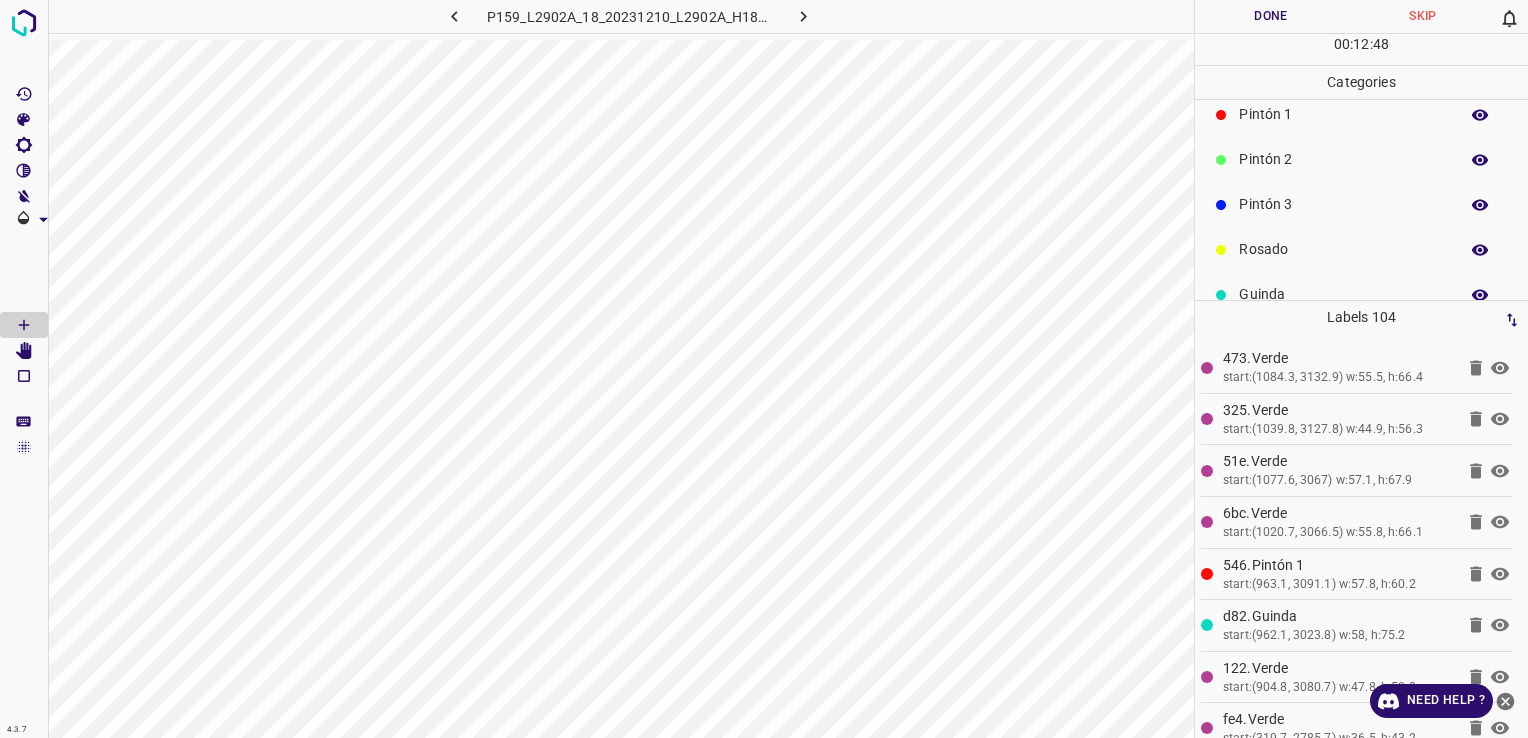 scroll, scrollTop: 176, scrollLeft: 0, axis: vertical 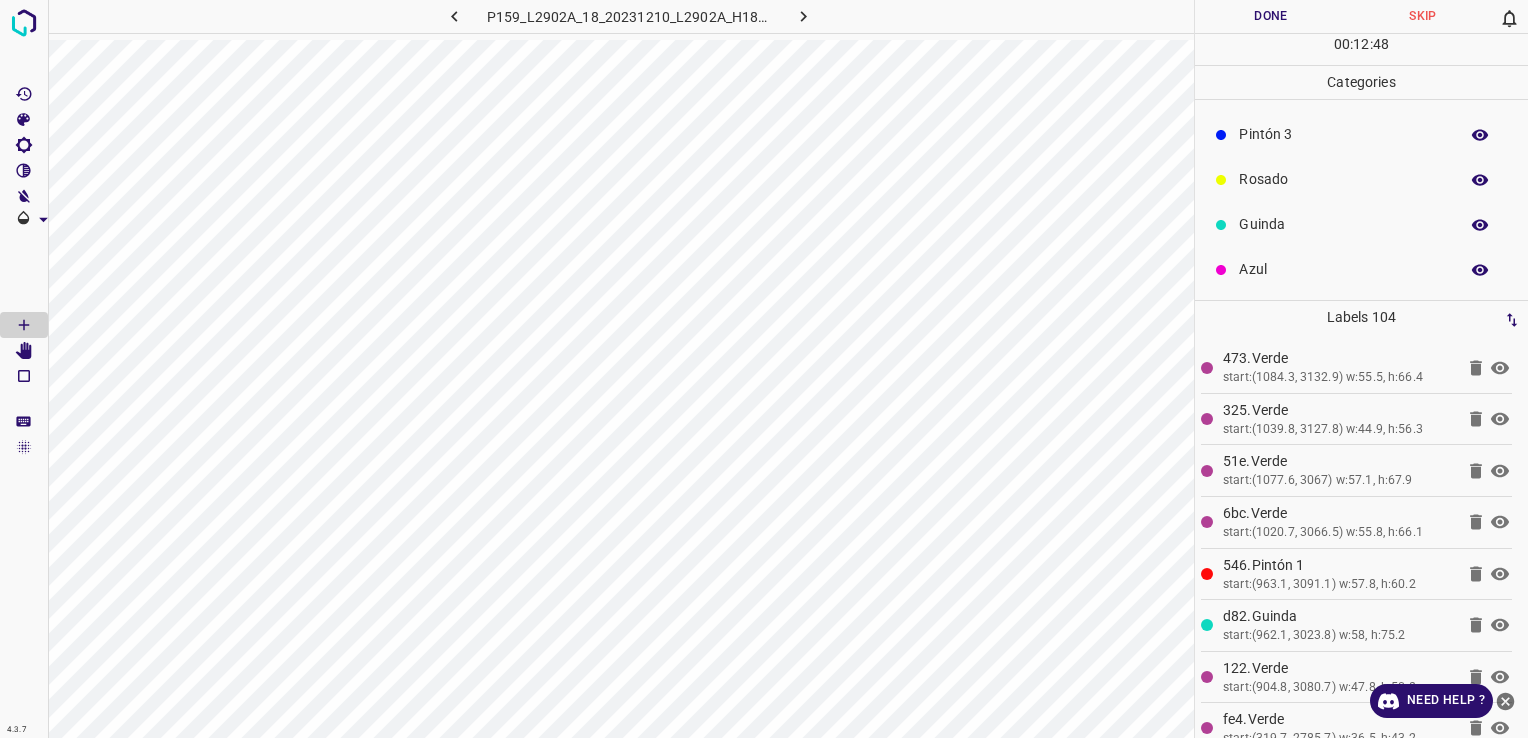 click on "Azul" at bounding box center (1343, 269) 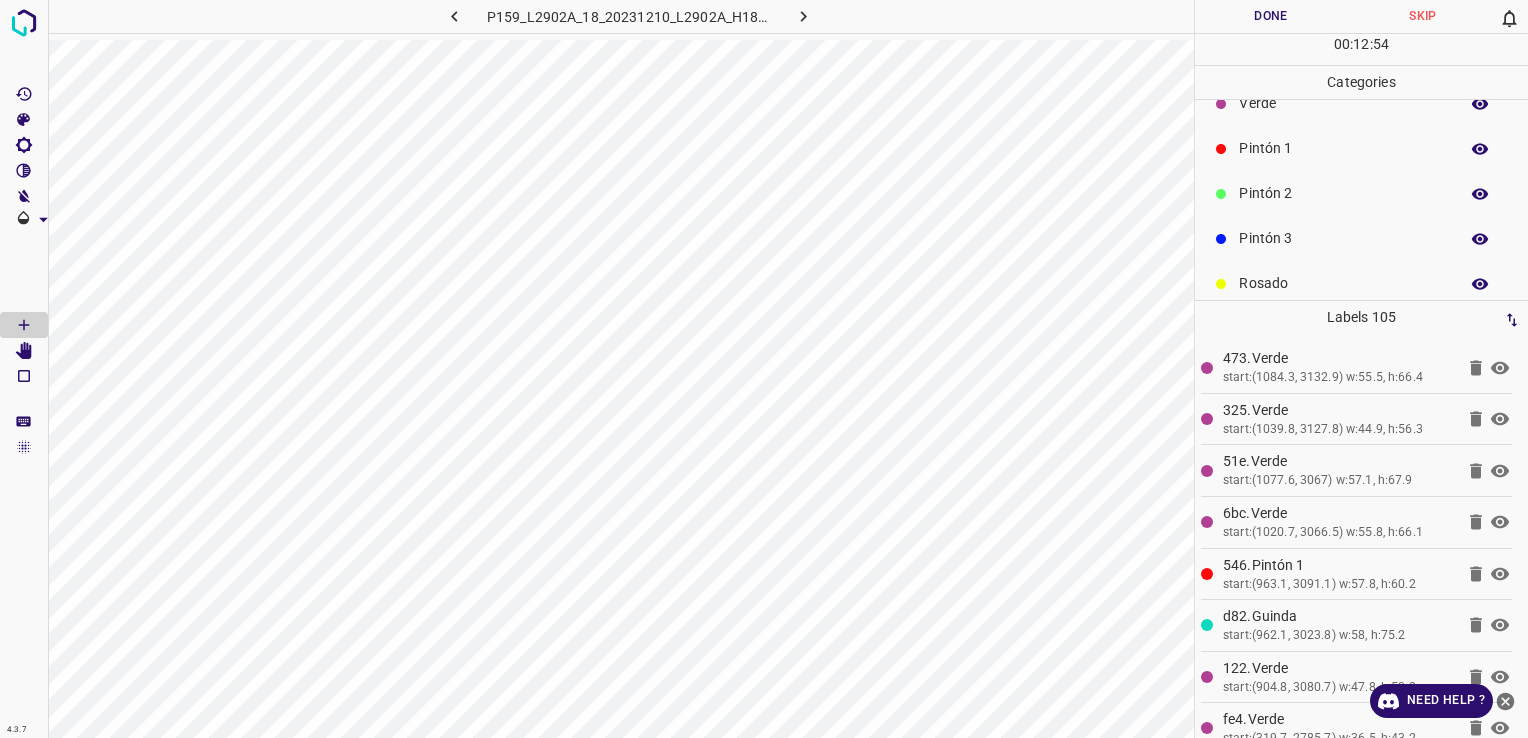 scroll, scrollTop: 0, scrollLeft: 0, axis: both 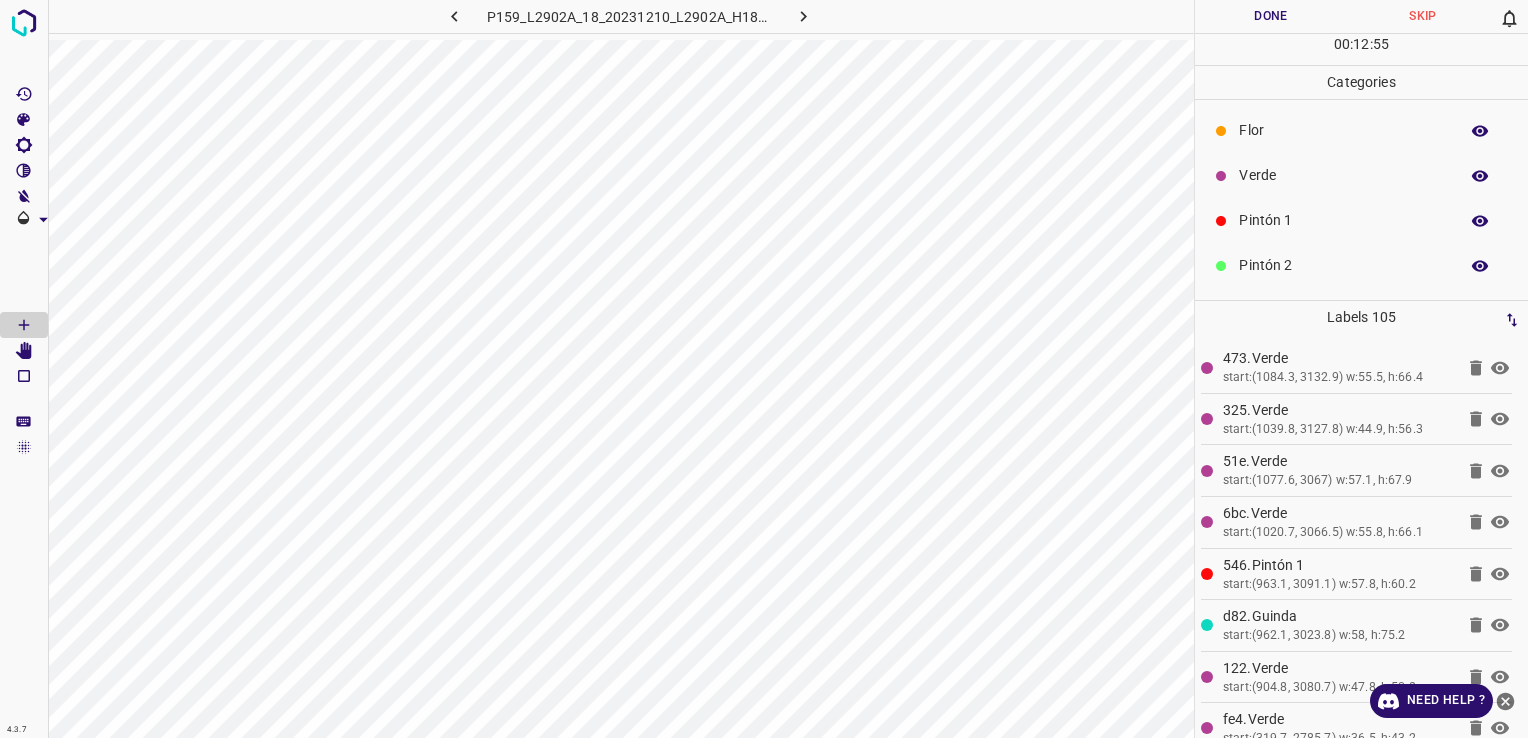 click on "Verde" at bounding box center [1343, 175] 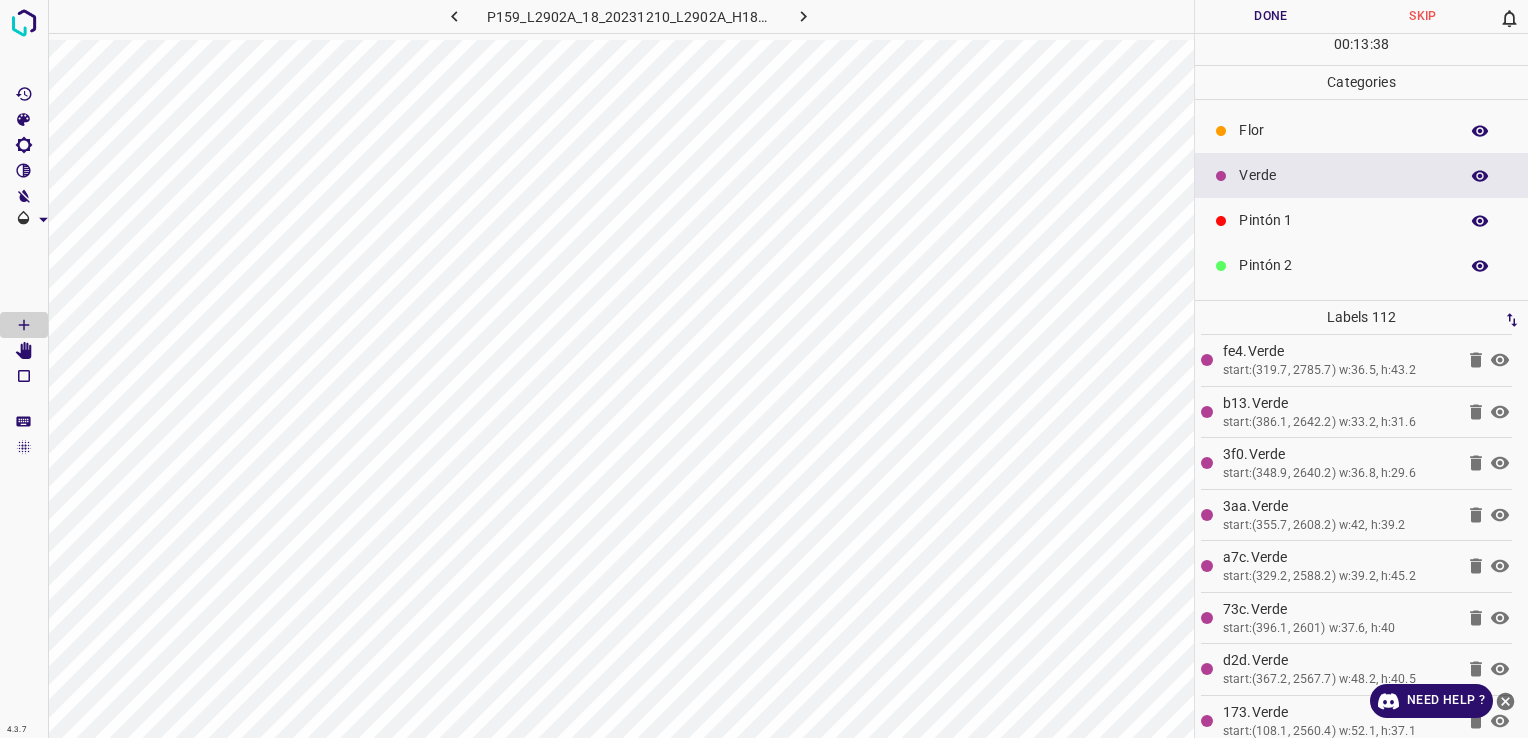 scroll, scrollTop: 500, scrollLeft: 0, axis: vertical 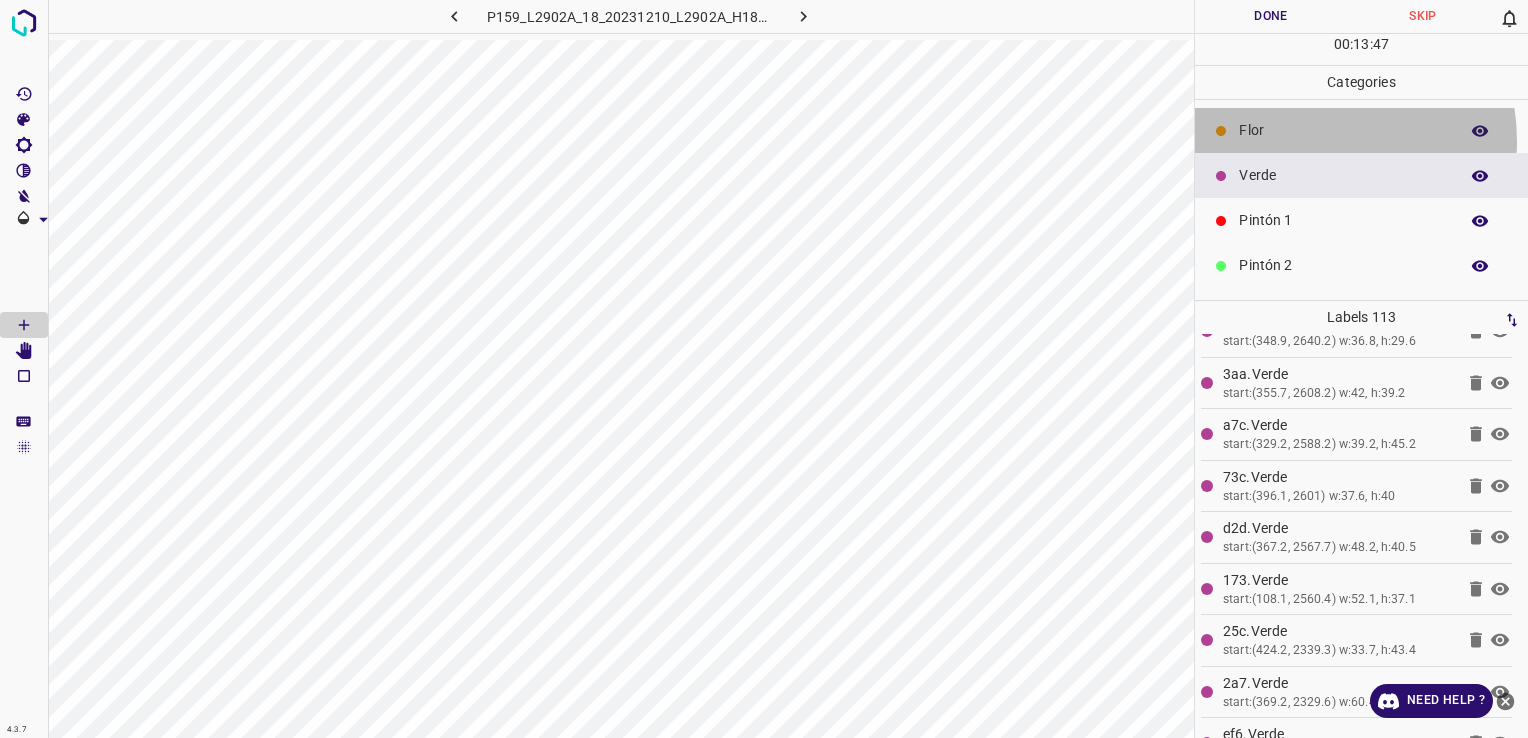 drag, startPoint x: 1293, startPoint y: 140, endPoint x: 1202, endPoint y: 161, distance: 93.39165 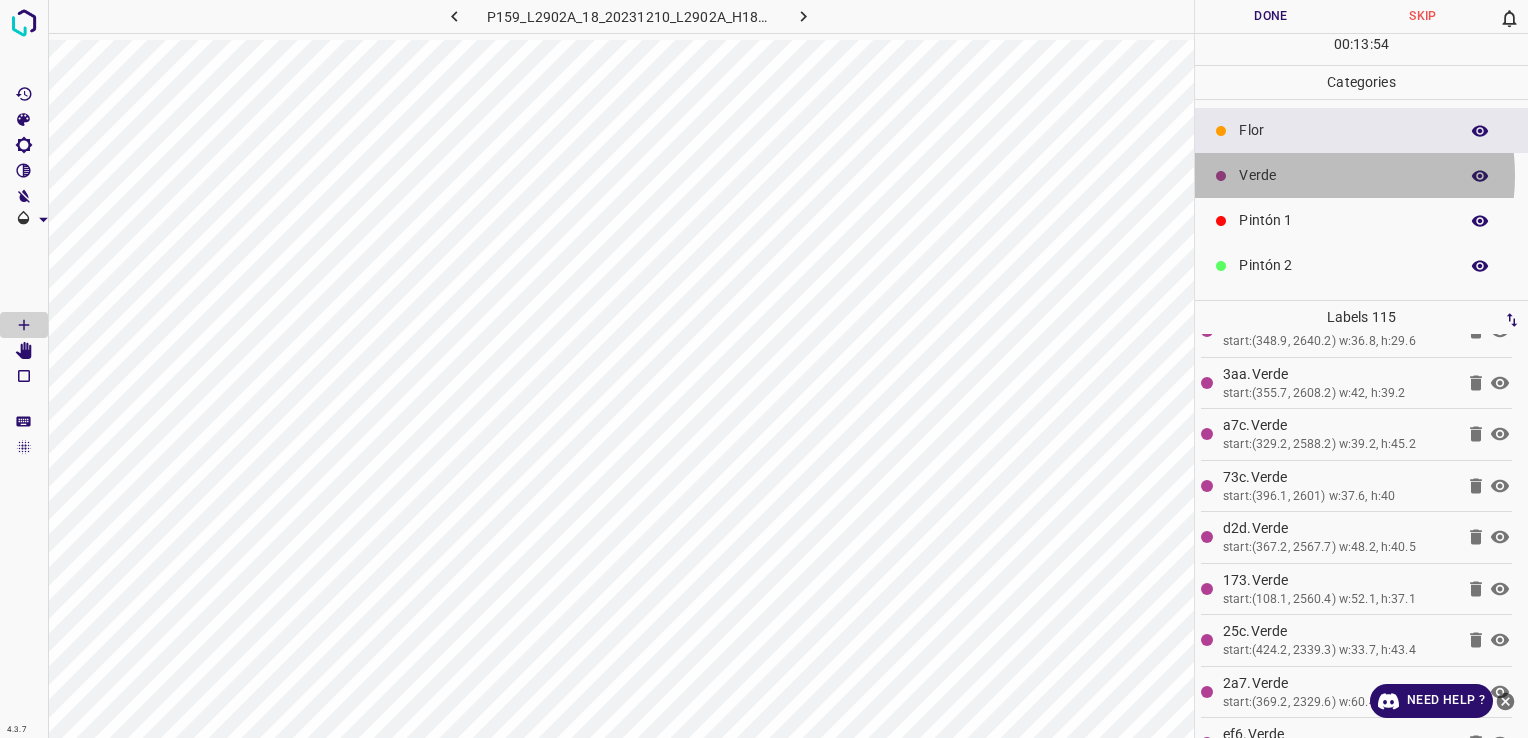 click on "Verde" at bounding box center (1343, 175) 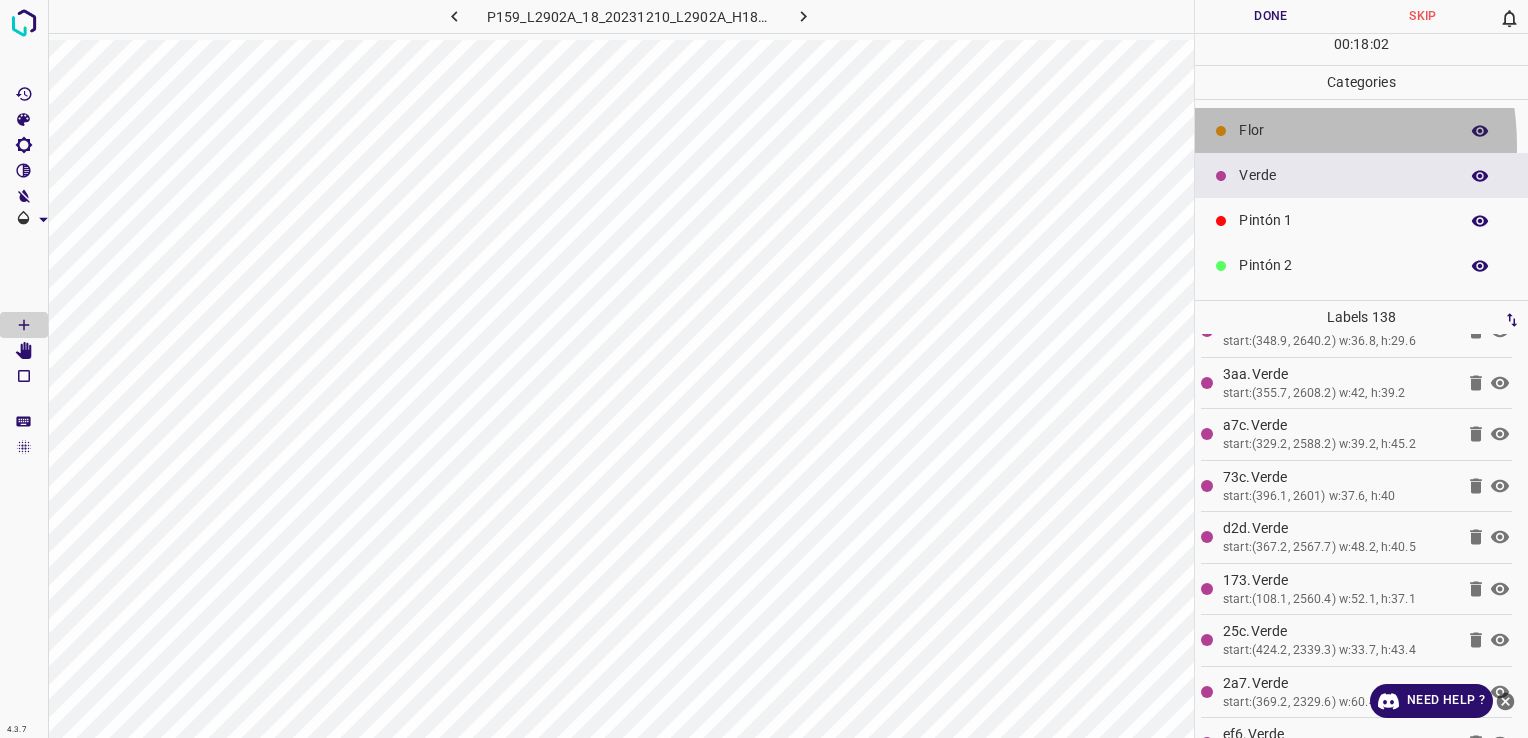click on "Flor" at bounding box center [1361, 130] 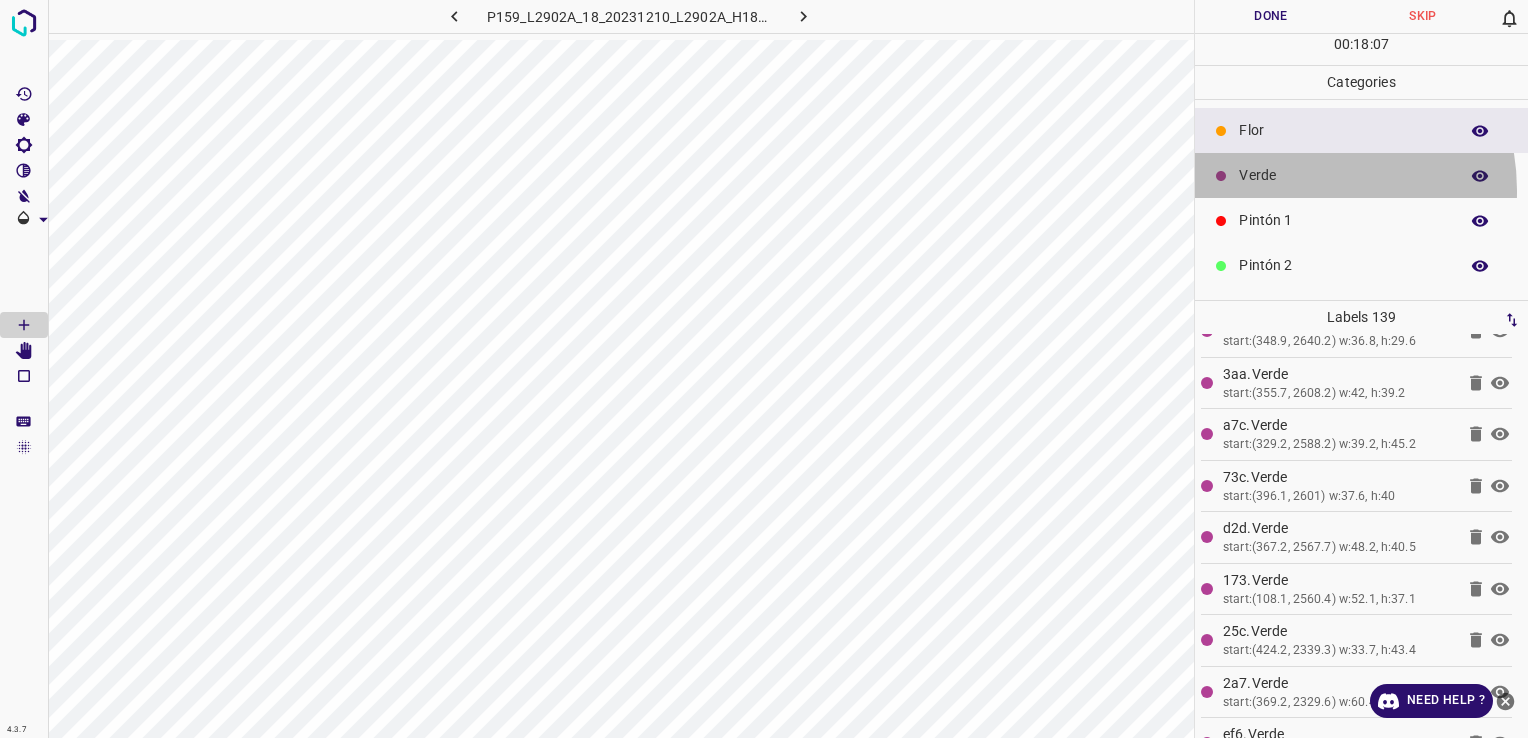click on "Verde" at bounding box center (1361, 175) 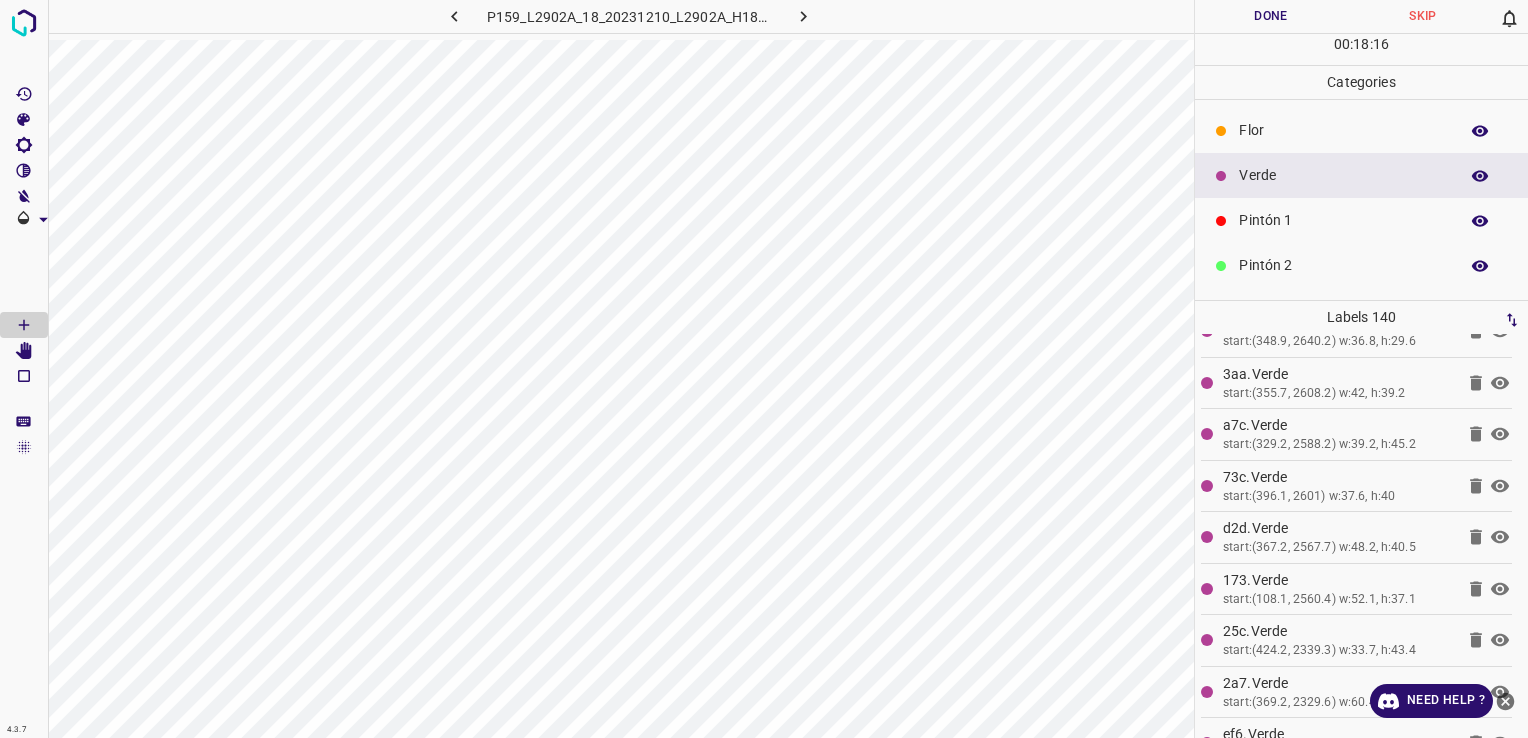 click on "Flor" at bounding box center [1343, 130] 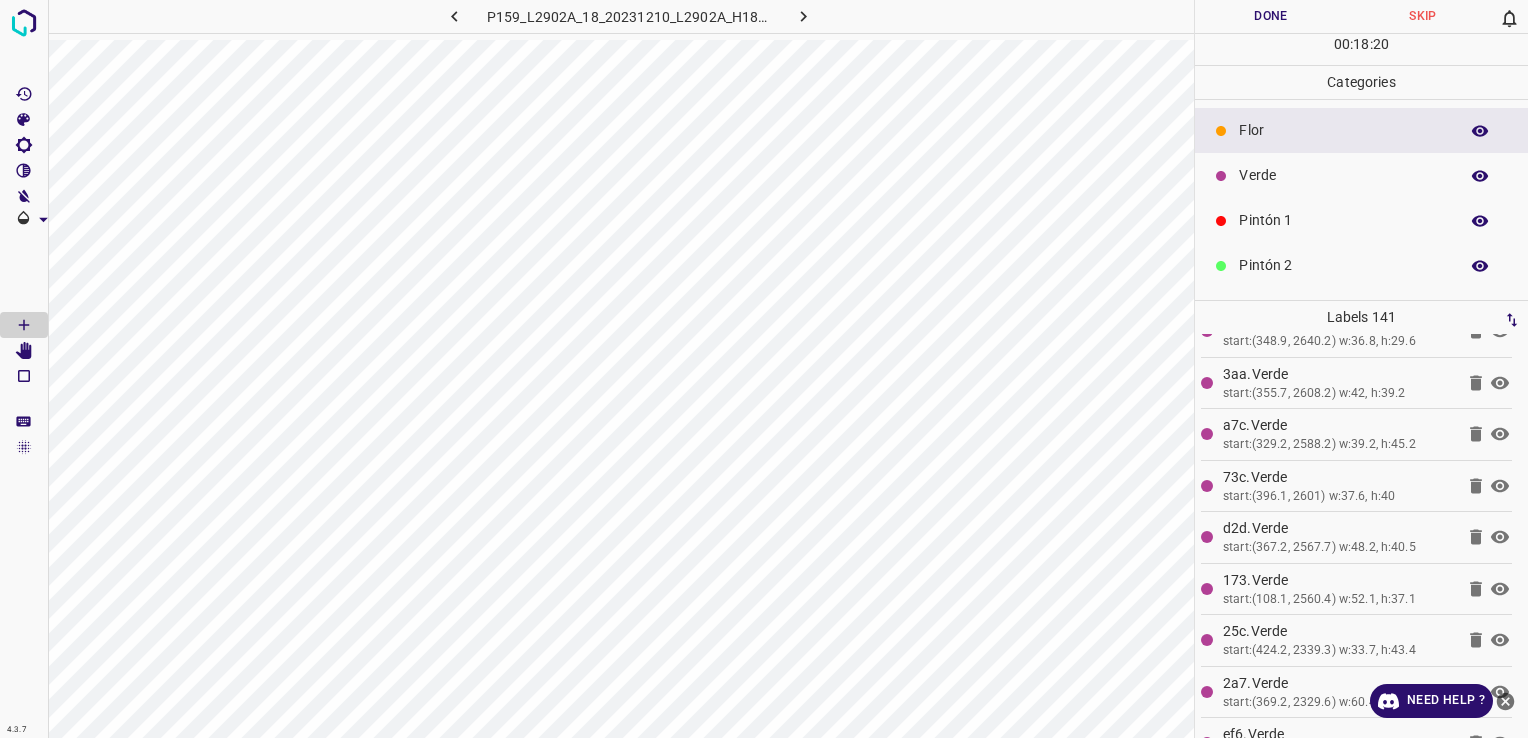 click on "Verde" at bounding box center (1361, 175) 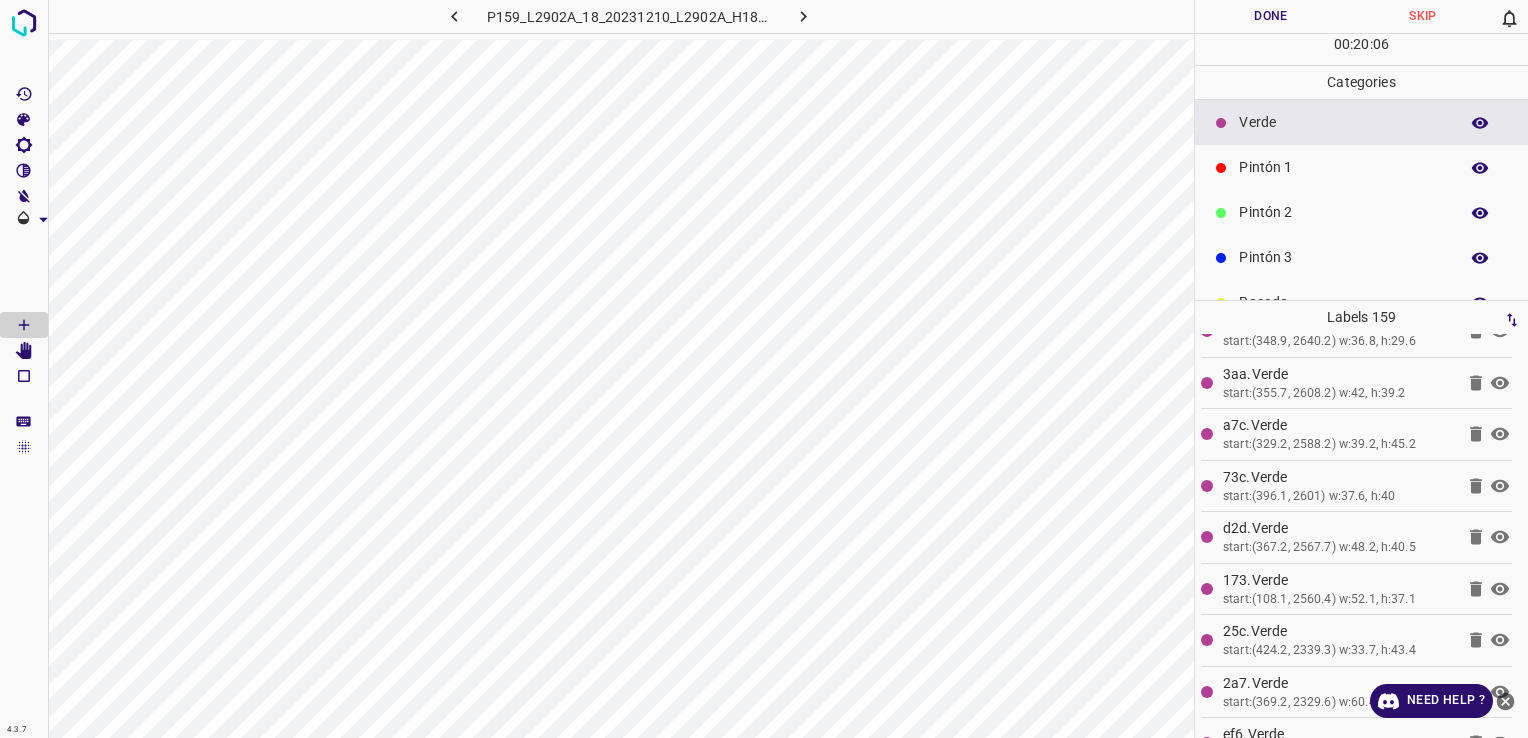 scroll, scrollTop: 100, scrollLeft: 0, axis: vertical 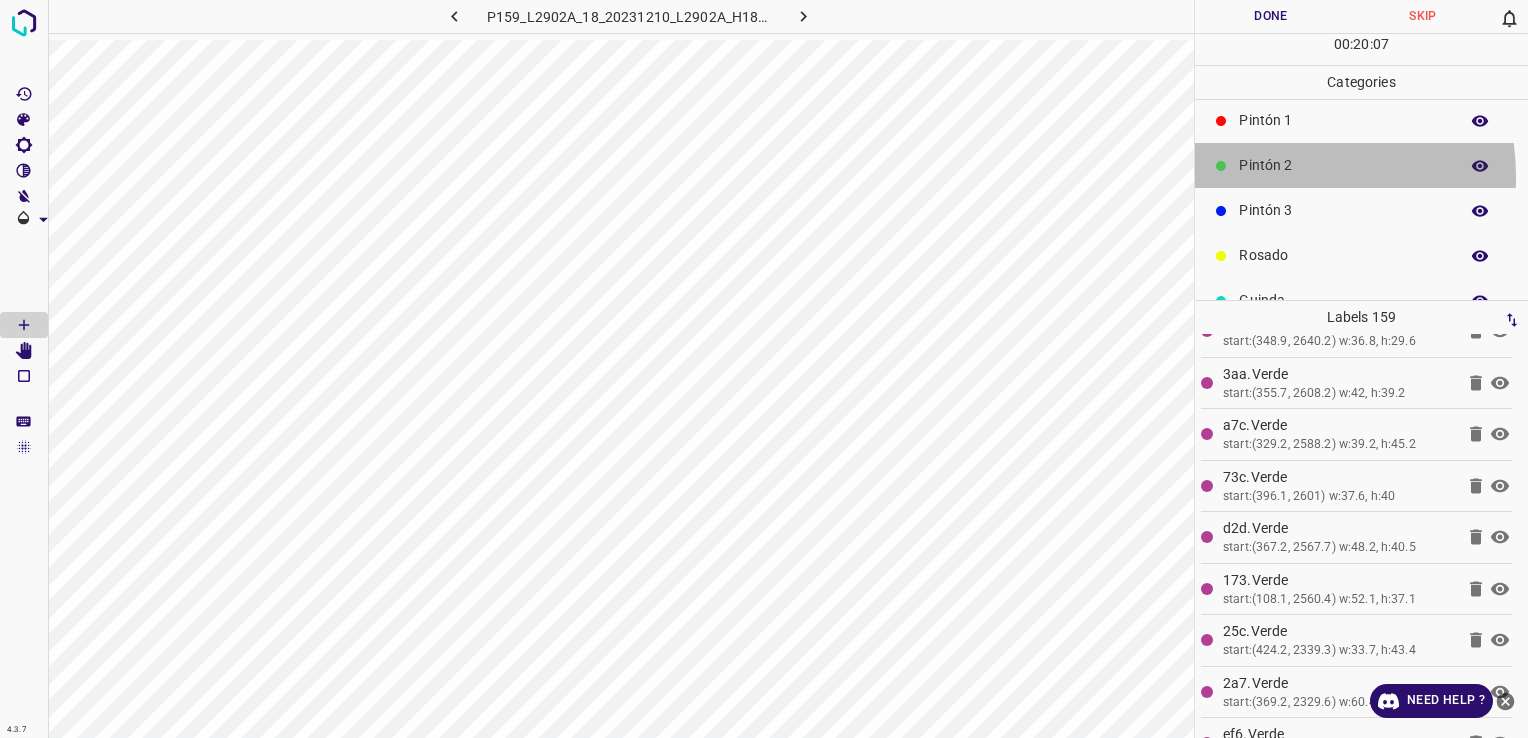click on "Pintón 2" at bounding box center [1361, 165] 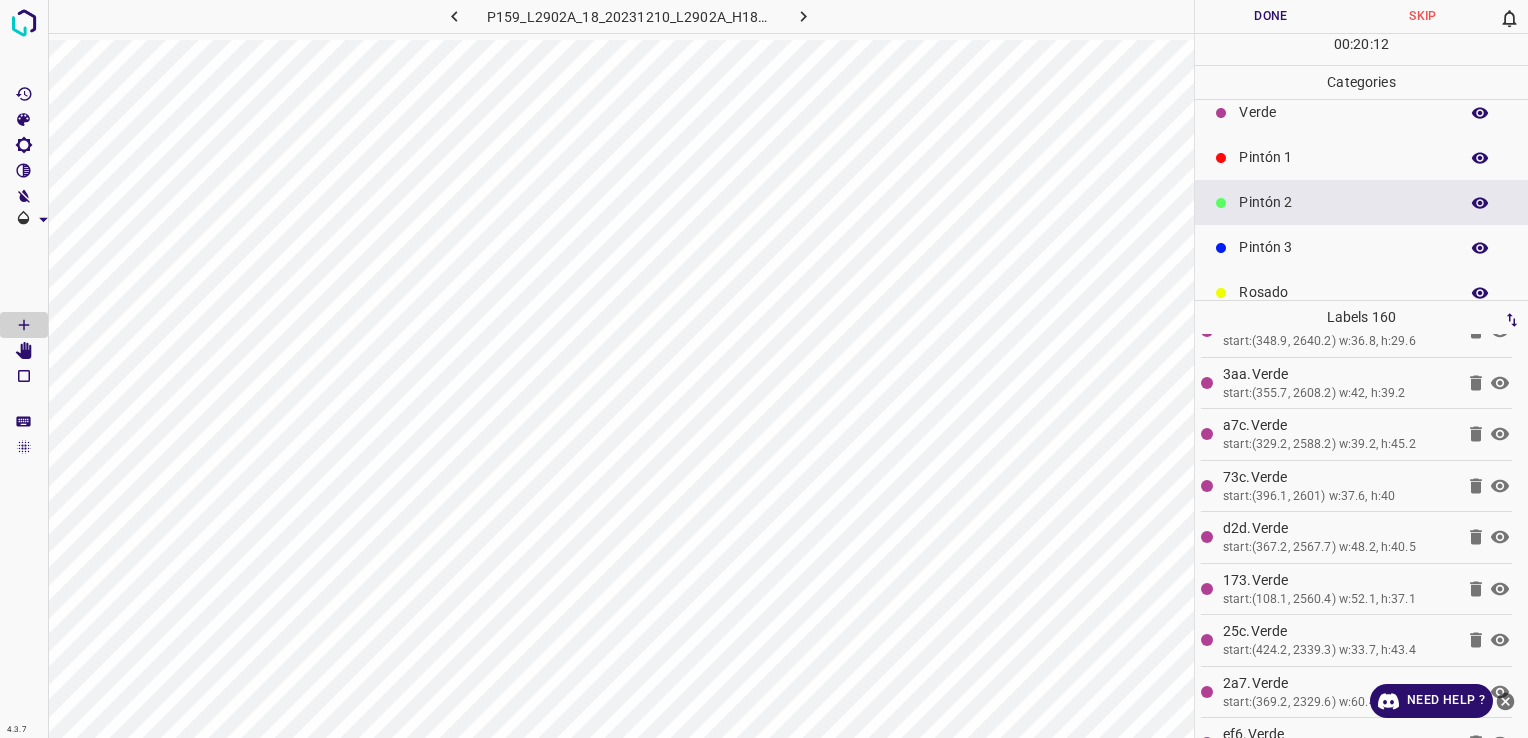 scroll, scrollTop: 0, scrollLeft: 0, axis: both 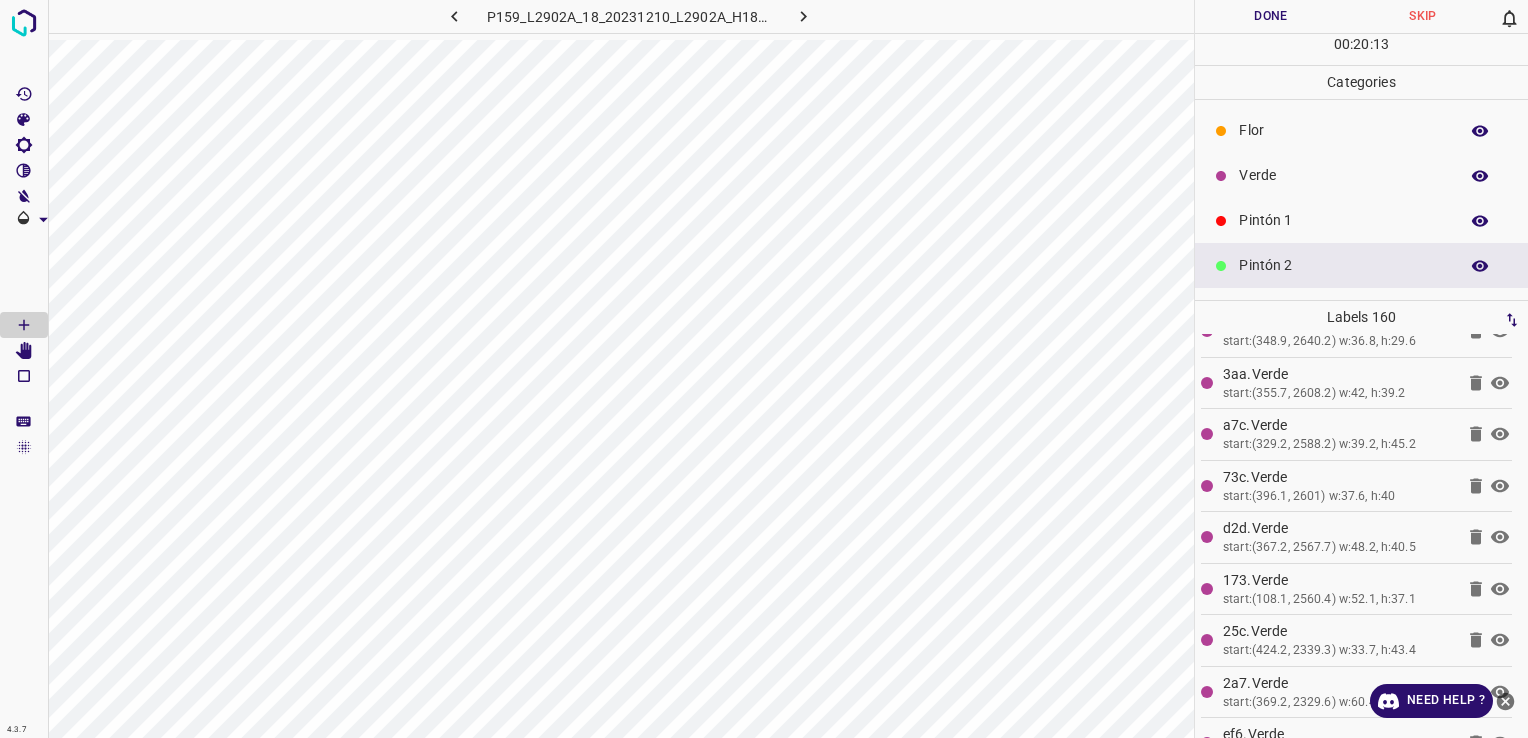 click on "Verde" at bounding box center (1361, 175) 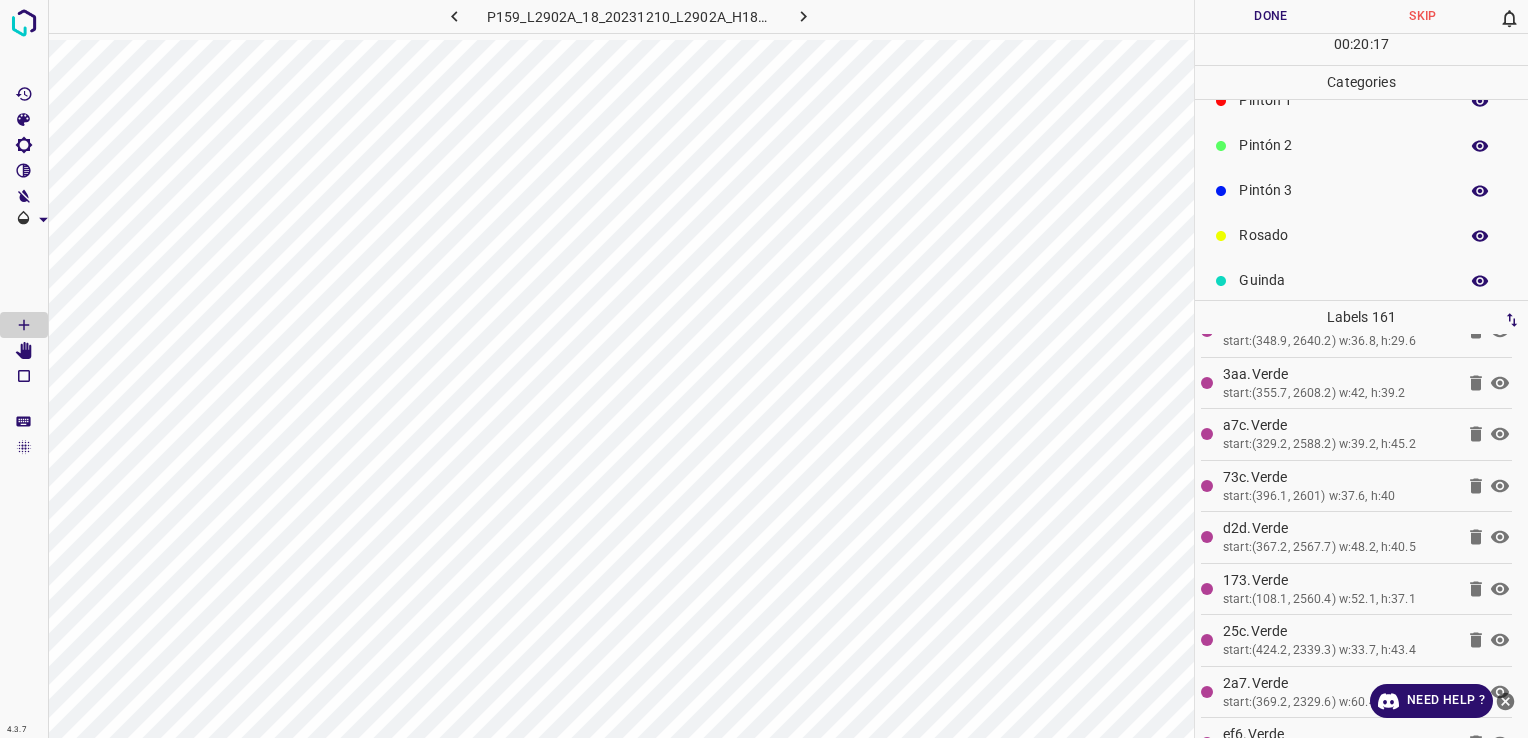 scroll, scrollTop: 176, scrollLeft: 0, axis: vertical 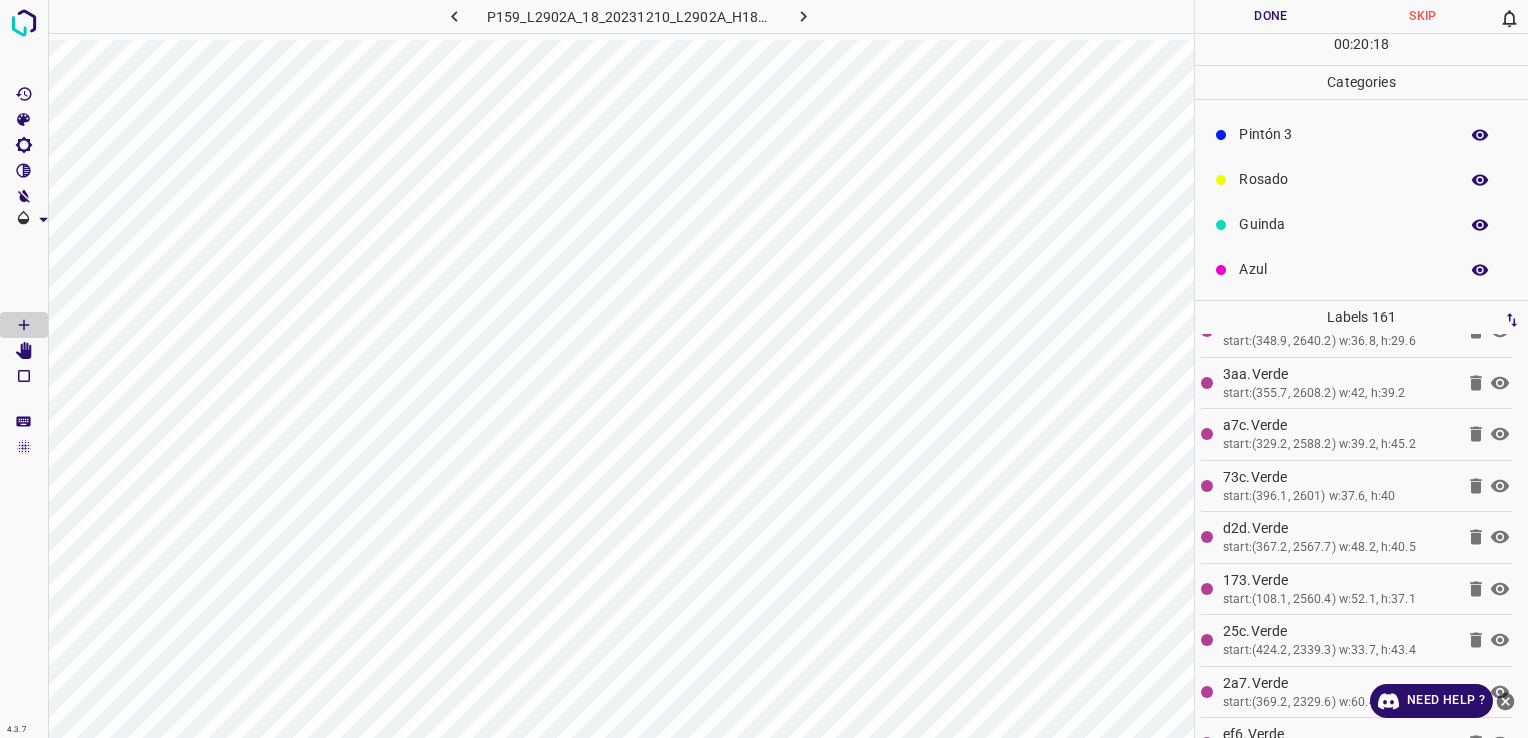 click on "Azul" at bounding box center (1343, 269) 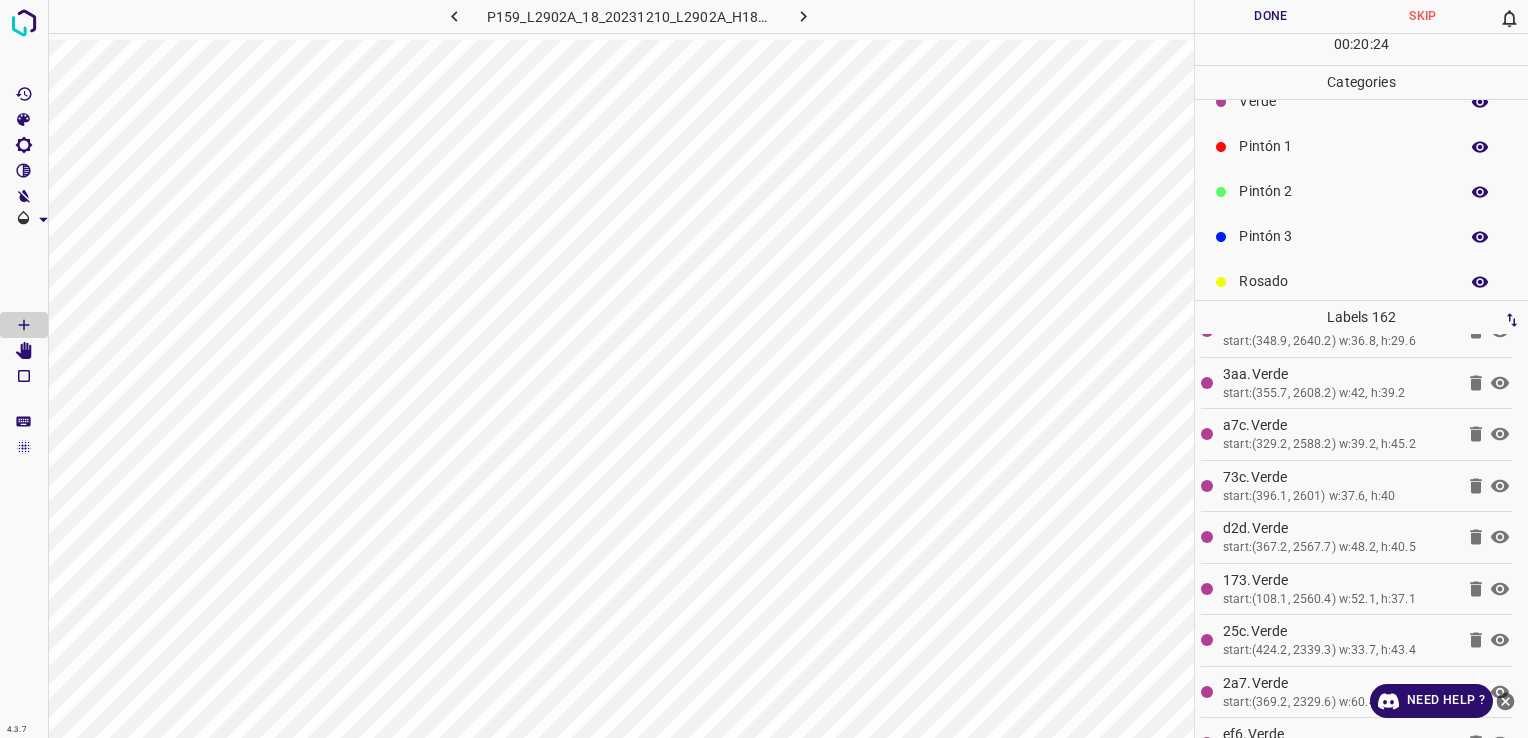 scroll, scrollTop: 0, scrollLeft: 0, axis: both 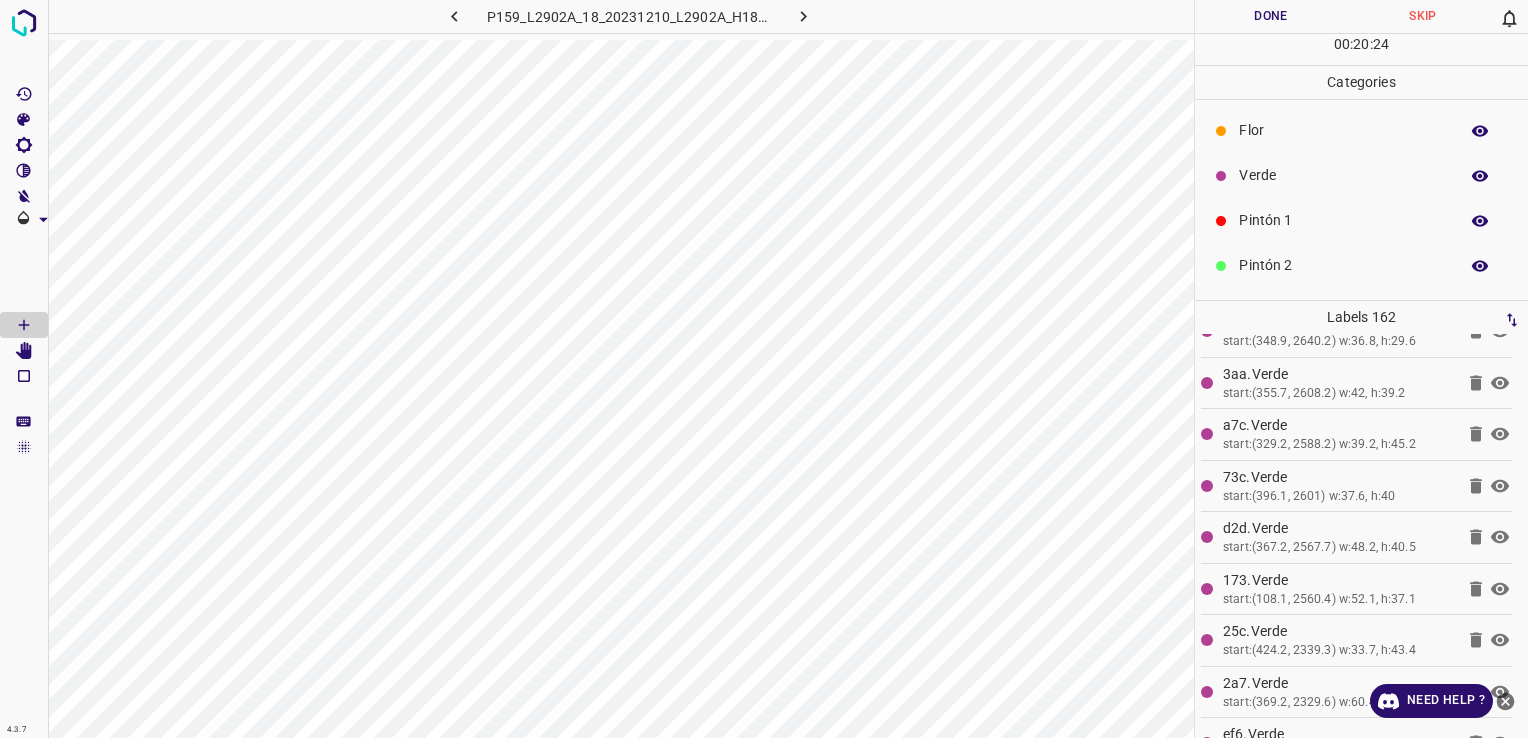 click on "Verde" at bounding box center (1361, 175) 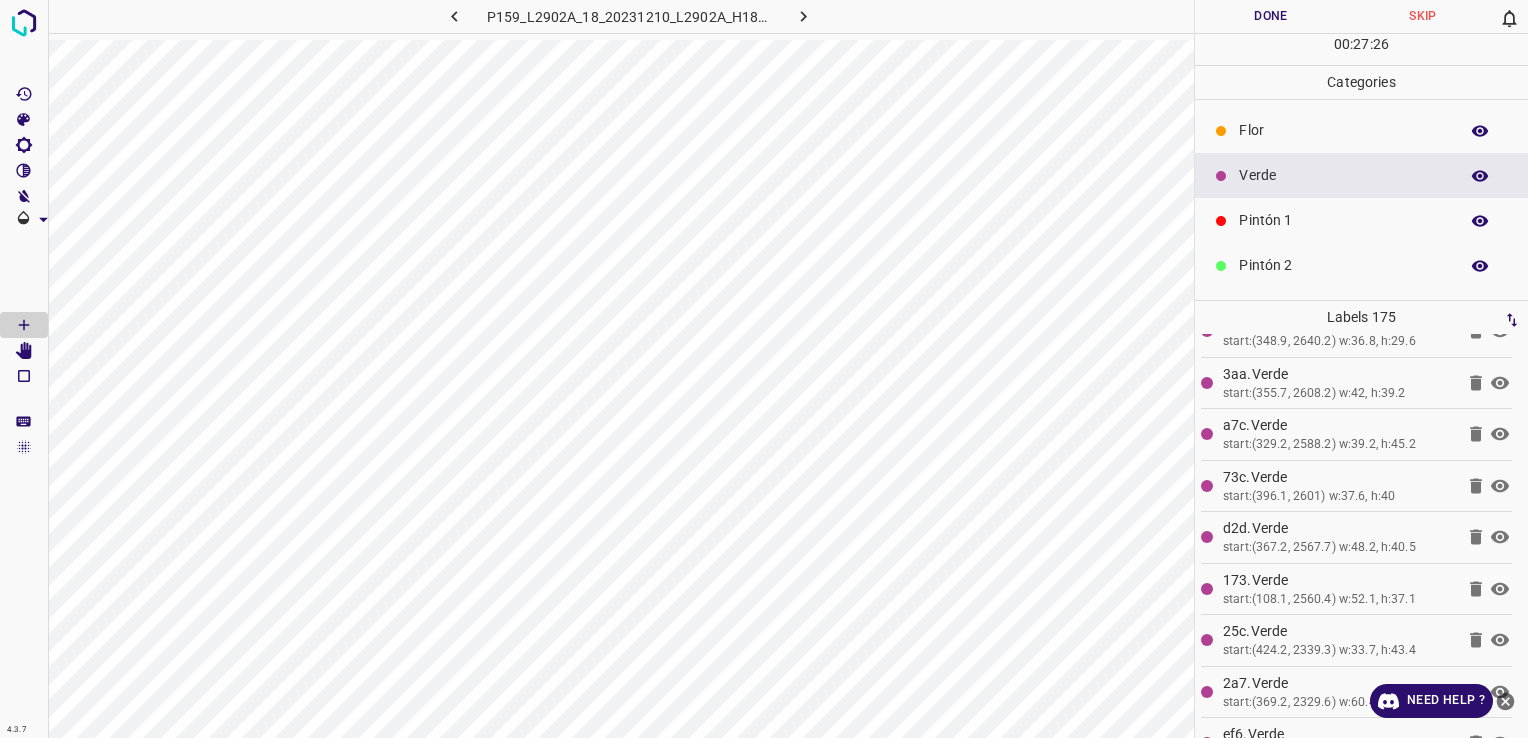 click on "Done" at bounding box center (1271, 16) 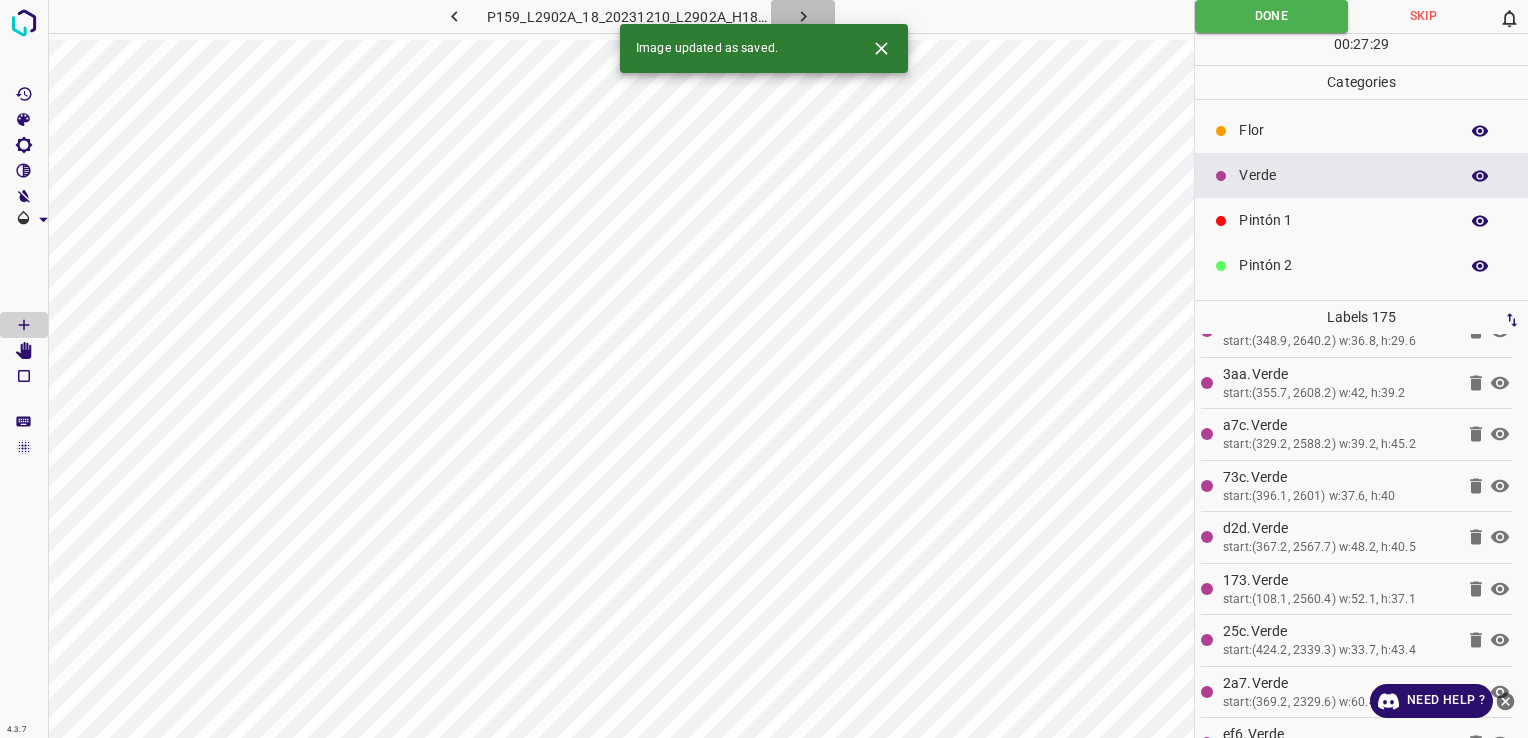 click 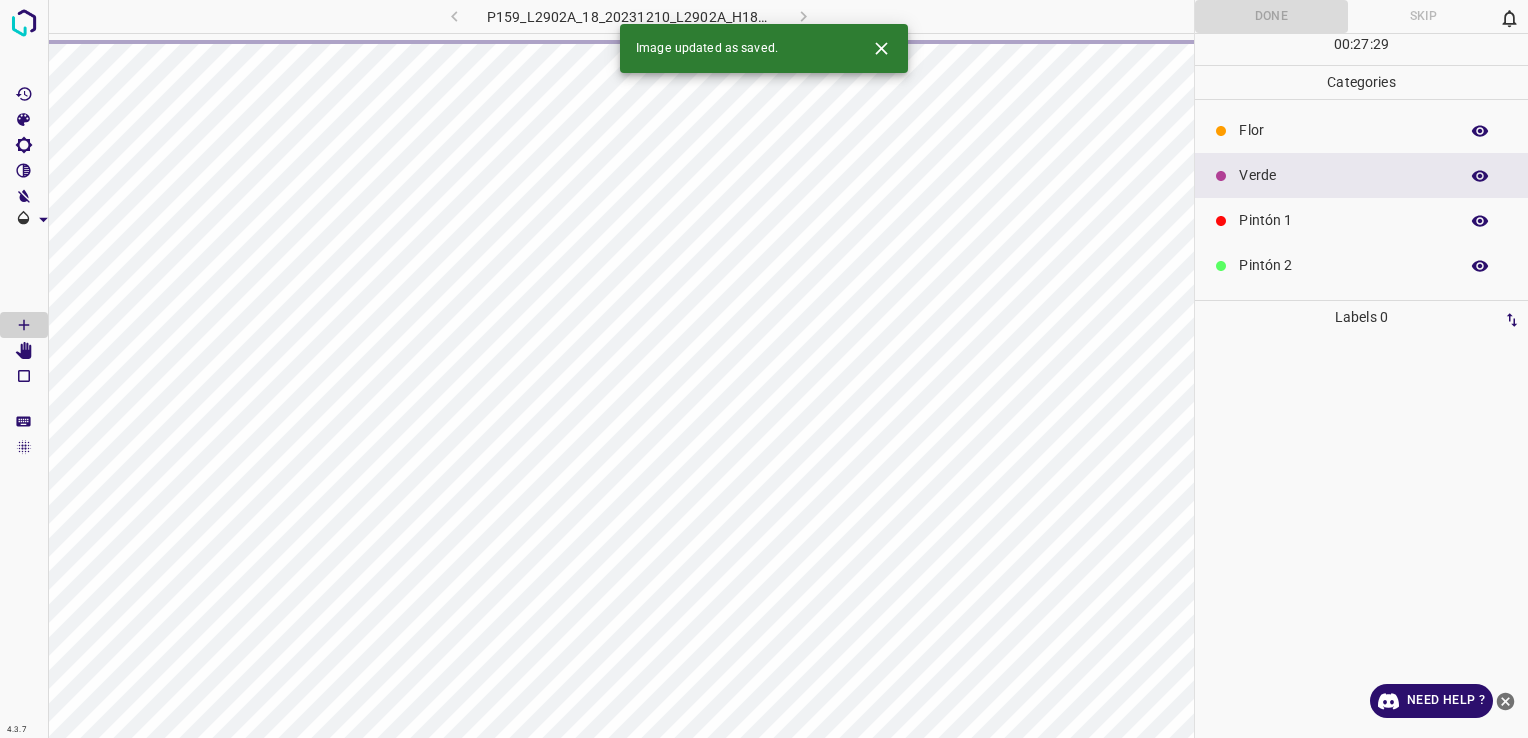 scroll, scrollTop: 0, scrollLeft: 0, axis: both 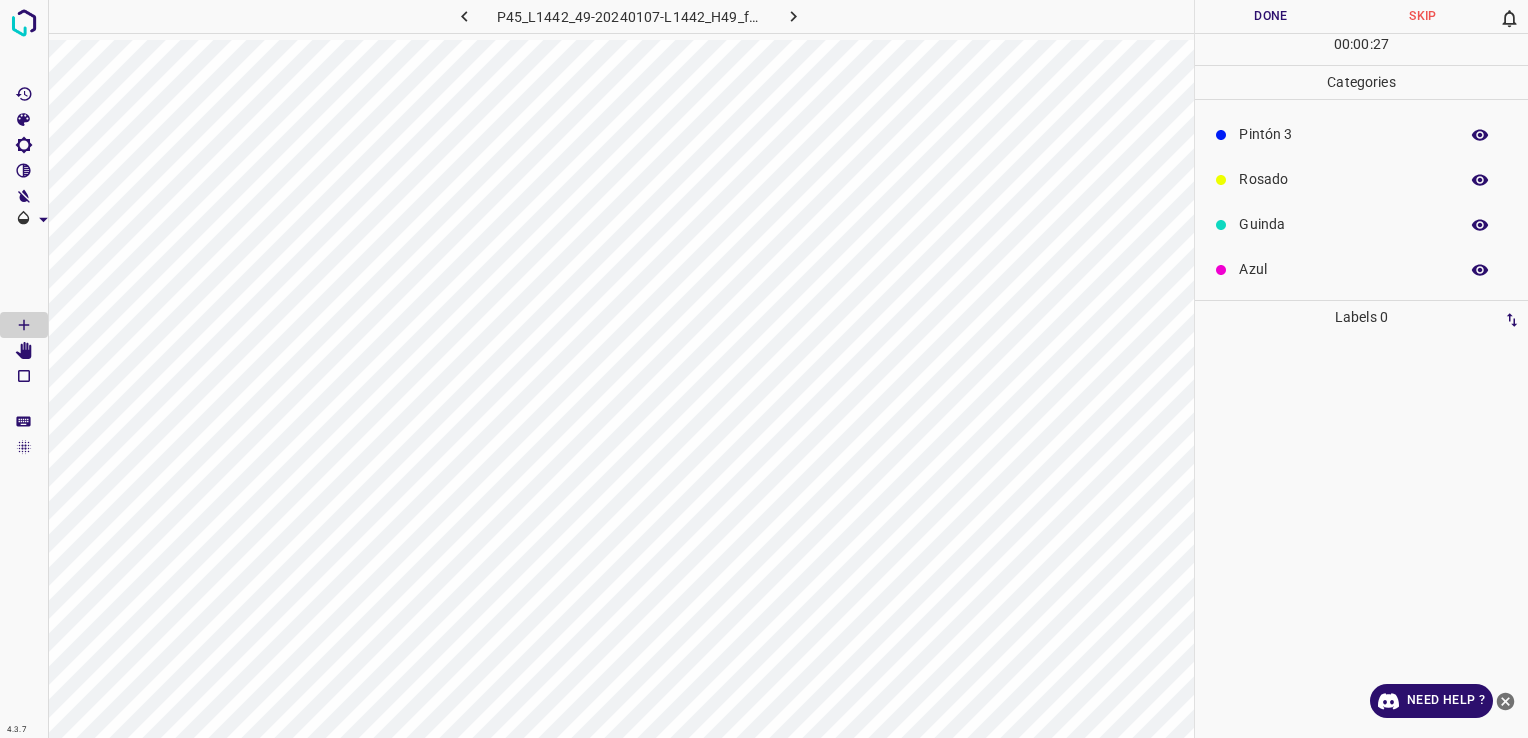 click on "Guinda" at bounding box center (1343, 224) 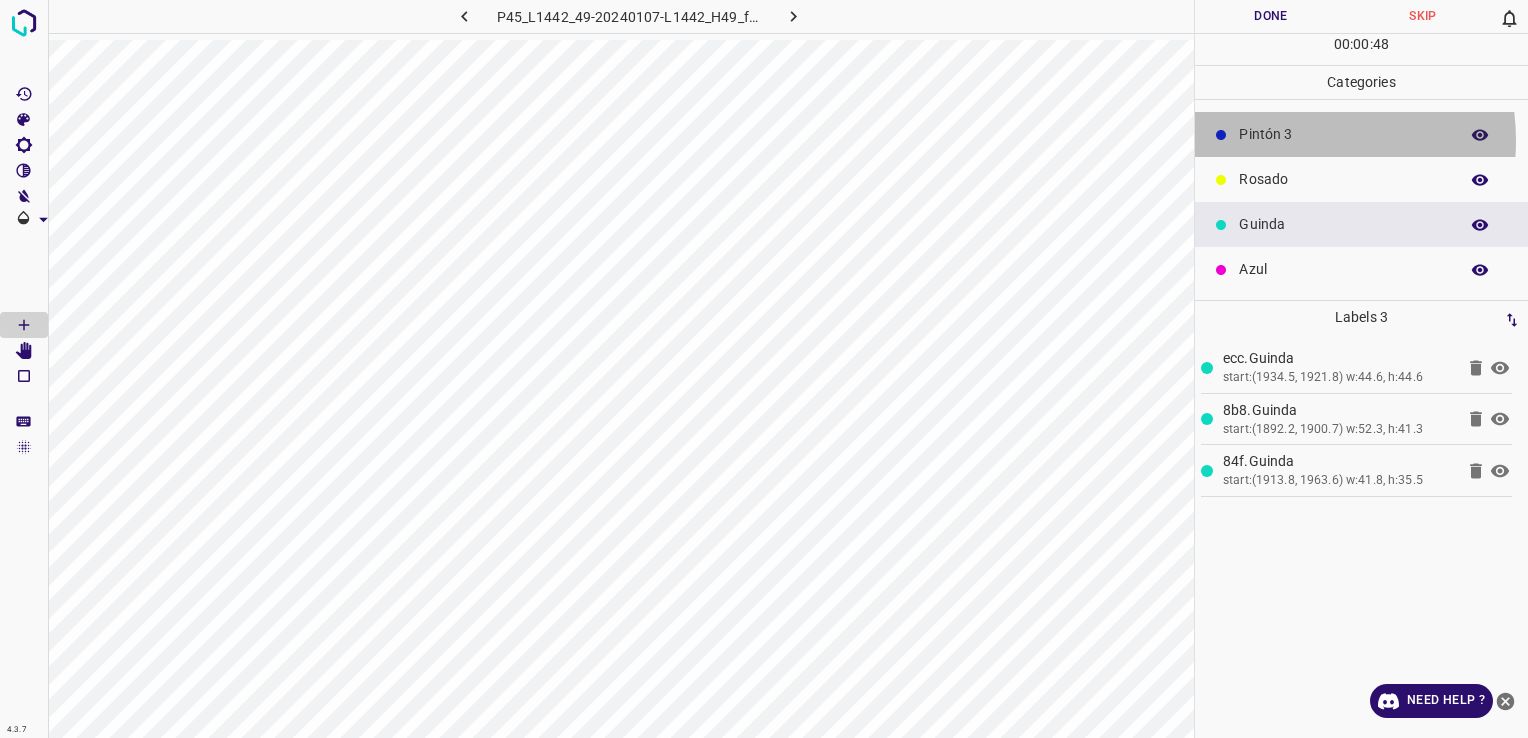 click on "Pintón 3" at bounding box center (1343, 134) 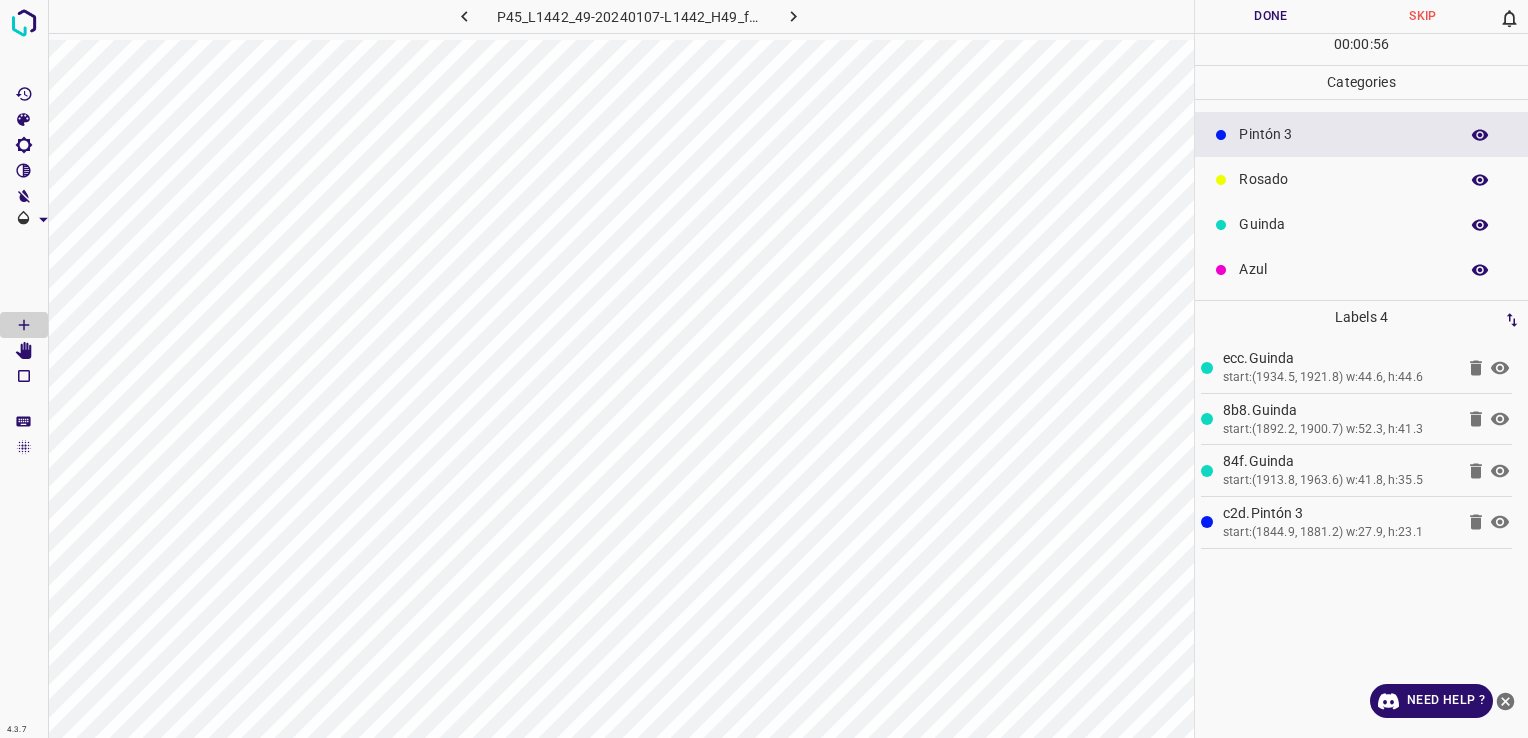 drag, startPoint x: 1295, startPoint y: 180, endPoint x: 1261, endPoint y: 183, distance: 34.132095 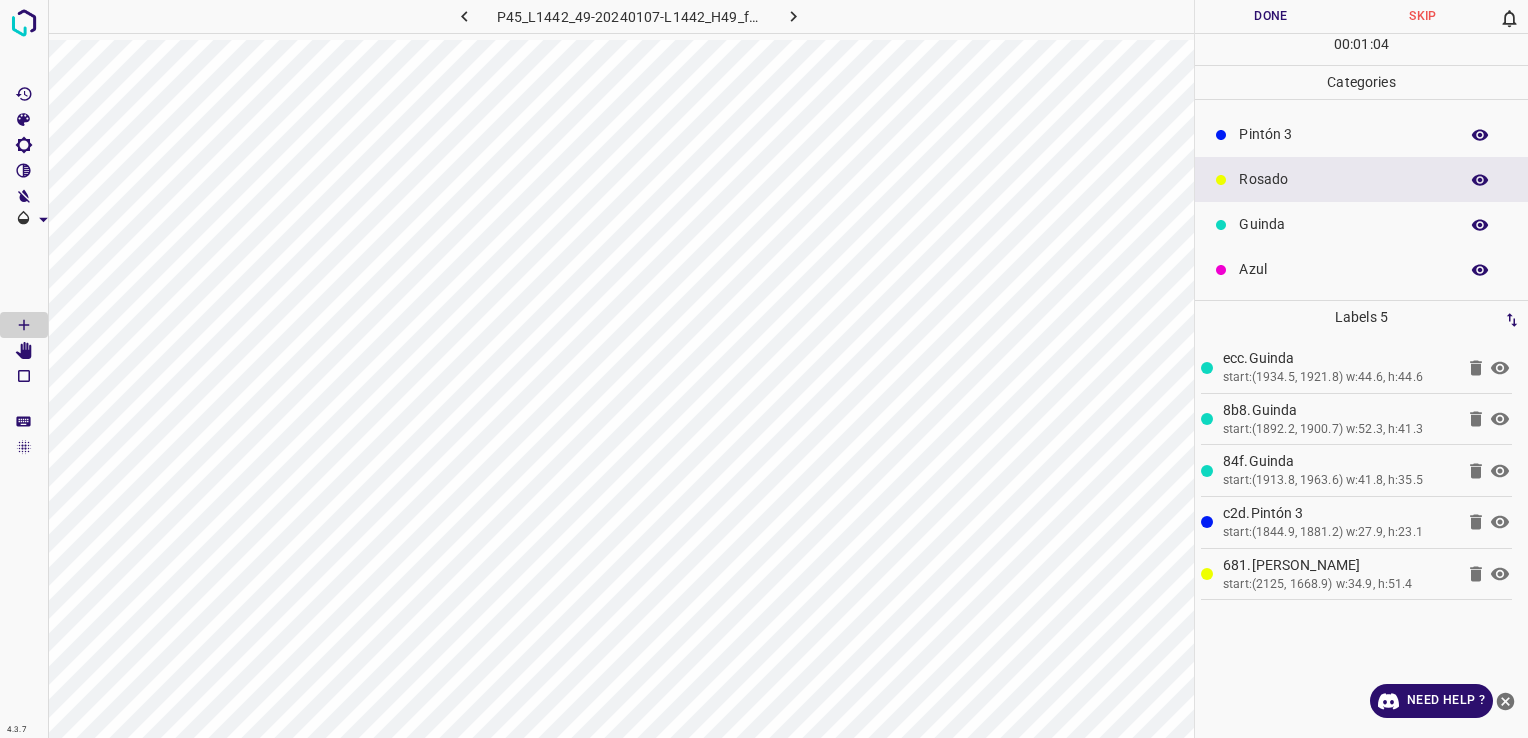 click on "Azul" at bounding box center (1343, 269) 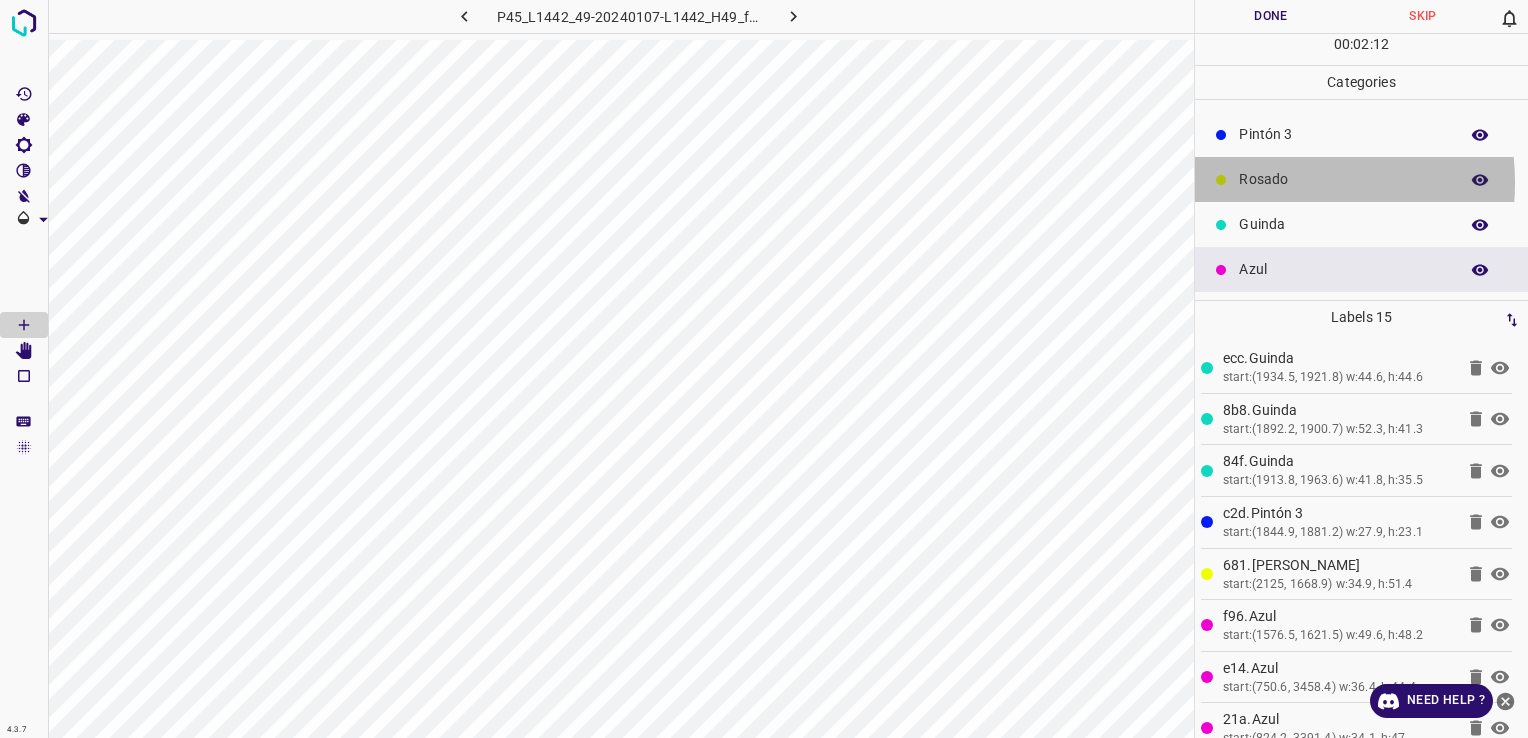 click on "Rosado" at bounding box center [1343, 179] 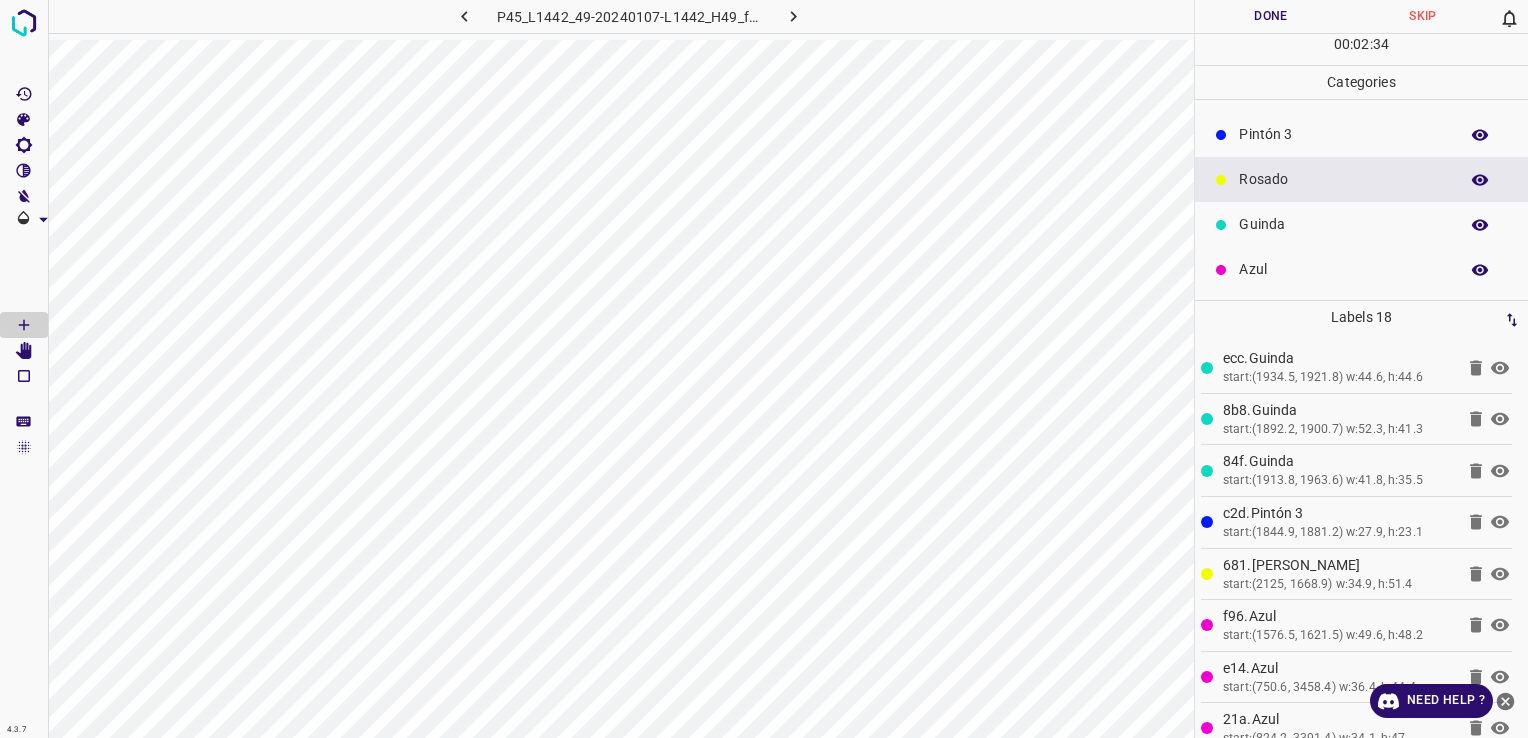 click on "Azul" at bounding box center (1343, 269) 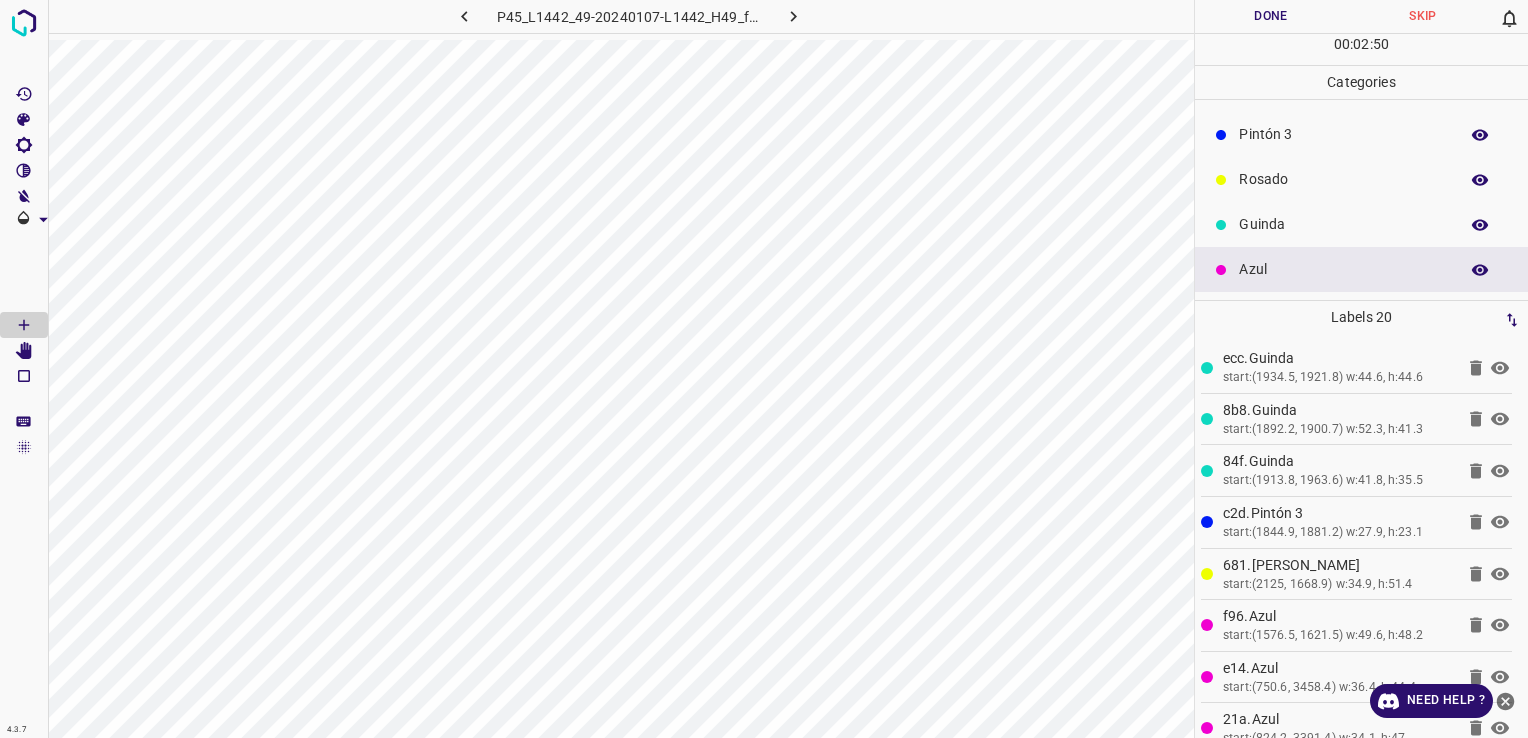 scroll, scrollTop: 0, scrollLeft: 0, axis: both 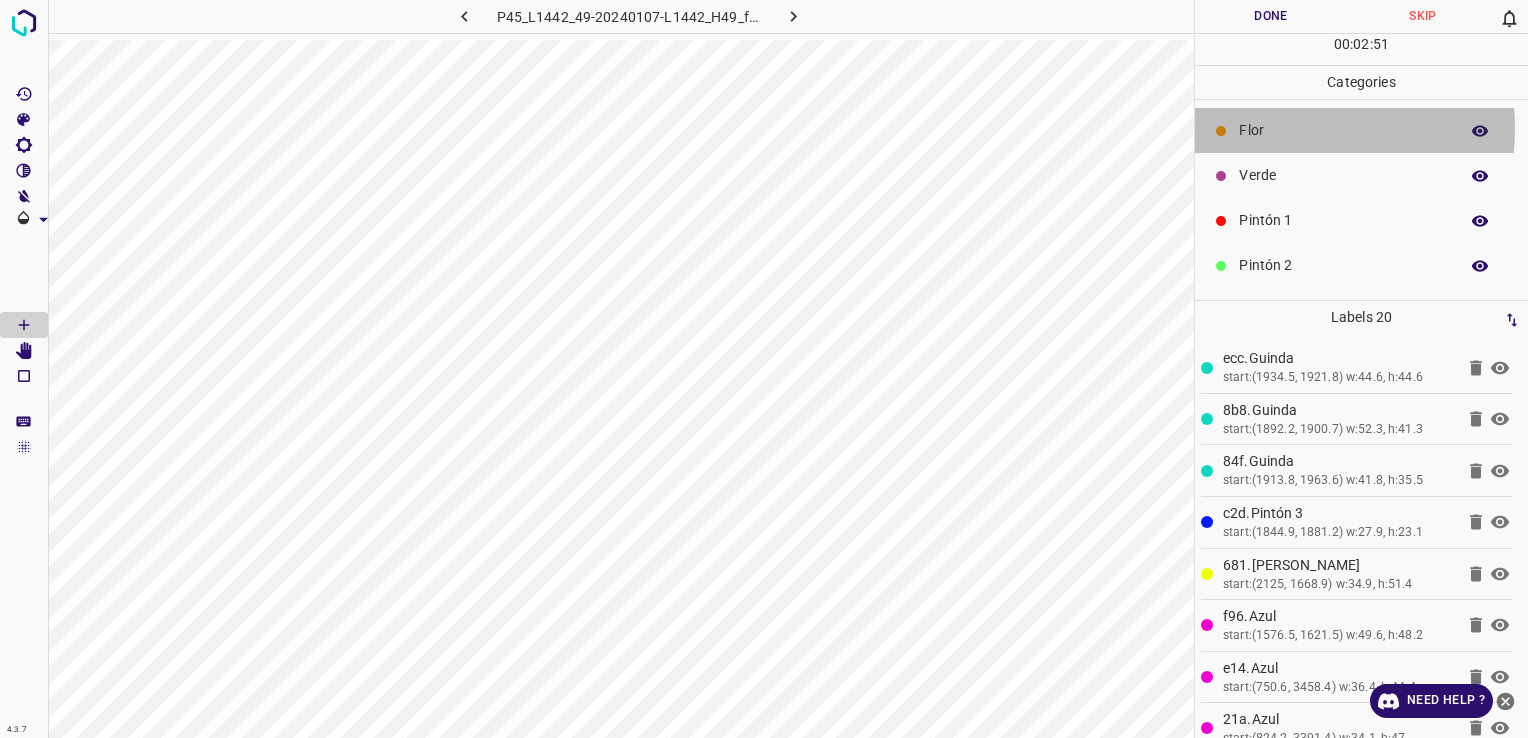 click on "Flor" at bounding box center [1343, 130] 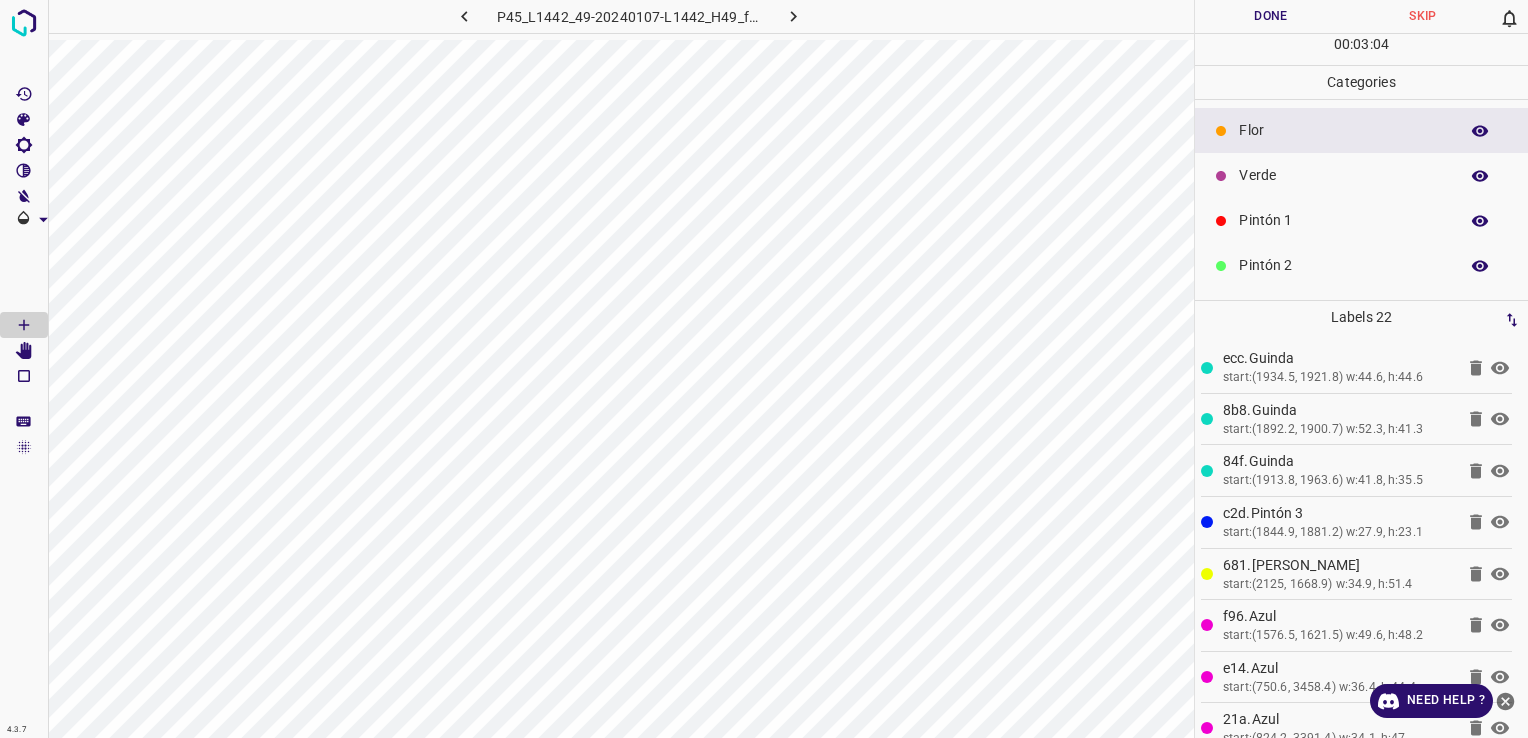click on "Verde" at bounding box center (1343, 175) 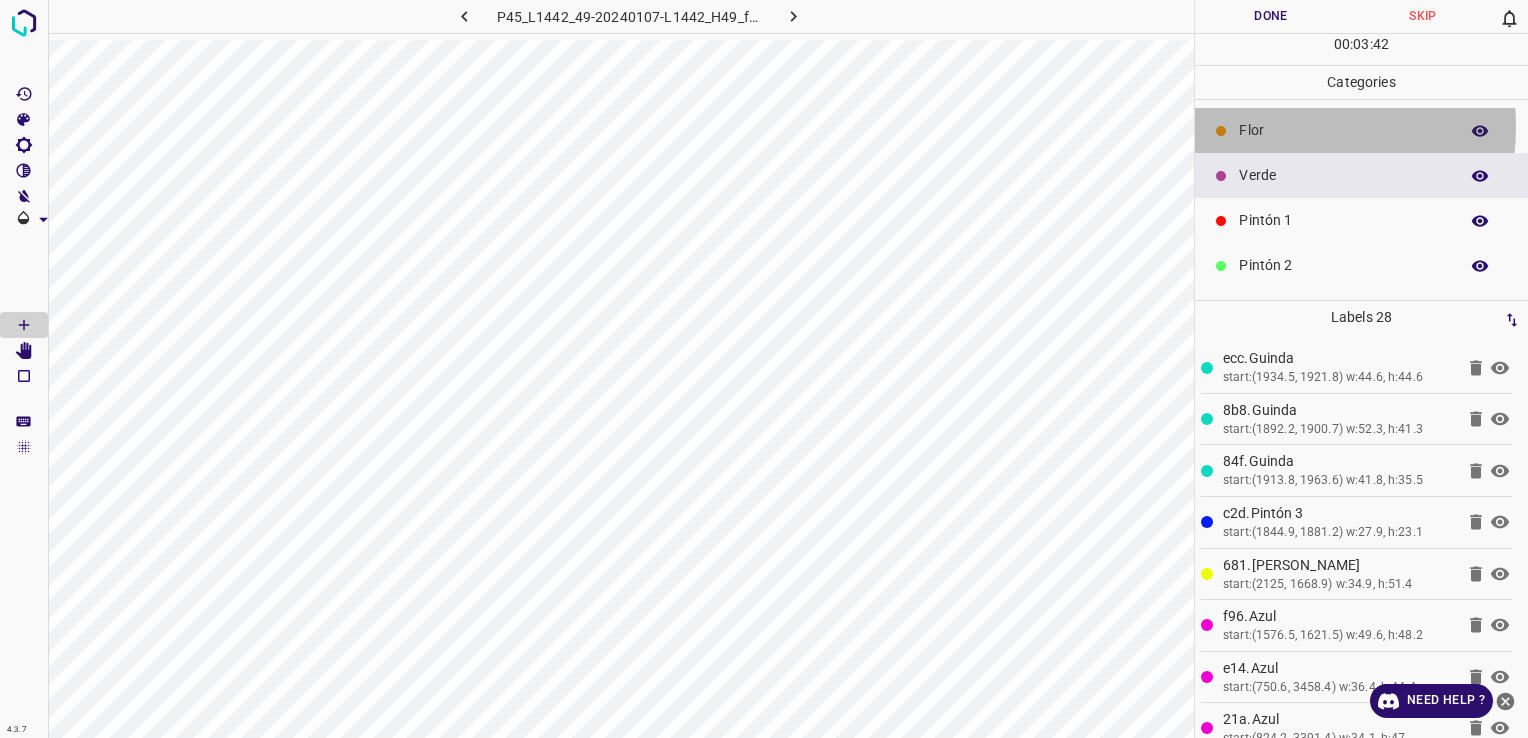 click on "Flor" at bounding box center [1343, 130] 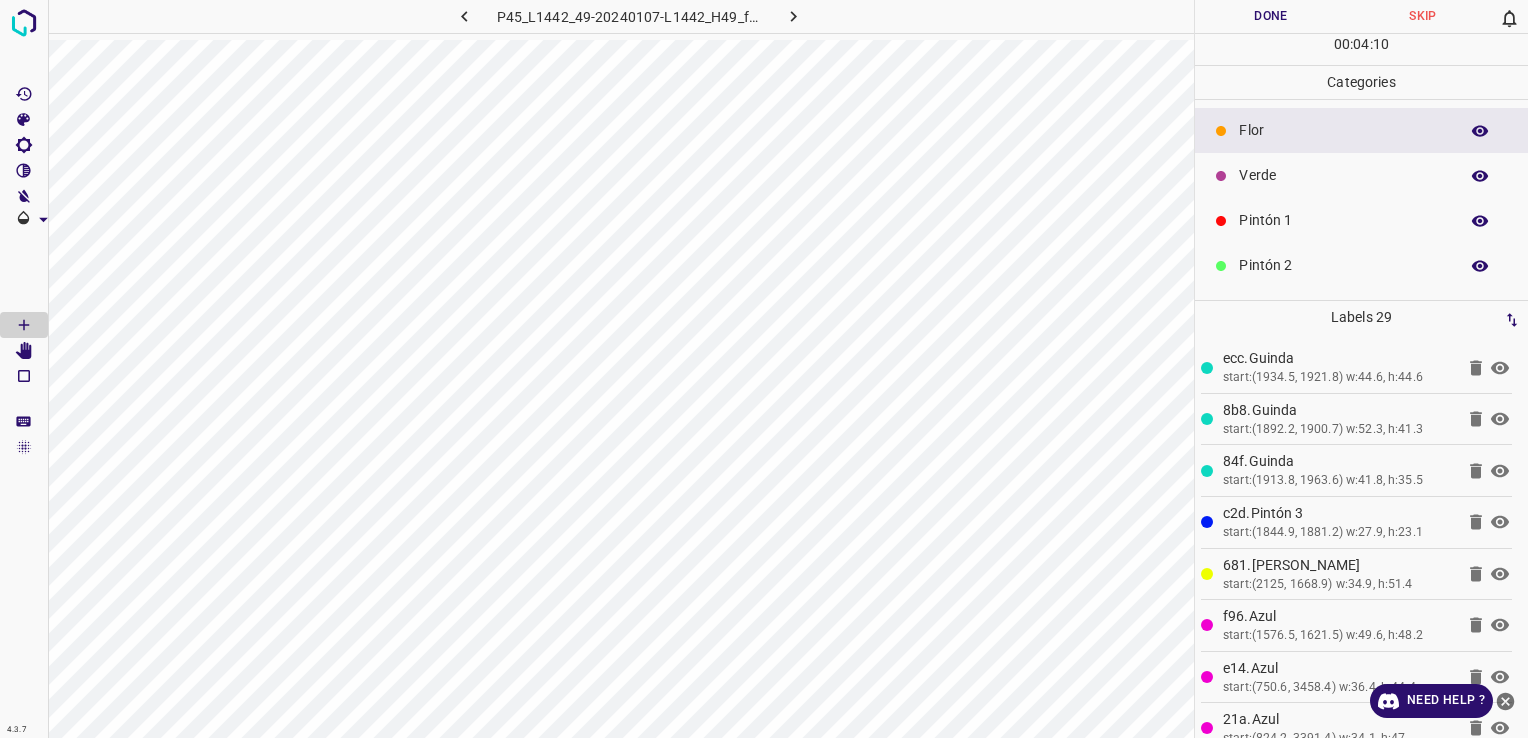 click on "Verde" at bounding box center [1343, 175] 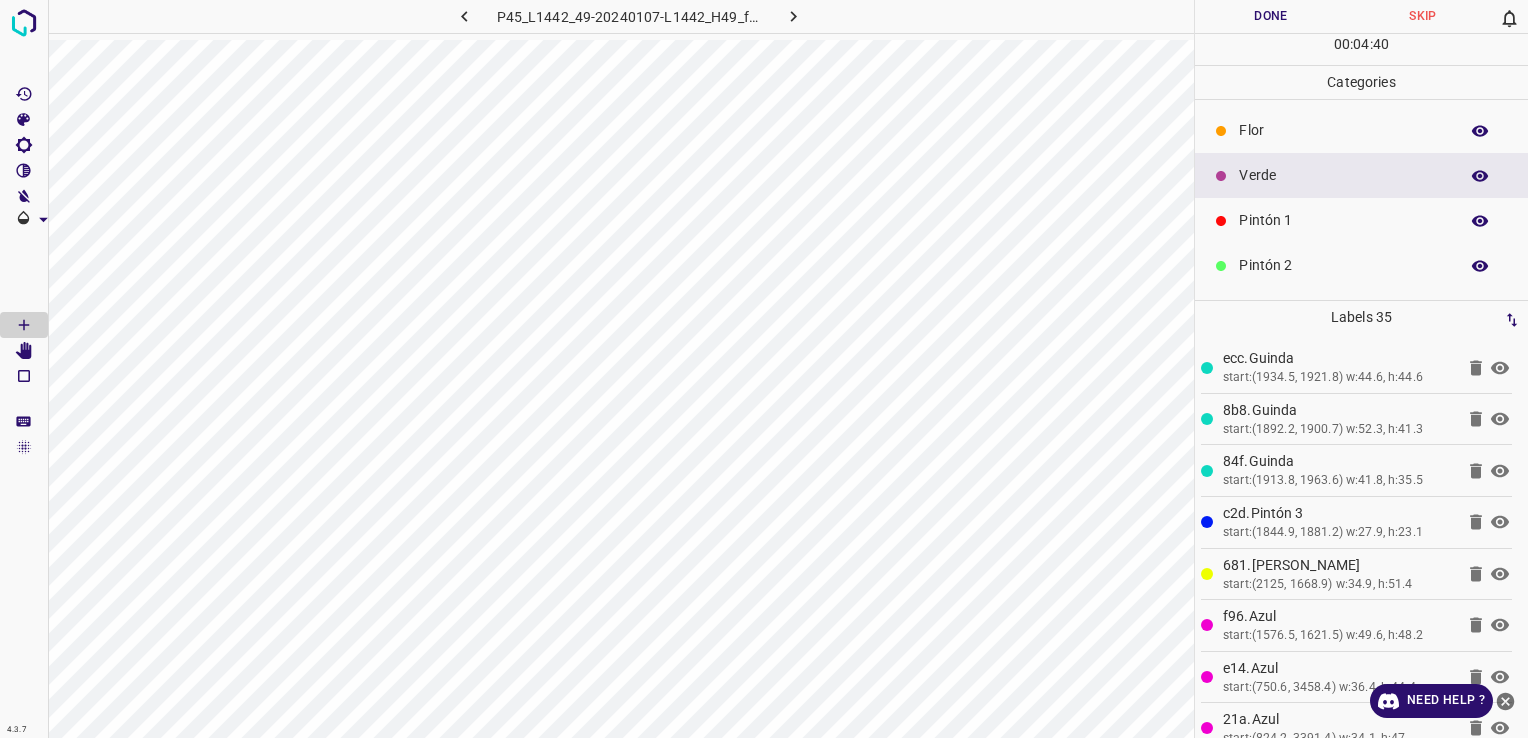 click on "Flor" at bounding box center (1343, 130) 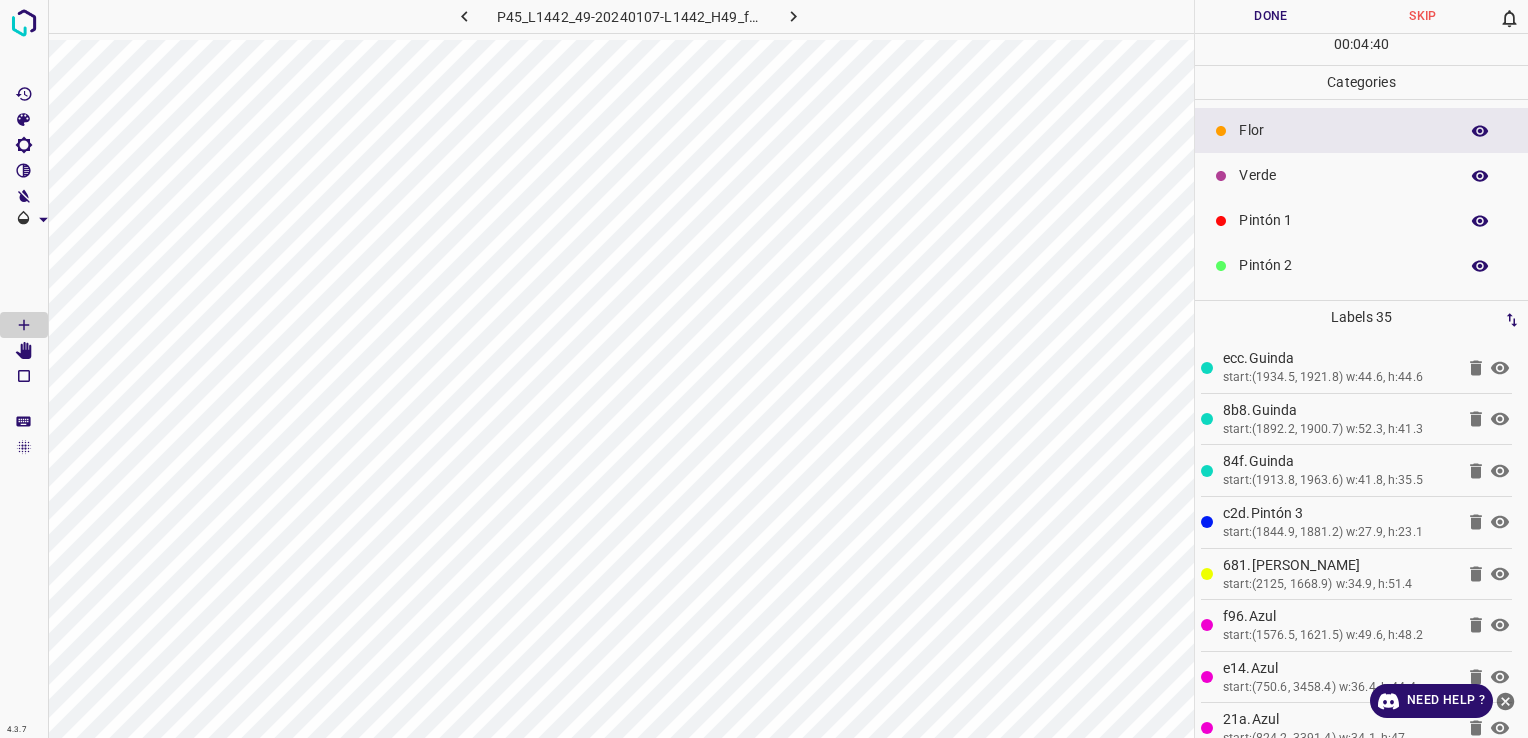 click on "Flor" at bounding box center (1343, 130) 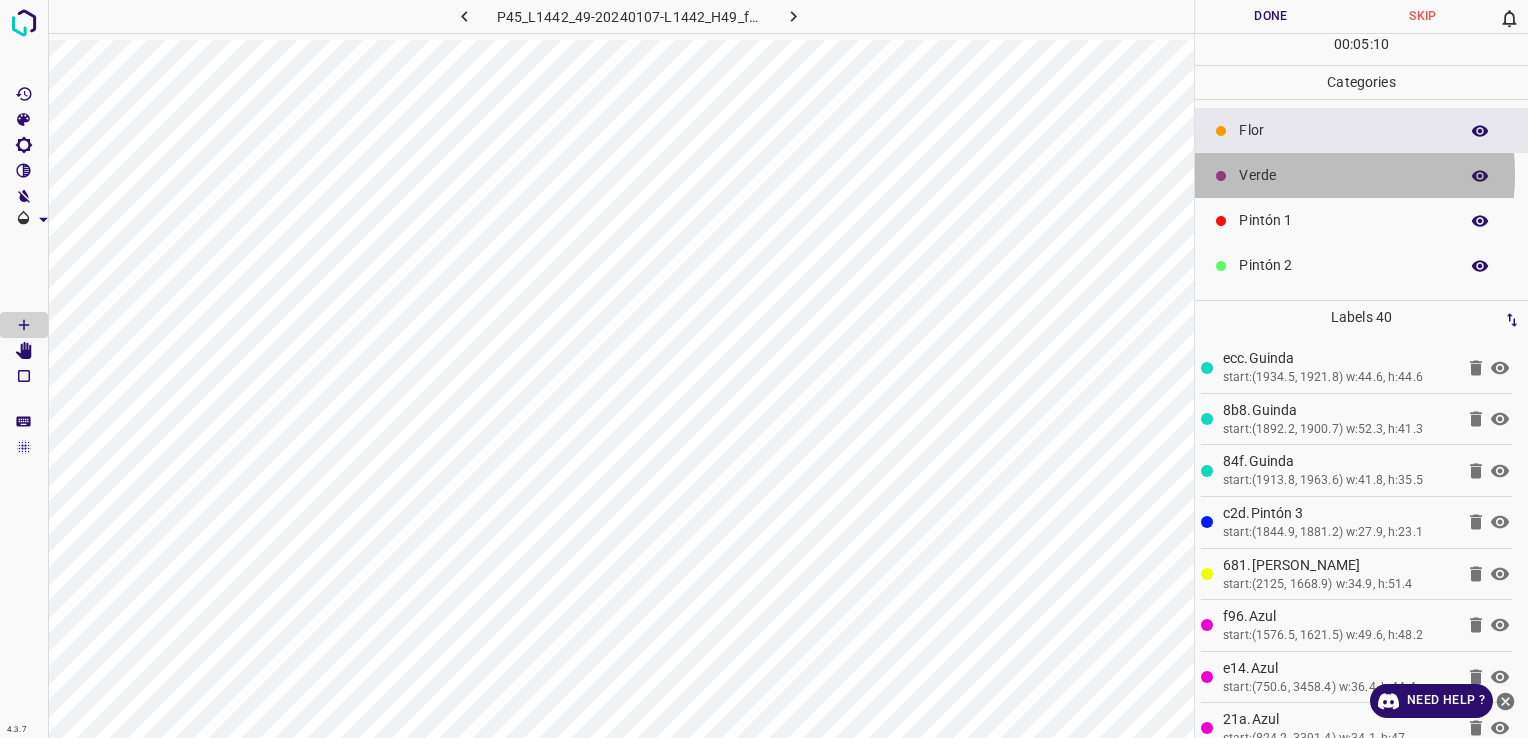 click on "Verde" at bounding box center [1343, 175] 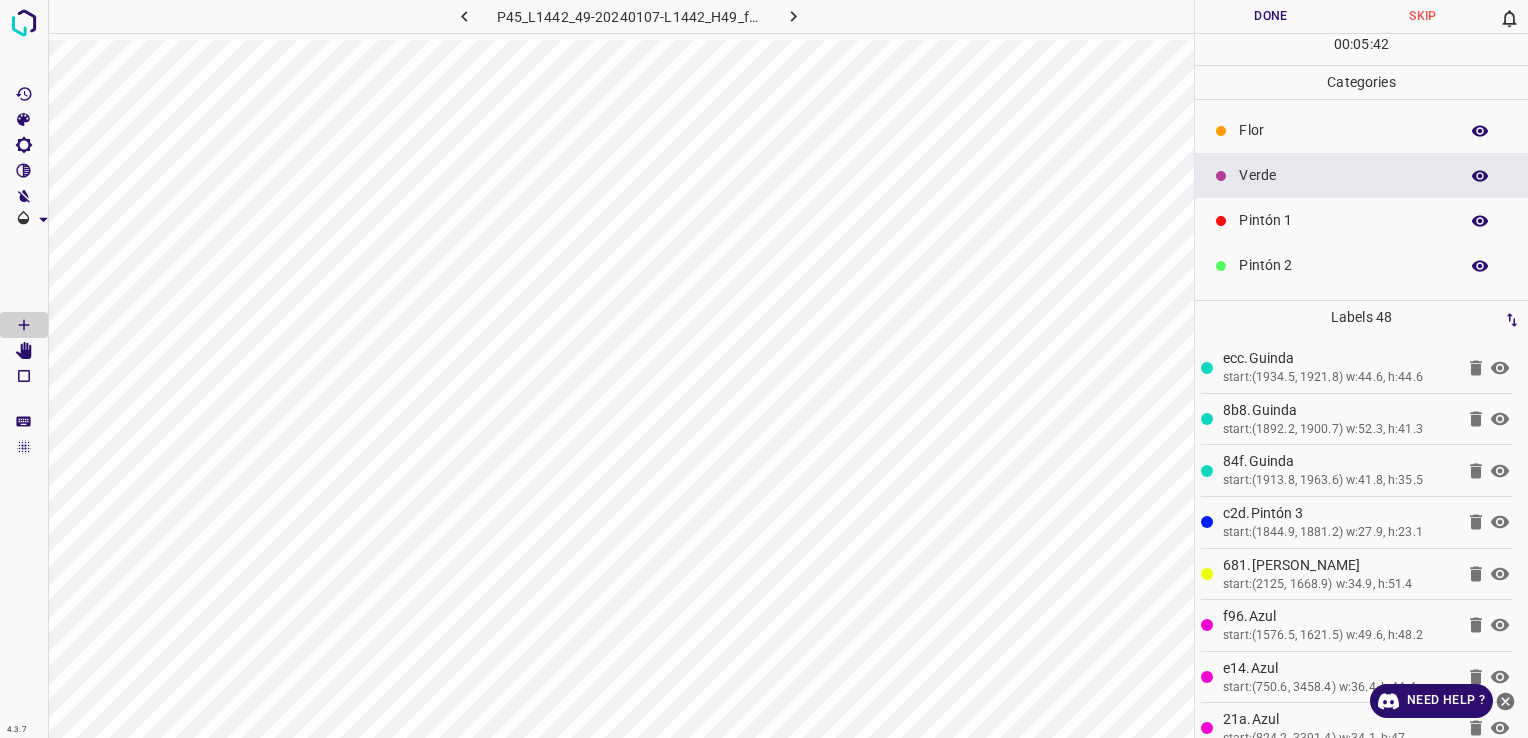 click on "Flor" at bounding box center [1343, 130] 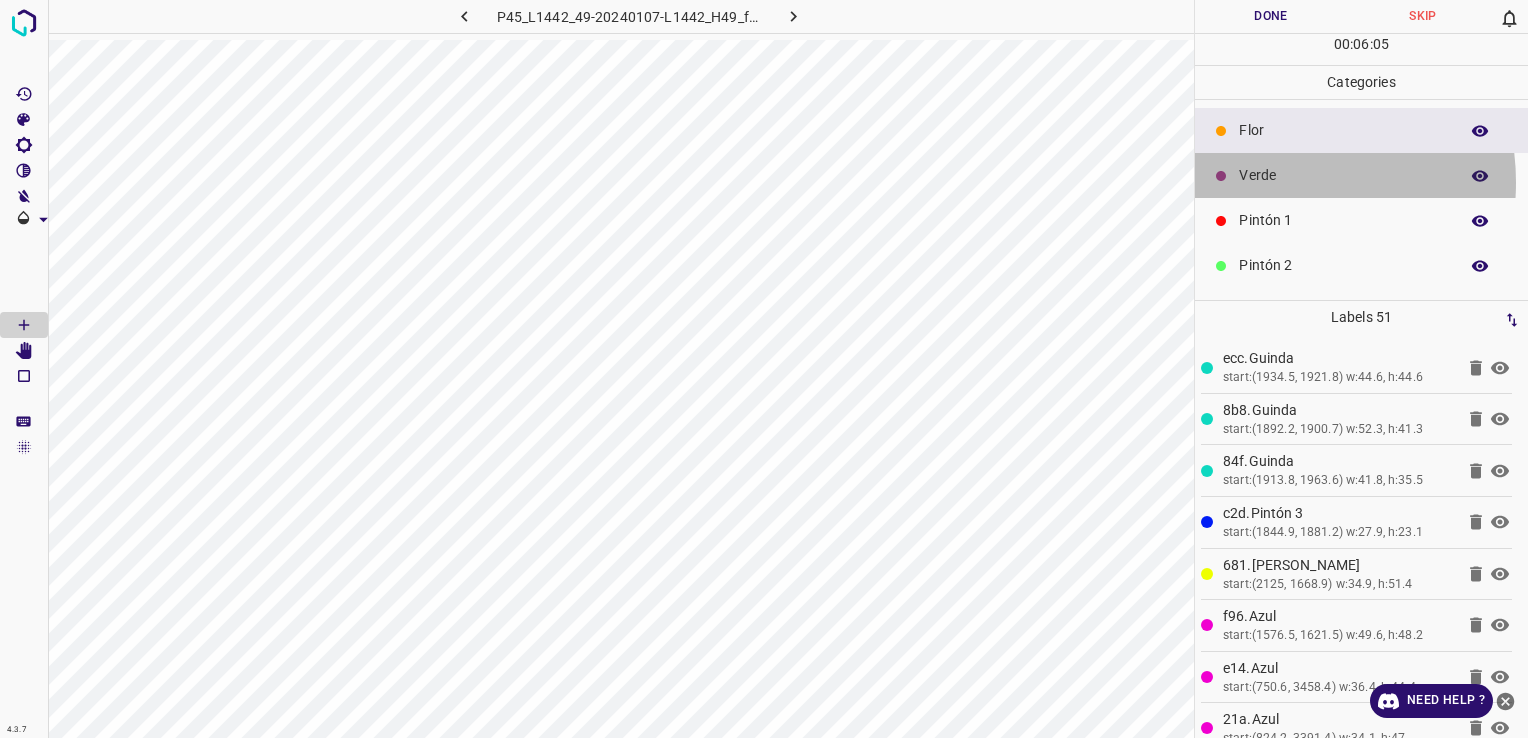 click on "Verde" at bounding box center [1343, 175] 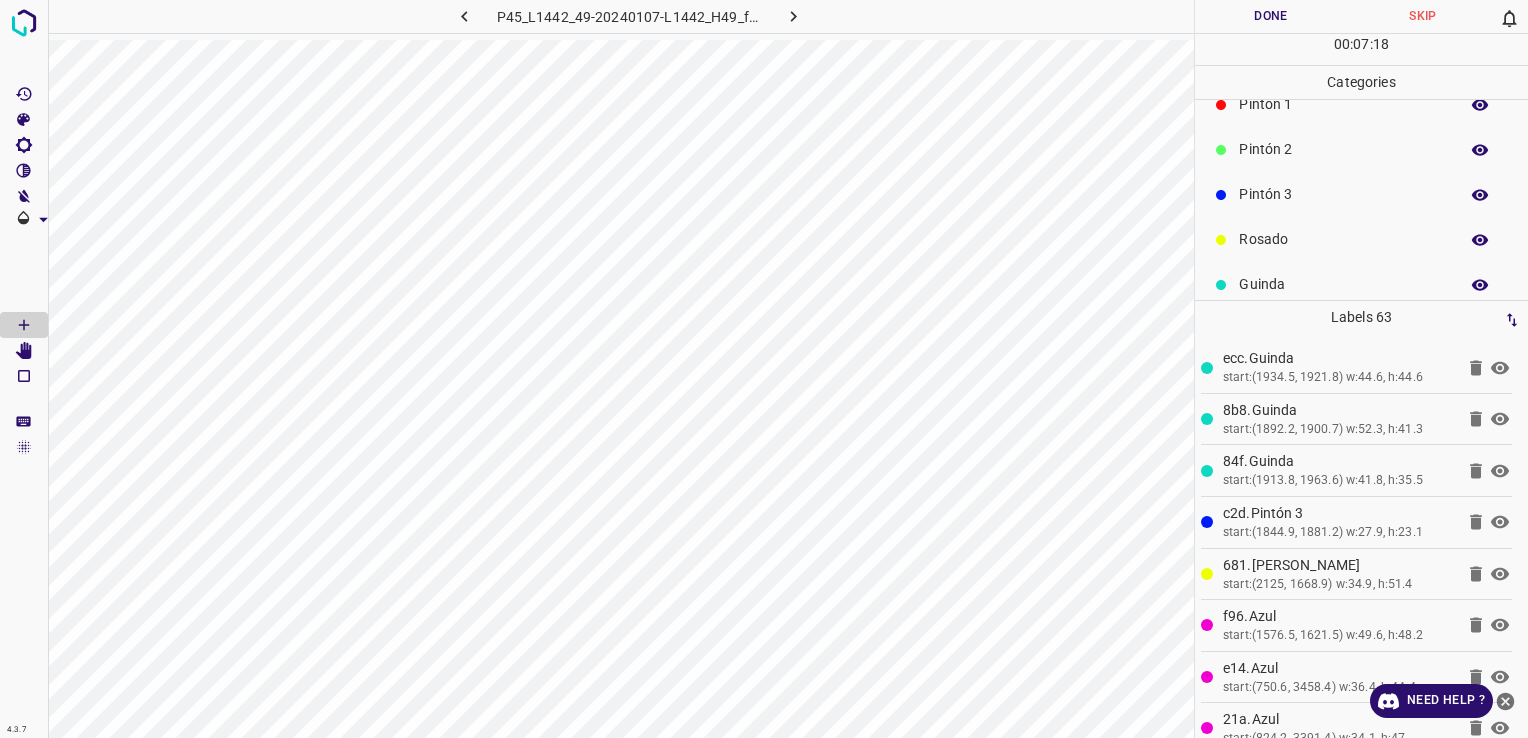 scroll, scrollTop: 176, scrollLeft: 0, axis: vertical 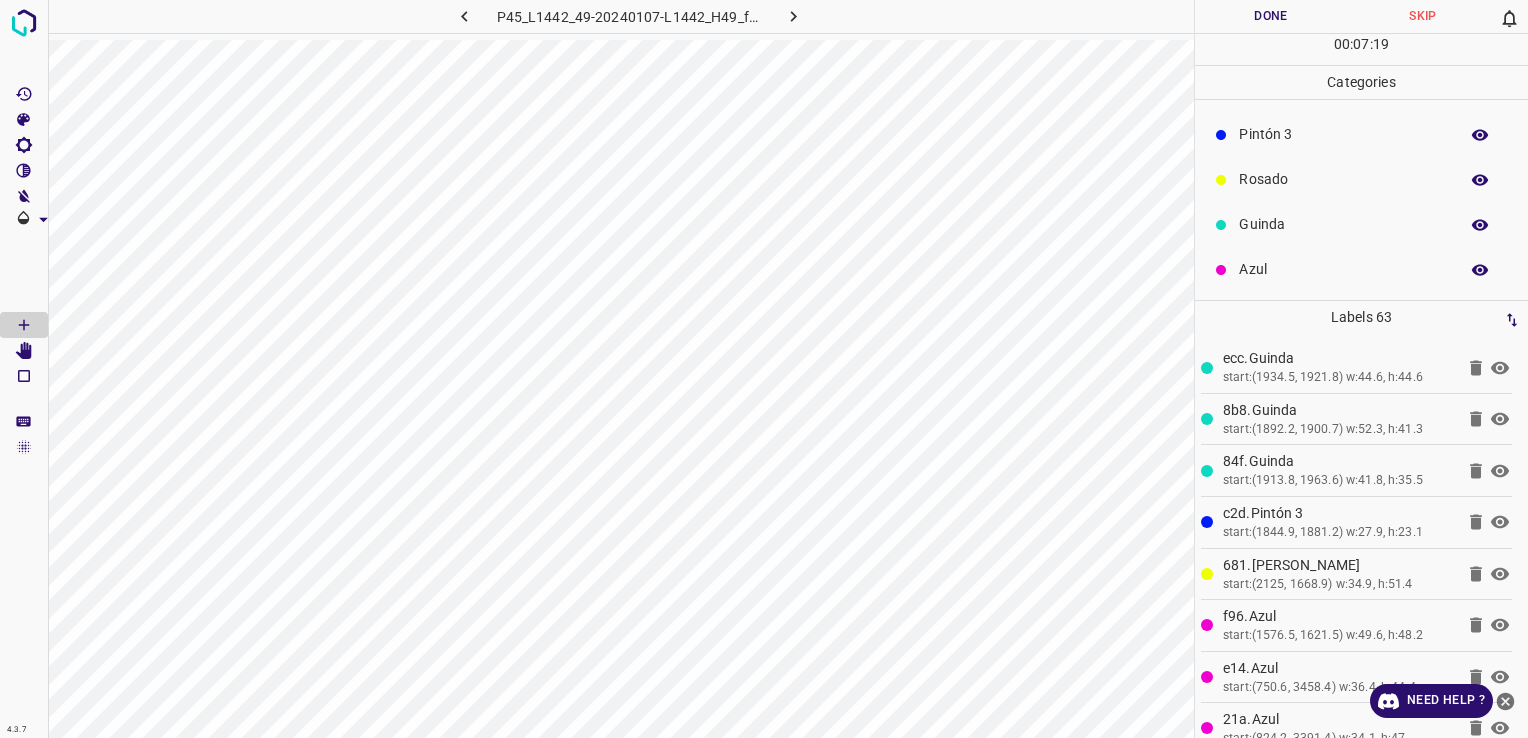 click on "Azul" at bounding box center (1343, 269) 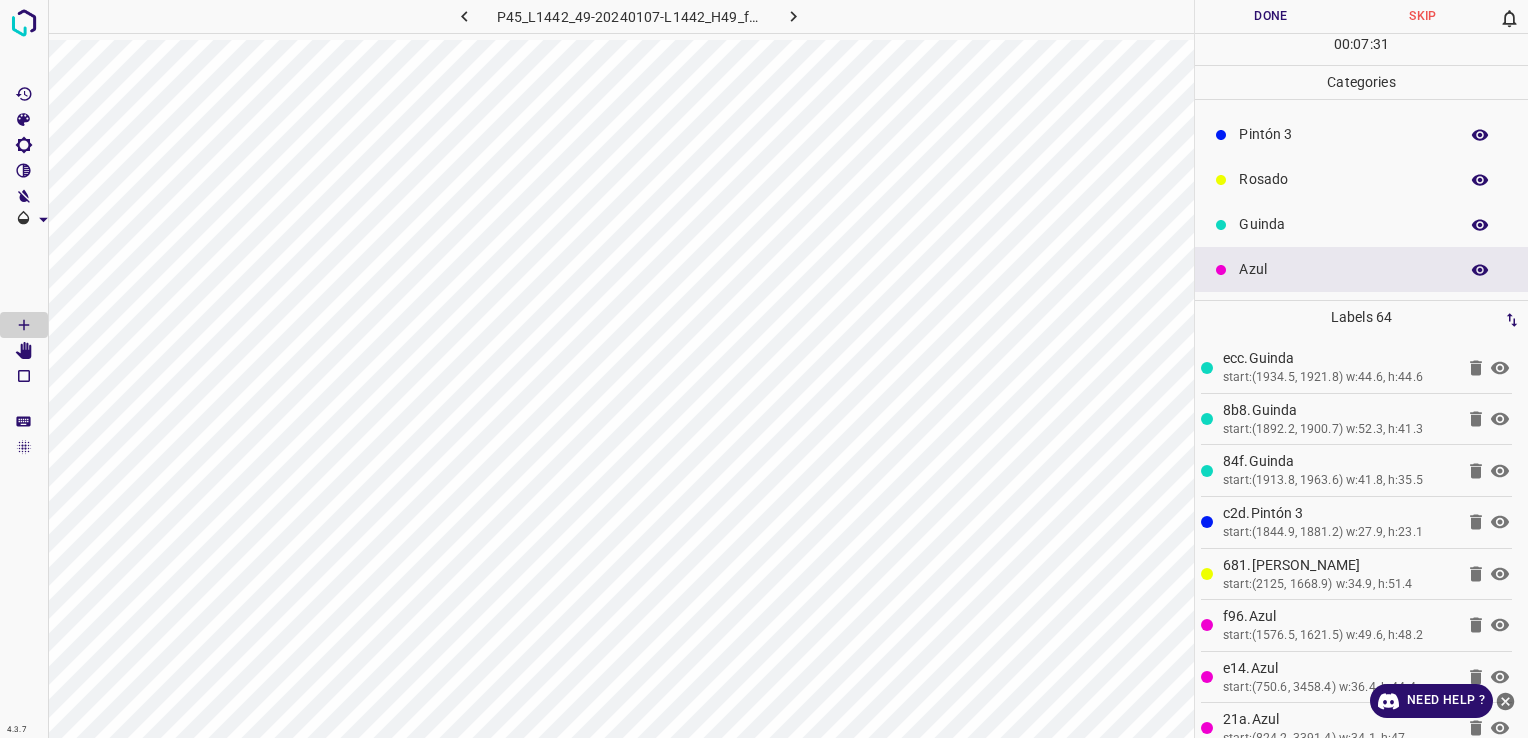 scroll, scrollTop: 0, scrollLeft: 0, axis: both 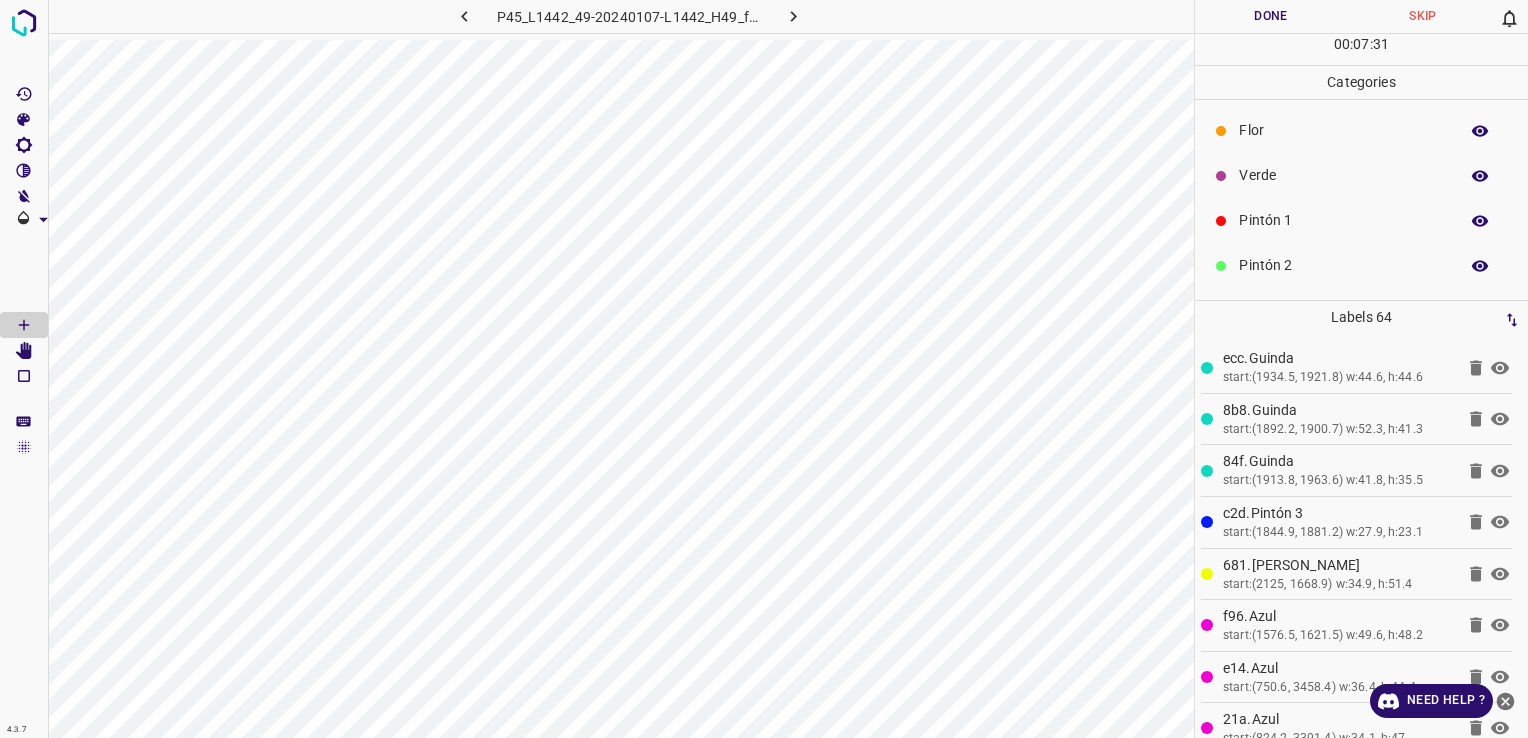 click on "Flor" at bounding box center (1343, 130) 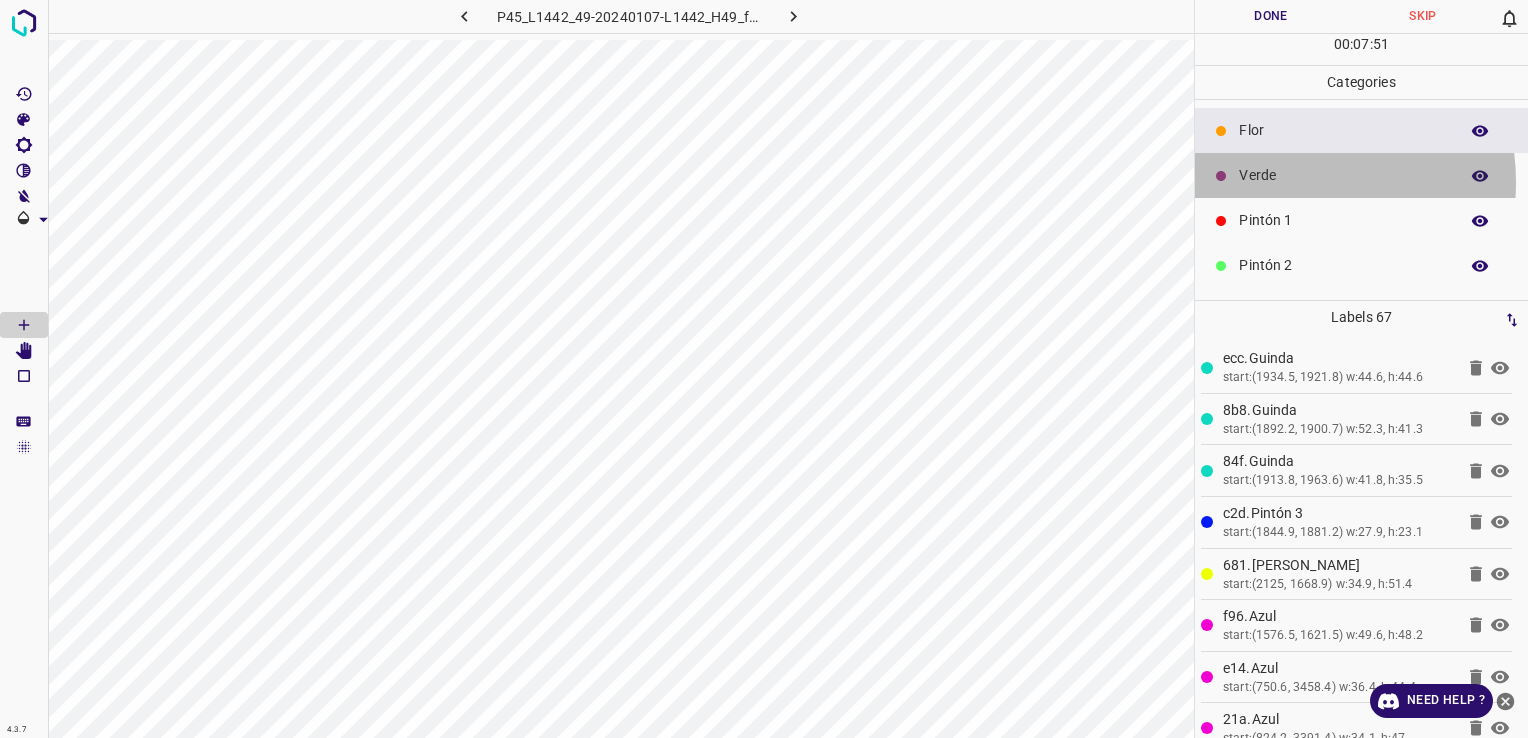 click on "Verde" at bounding box center [1343, 175] 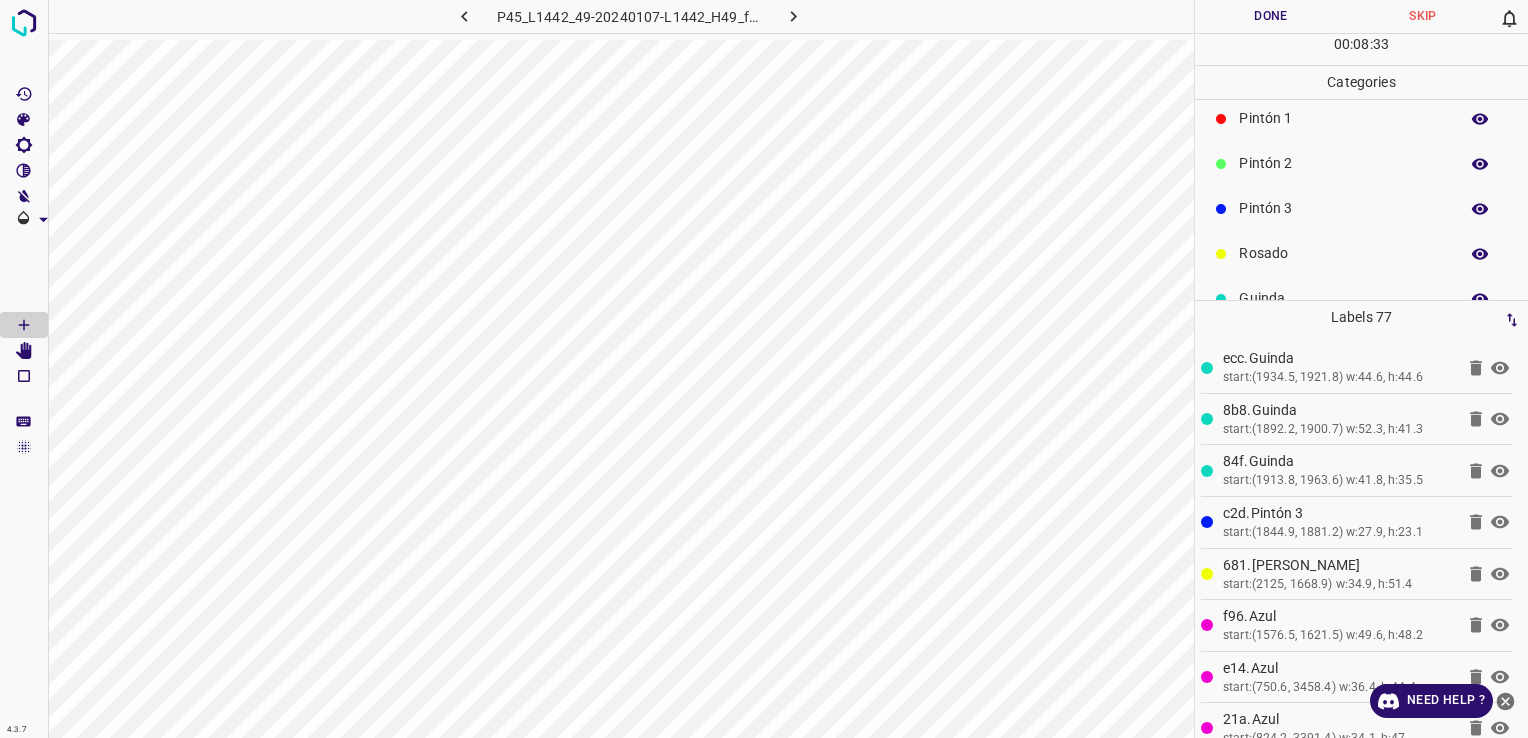 scroll, scrollTop: 176, scrollLeft: 0, axis: vertical 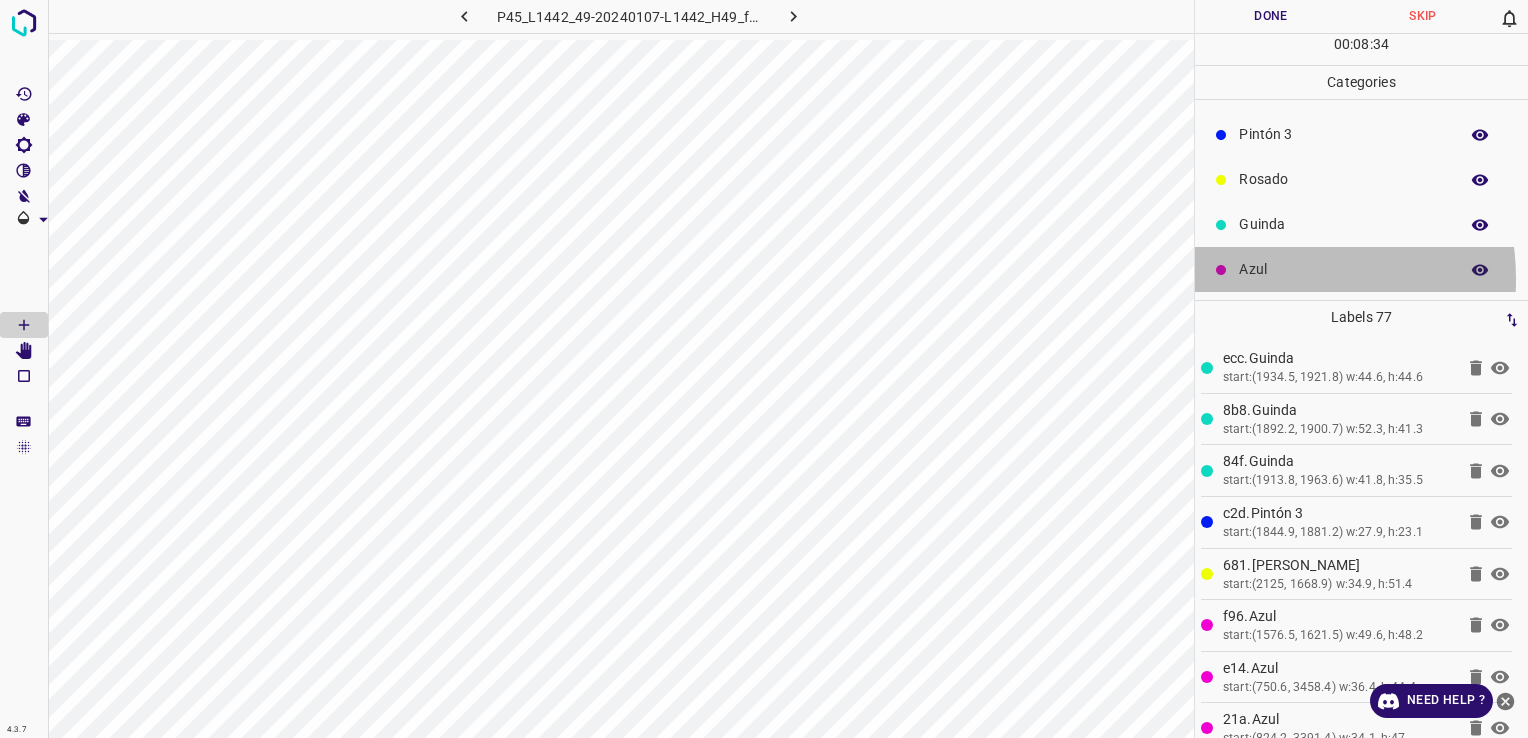 click on "Azul" at bounding box center (1343, 269) 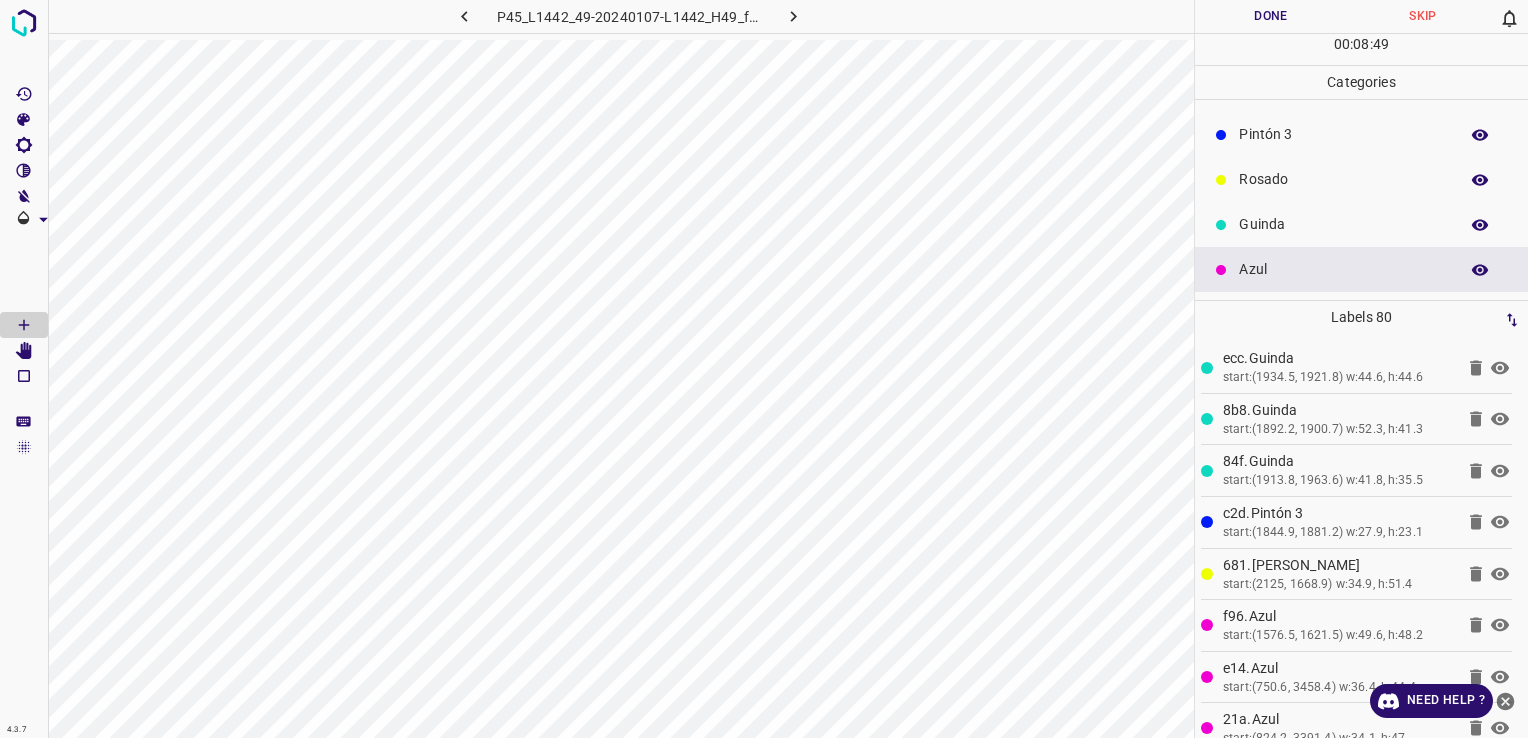 click on "Rosado" at bounding box center [1343, 179] 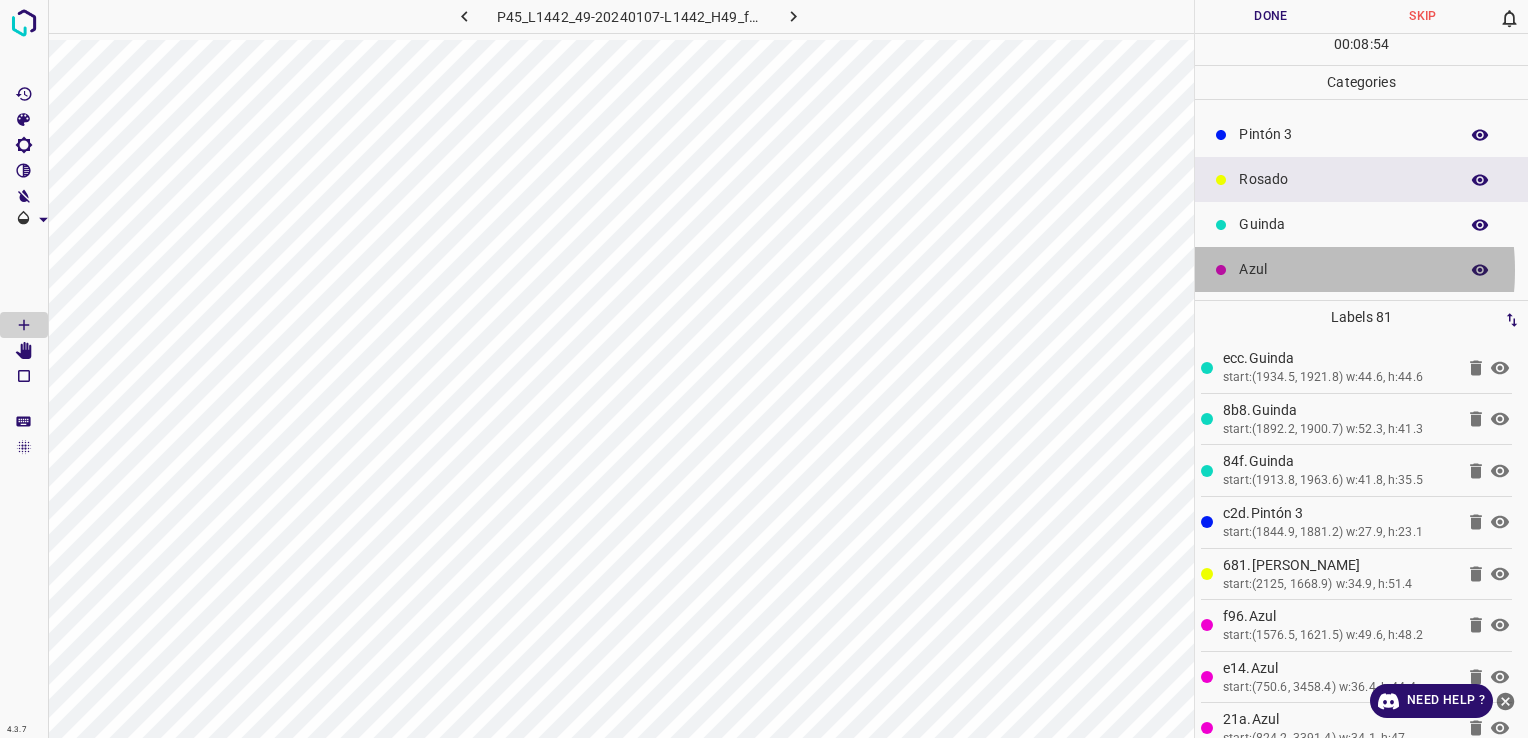 click on "Azul" at bounding box center (1343, 269) 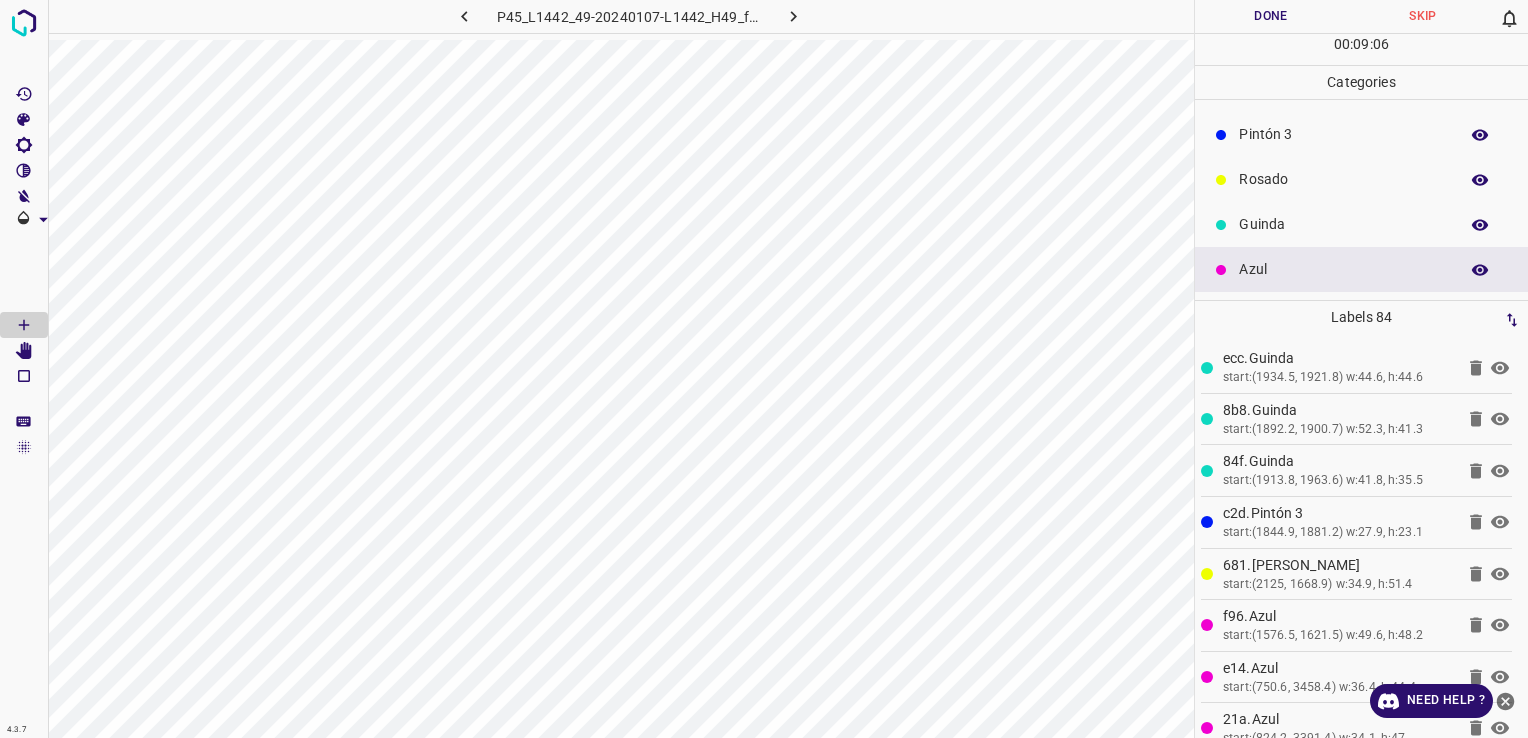 click on "Rosado" at bounding box center [1343, 179] 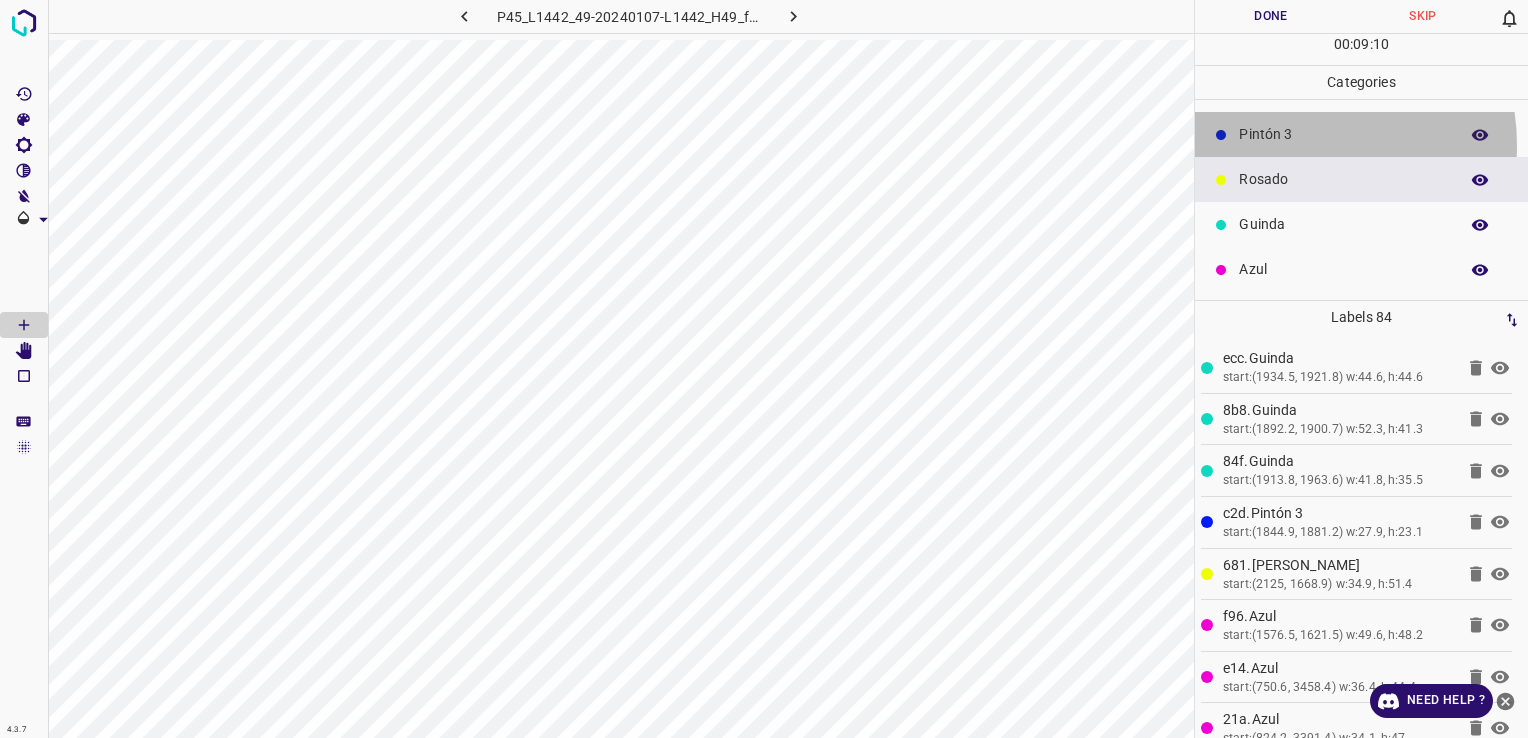 click on "Pintón 3" at bounding box center (1361, 134) 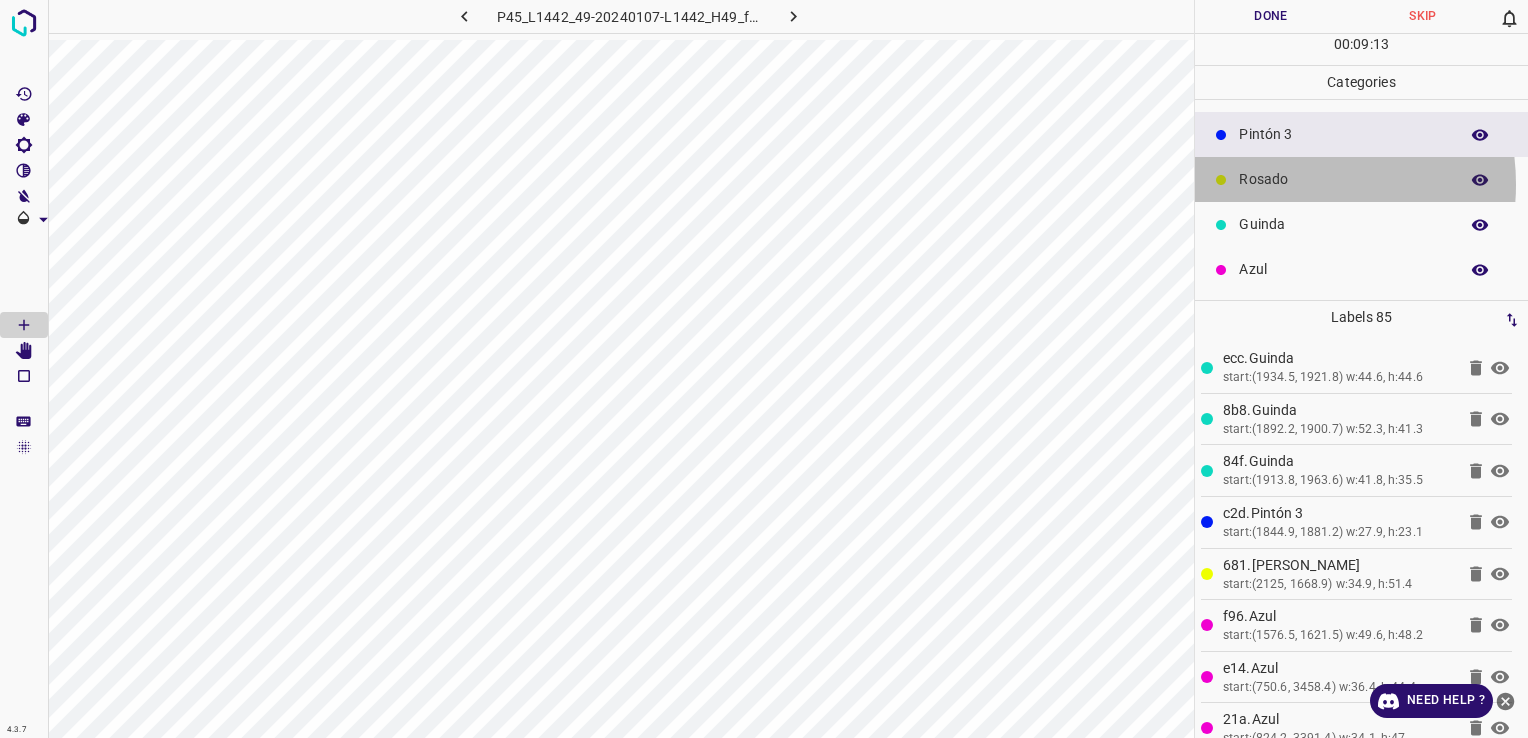 click on "Rosado" at bounding box center (1343, 179) 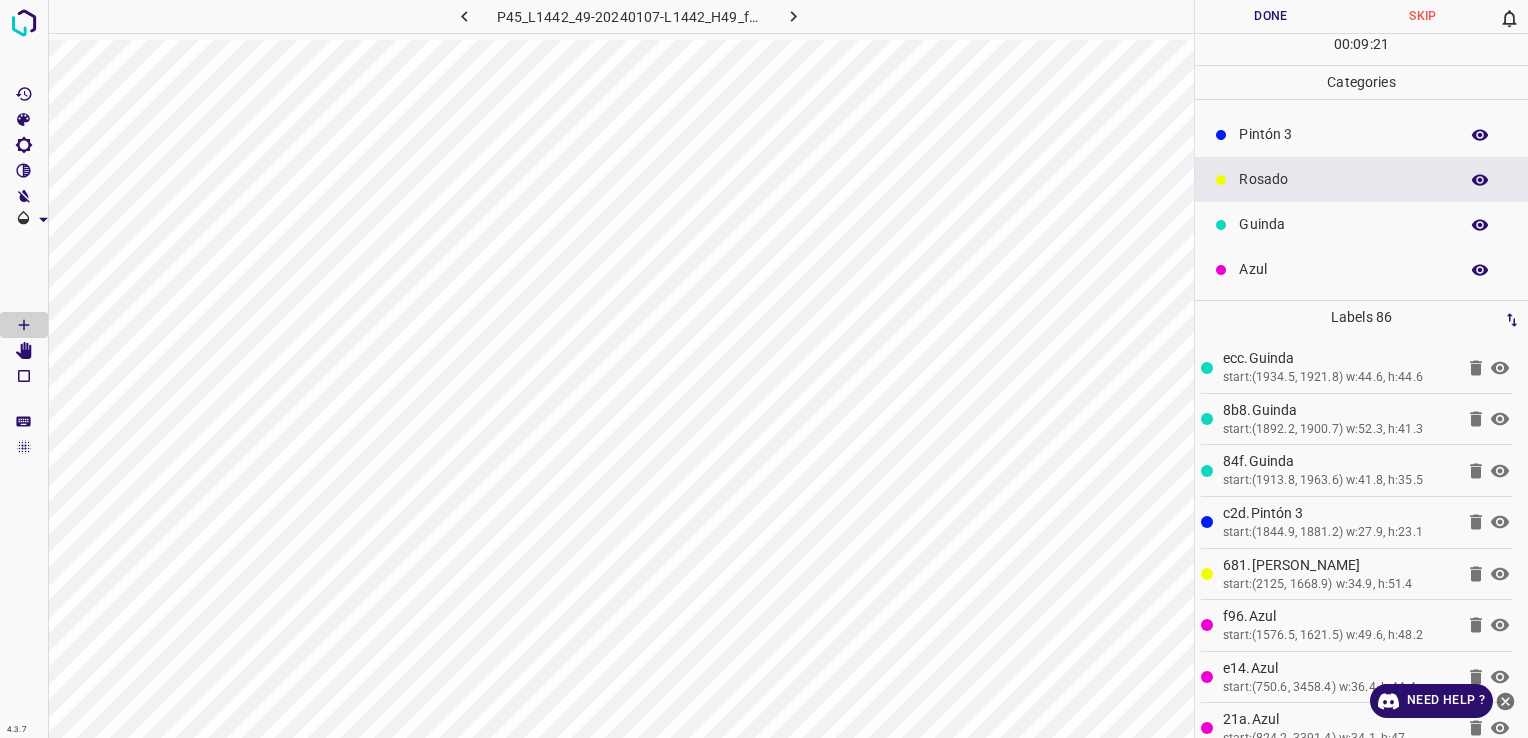 click on "Azul" at bounding box center [1343, 269] 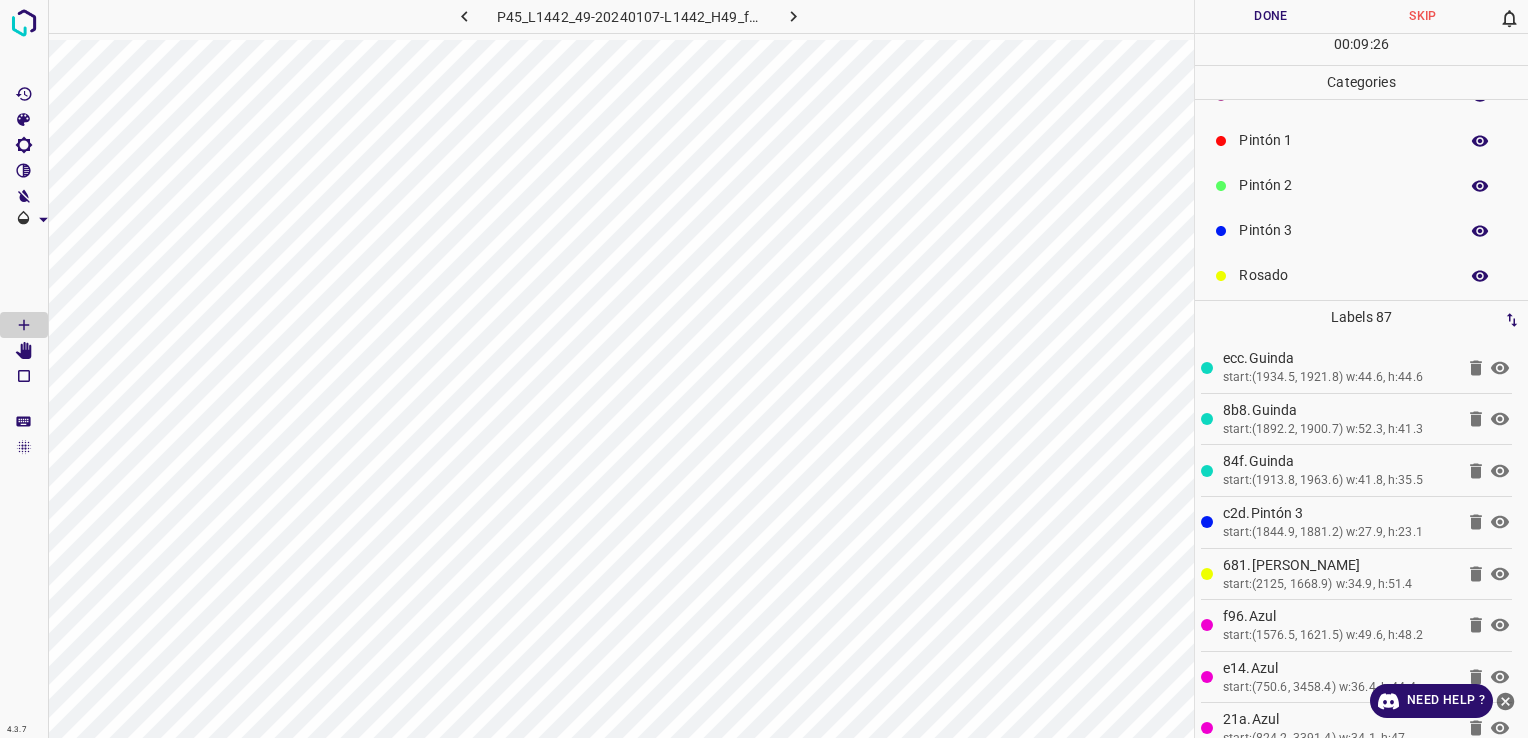 scroll, scrollTop: 0, scrollLeft: 0, axis: both 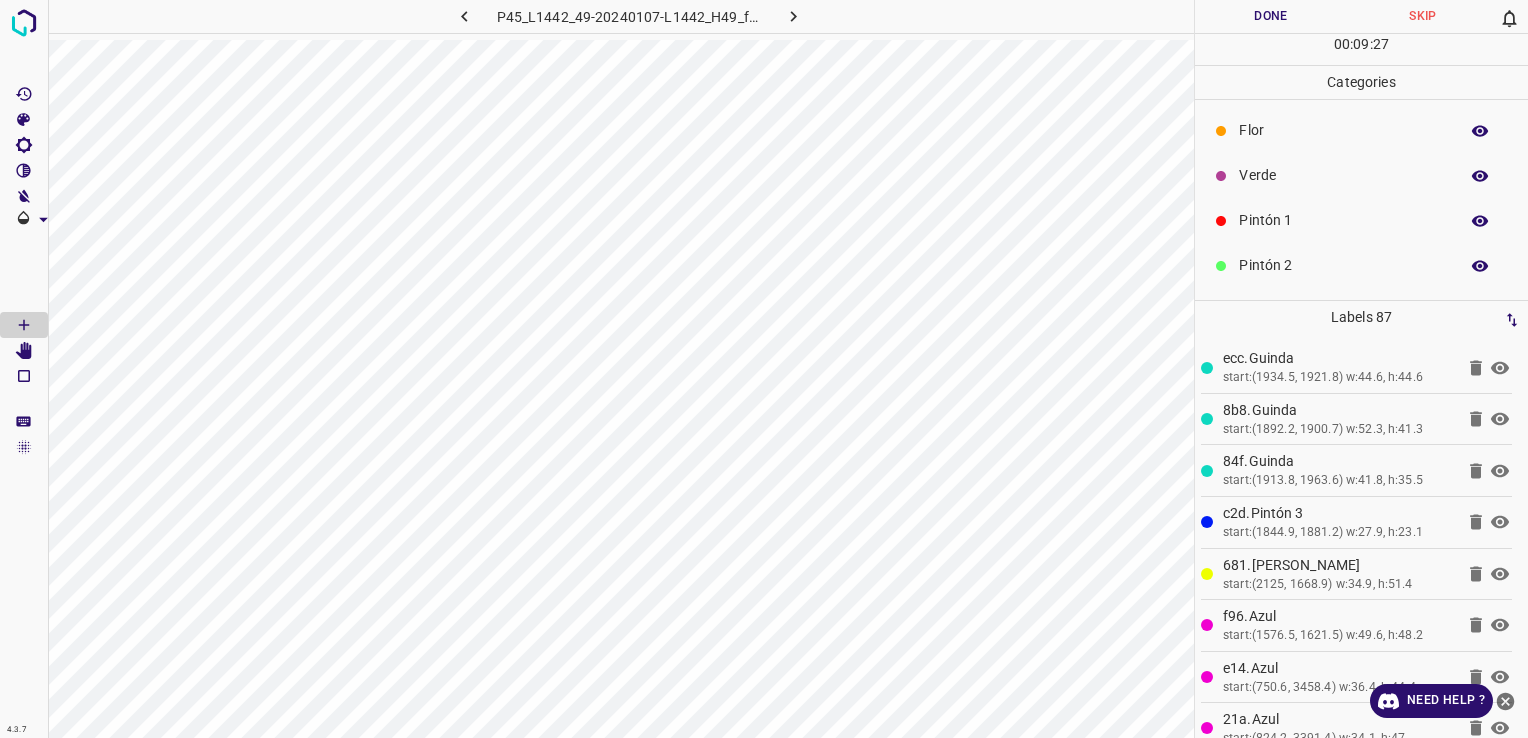 click on "Verde" at bounding box center (1343, 175) 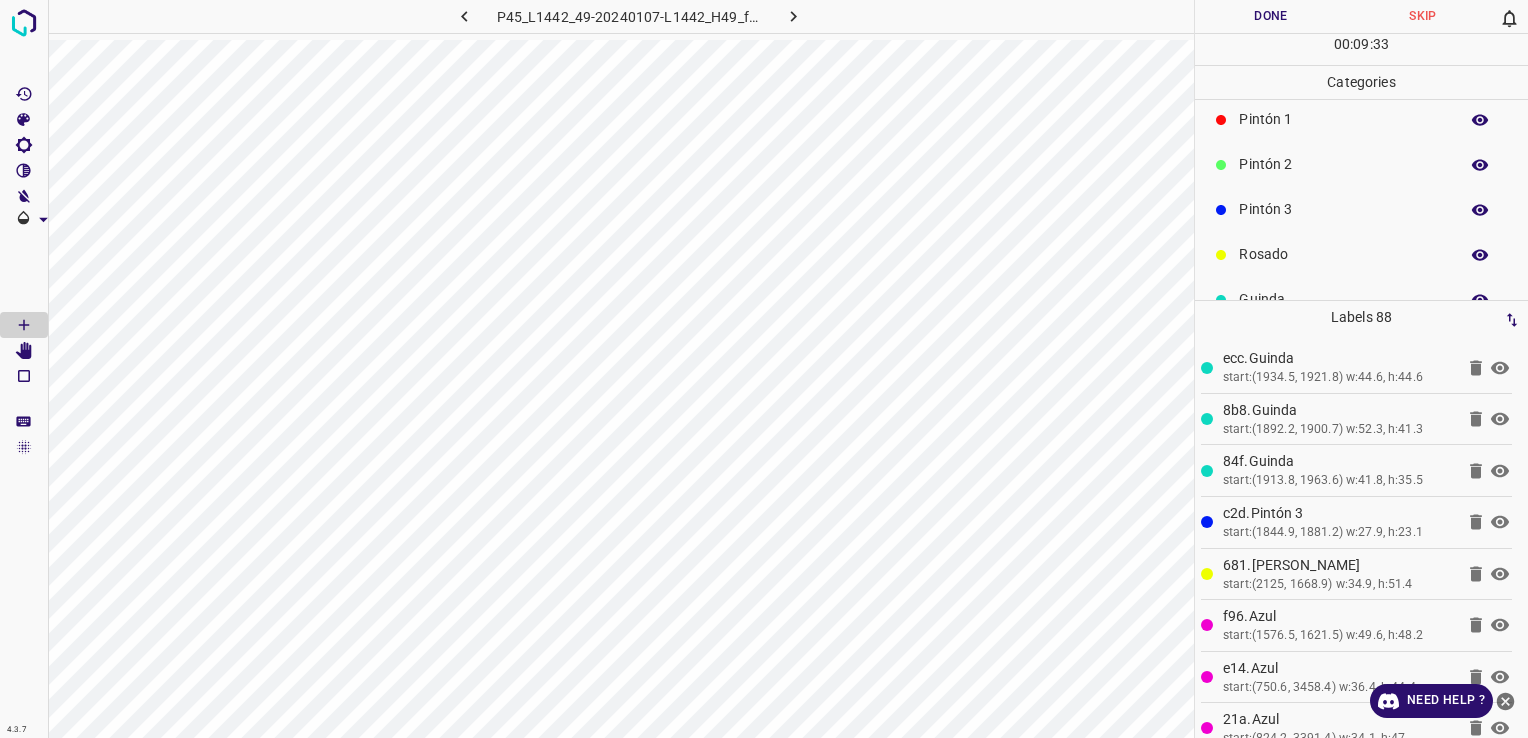 scroll, scrollTop: 176, scrollLeft: 0, axis: vertical 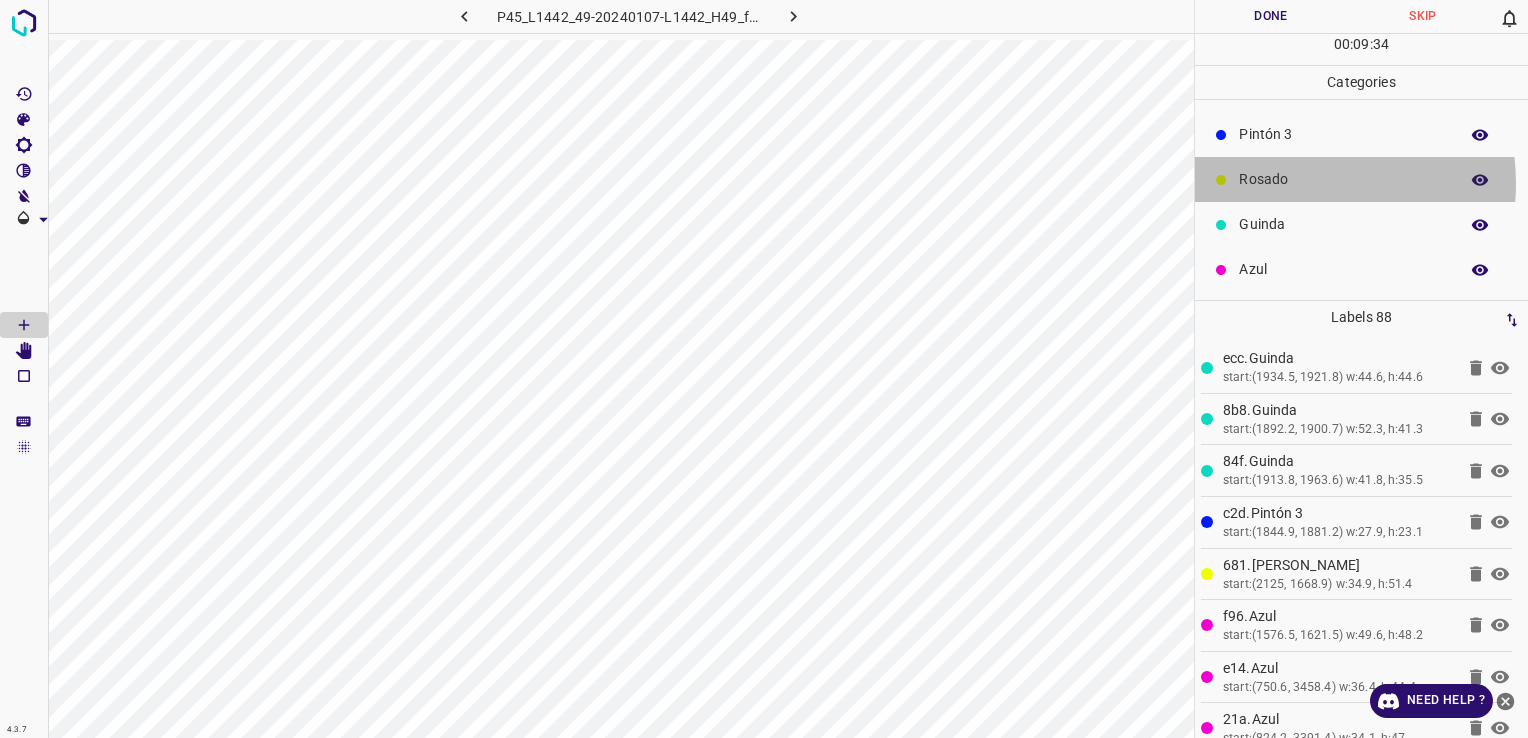 click on "Rosado" at bounding box center [1343, 179] 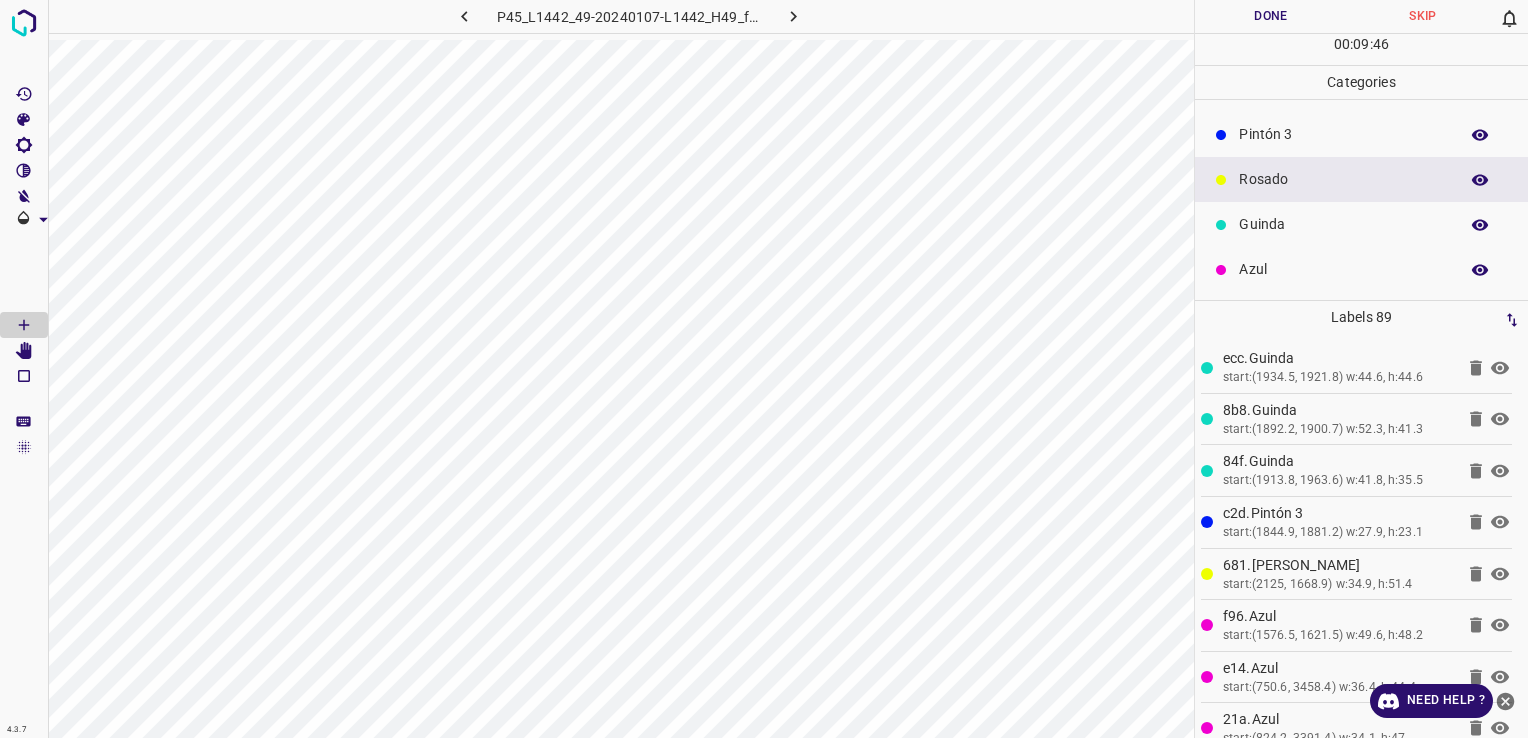 scroll, scrollTop: 0, scrollLeft: 0, axis: both 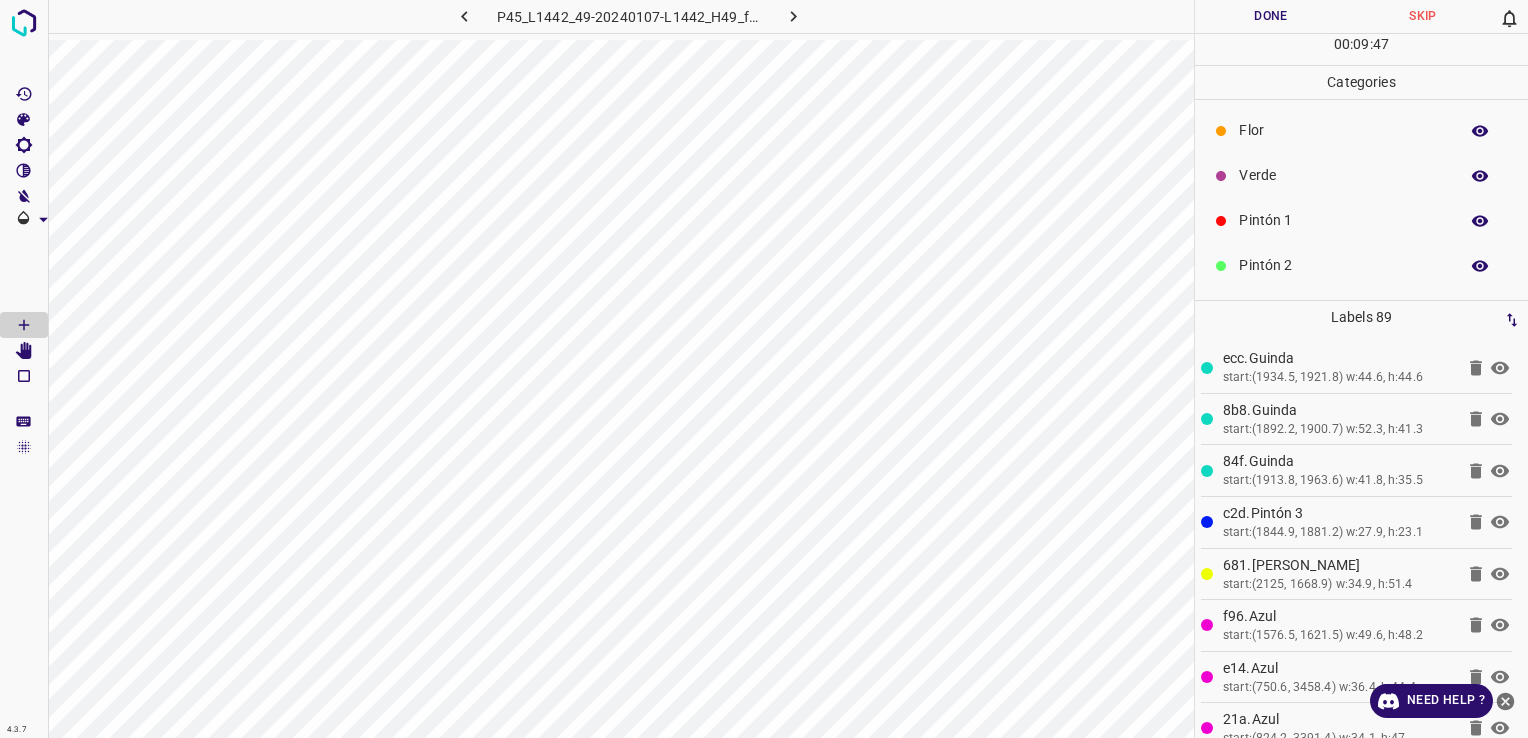 click on "Flor" at bounding box center [1343, 130] 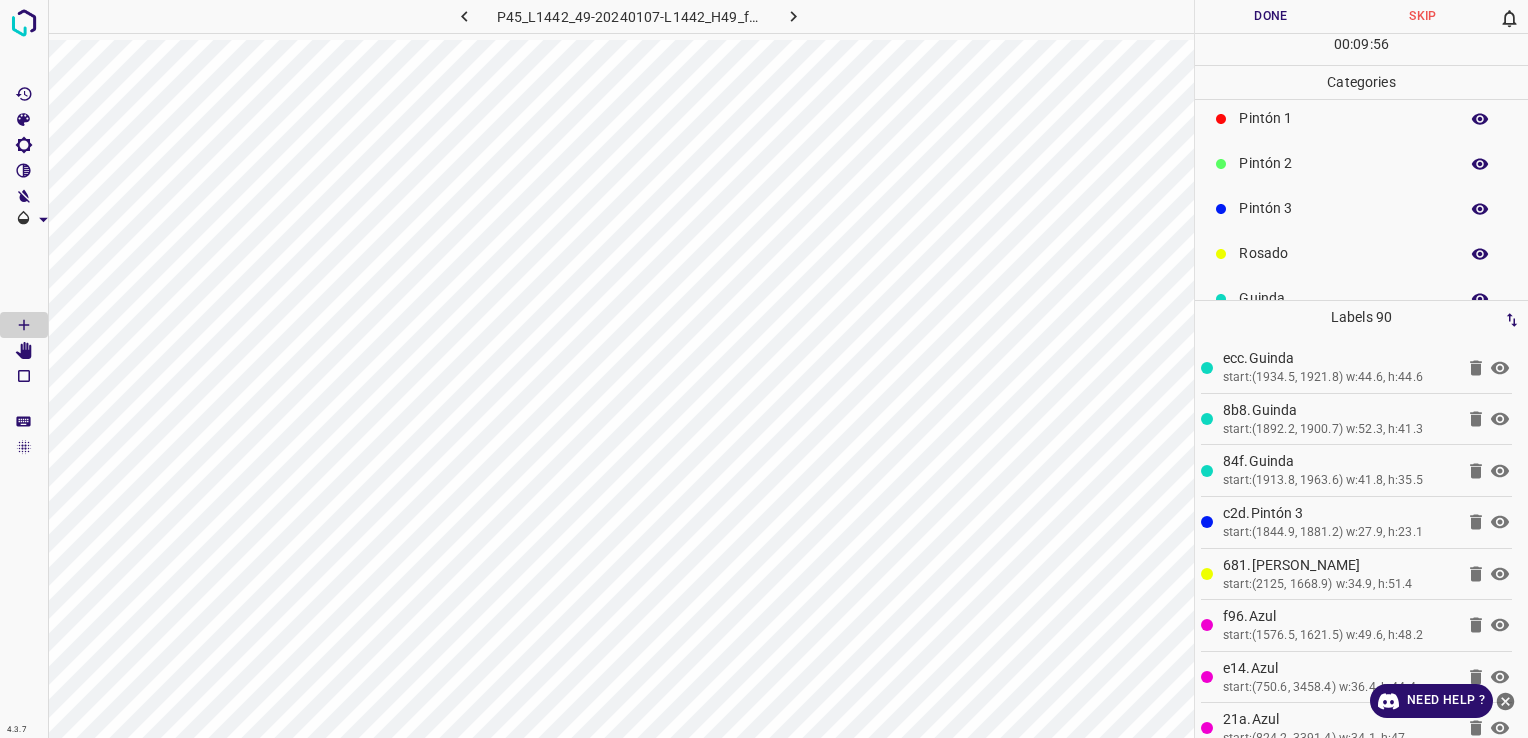 scroll, scrollTop: 176, scrollLeft: 0, axis: vertical 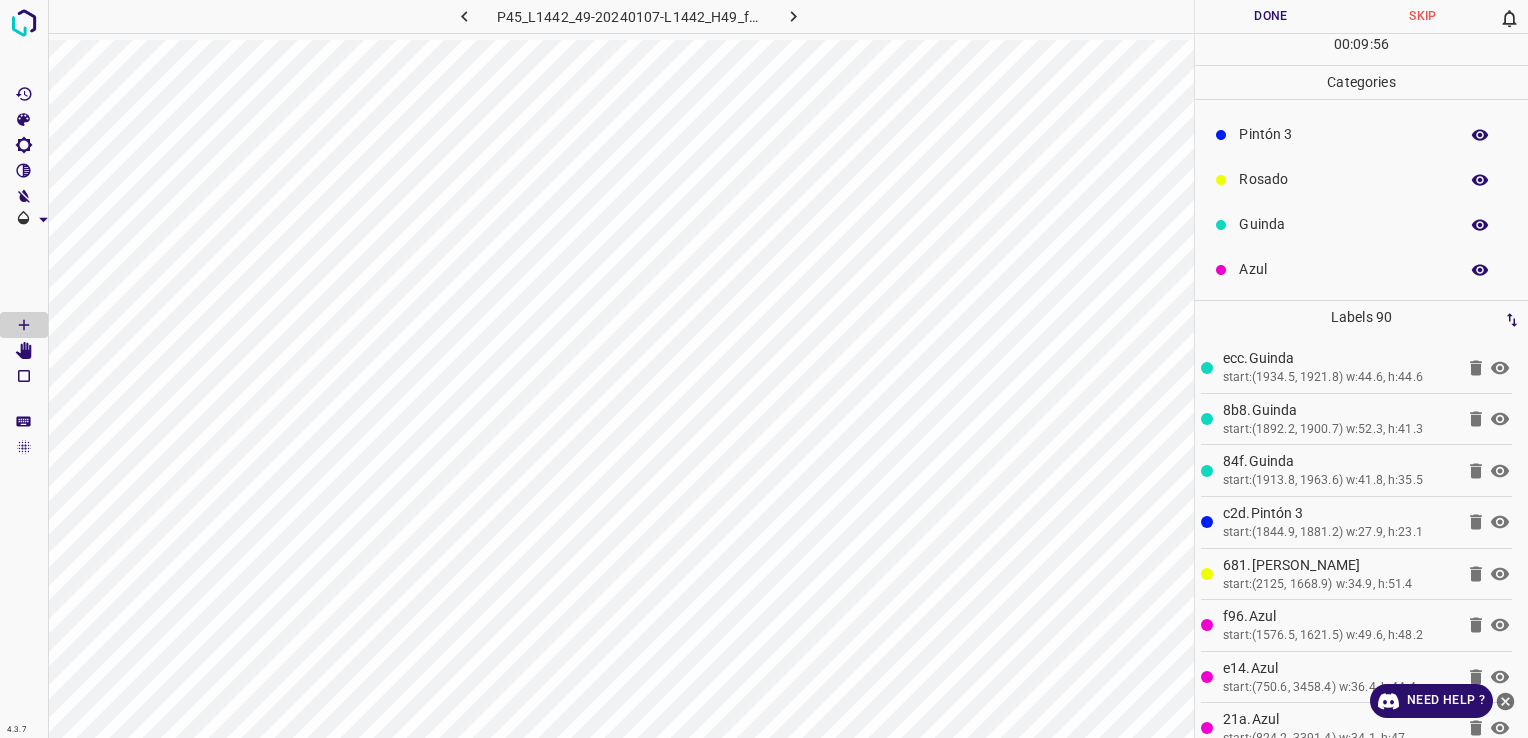 click on "Rosado" at bounding box center (1343, 179) 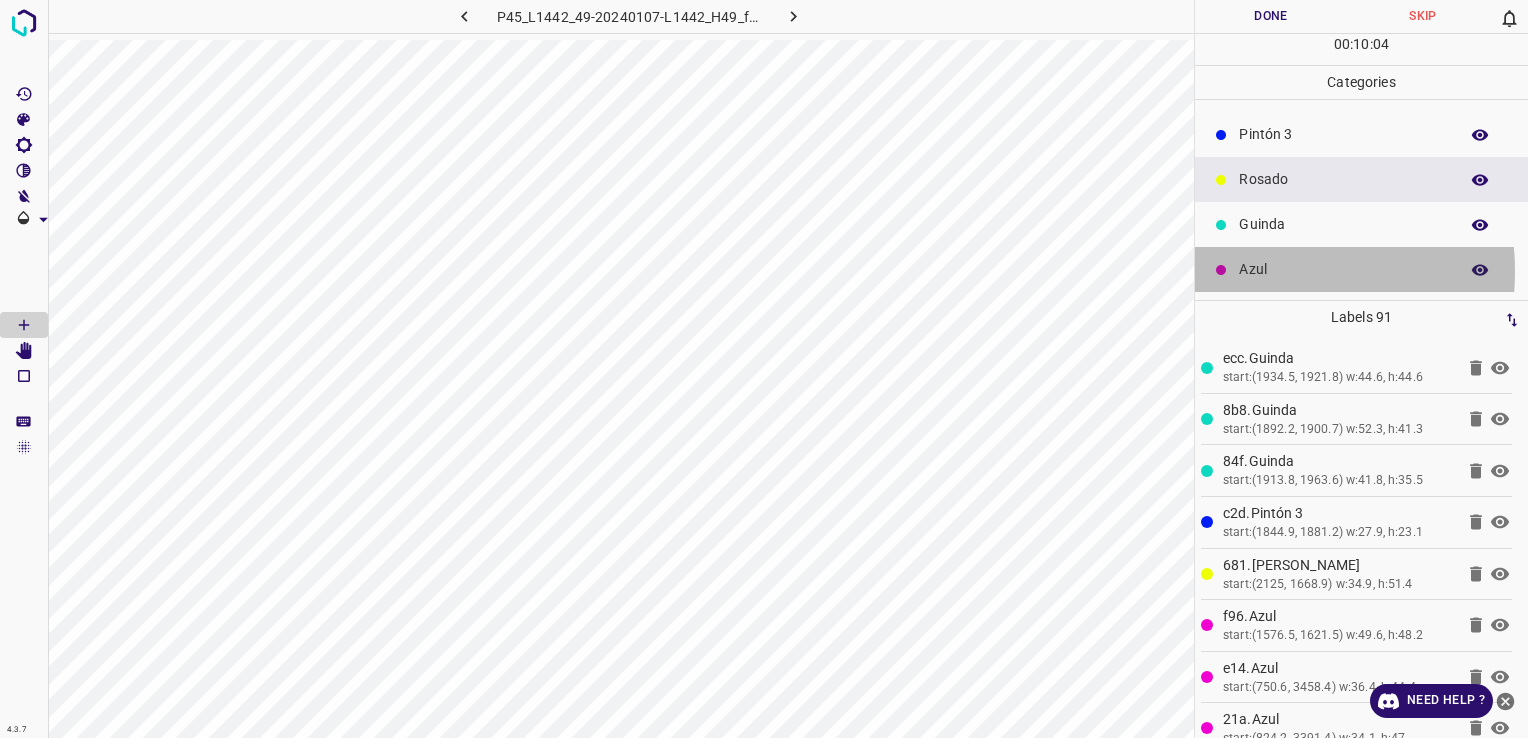 click on "Azul" at bounding box center (1343, 269) 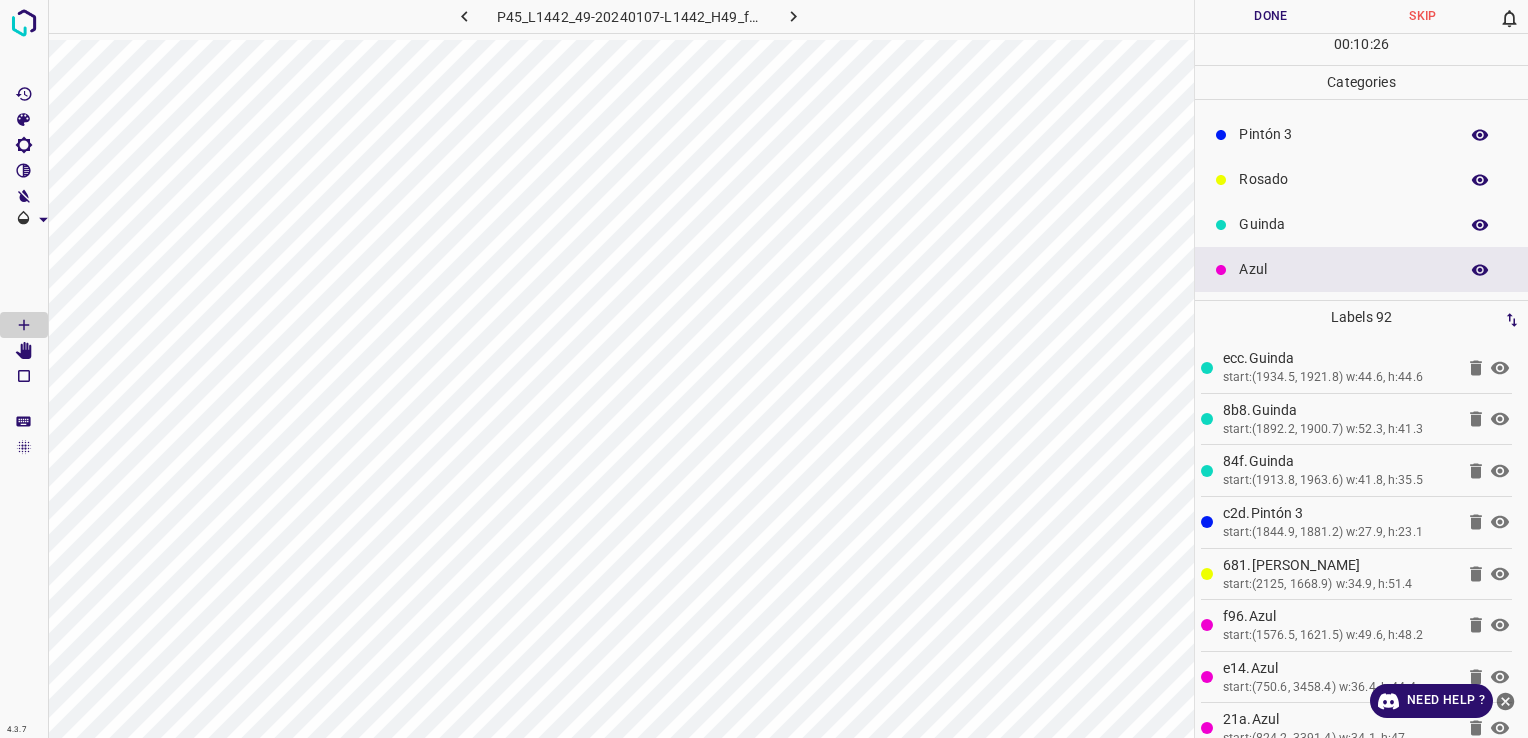 click on "Guinda" at bounding box center (1361, 224) 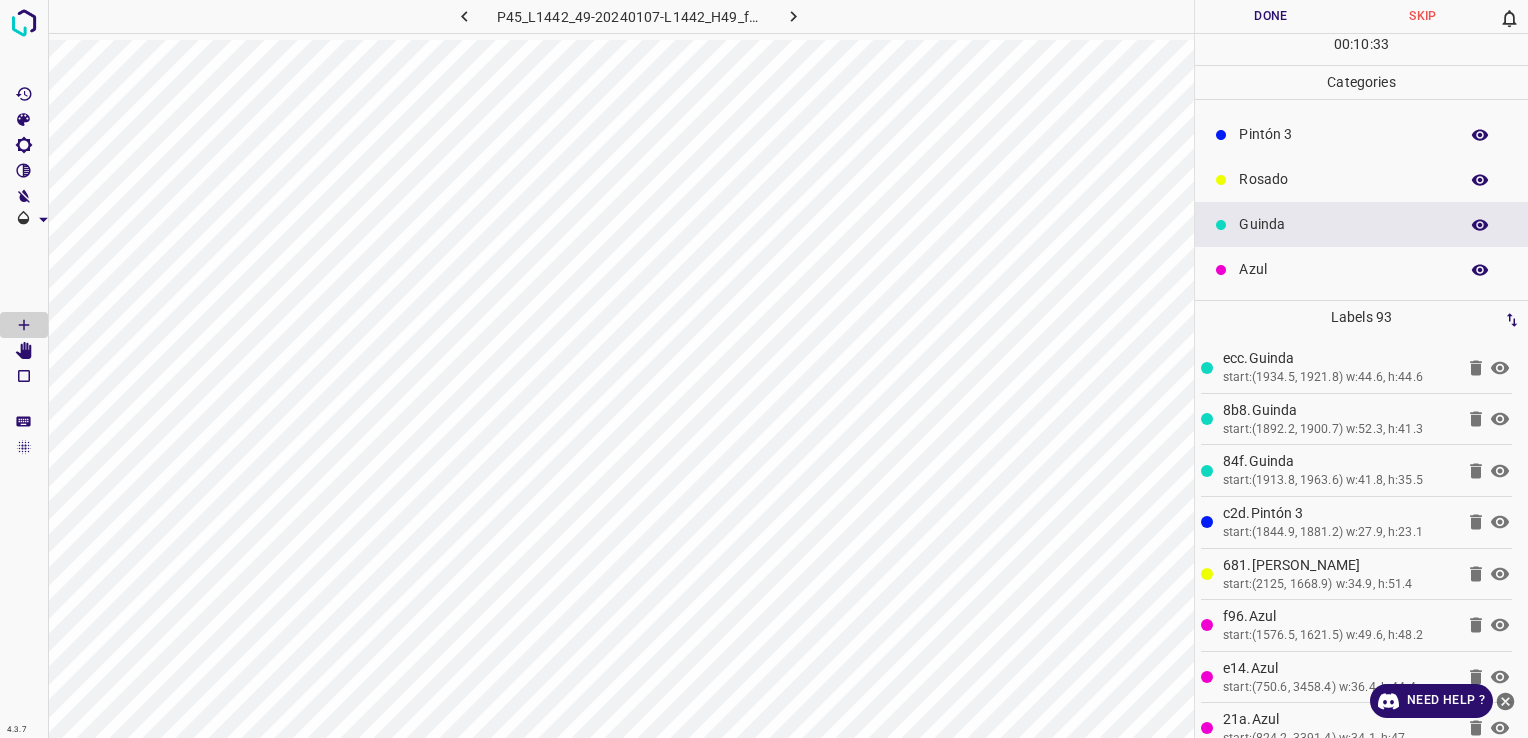 click on "Rosado" at bounding box center [1343, 179] 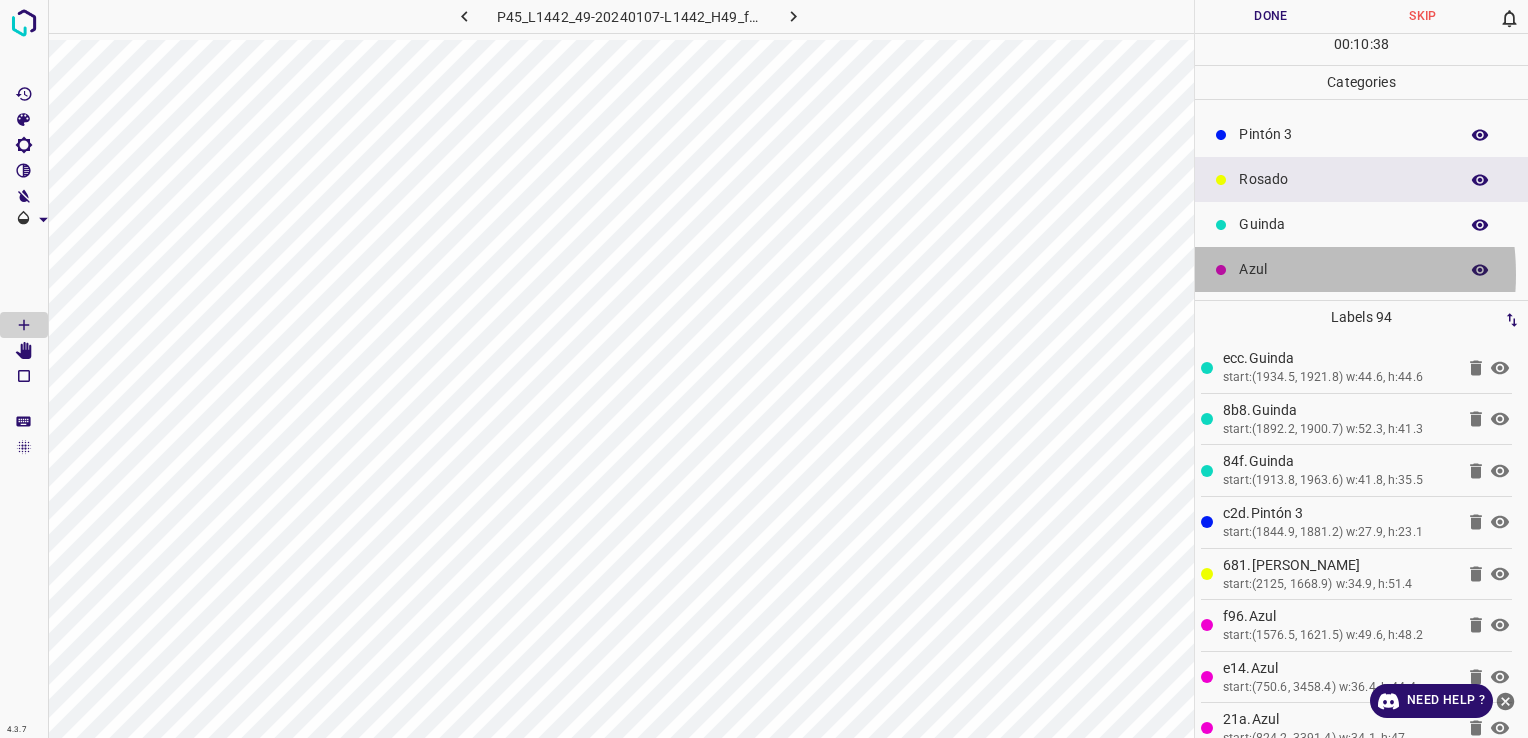 click on "Azul" at bounding box center (1343, 269) 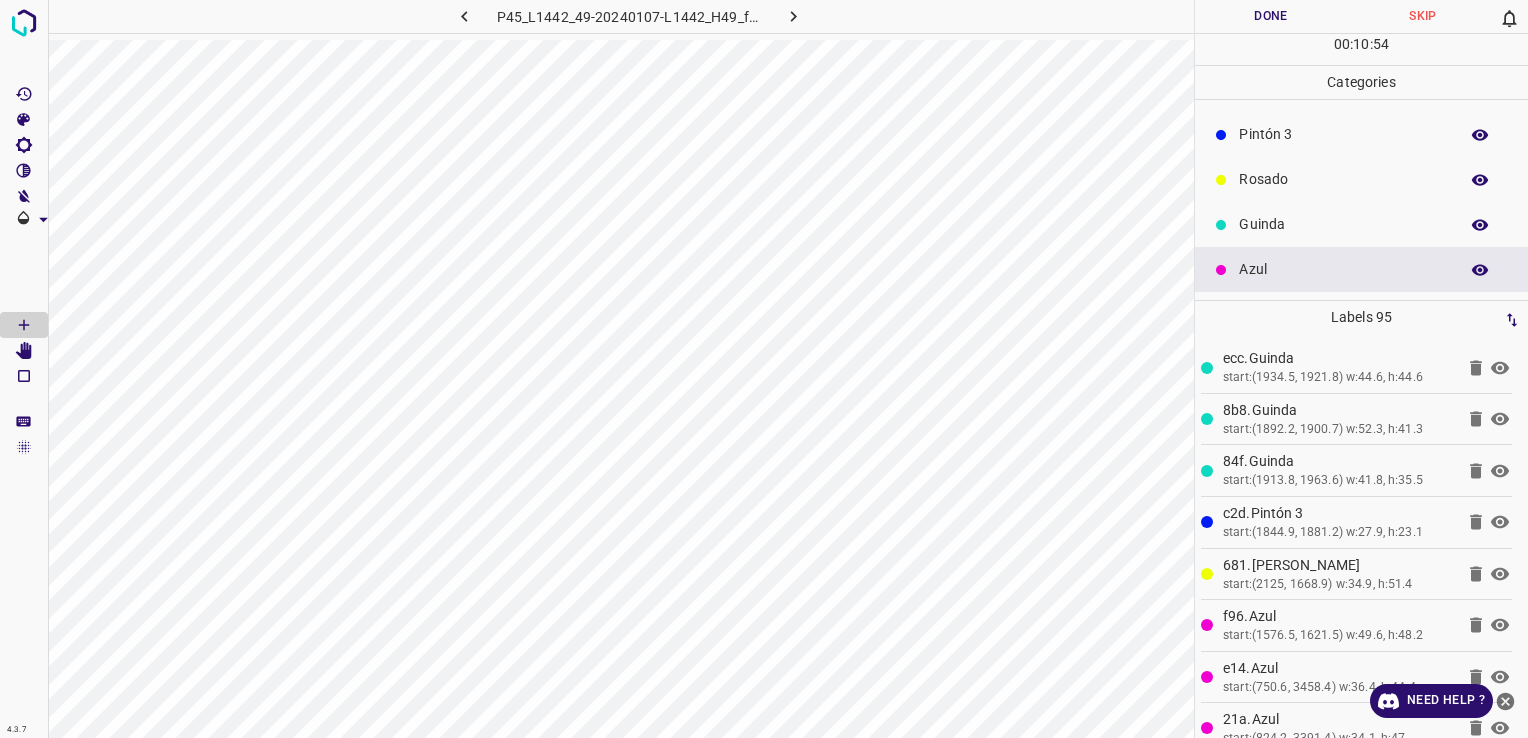 click on "Rosado" at bounding box center [1343, 179] 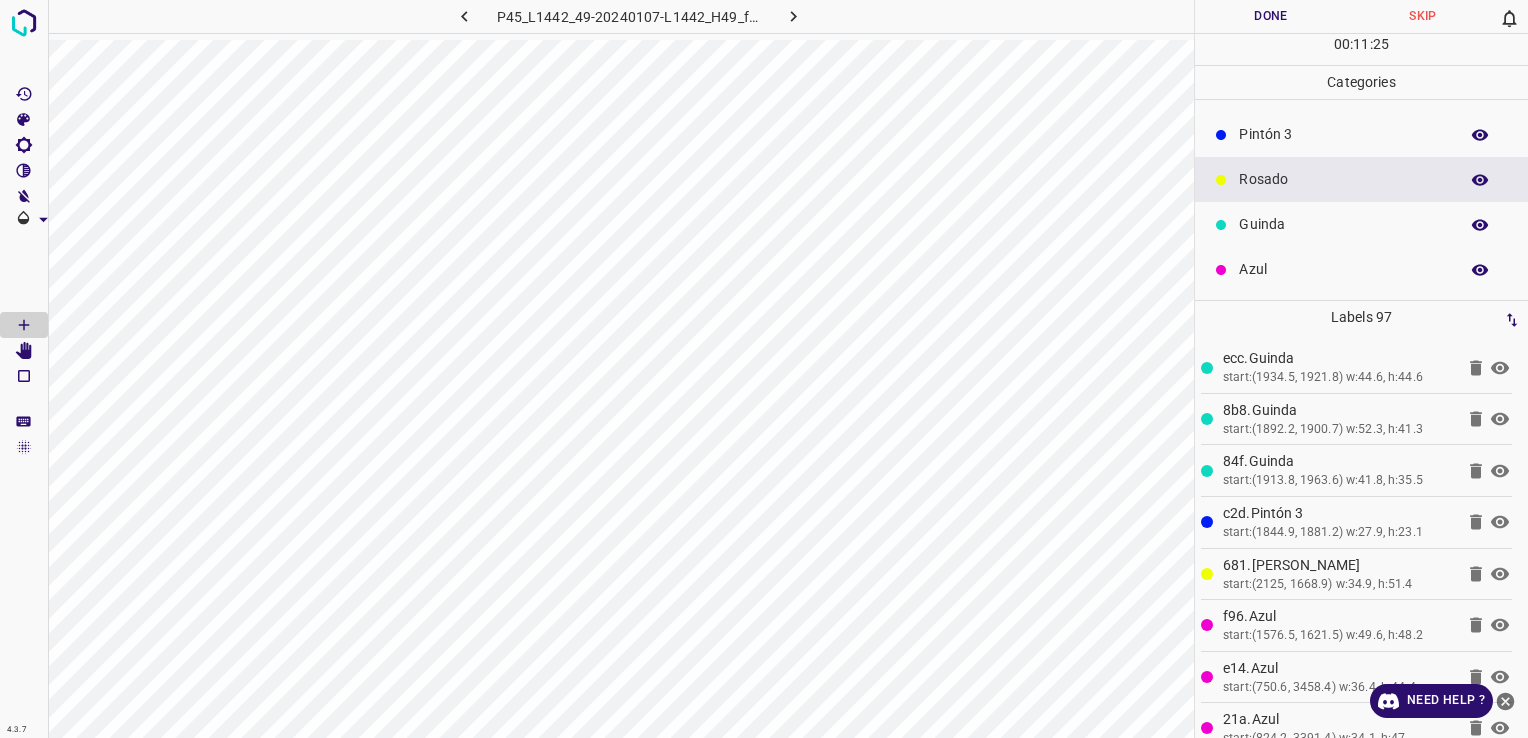 click on "Azul" at bounding box center (1343, 269) 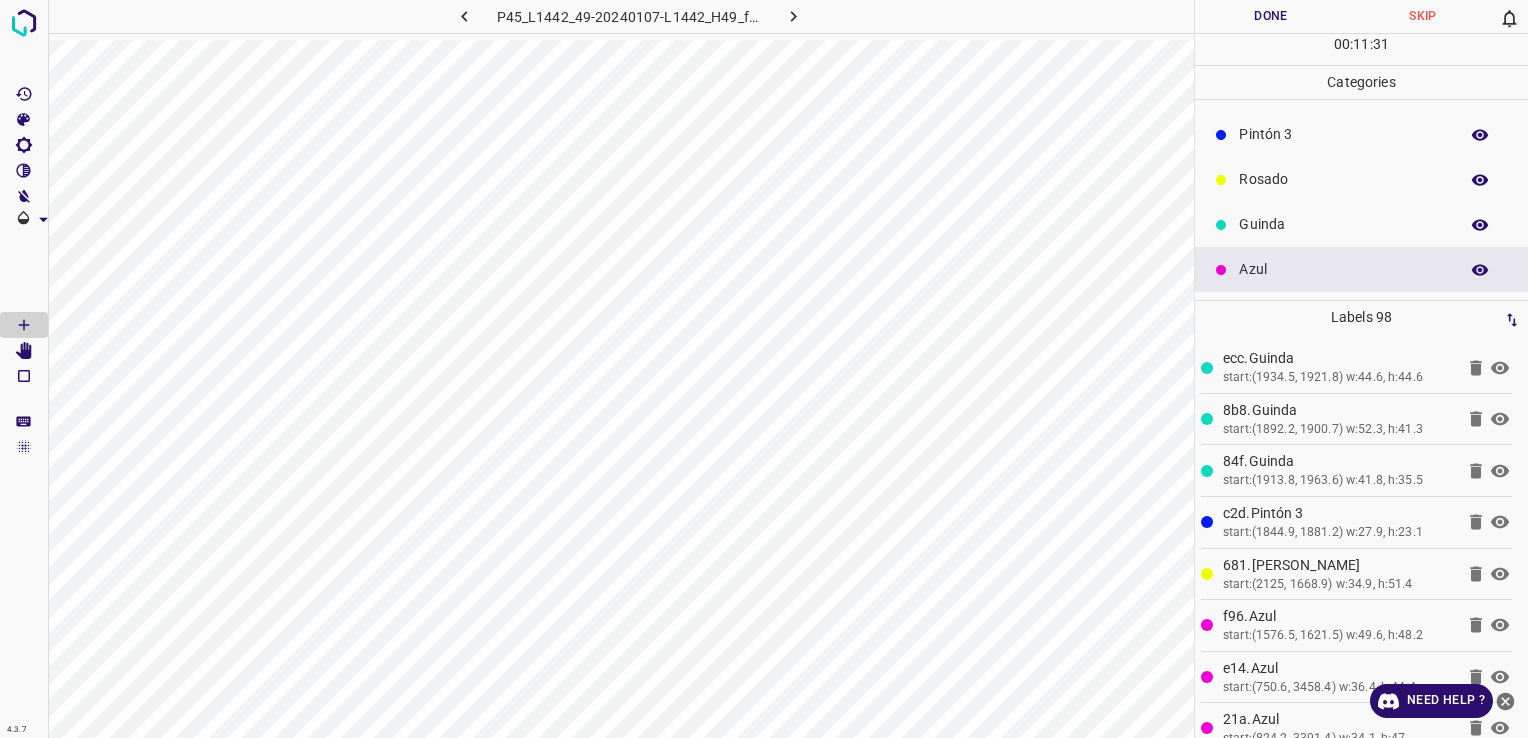 click on "Pintón 3" at bounding box center [1343, 134] 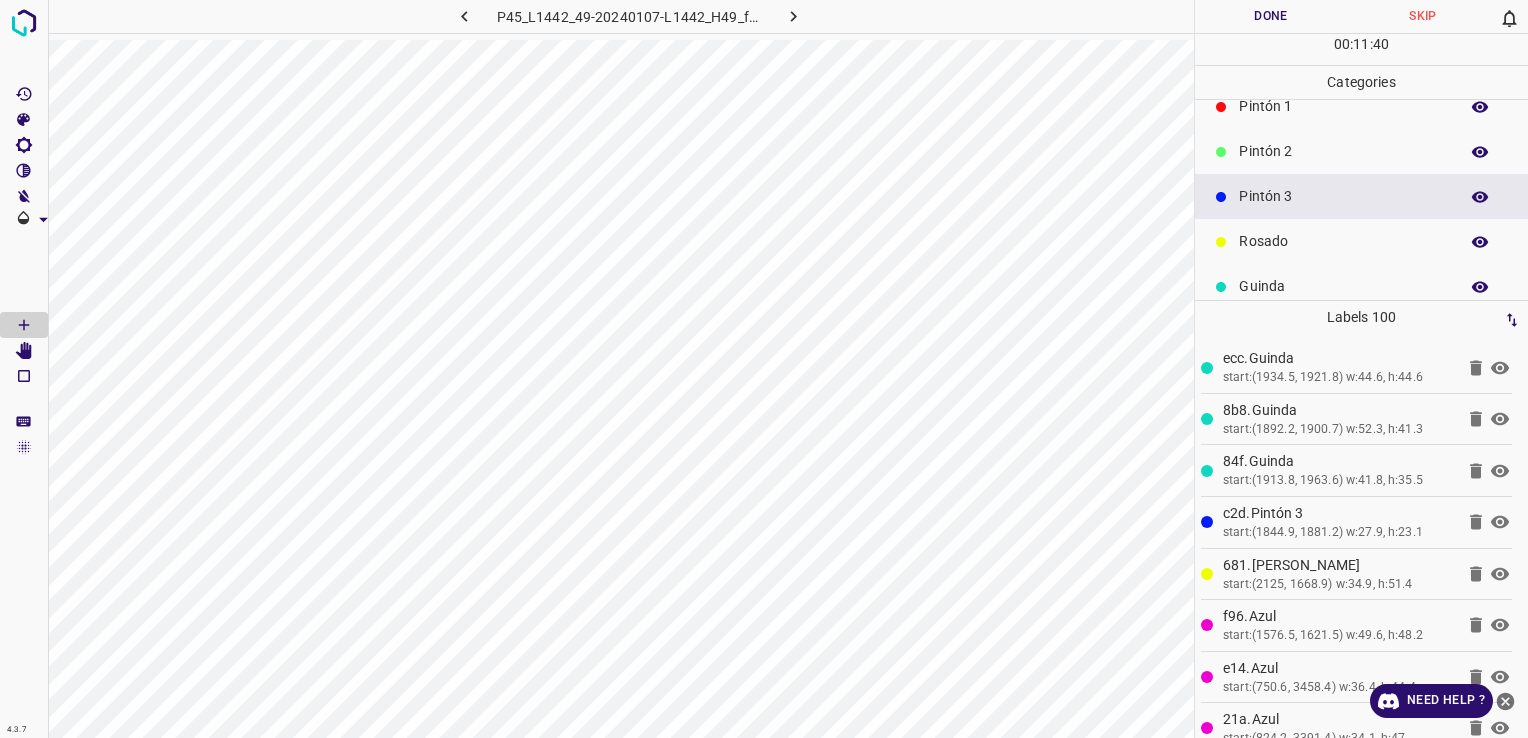 scroll, scrollTop: 0, scrollLeft: 0, axis: both 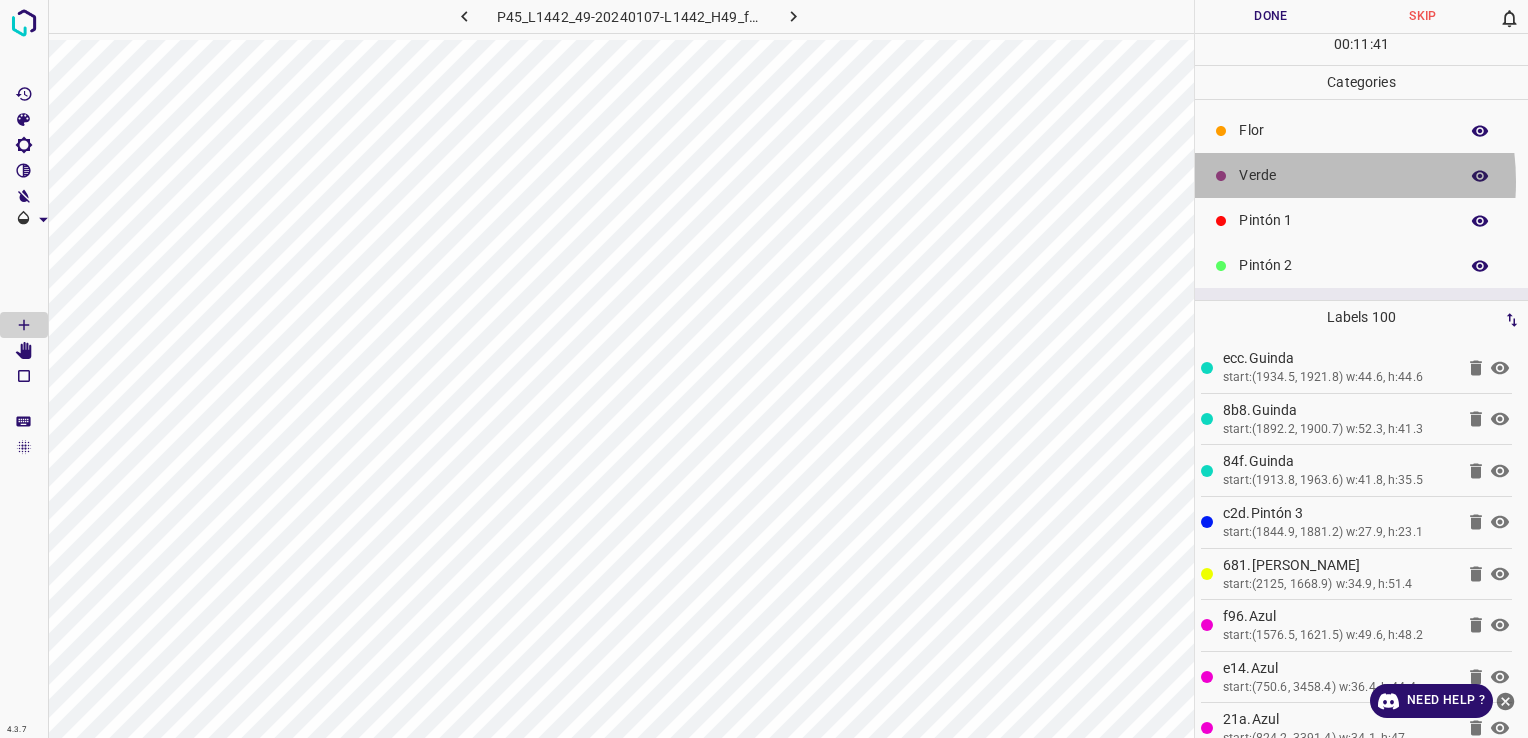 click on "Verde" at bounding box center [1343, 175] 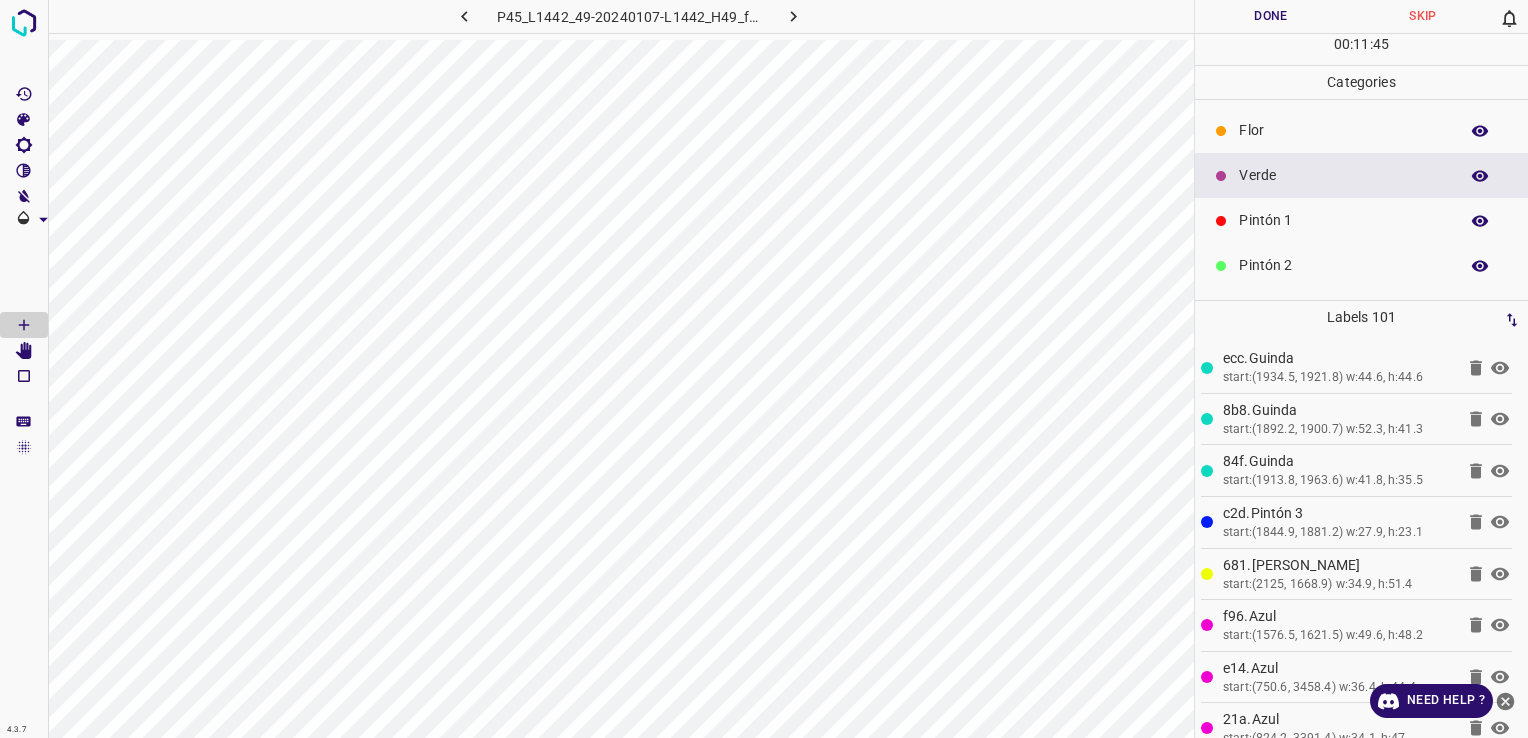 click on "Pintón 1" at bounding box center [1343, 220] 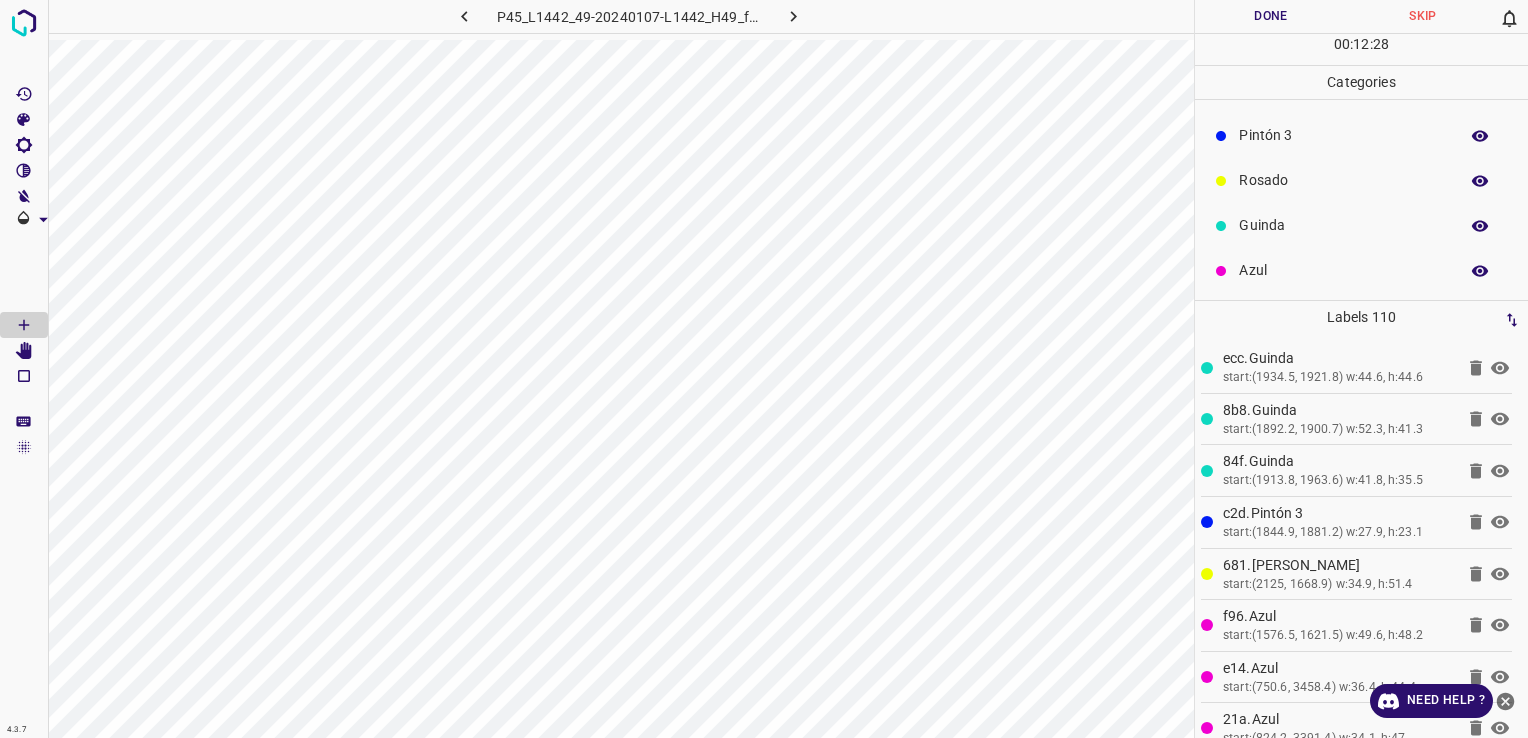 scroll, scrollTop: 176, scrollLeft: 0, axis: vertical 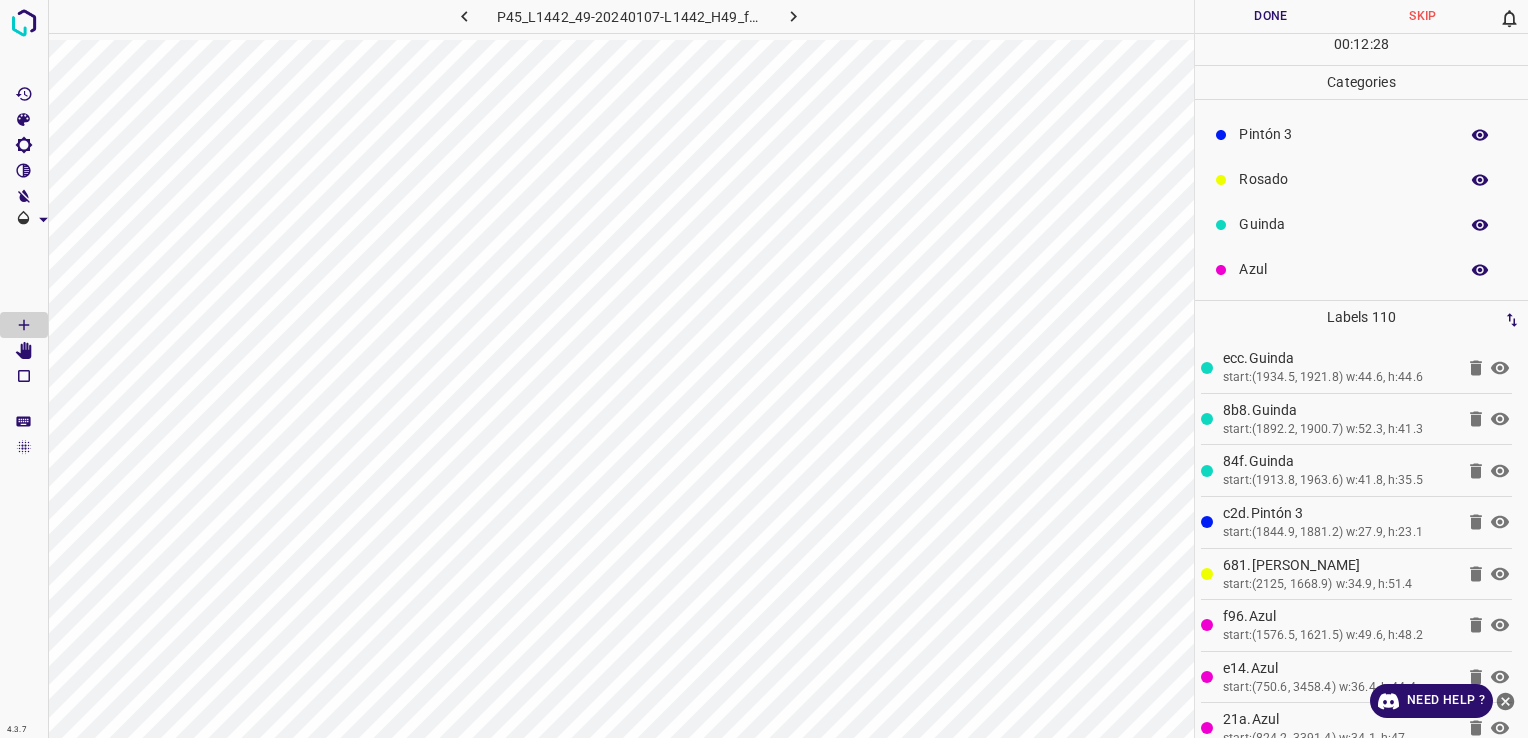 click on "Azul" at bounding box center [1343, 269] 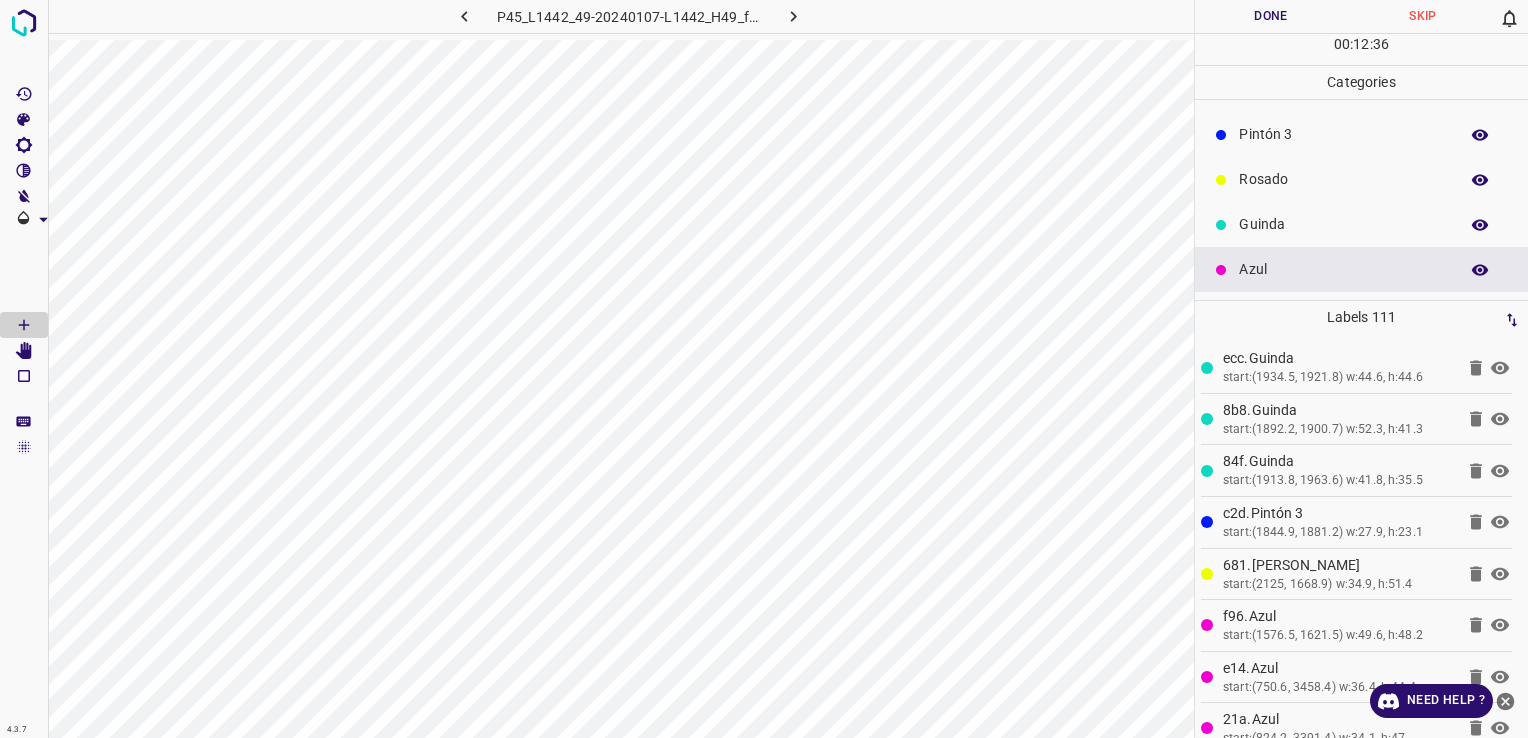 click on "Pintón 3" at bounding box center [1361, 134] 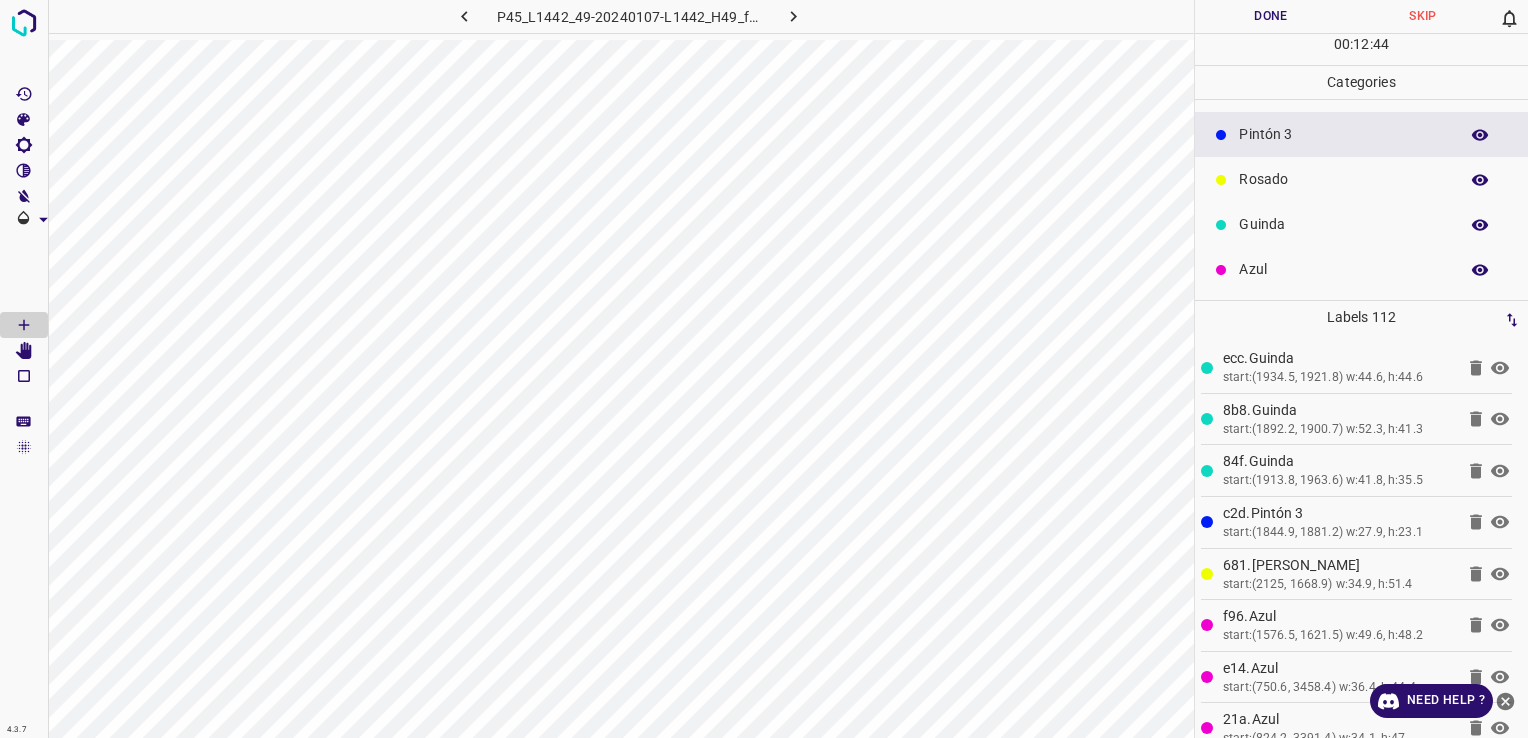 click on "Rosado" at bounding box center [1343, 179] 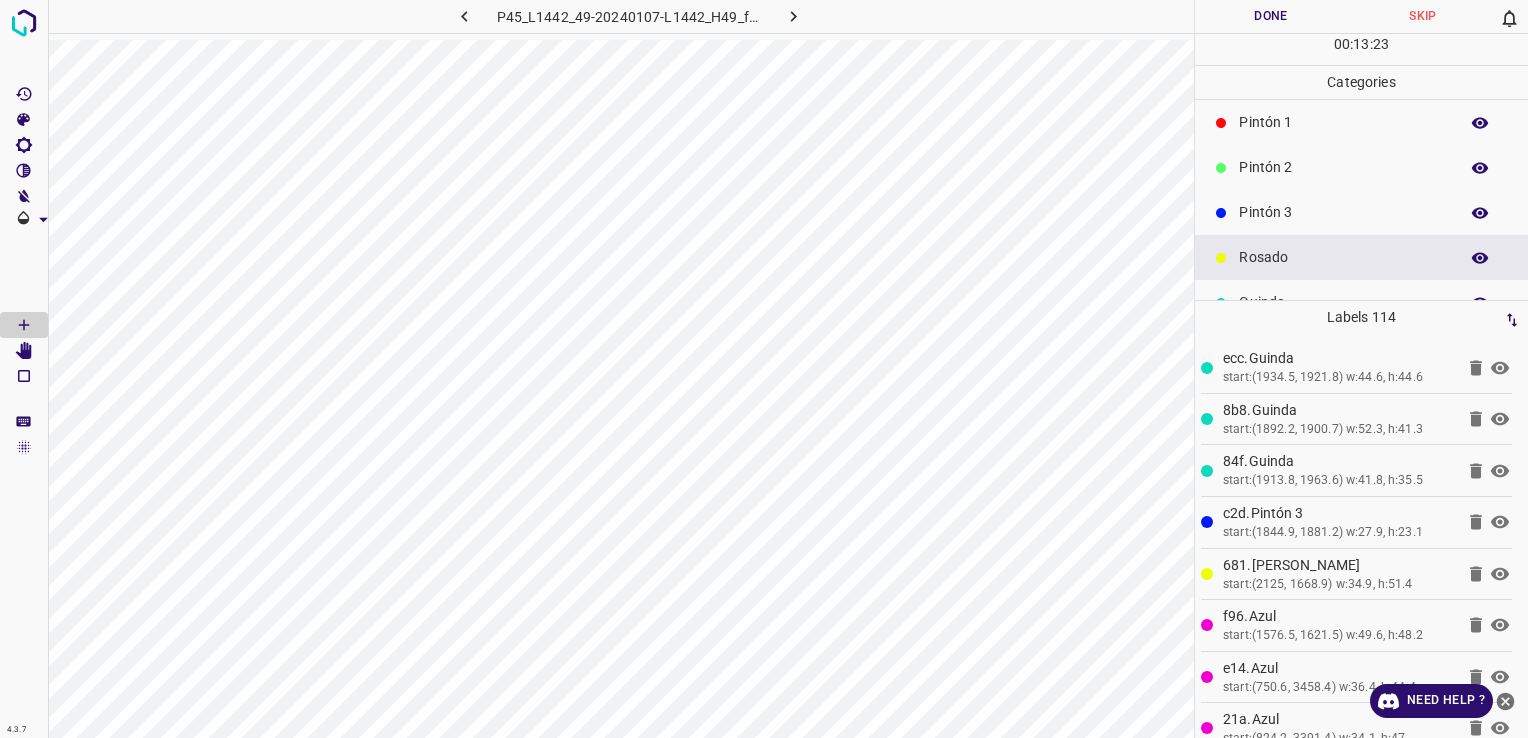 scroll, scrollTop: 176, scrollLeft: 0, axis: vertical 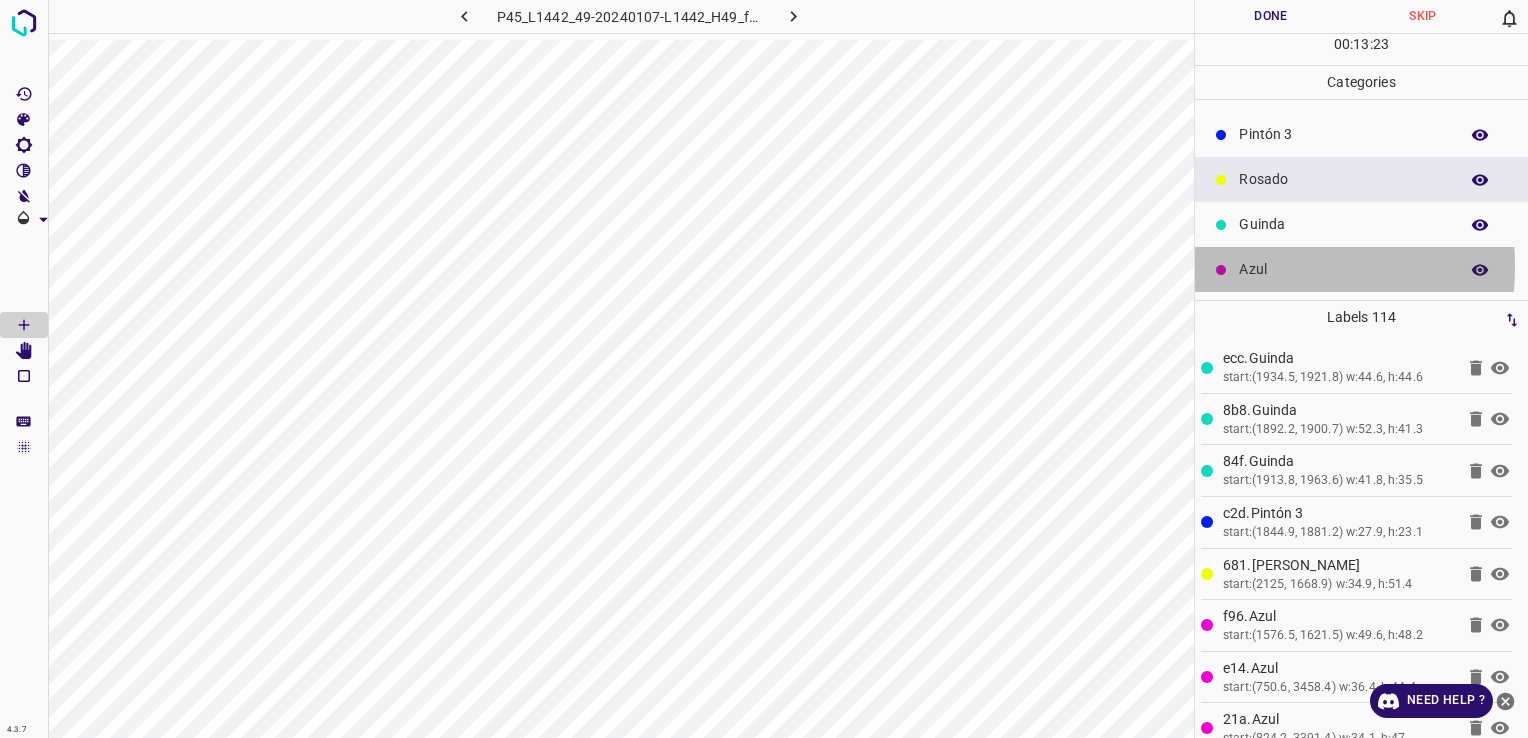 click on "Azul" at bounding box center [1343, 269] 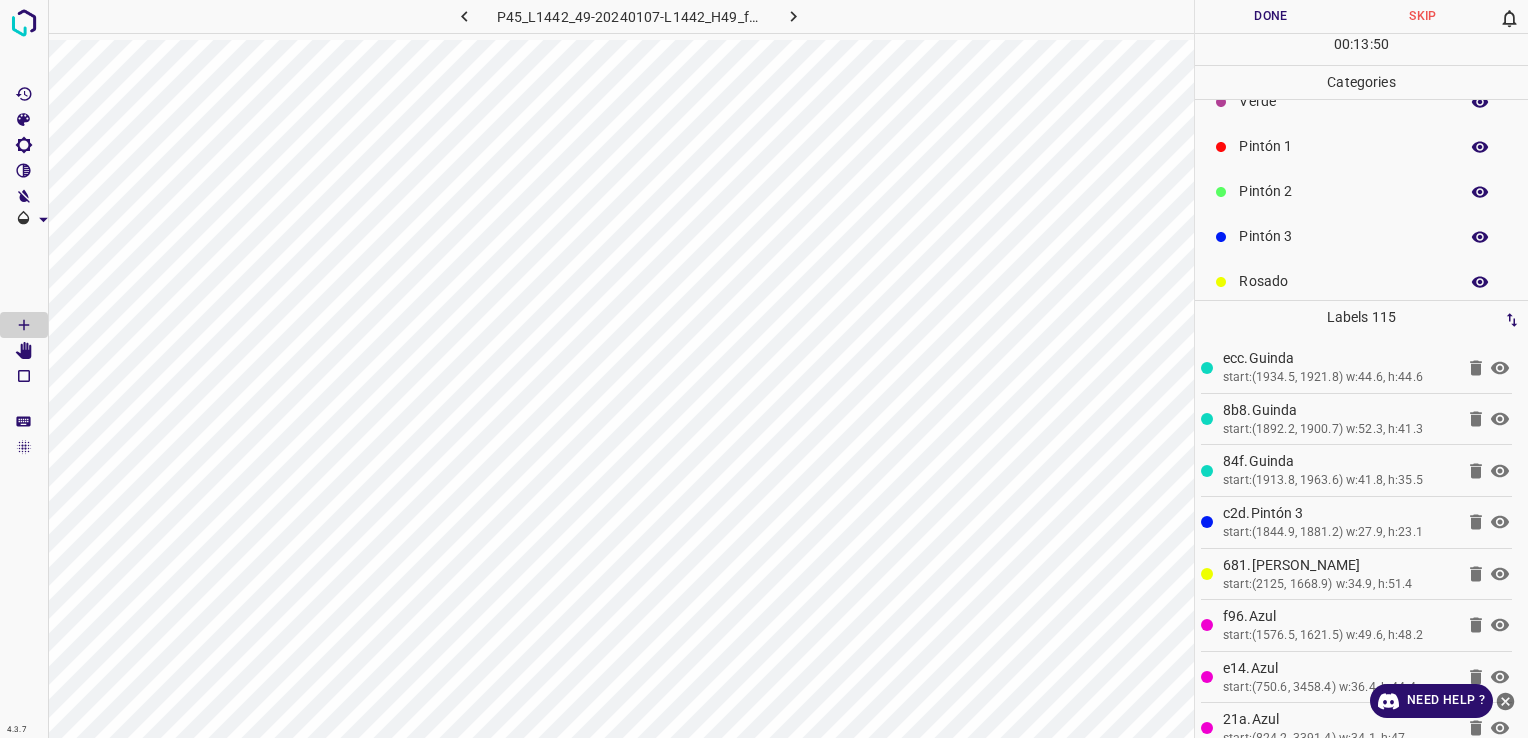 scroll, scrollTop: 0, scrollLeft: 0, axis: both 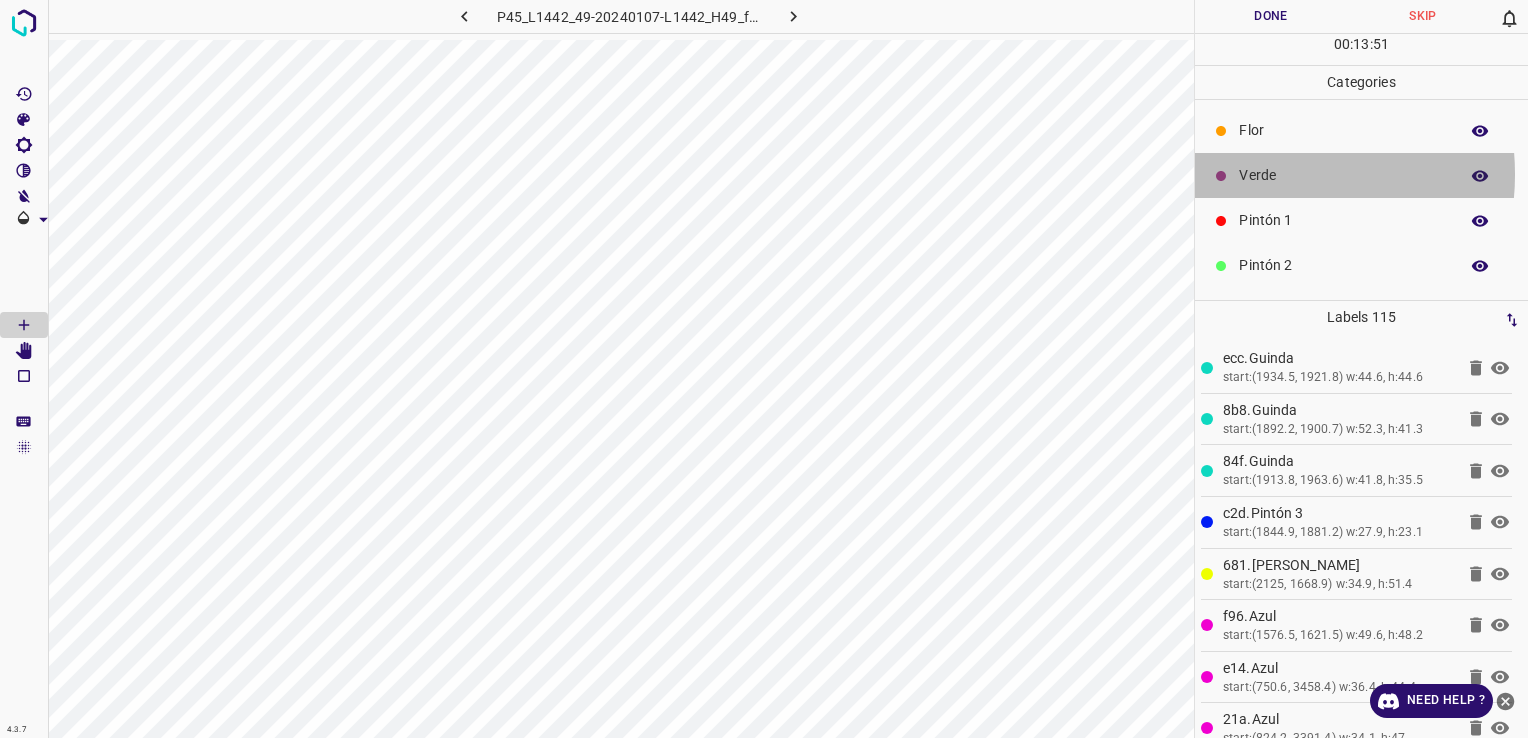 click on "Verde" at bounding box center [1343, 175] 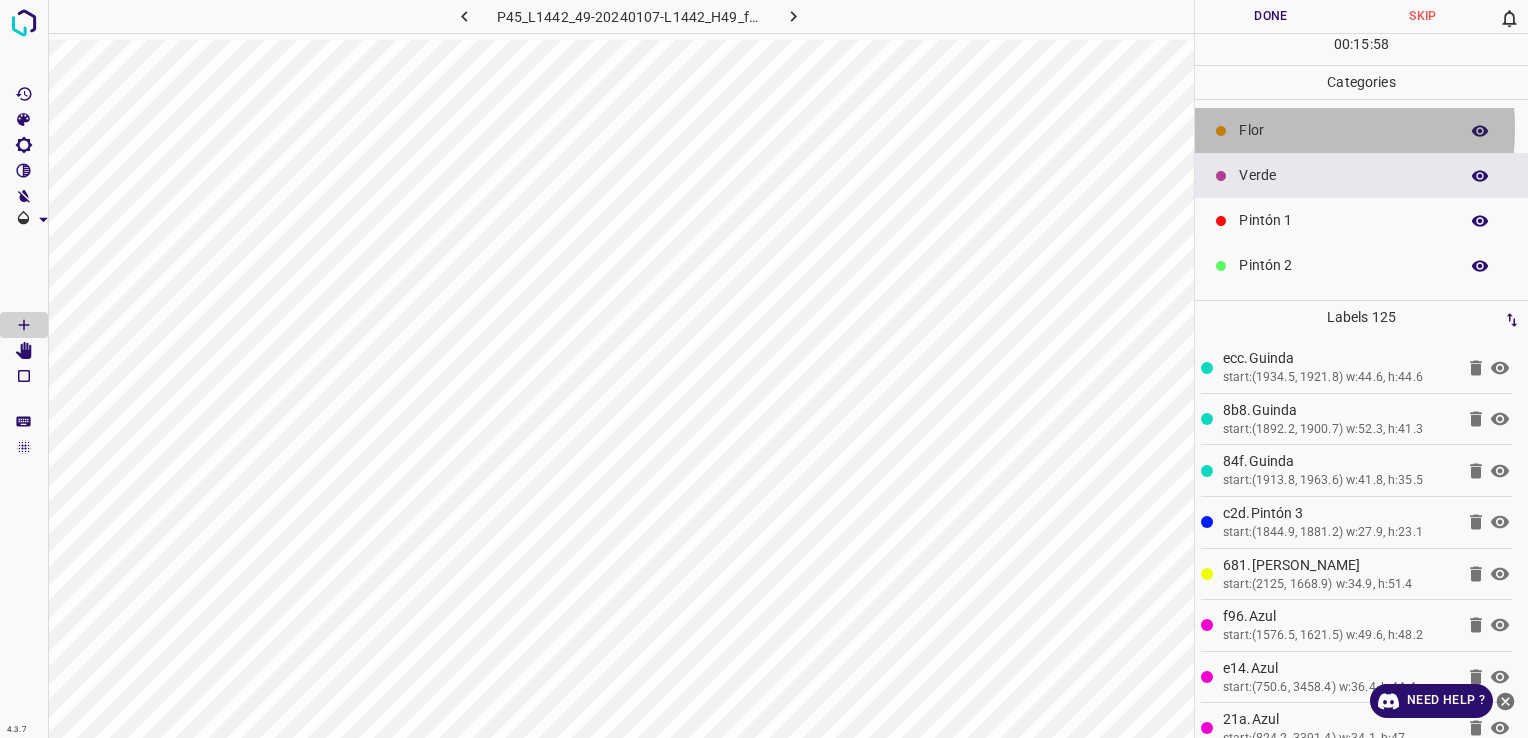 click on "Flor" at bounding box center [1343, 130] 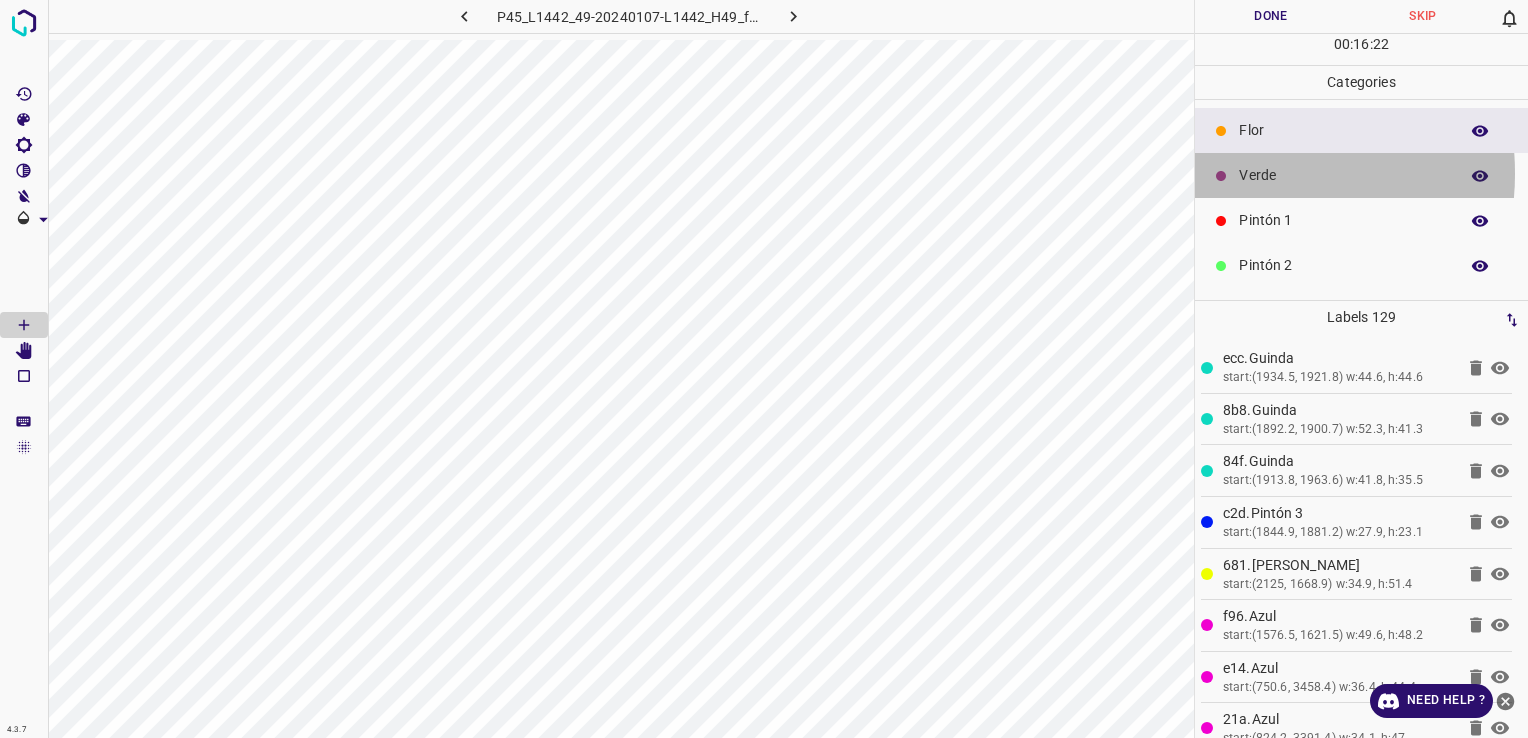 click on "Verde" at bounding box center [1343, 175] 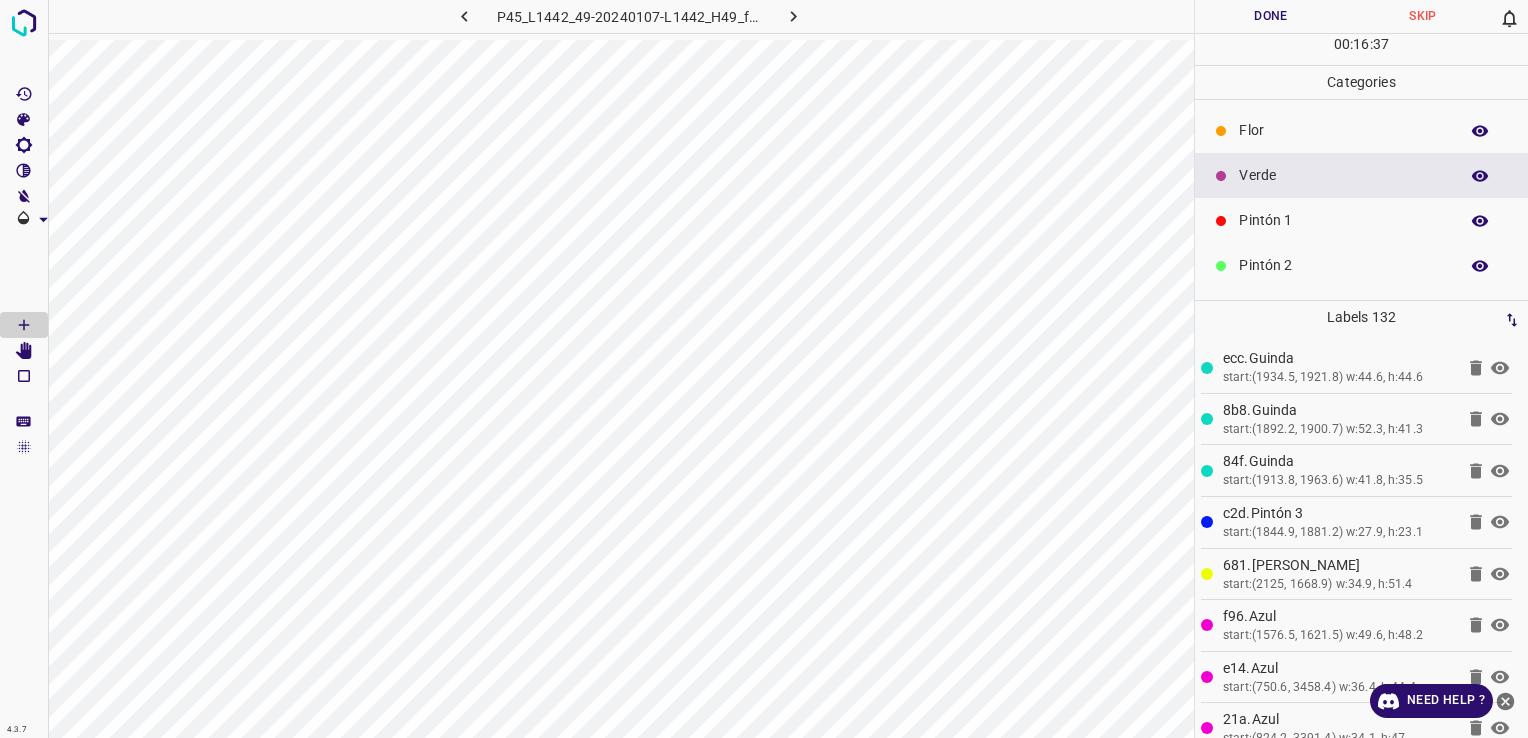 drag, startPoint x: 1260, startPoint y: 125, endPoint x: 1233, endPoint y: 135, distance: 28.79236 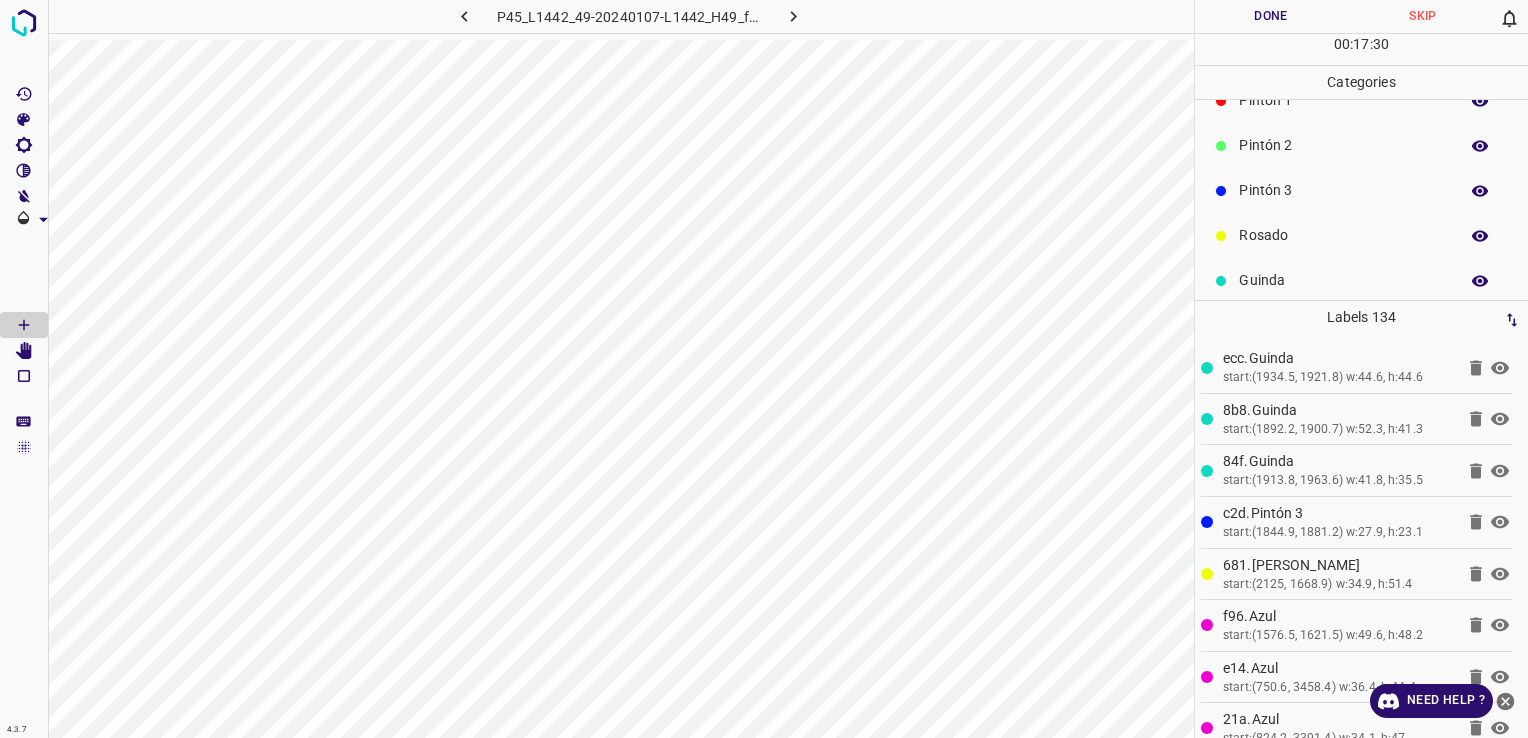 scroll, scrollTop: 176, scrollLeft: 0, axis: vertical 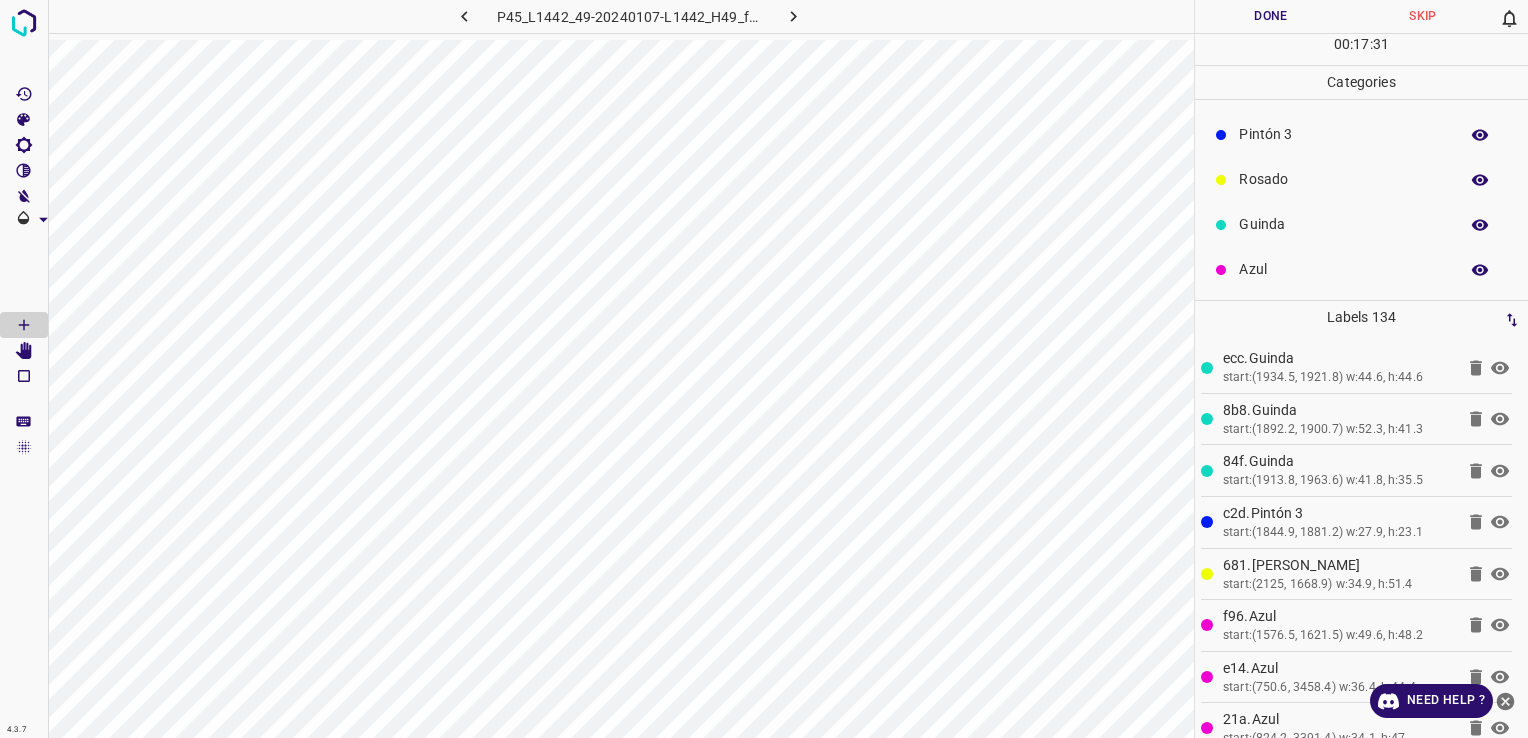 click on "Azul" at bounding box center (1343, 269) 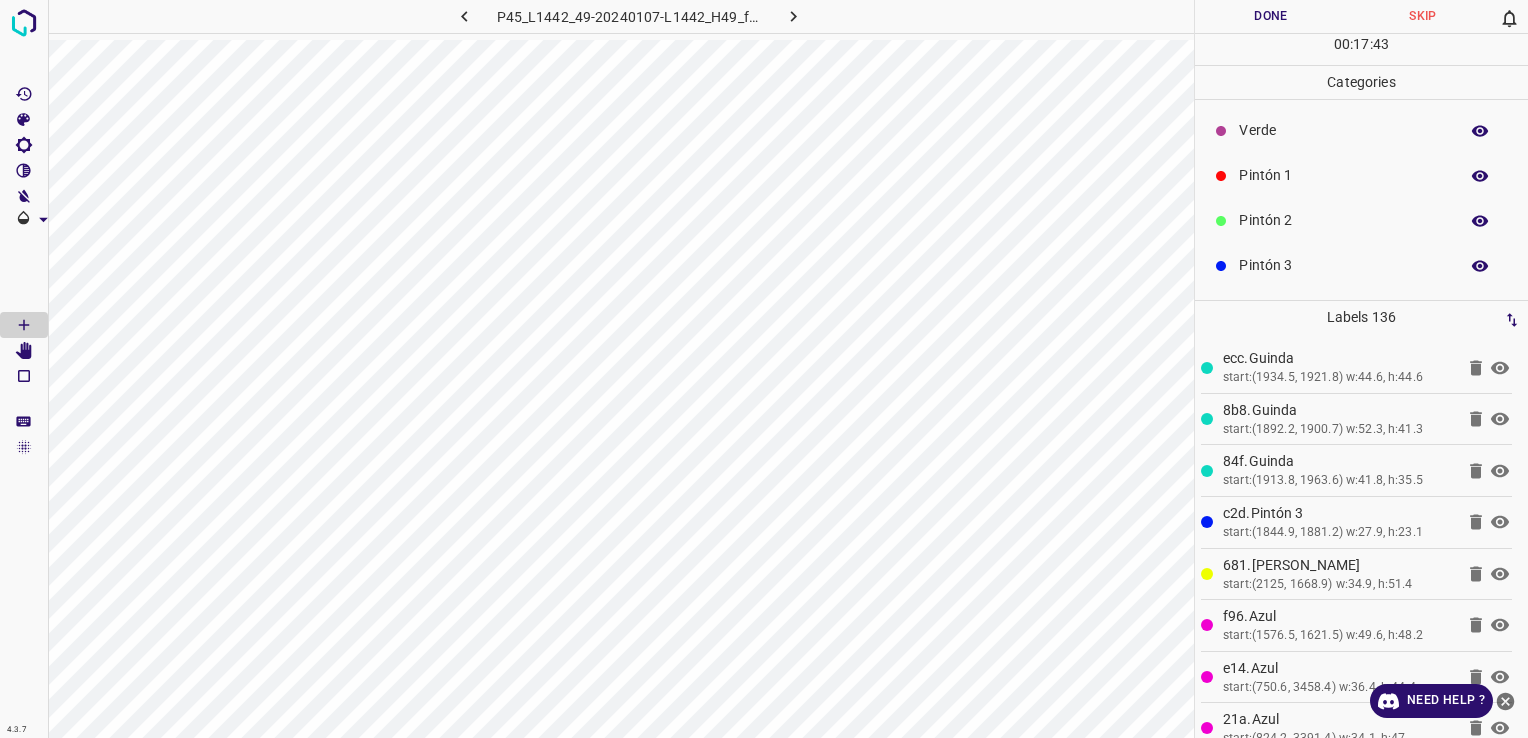 scroll, scrollTop: 0, scrollLeft: 0, axis: both 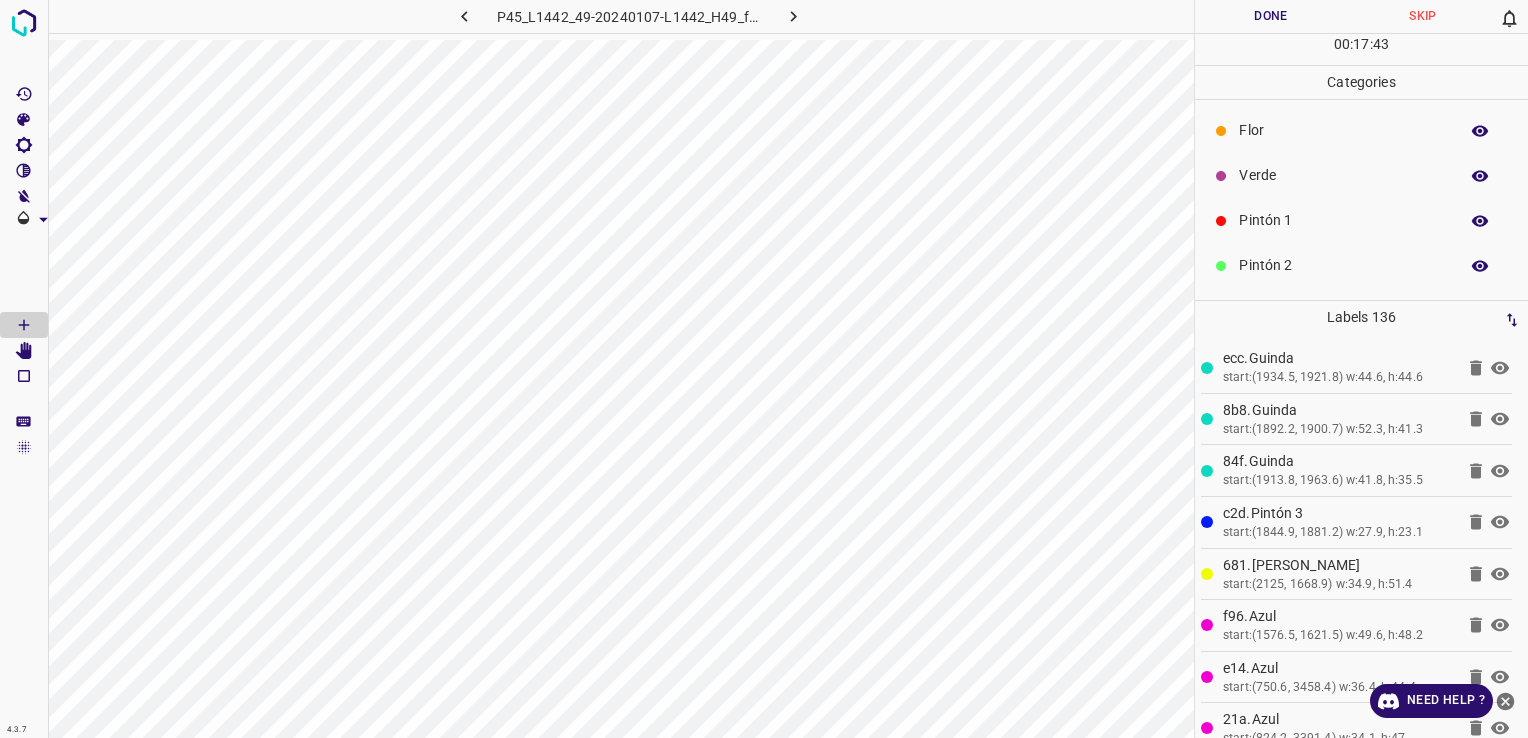 click on "Flor" at bounding box center (1343, 130) 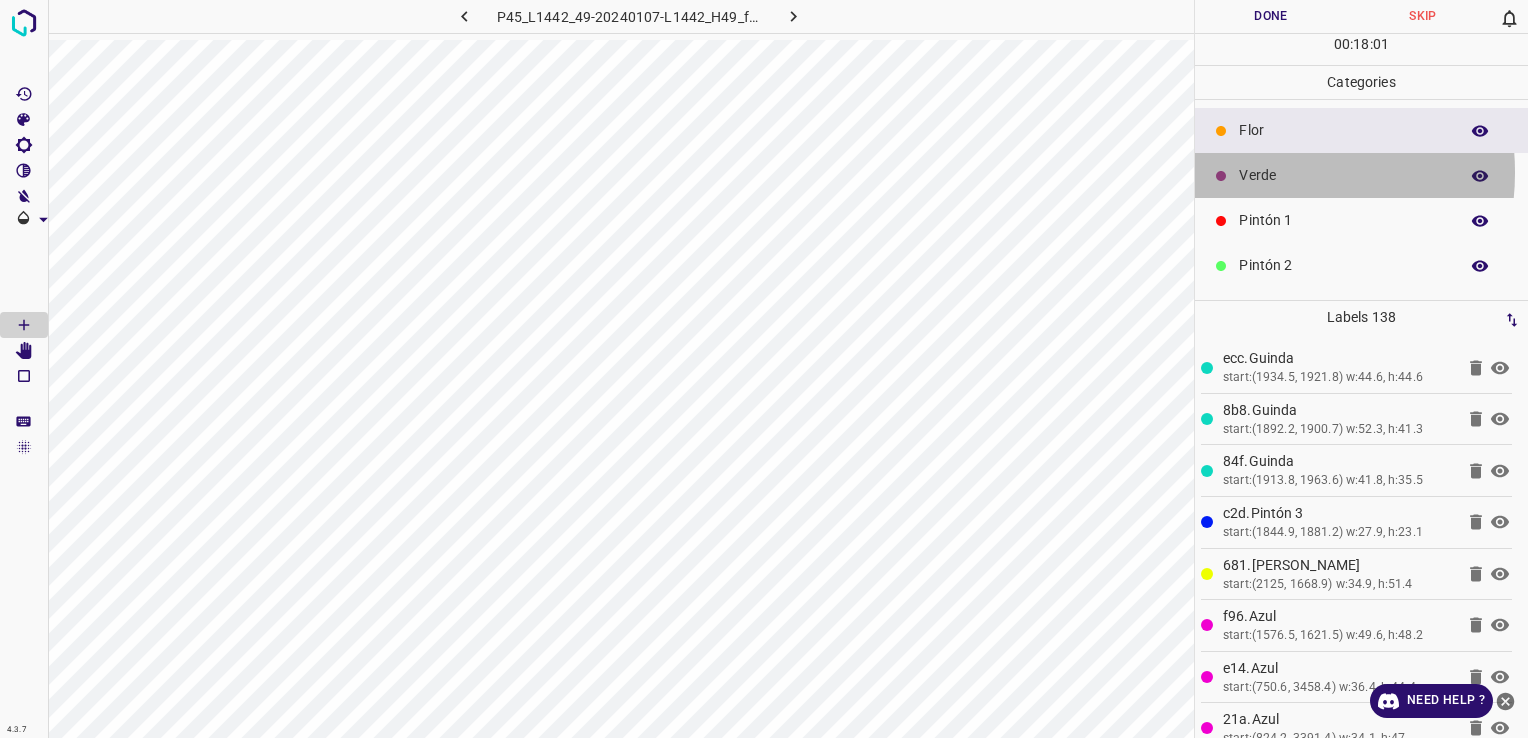 click on "Verde" at bounding box center (1343, 175) 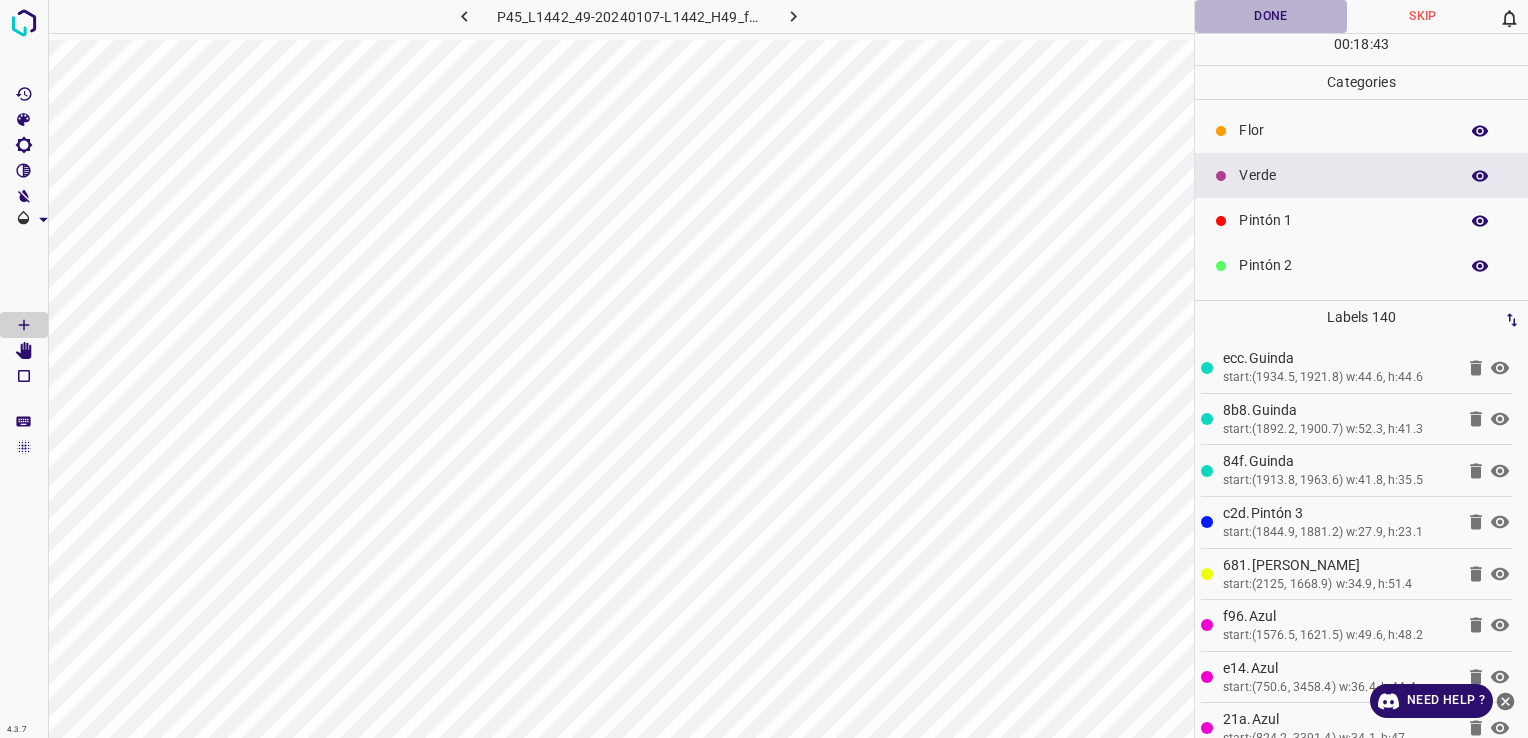 click on "Done" at bounding box center [1271, 16] 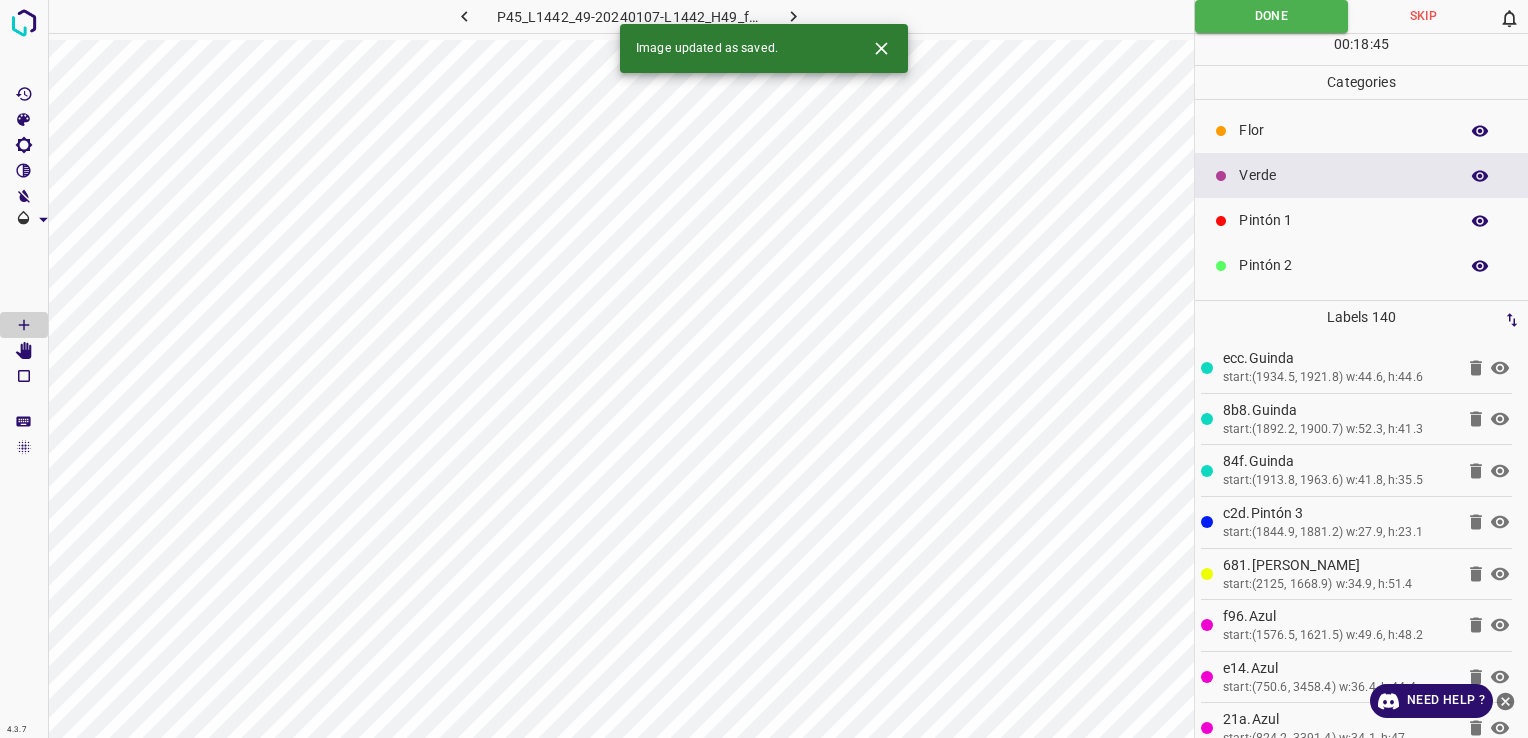 click 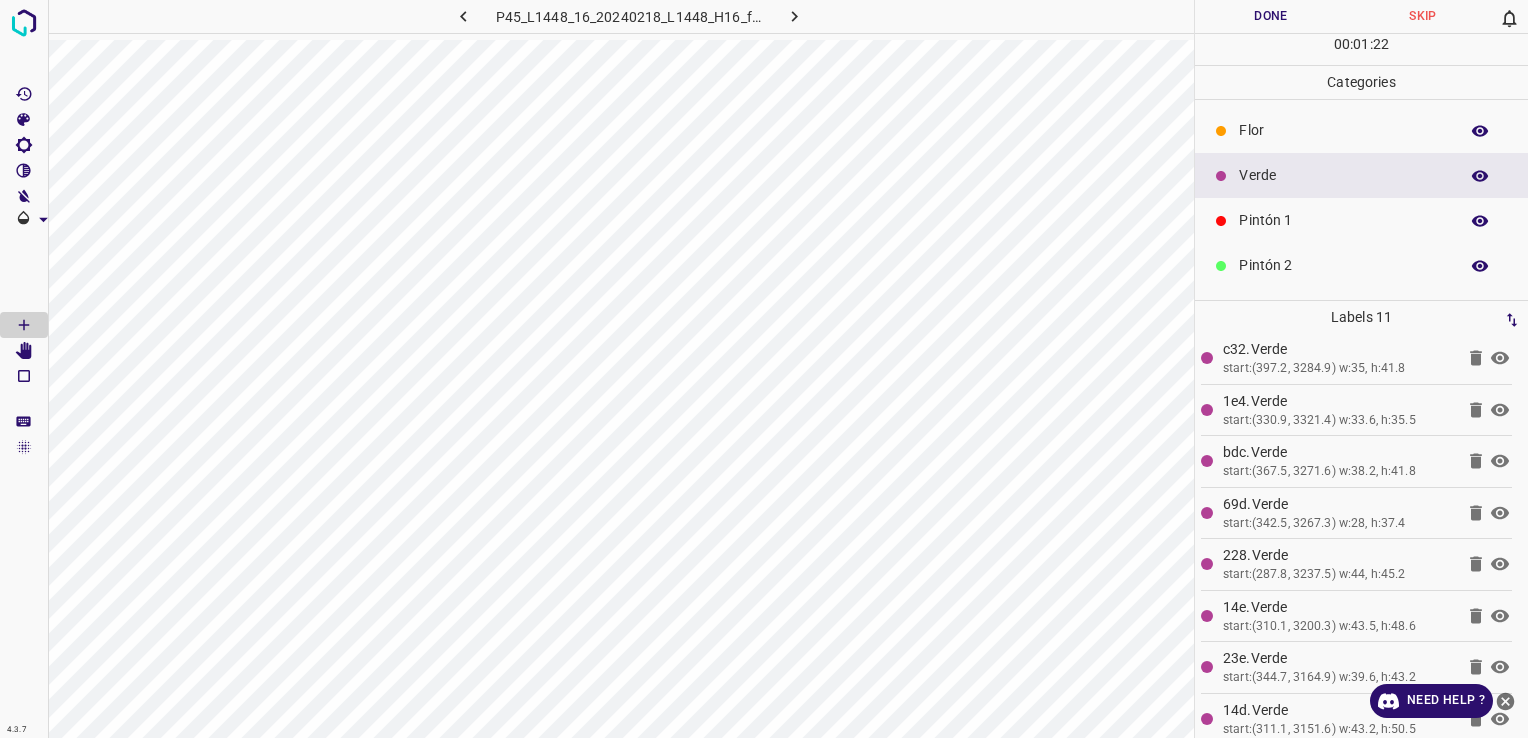 scroll, scrollTop: 176, scrollLeft: 0, axis: vertical 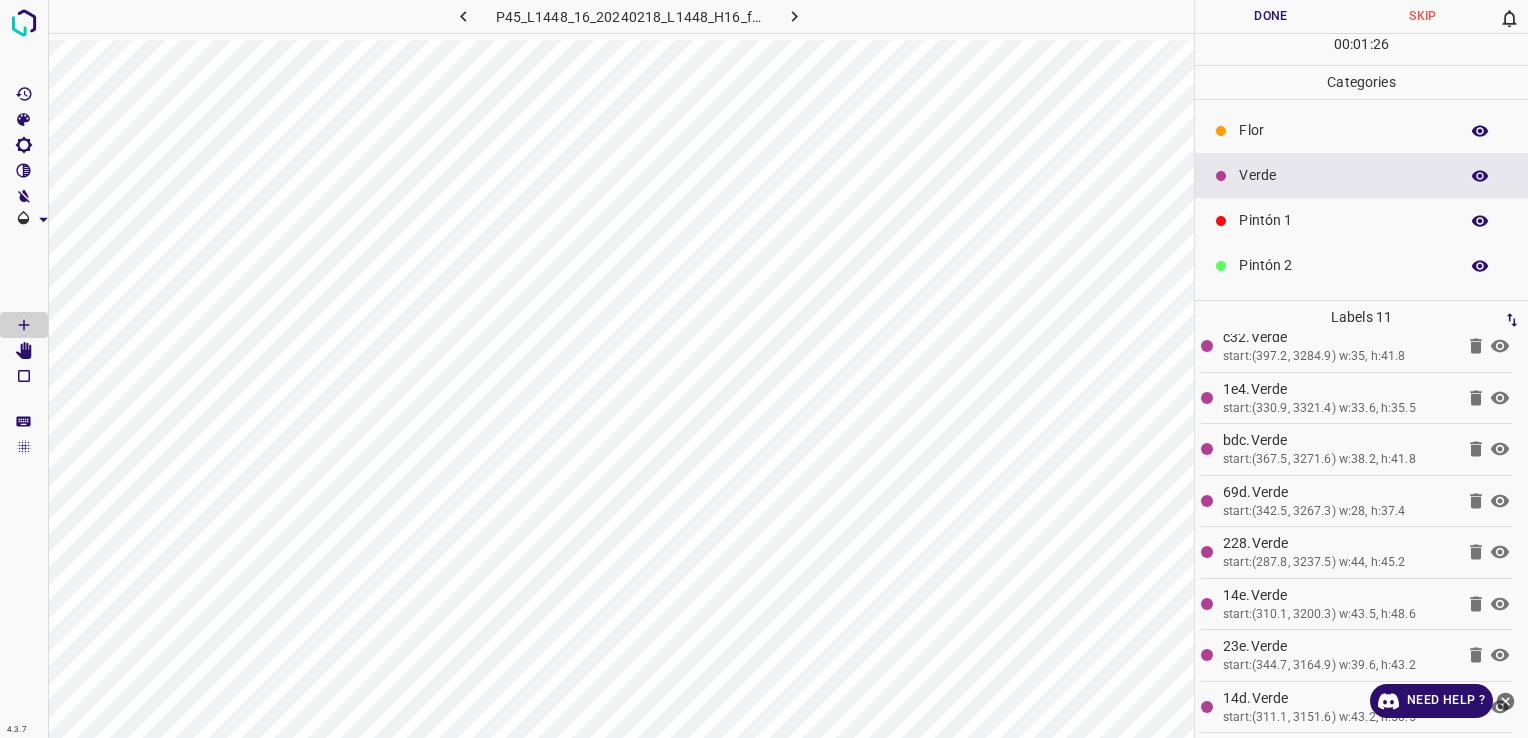 click on "Flor" at bounding box center [1343, 130] 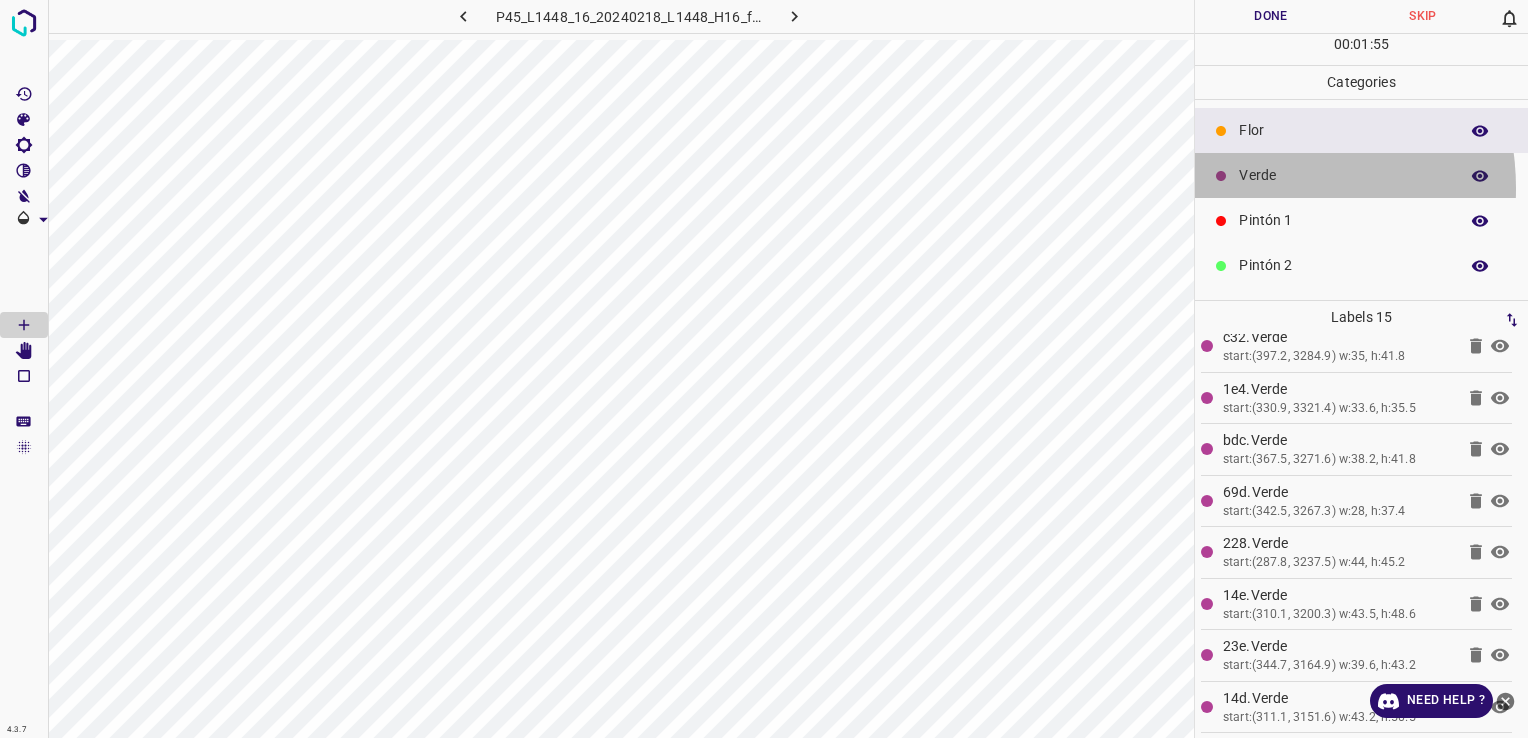 click on "Verde" at bounding box center [1361, 175] 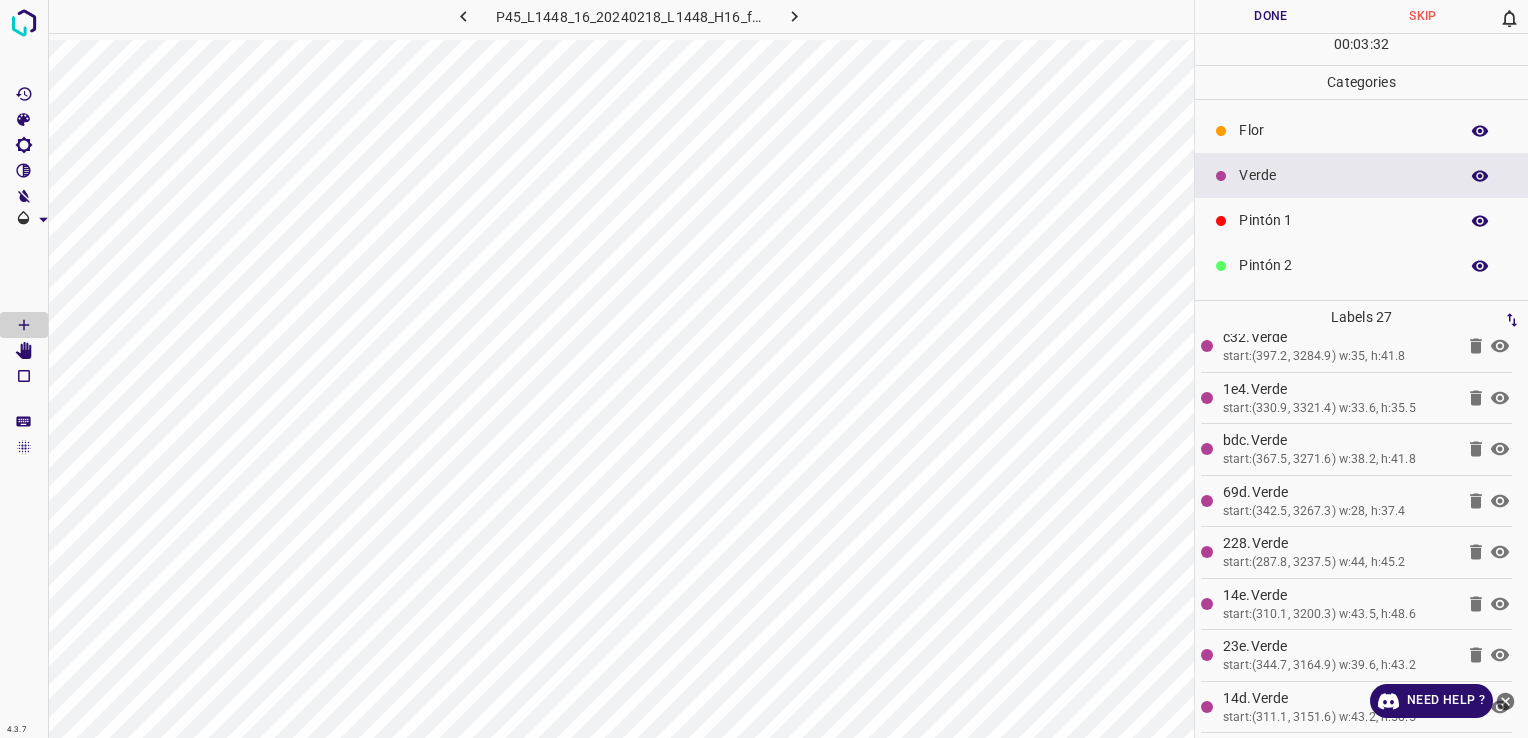 click on "Flor" at bounding box center (1361, 130) 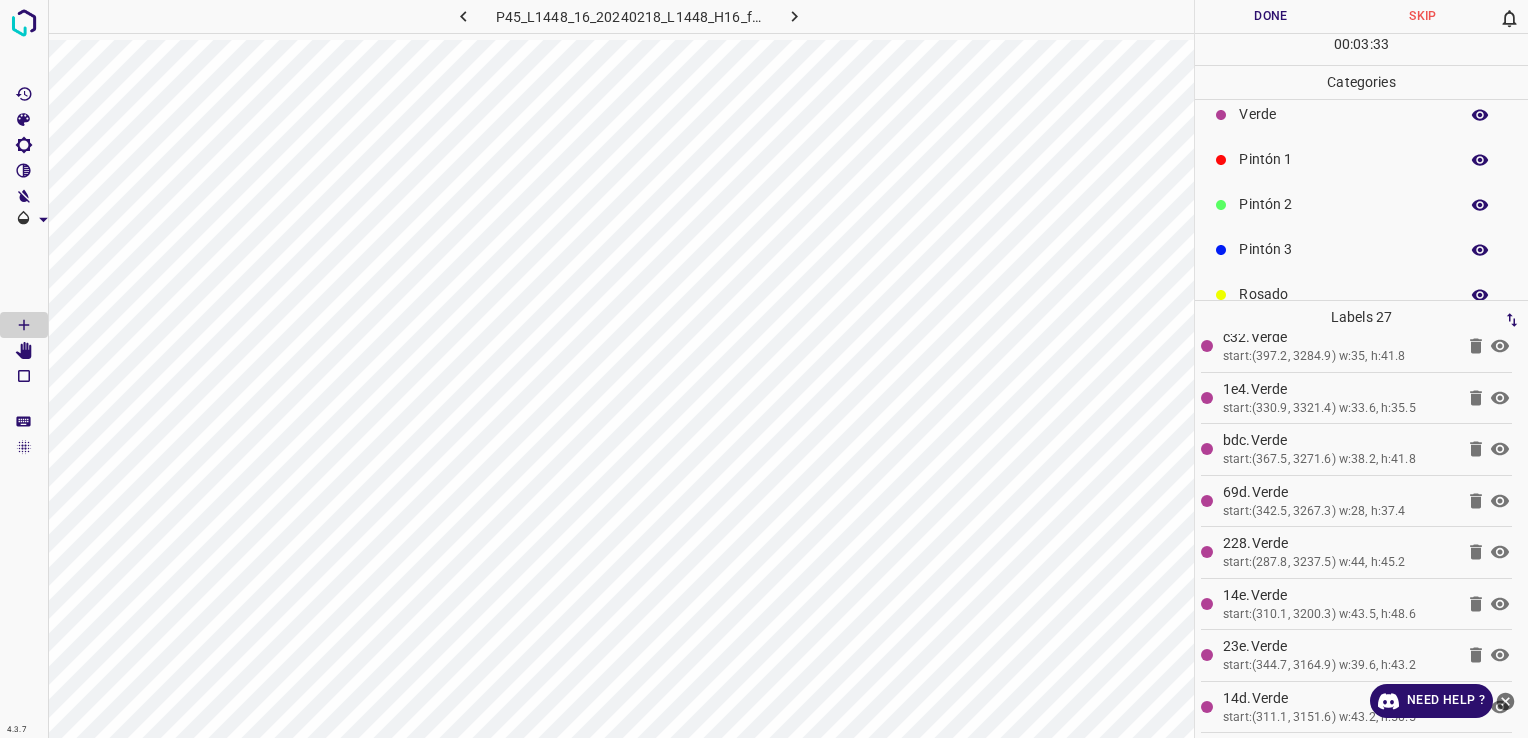 scroll, scrollTop: 176, scrollLeft: 0, axis: vertical 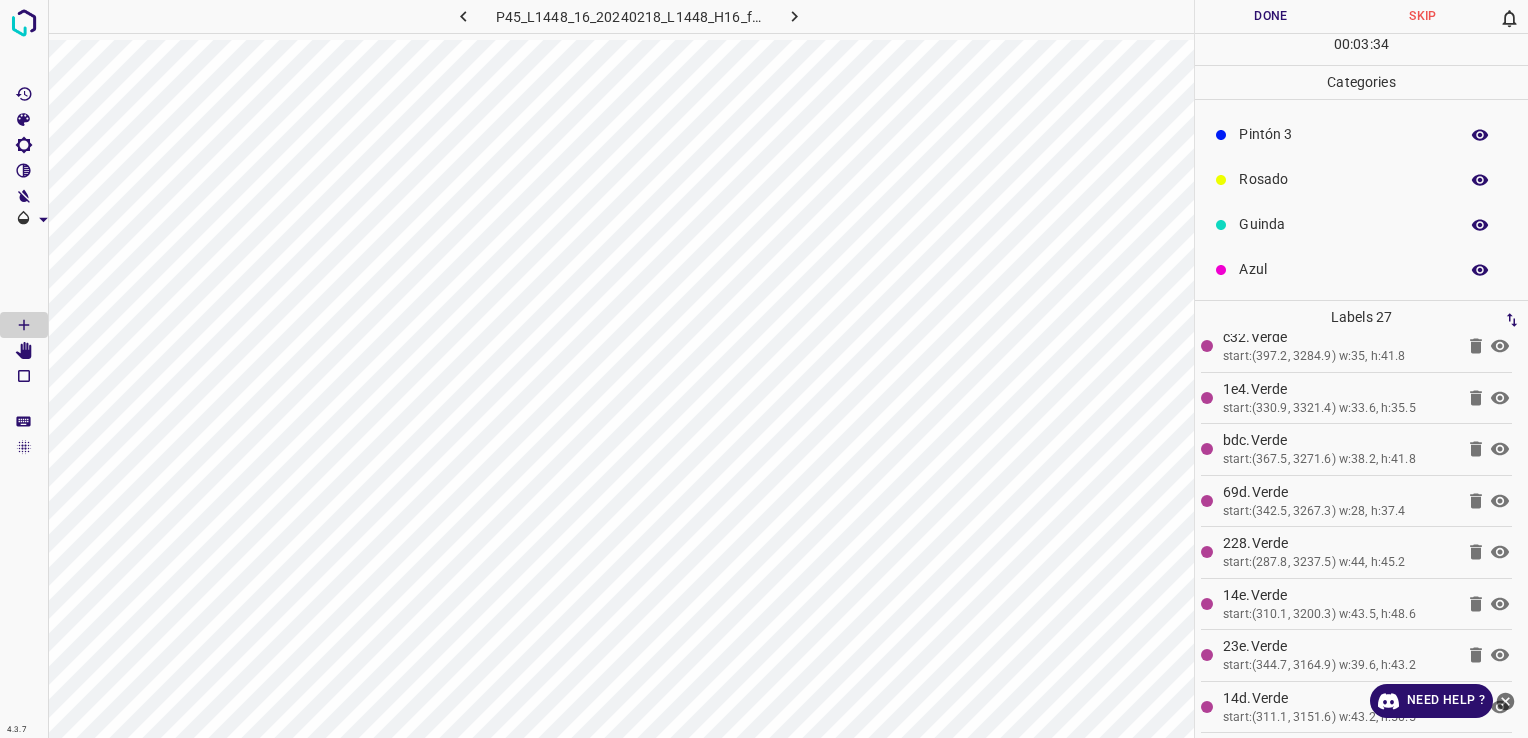 click on "Azul" at bounding box center [1361, 269] 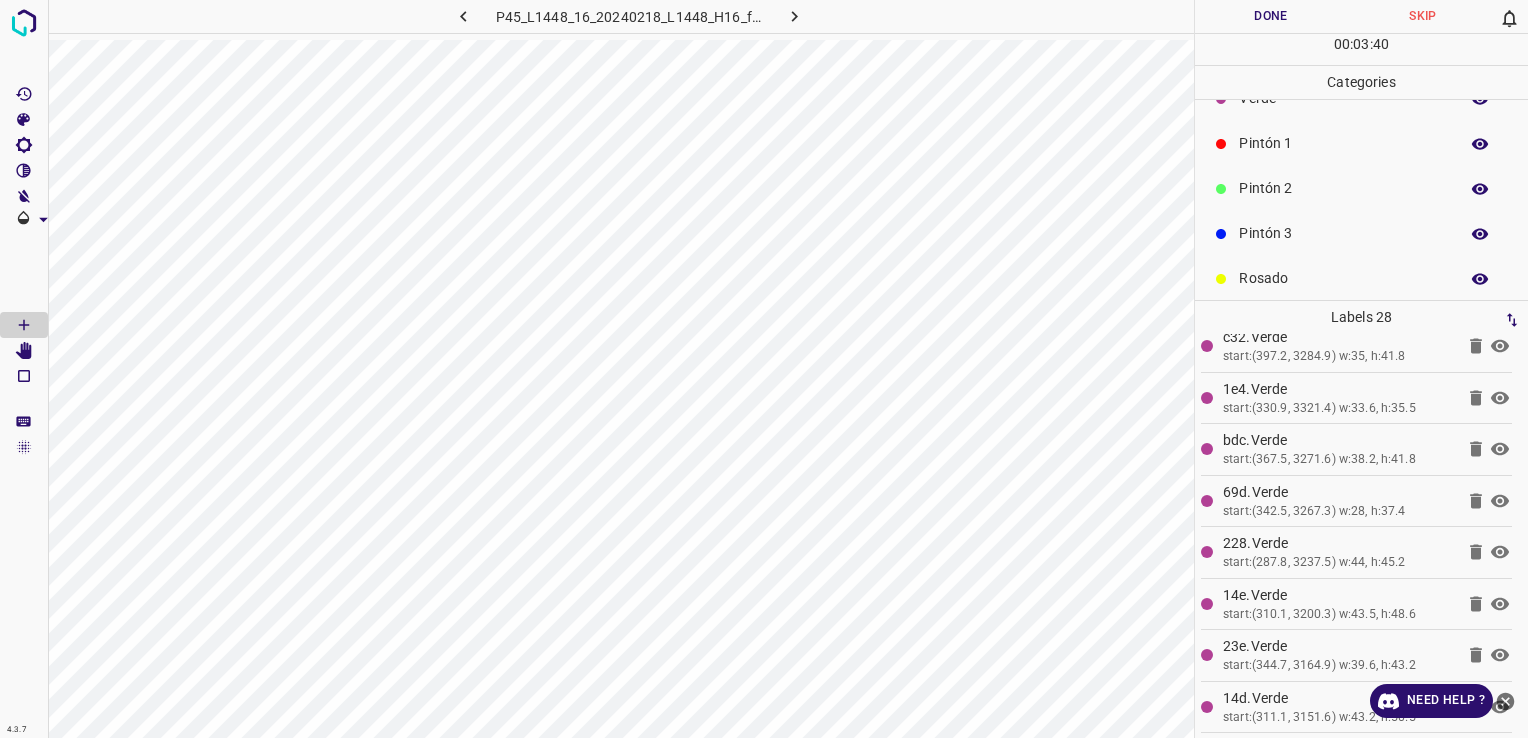 scroll, scrollTop: 0, scrollLeft: 0, axis: both 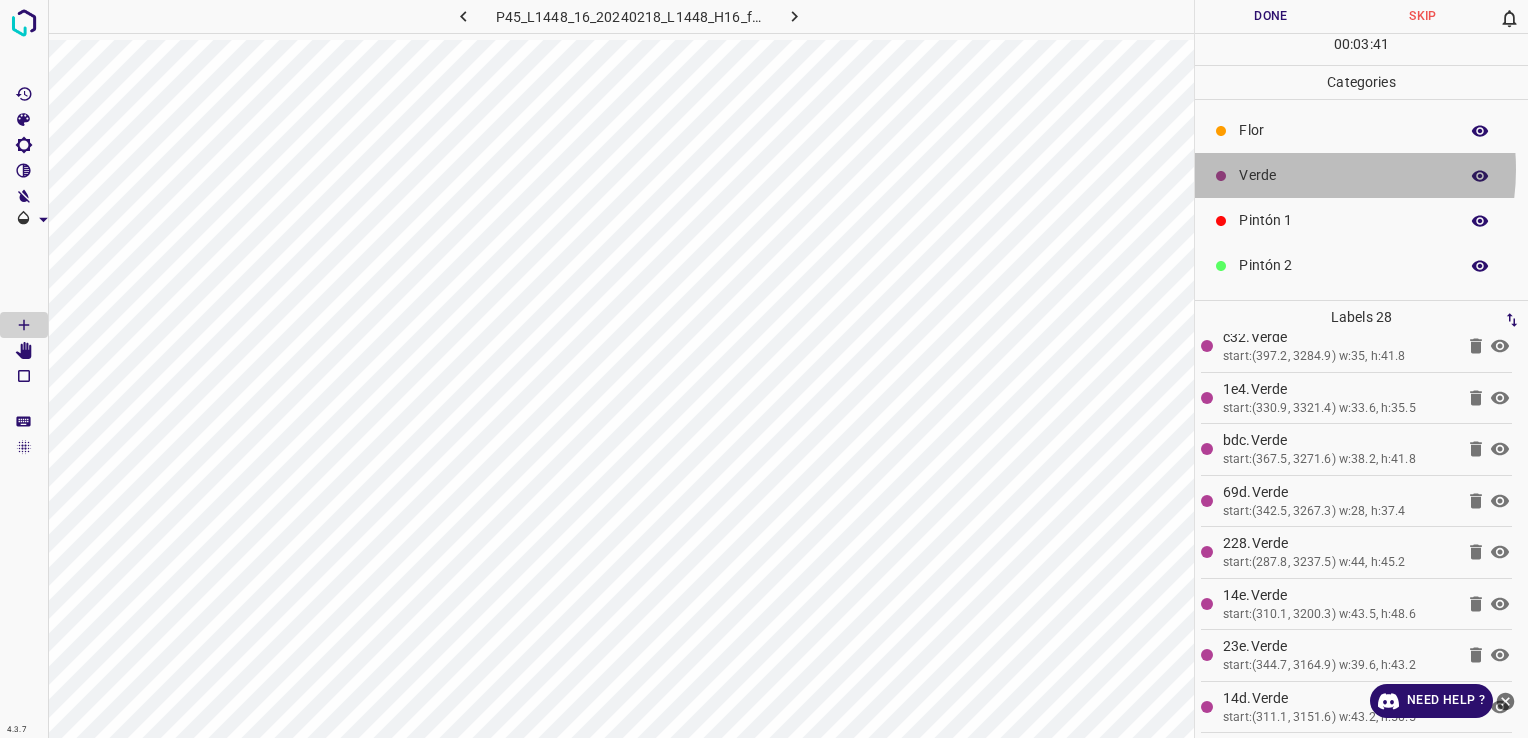 click on "Verde" at bounding box center (1343, 175) 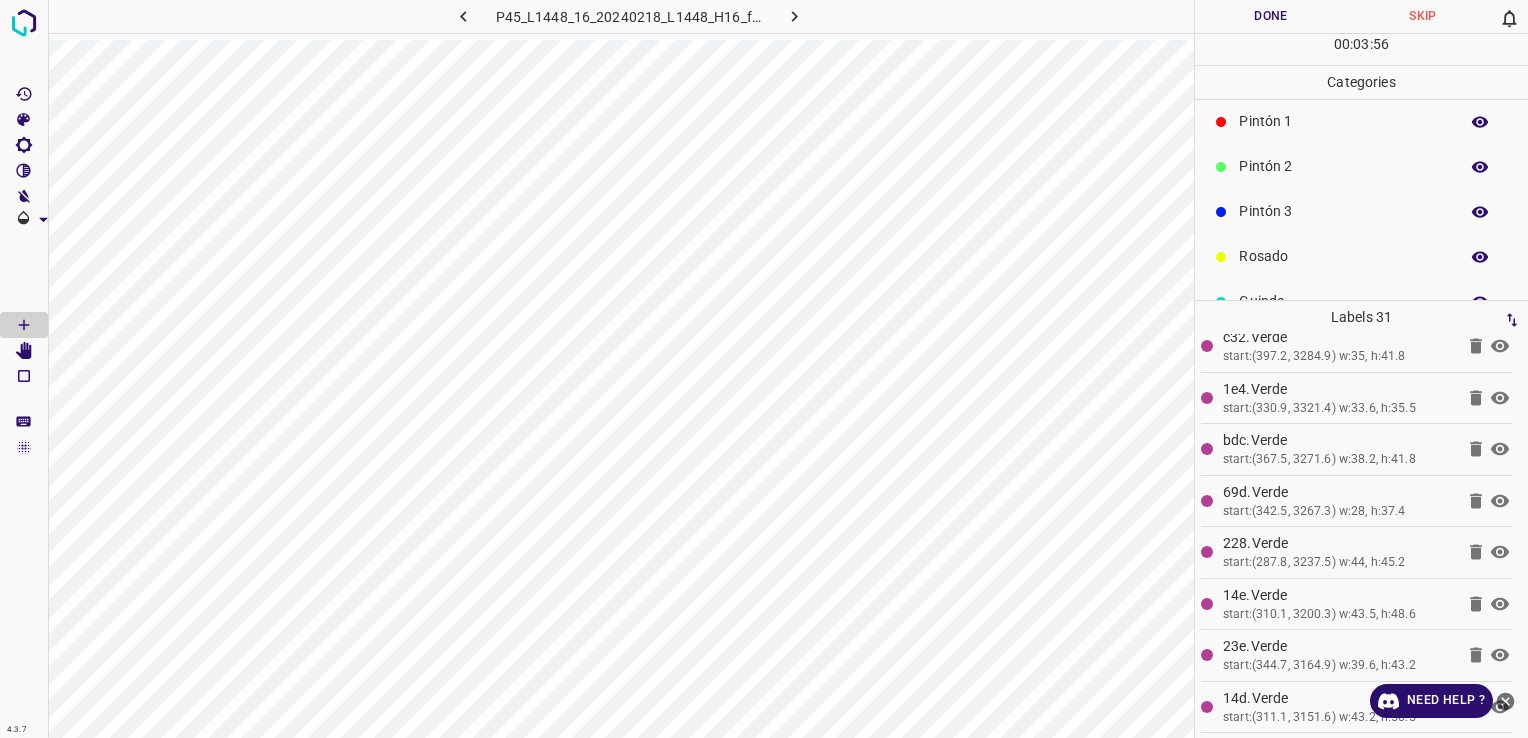 scroll, scrollTop: 100, scrollLeft: 0, axis: vertical 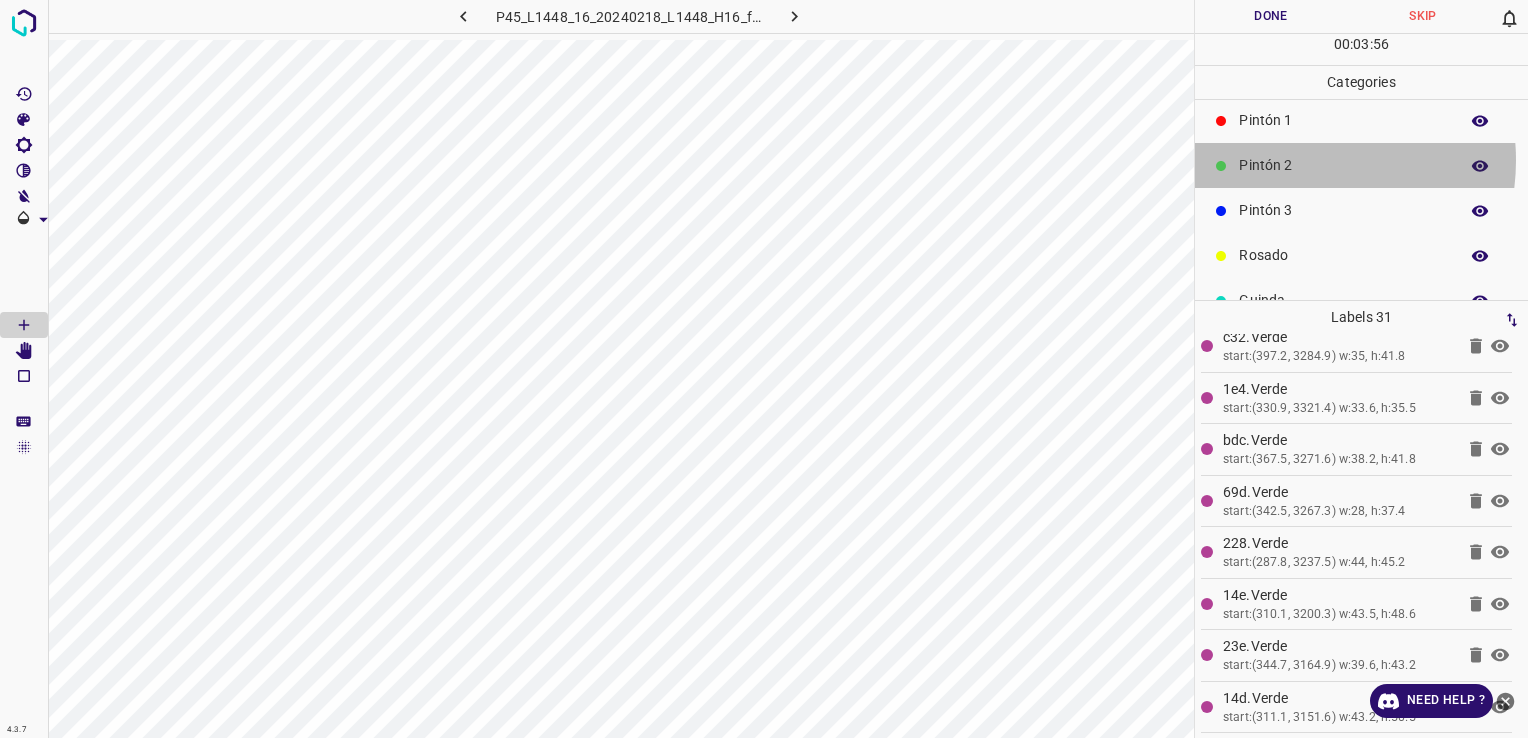 click on "Pintón 2" at bounding box center [1343, 165] 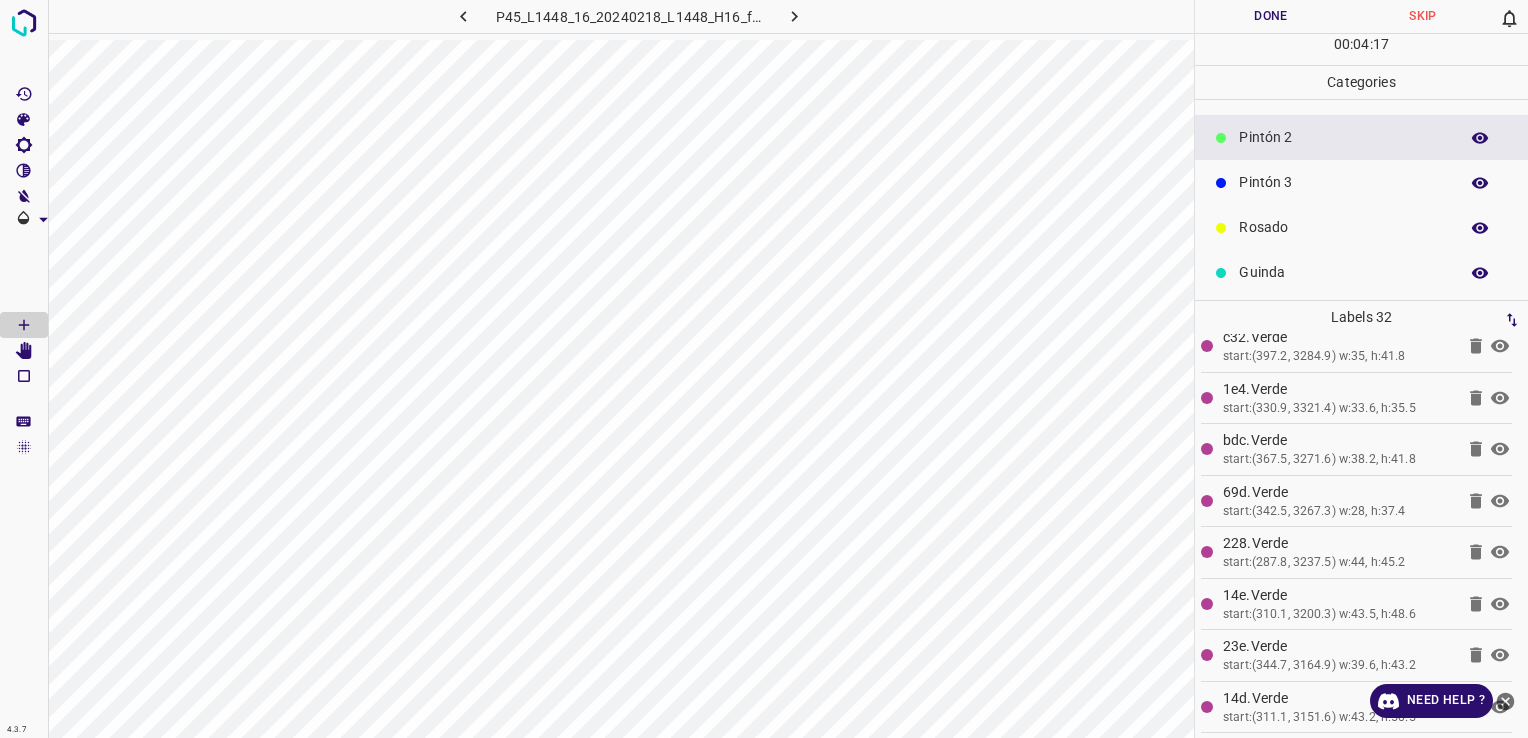scroll, scrollTop: 176, scrollLeft: 0, axis: vertical 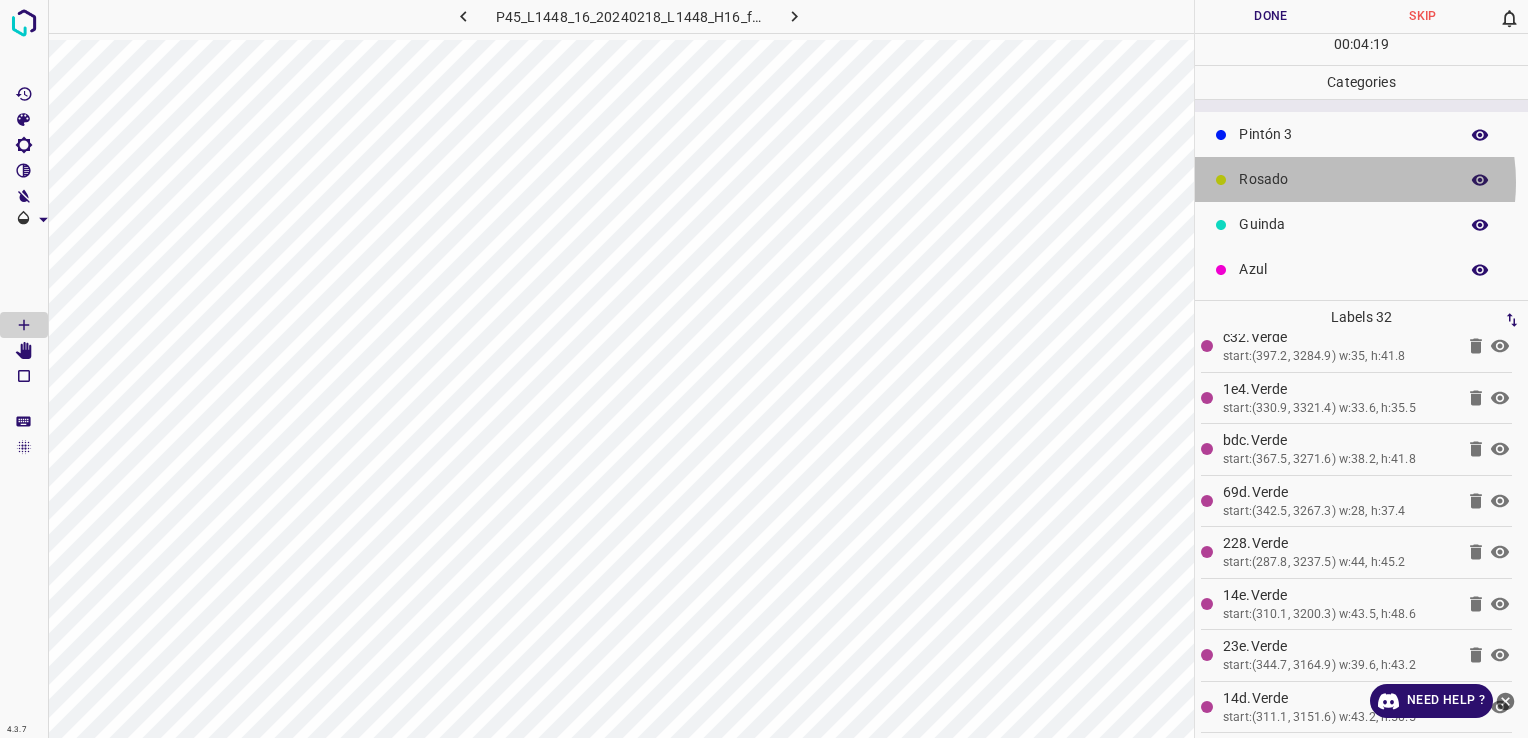 click on "Rosado" at bounding box center (1343, 179) 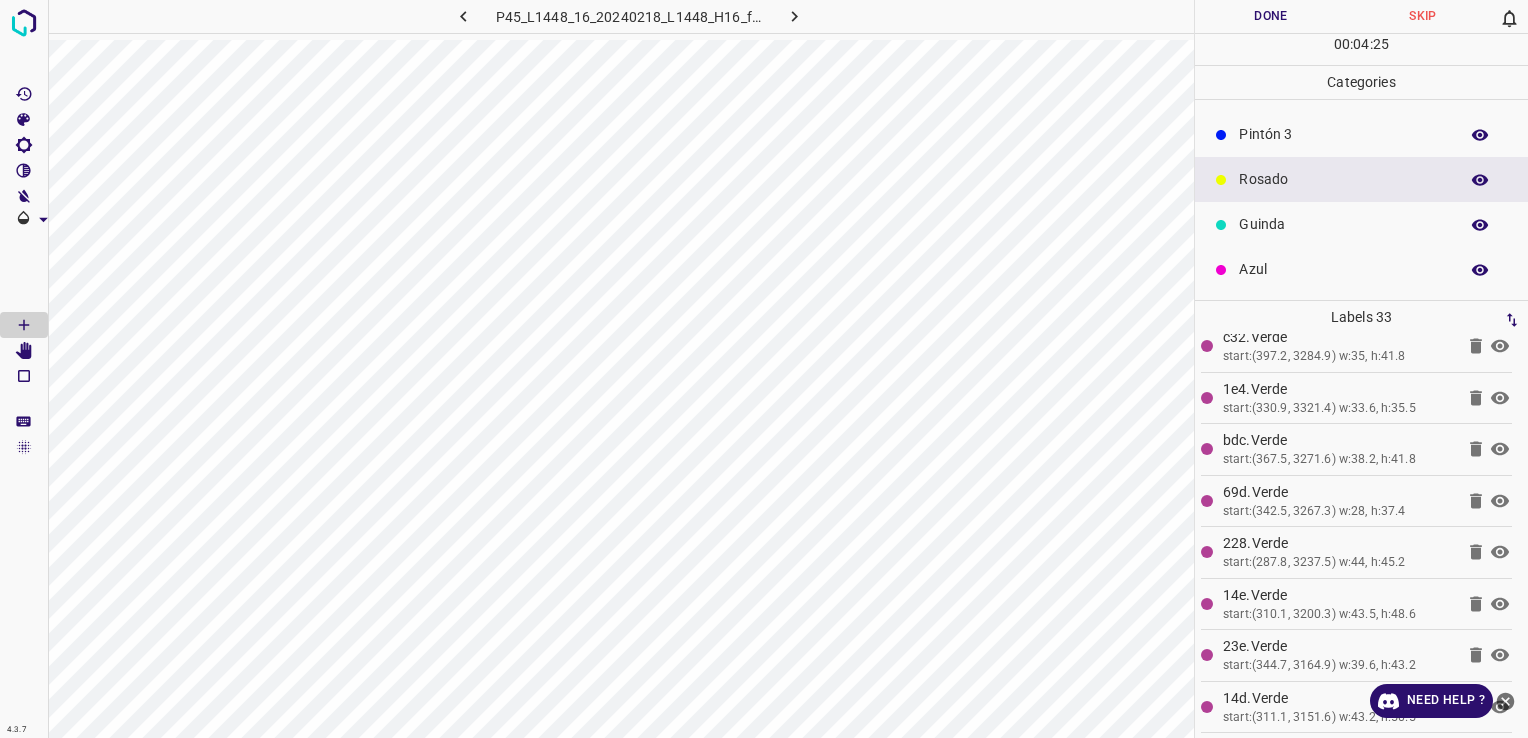 click on "Pintón 3" at bounding box center (1361, 134) 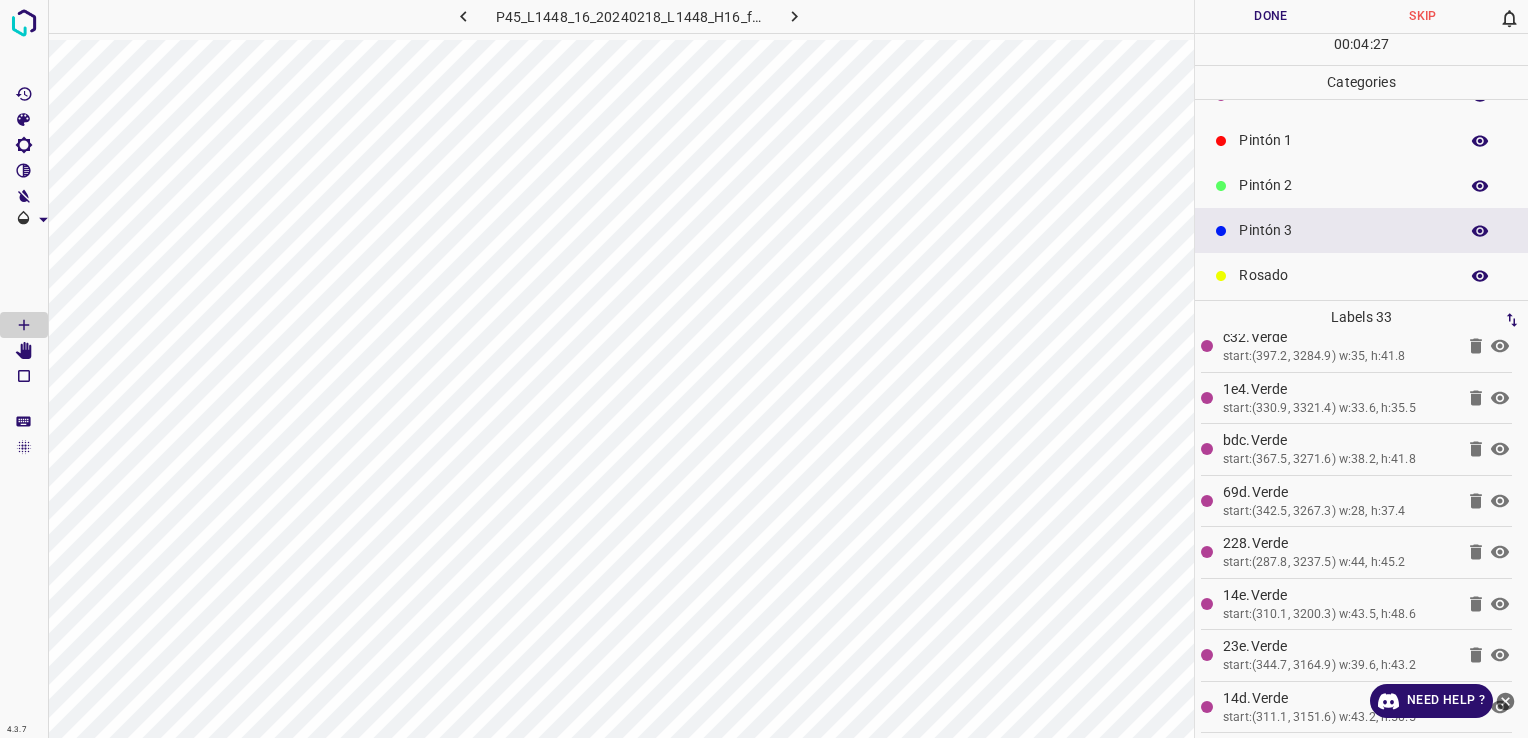 scroll, scrollTop: 0, scrollLeft: 0, axis: both 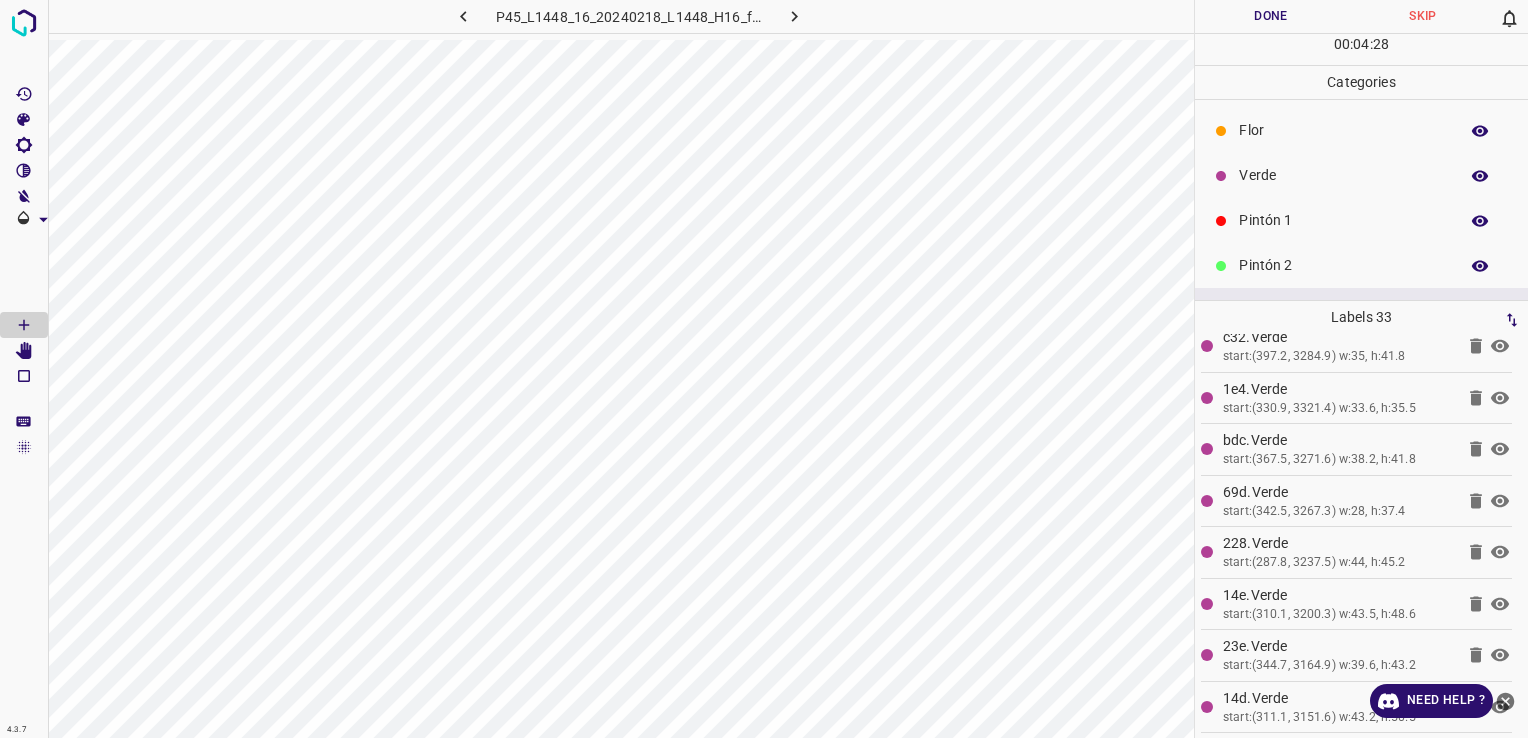 click on "Verde" at bounding box center [1343, 175] 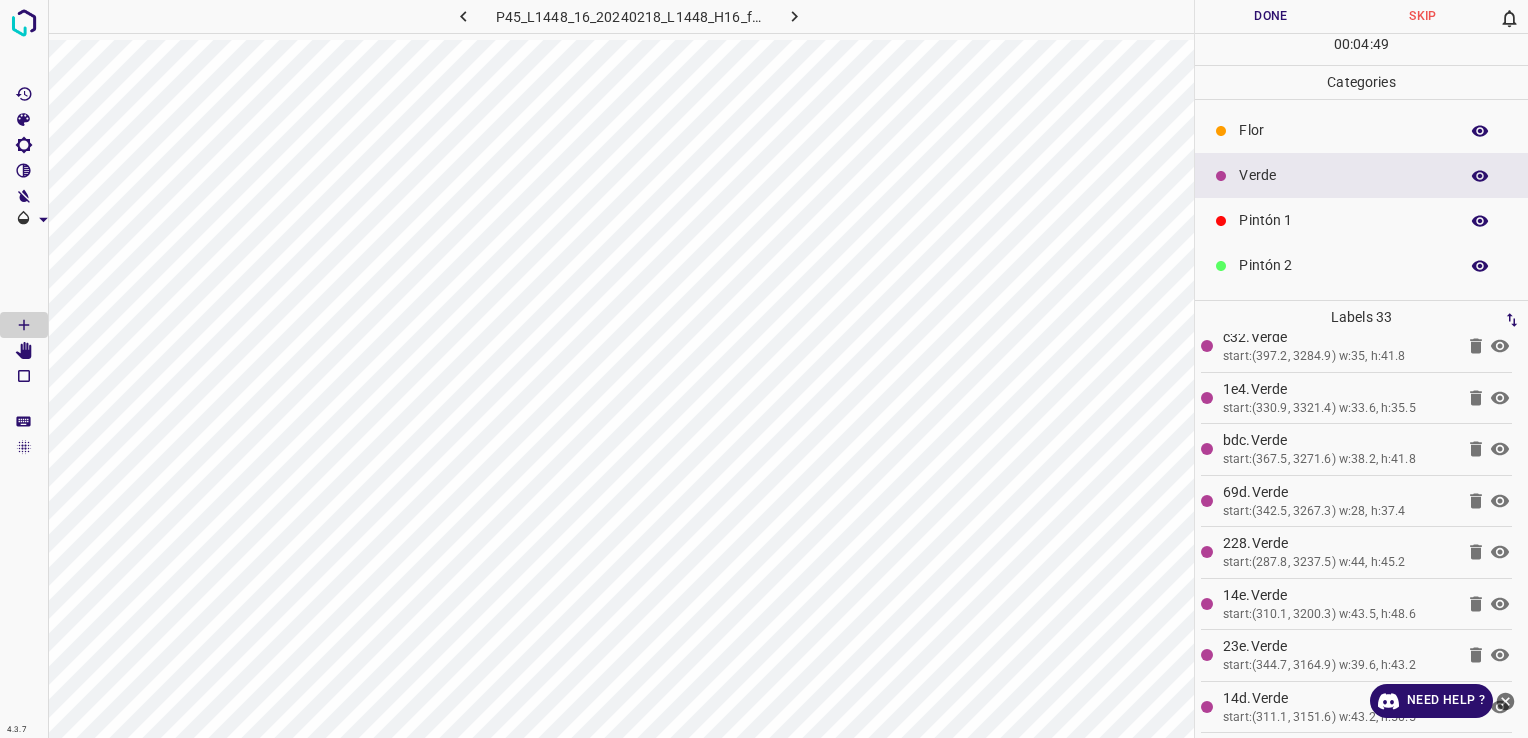 click on "Verde" at bounding box center (1343, 175) 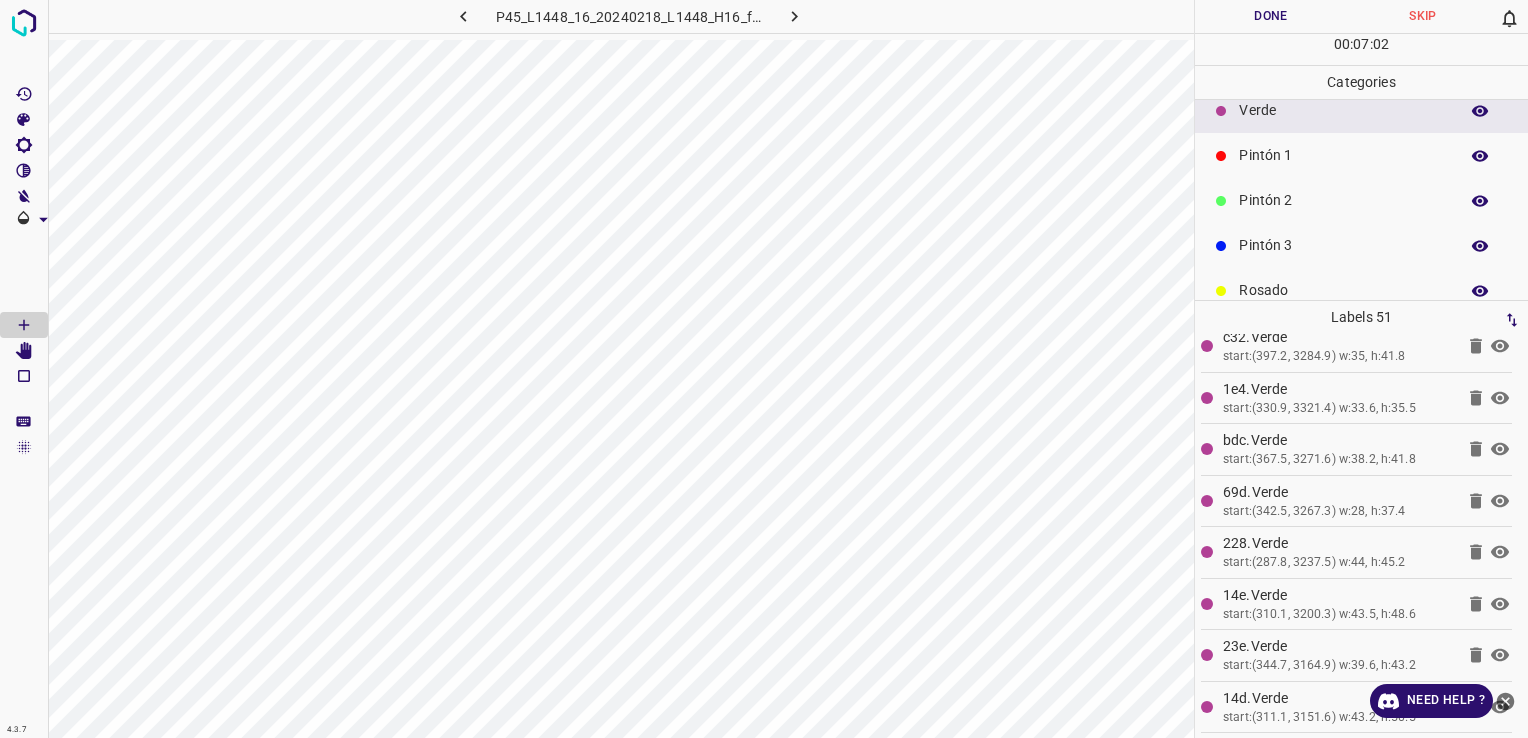 scroll, scrollTop: 176, scrollLeft: 0, axis: vertical 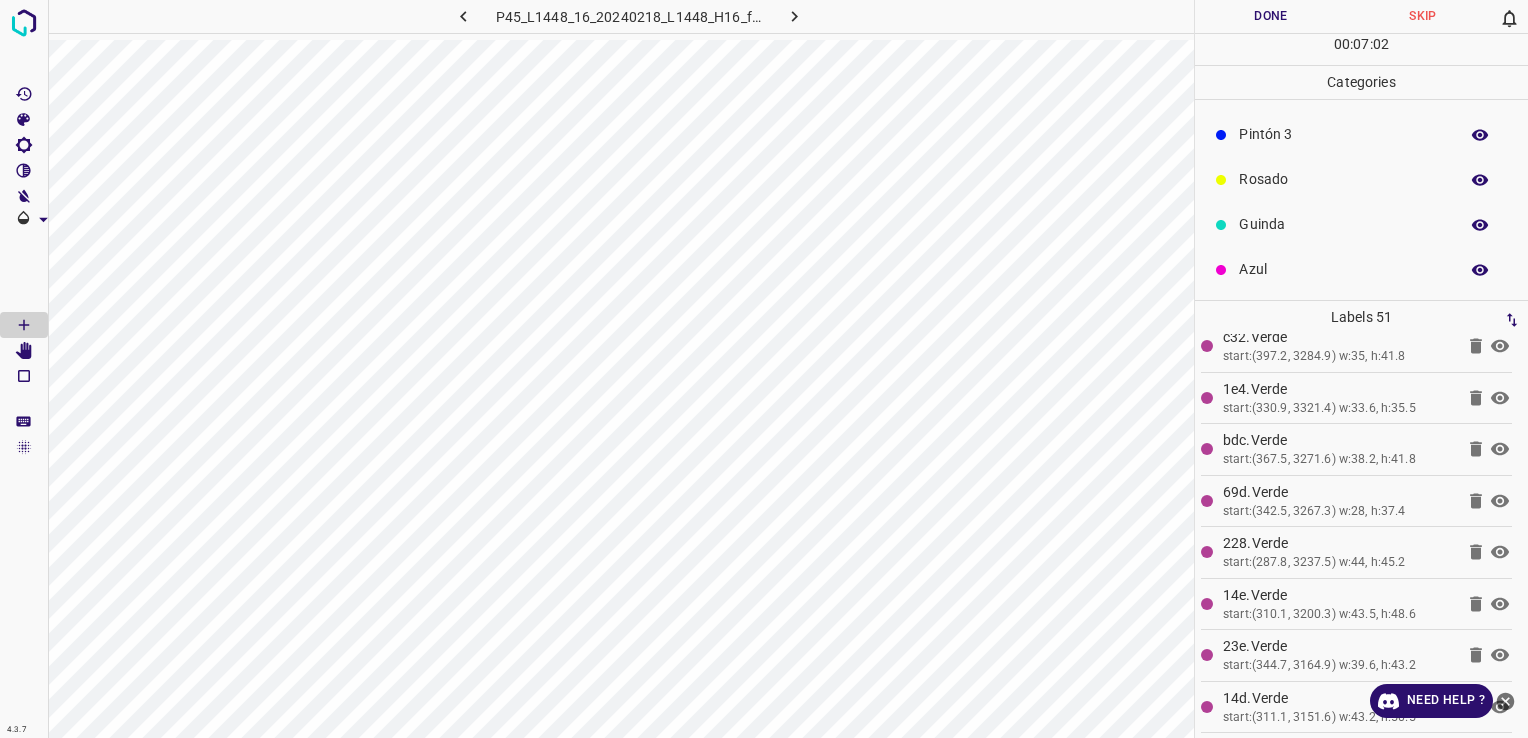 click on "Azul" at bounding box center (1343, 269) 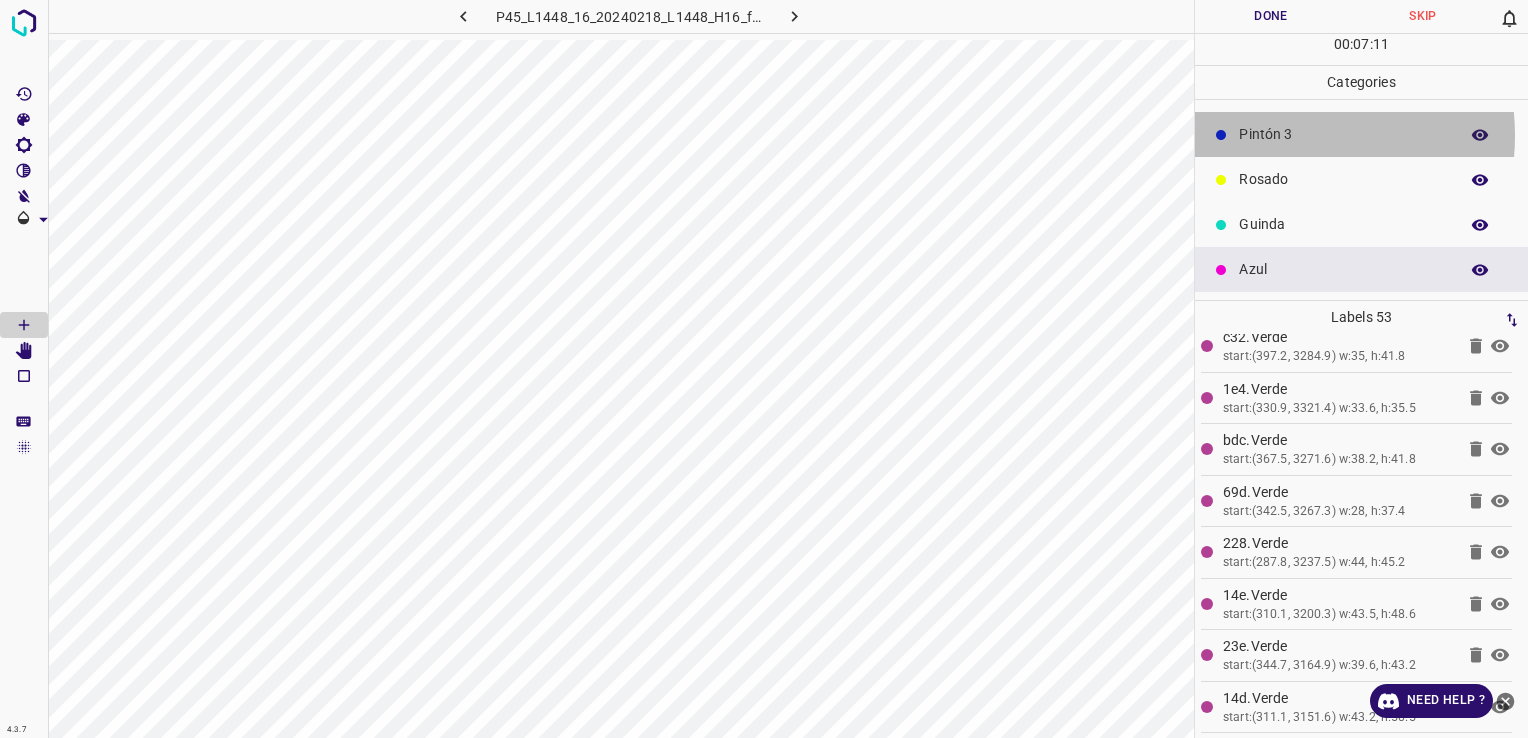 click on "Pintón 3" at bounding box center [1343, 134] 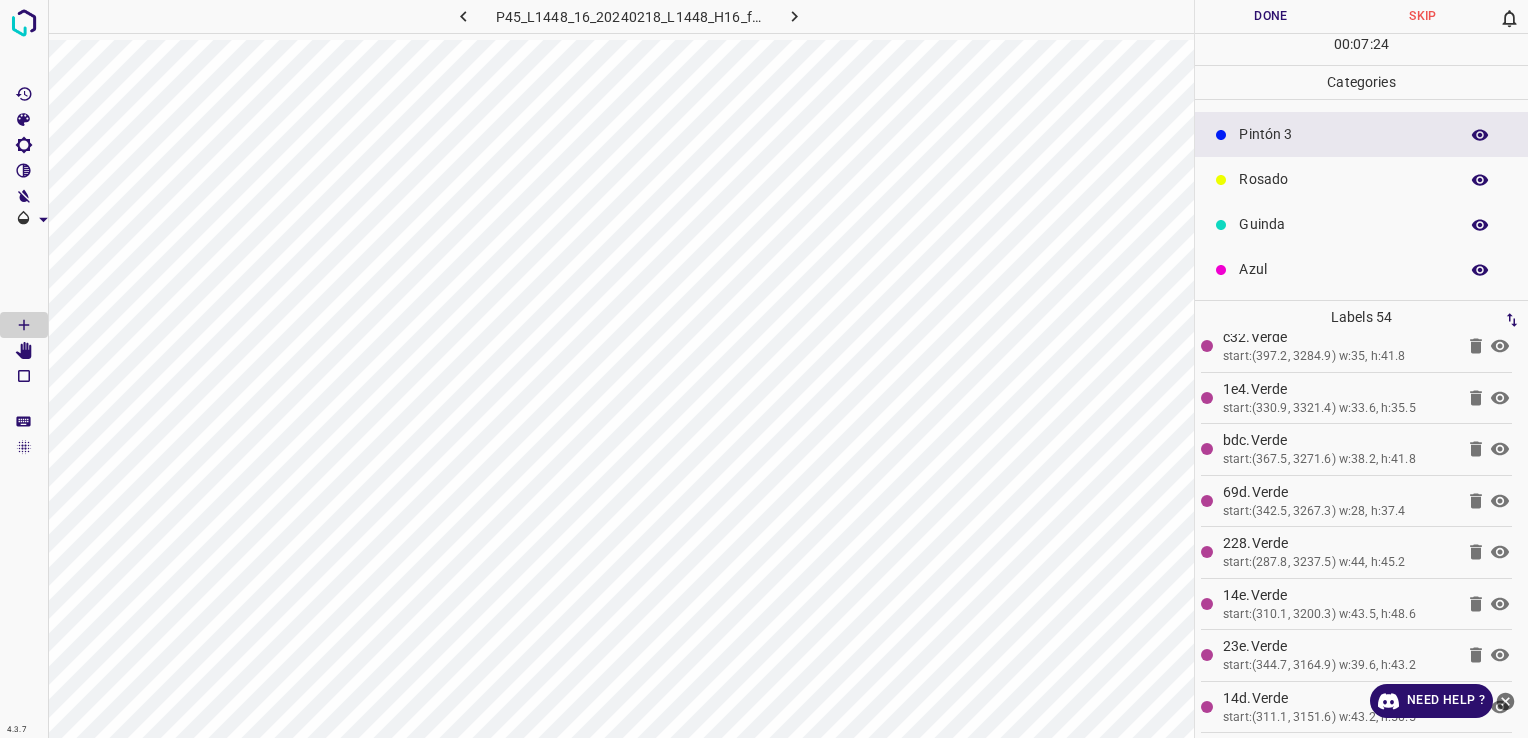 click on "Azul" at bounding box center [1361, 269] 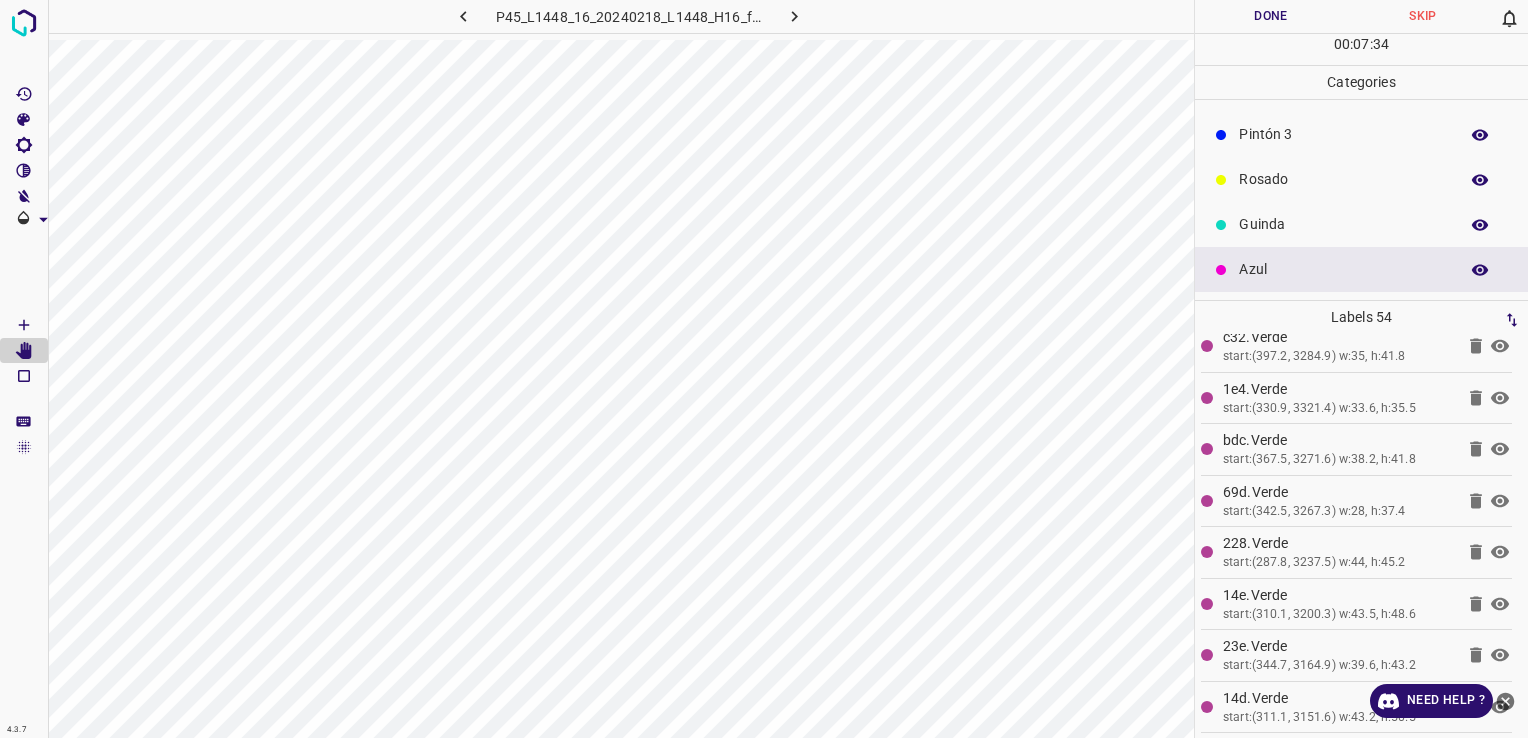 click on "Guinda" at bounding box center [1343, 224] 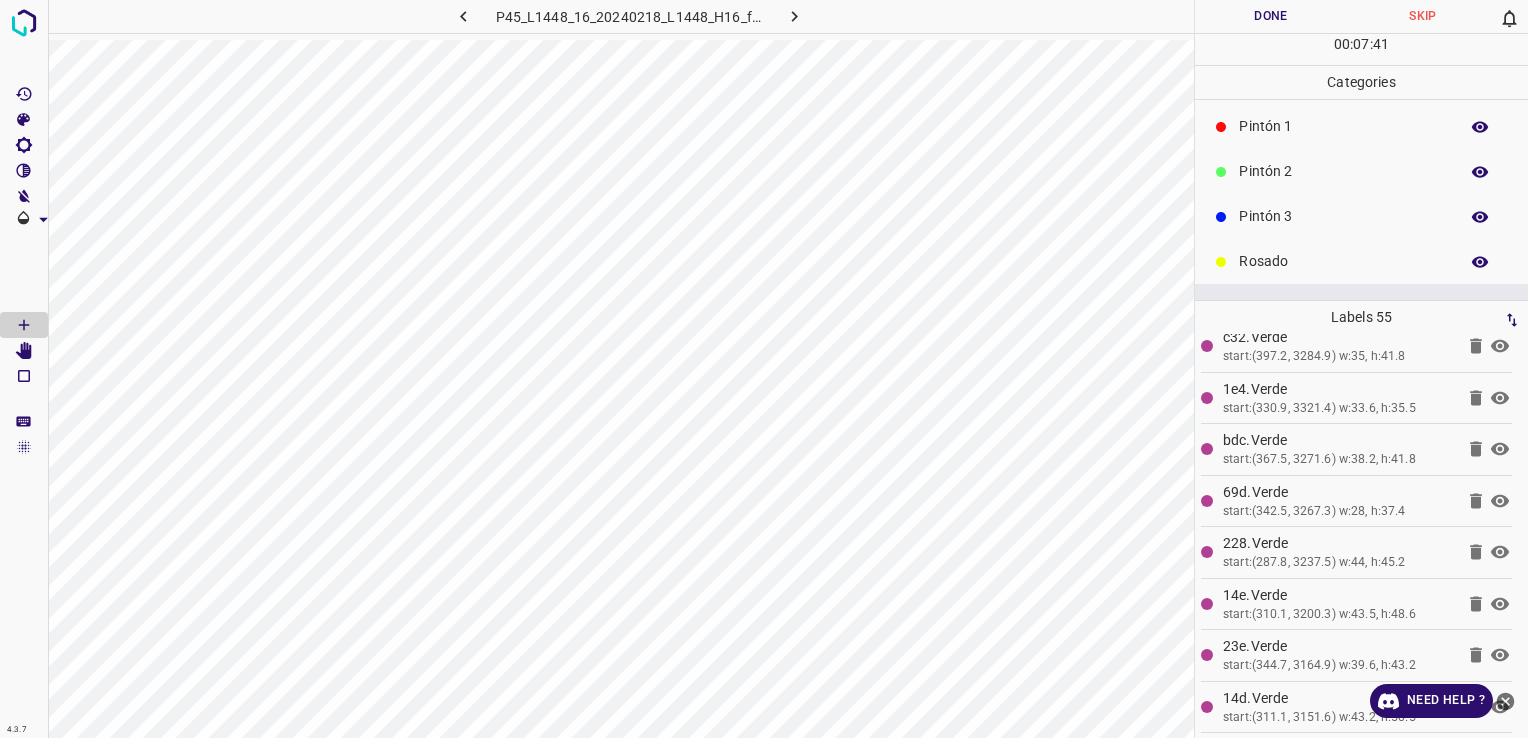 scroll, scrollTop: 0, scrollLeft: 0, axis: both 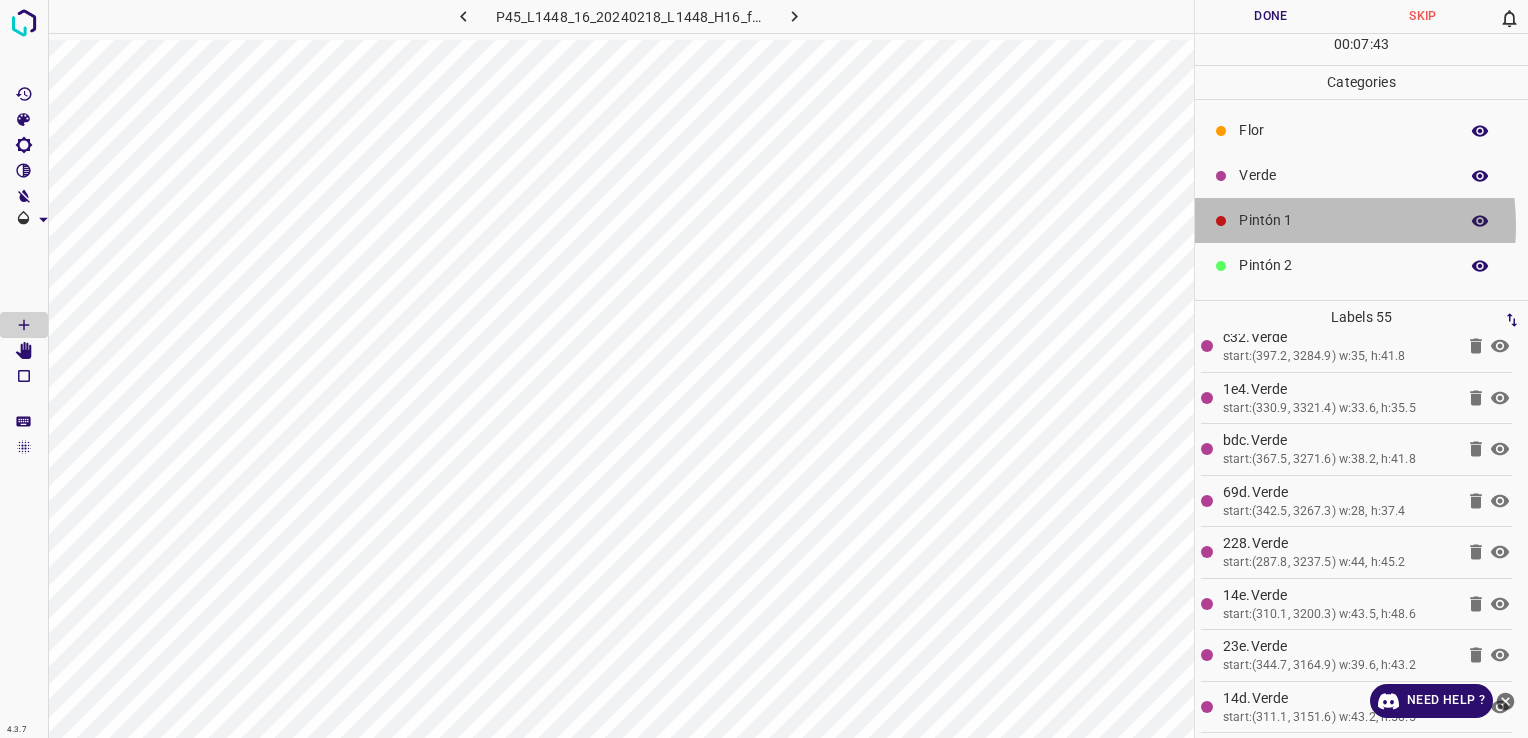 click on "Pintón 1" at bounding box center (1343, 220) 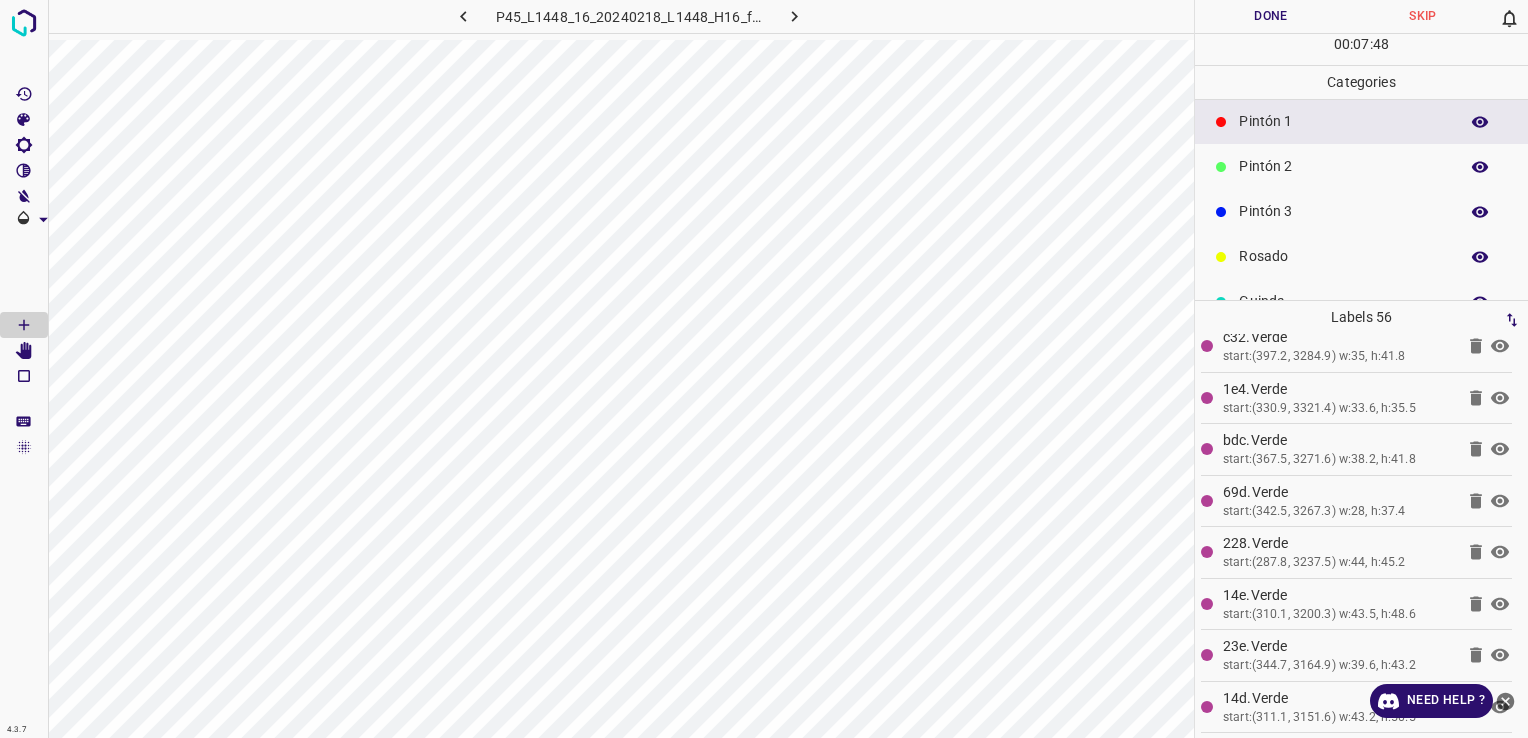 scroll, scrollTop: 176, scrollLeft: 0, axis: vertical 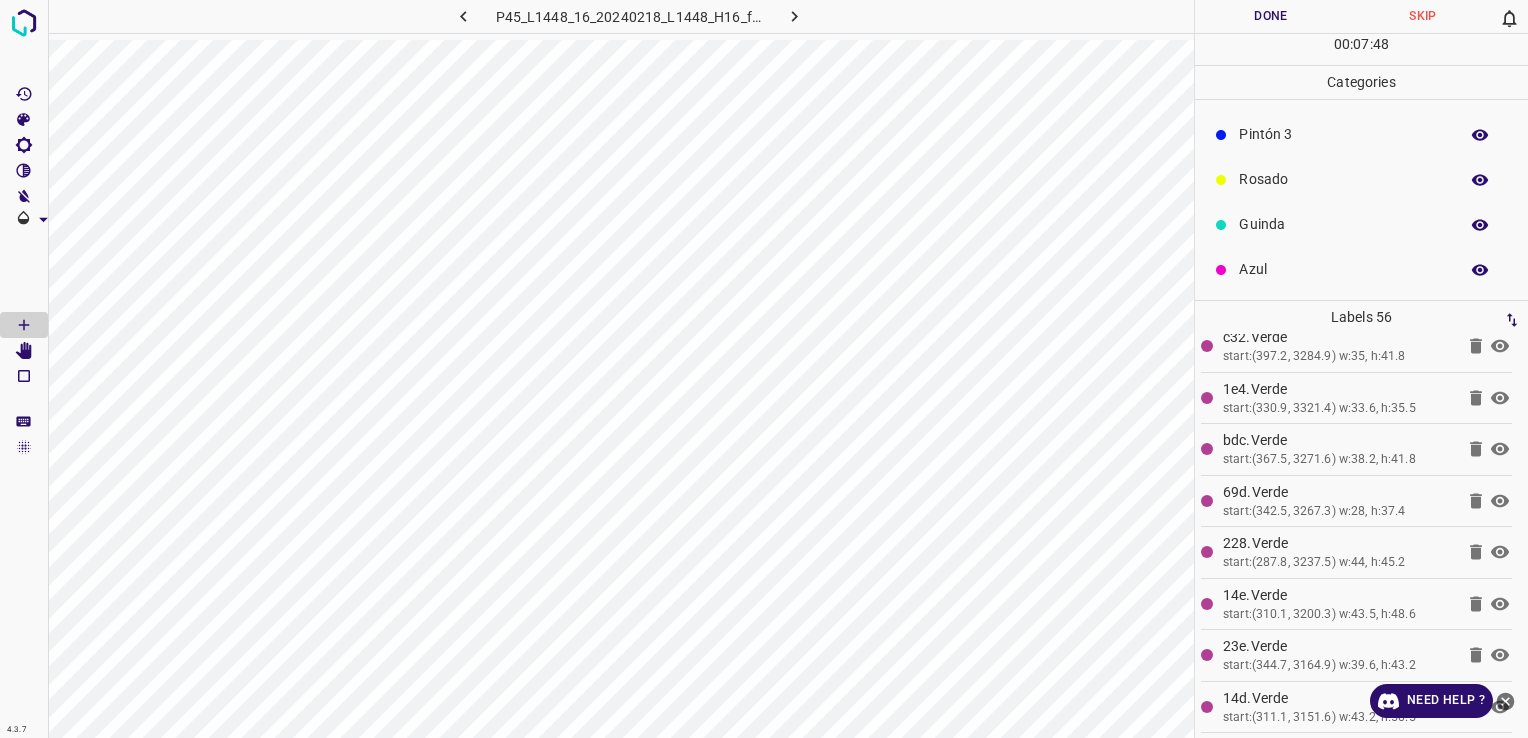 click on "Azul" at bounding box center [1343, 269] 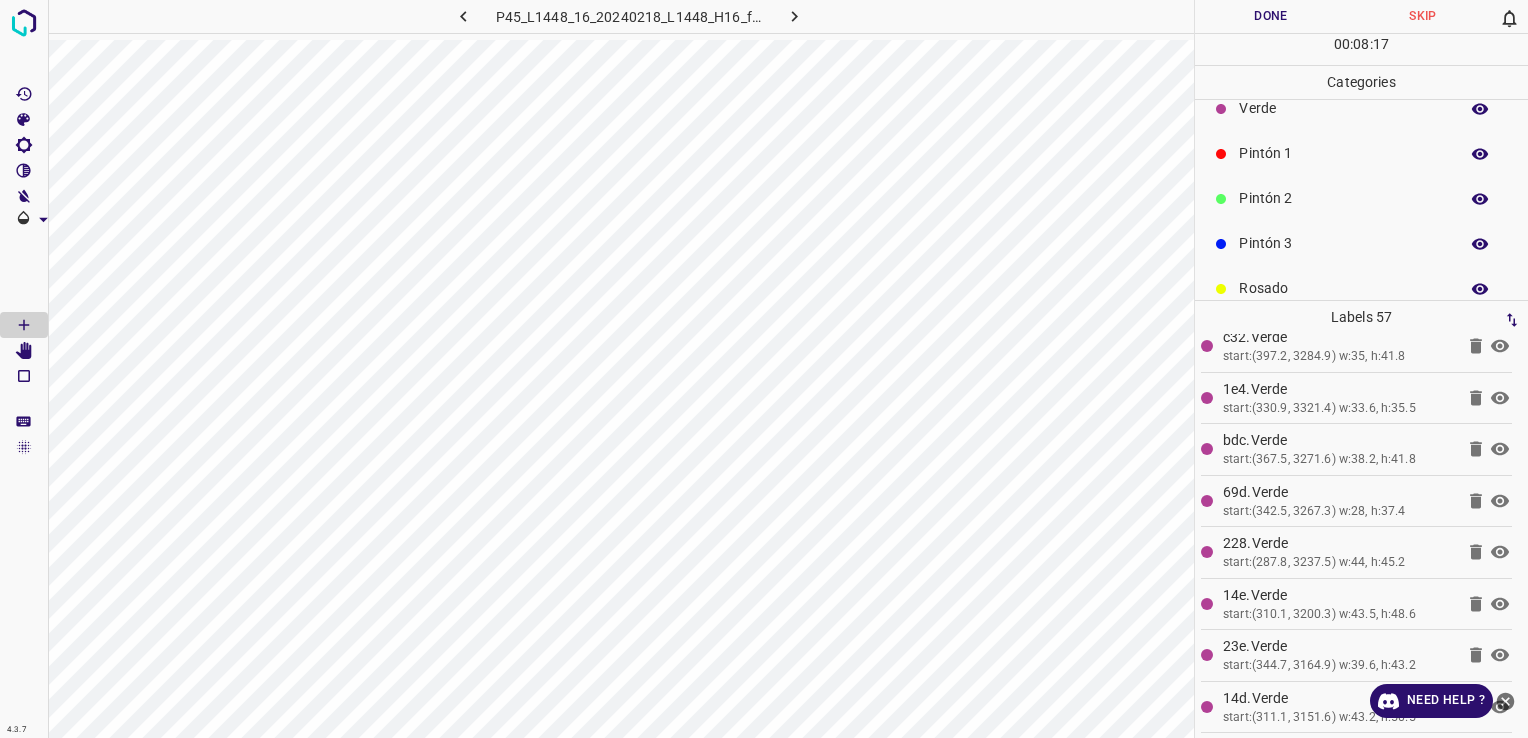 scroll, scrollTop: 0, scrollLeft: 0, axis: both 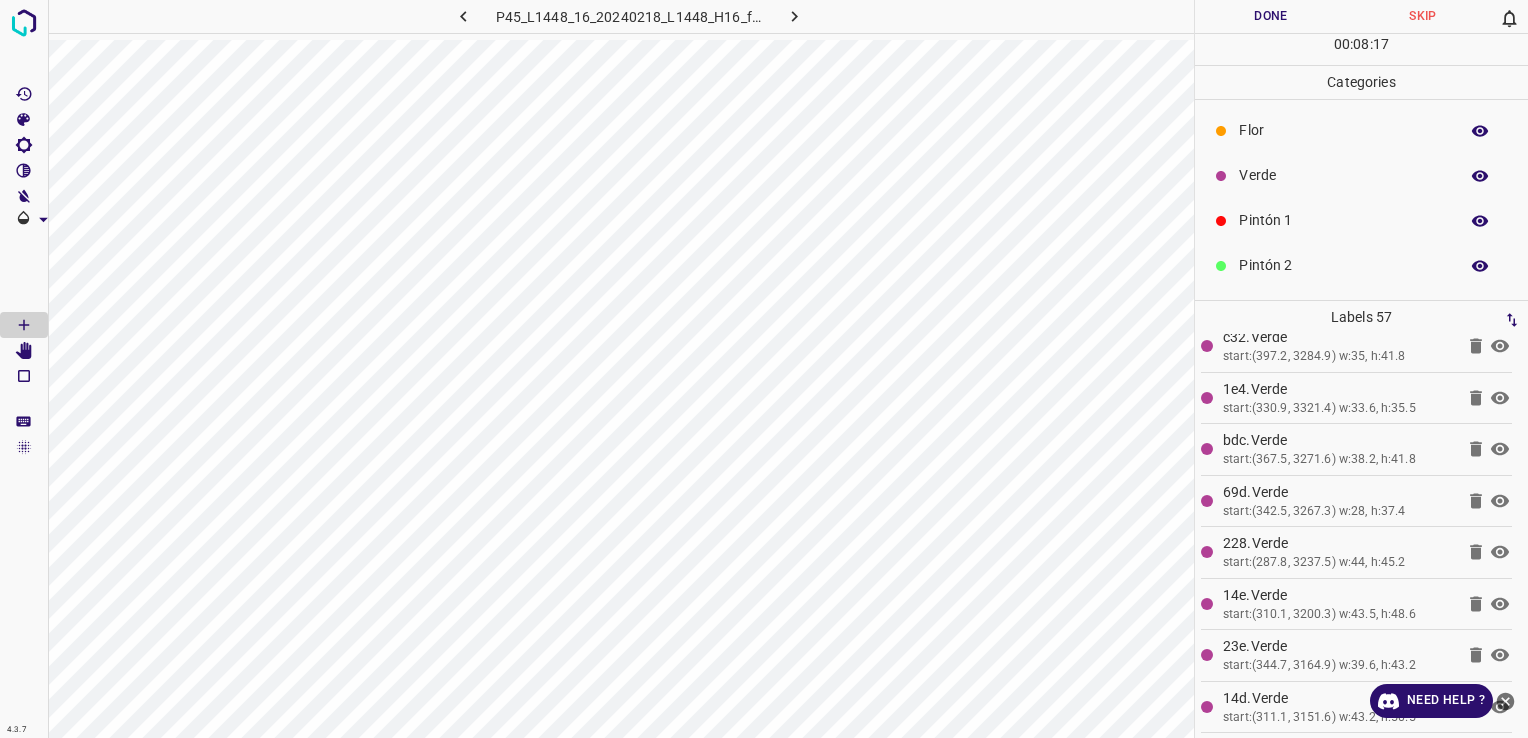 click on "Flor" at bounding box center [1343, 130] 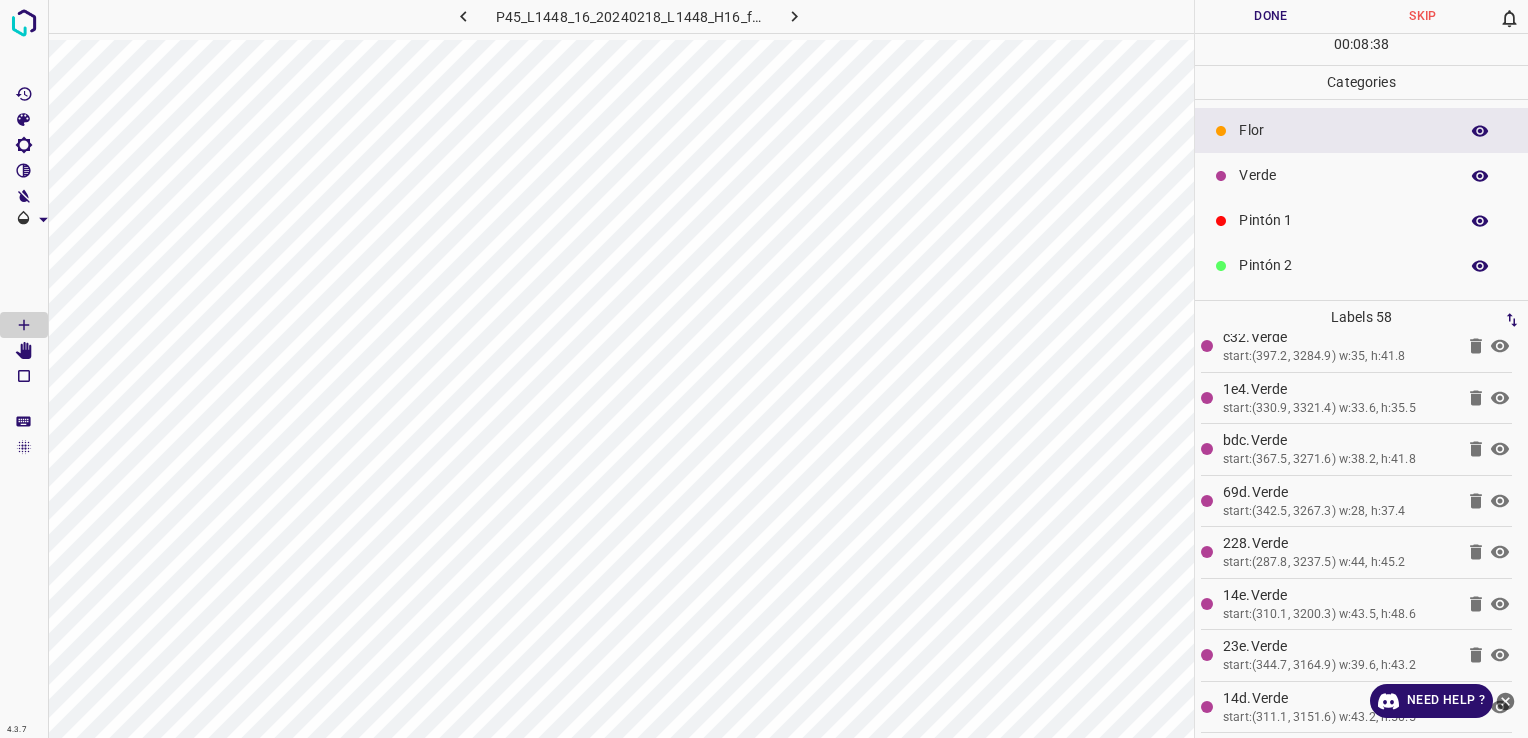 click on "Verde" at bounding box center (1343, 175) 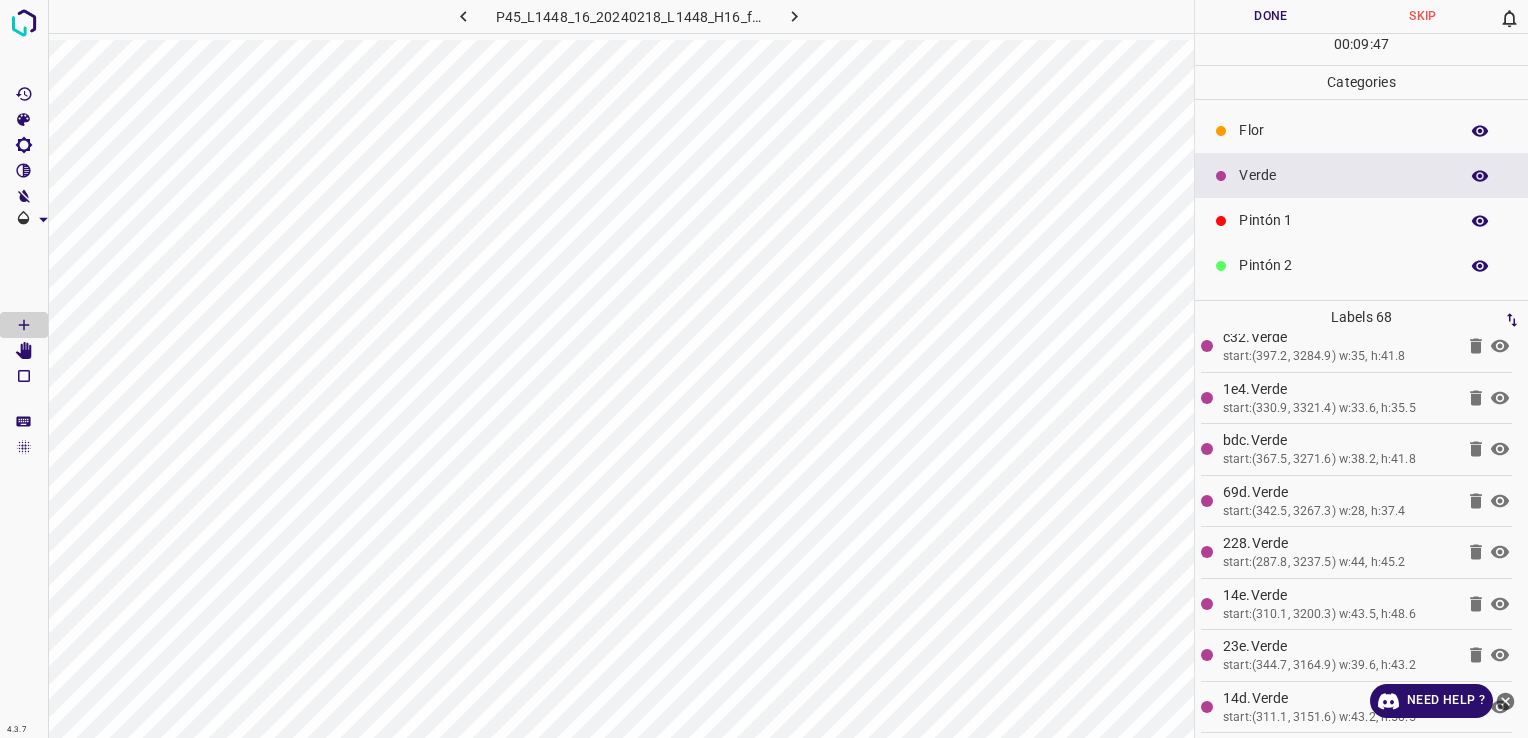 drag, startPoint x: 1271, startPoint y: 126, endPoint x: 1260, endPoint y: 138, distance: 16.27882 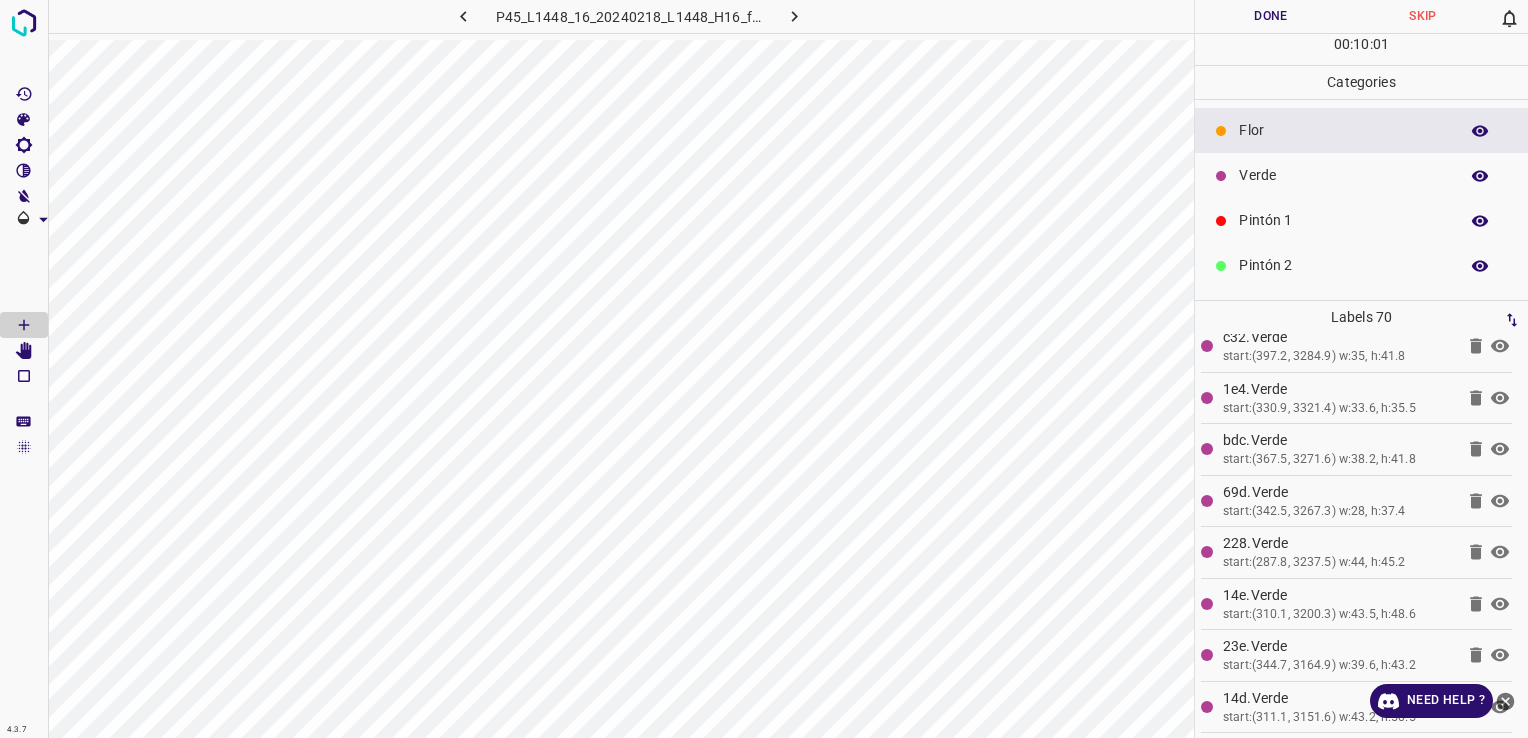 click on "Verde" at bounding box center [1343, 175] 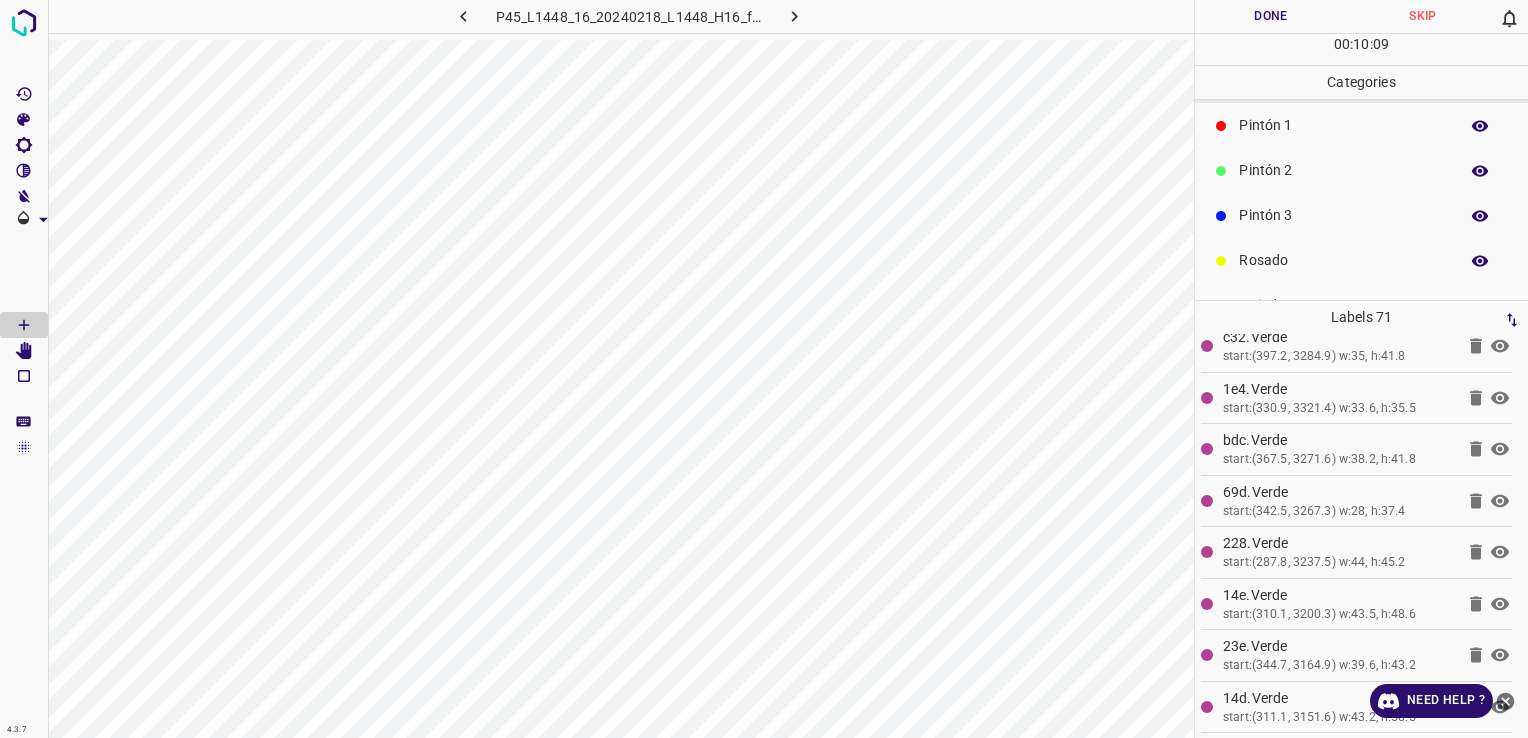 scroll, scrollTop: 176, scrollLeft: 0, axis: vertical 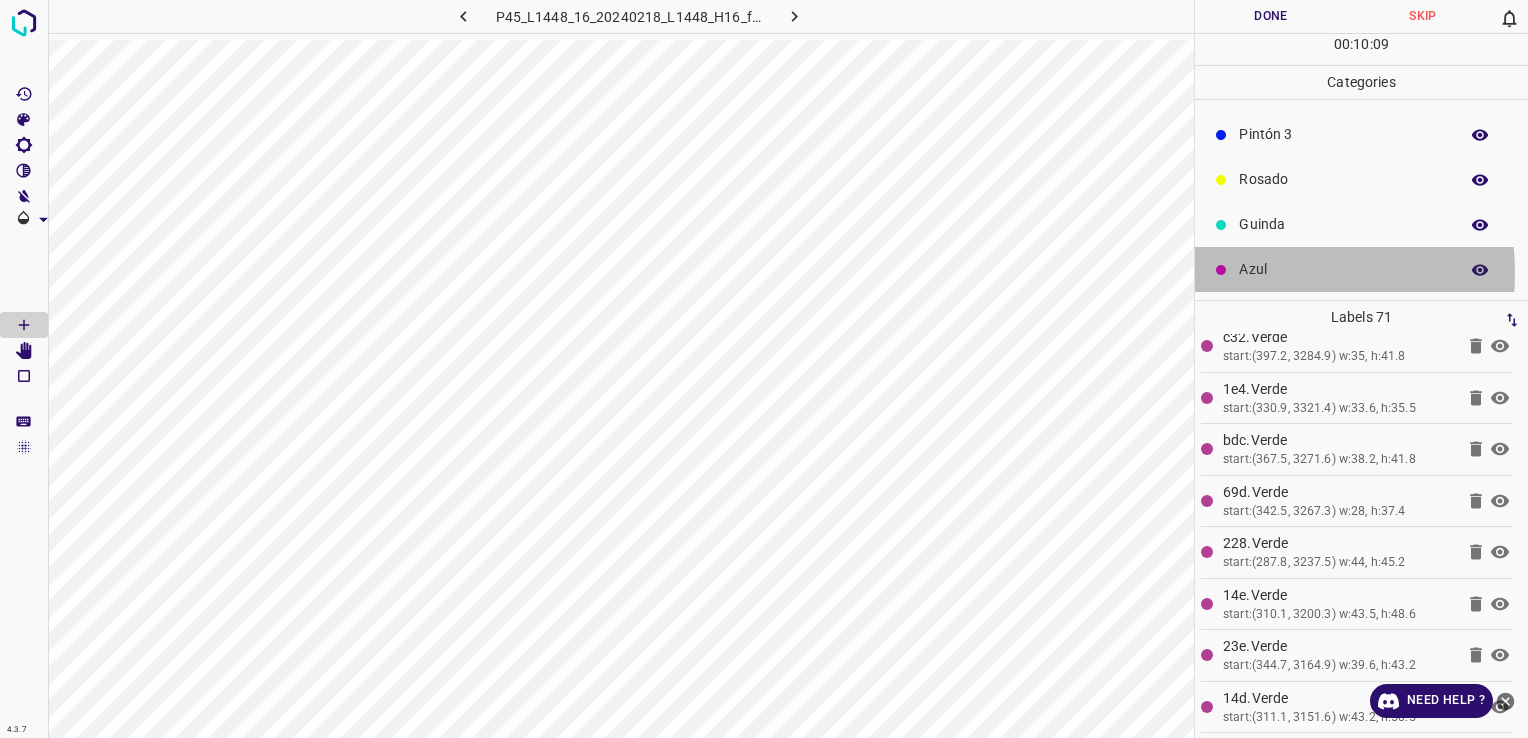 click on "Azul" at bounding box center (1343, 269) 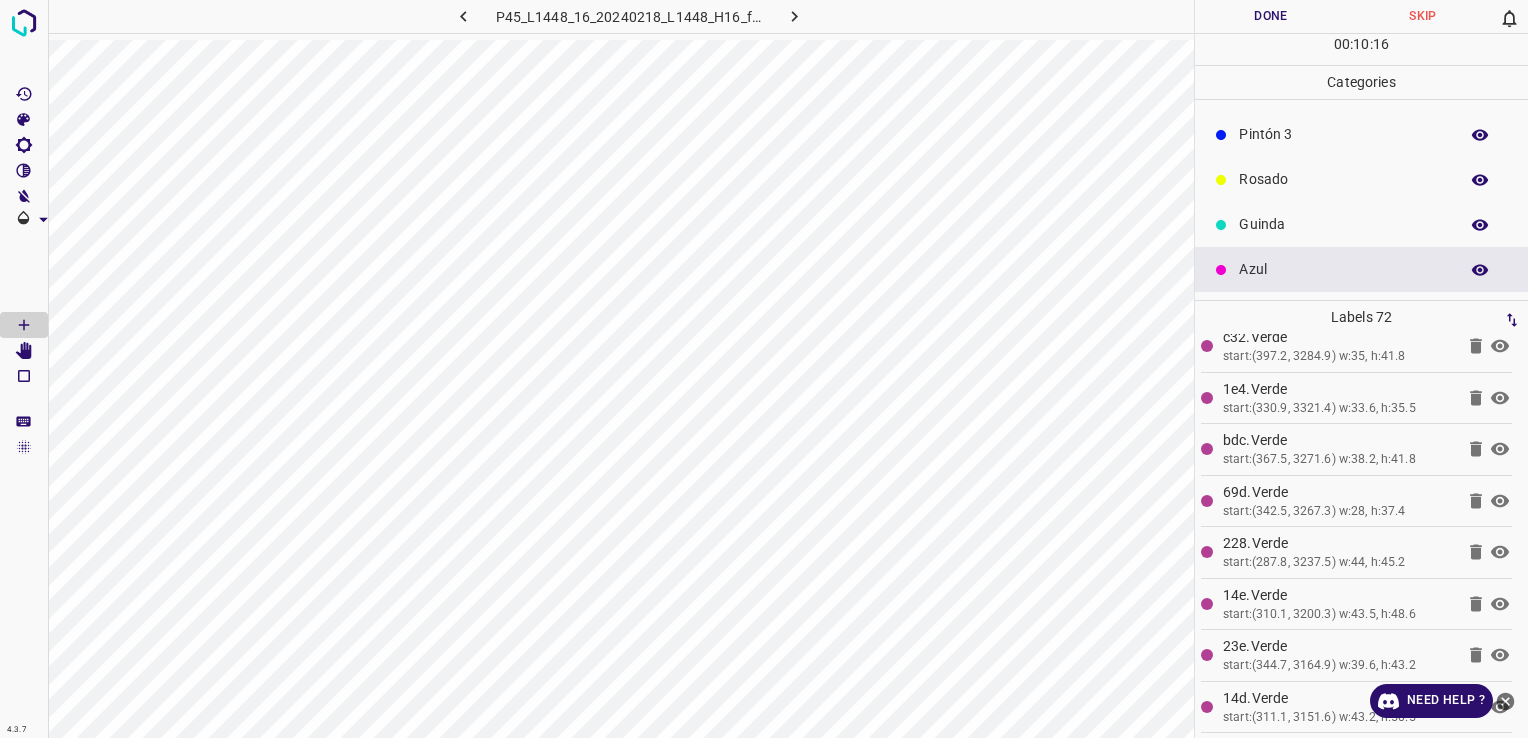 scroll, scrollTop: 0, scrollLeft: 0, axis: both 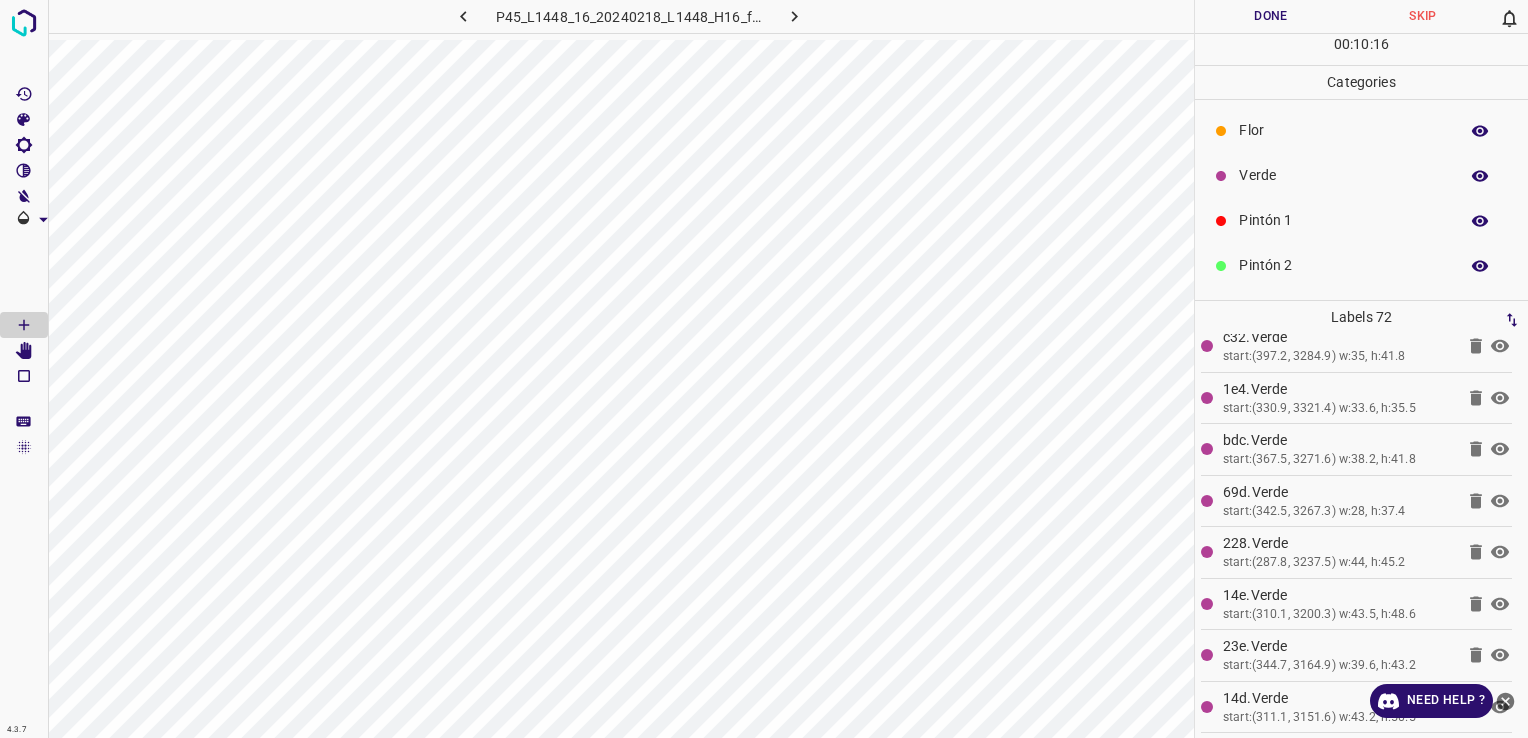 click on "Flor" at bounding box center (1343, 130) 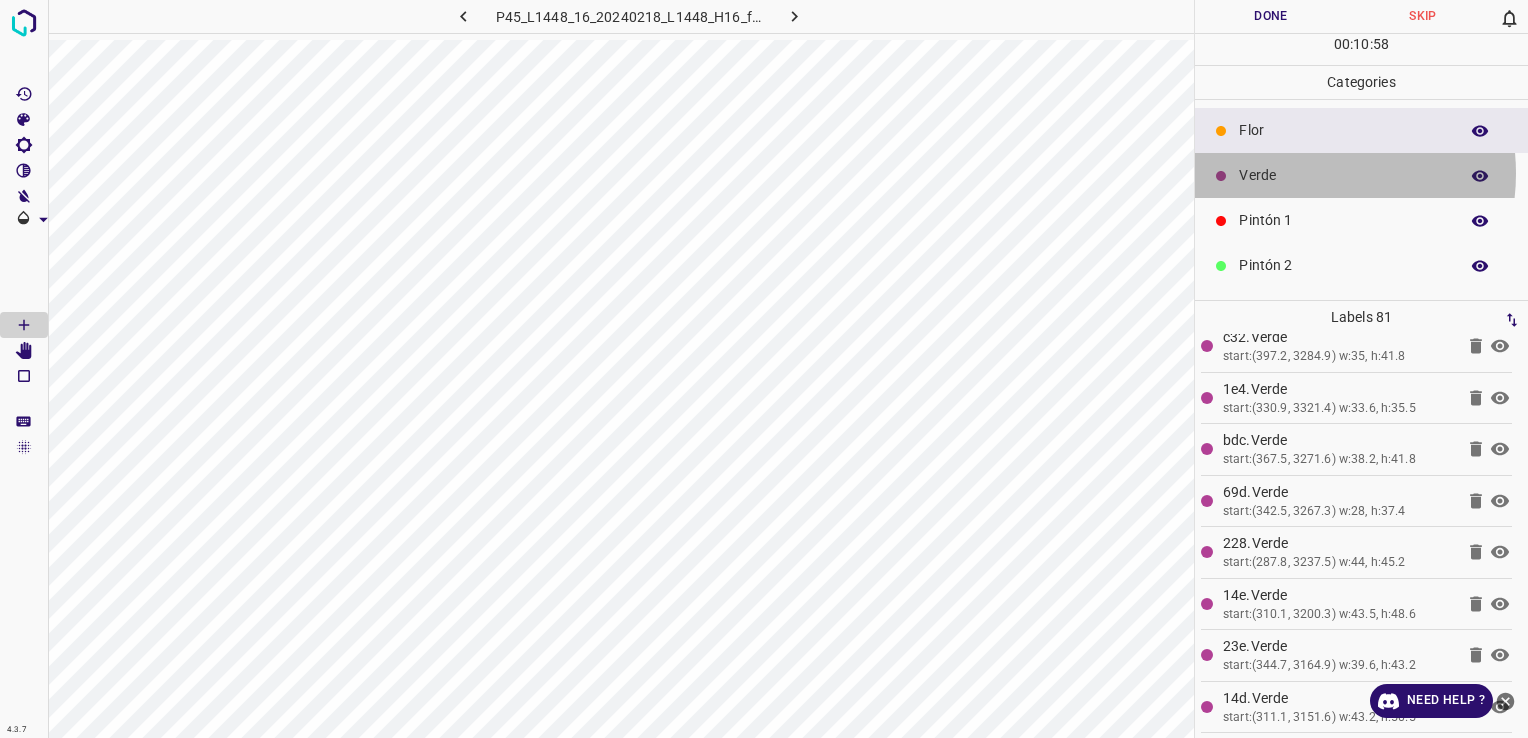 click on "Verde" at bounding box center [1343, 175] 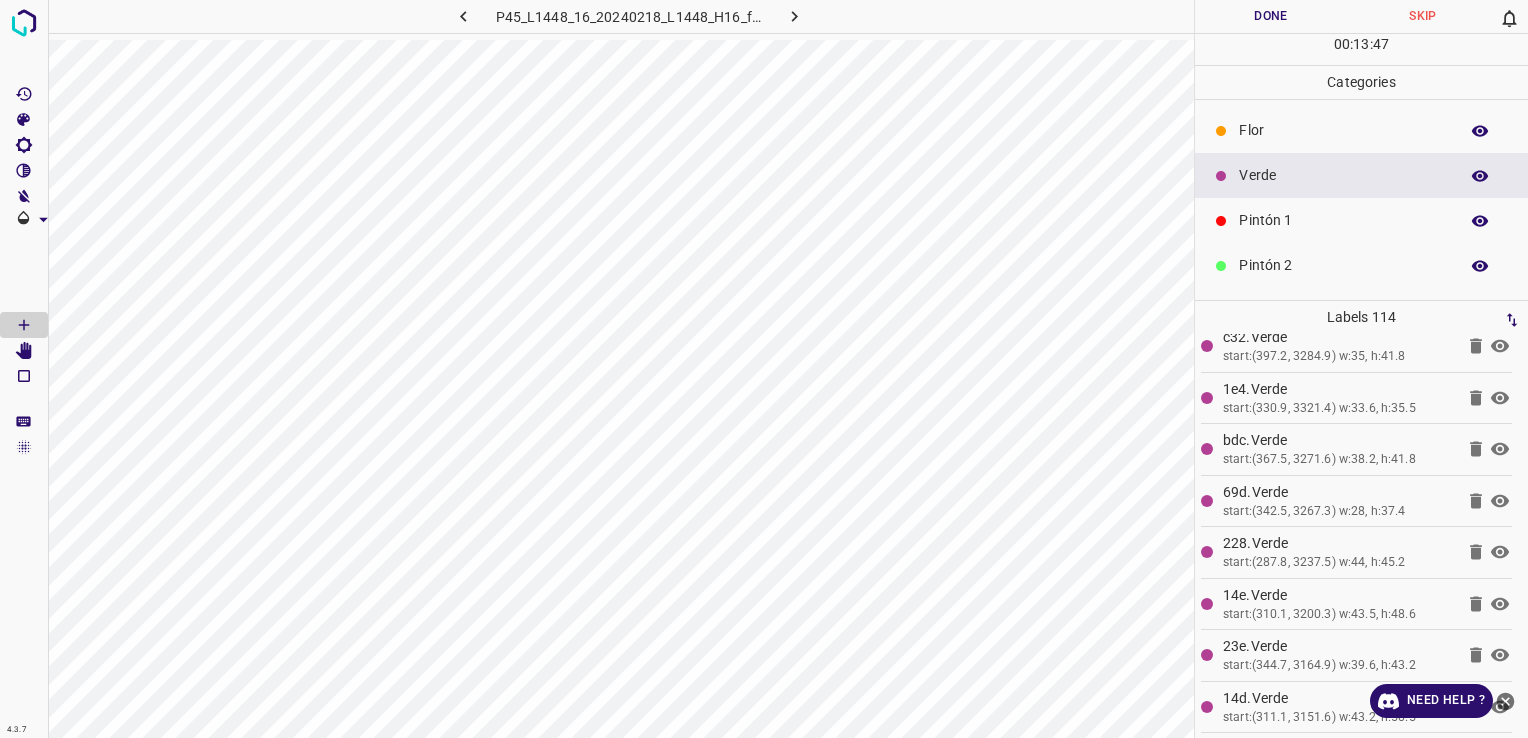 scroll, scrollTop: 176, scrollLeft: 0, axis: vertical 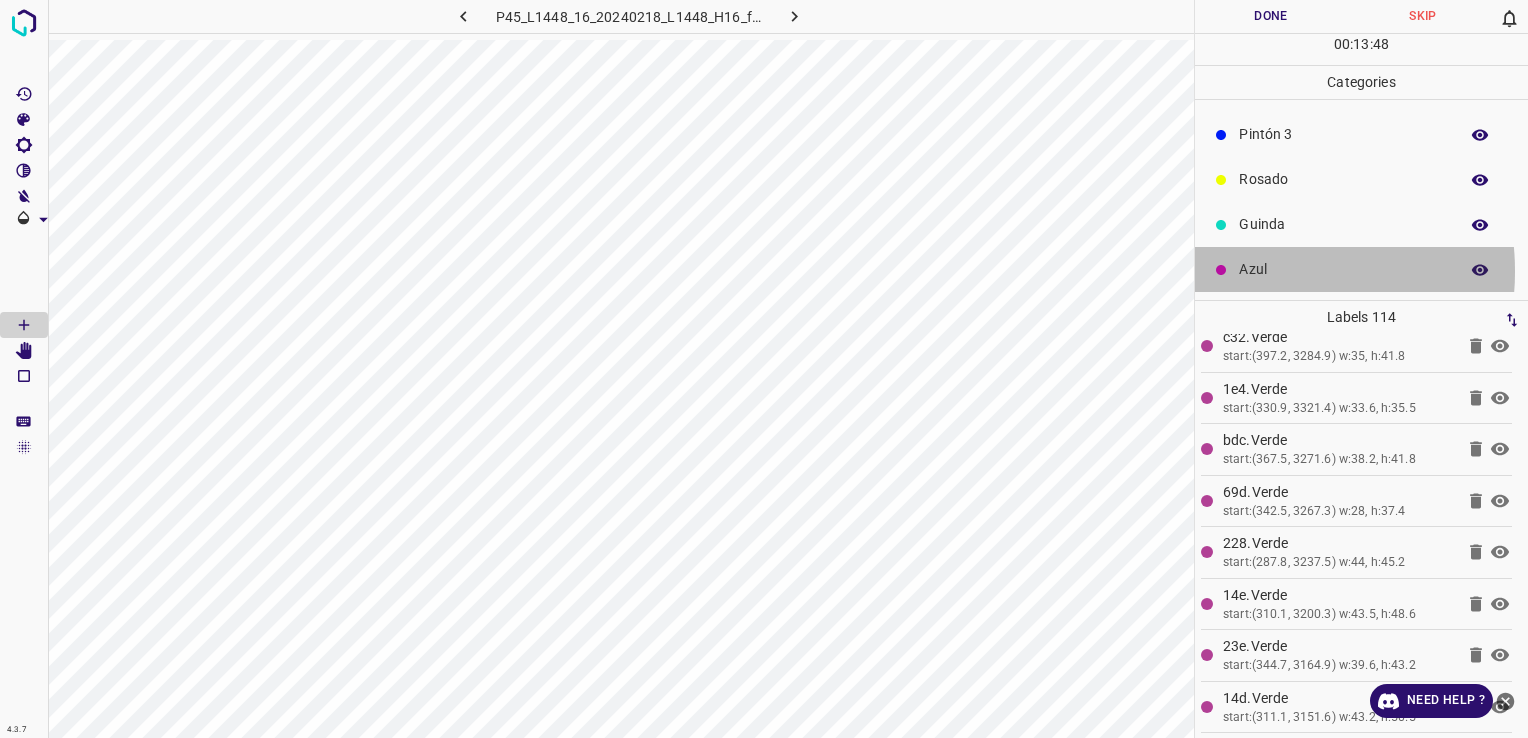 click on "Azul" at bounding box center [1343, 269] 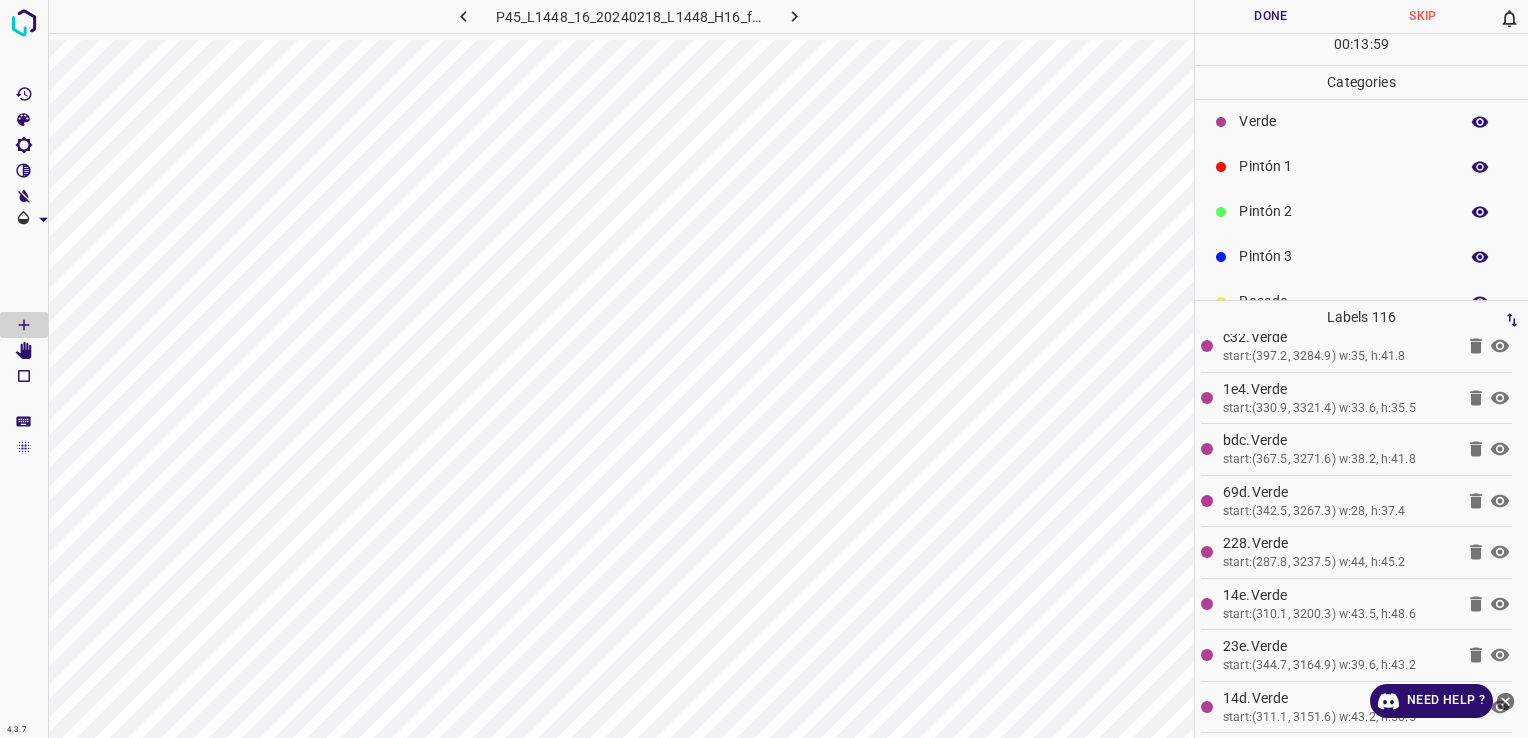scroll, scrollTop: 0, scrollLeft: 0, axis: both 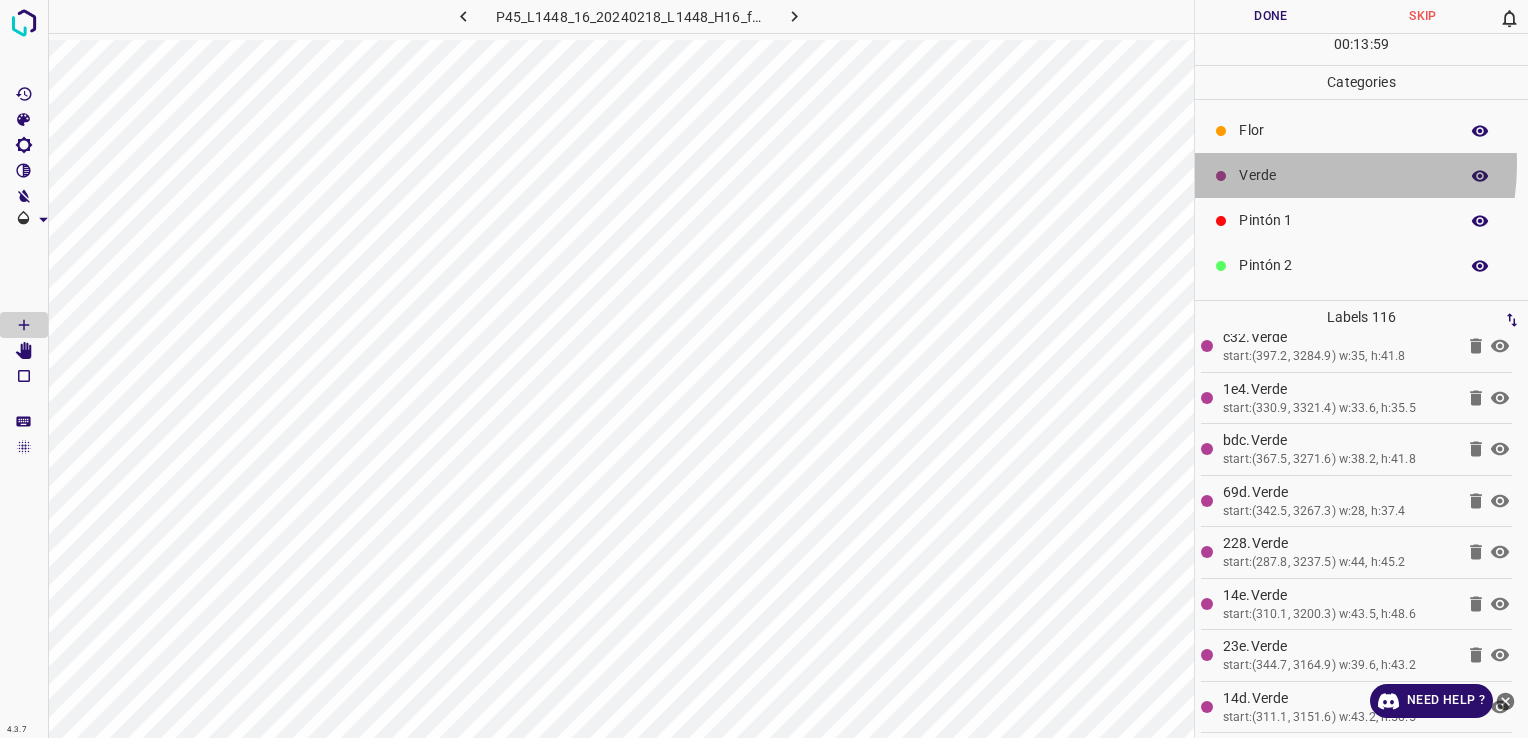 click on "Verde" at bounding box center [1343, 175] 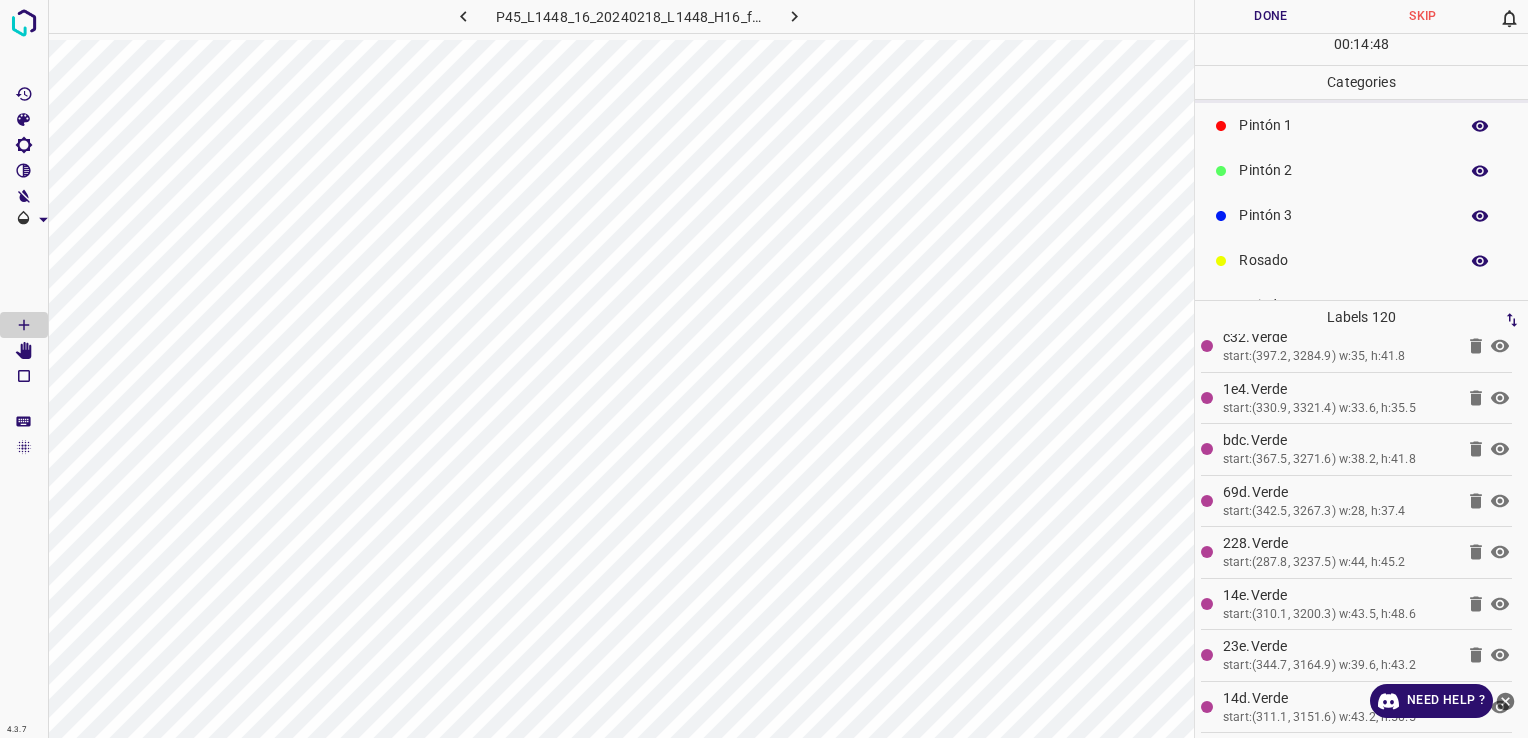 scroll, scrollTop: 176, scrollLeft: 0, axis: vertical 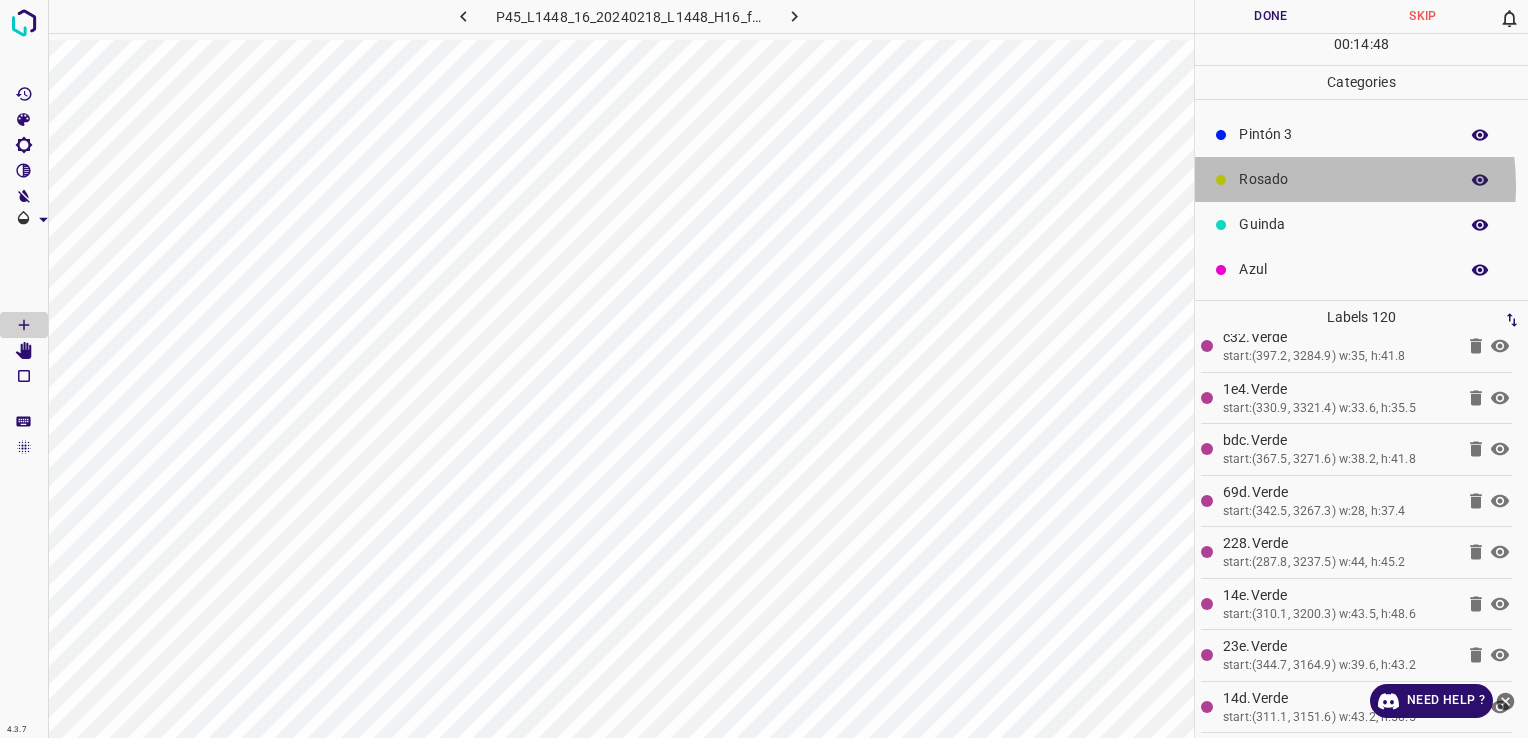 click on "Rosado" at bounding box center [1343, 179] 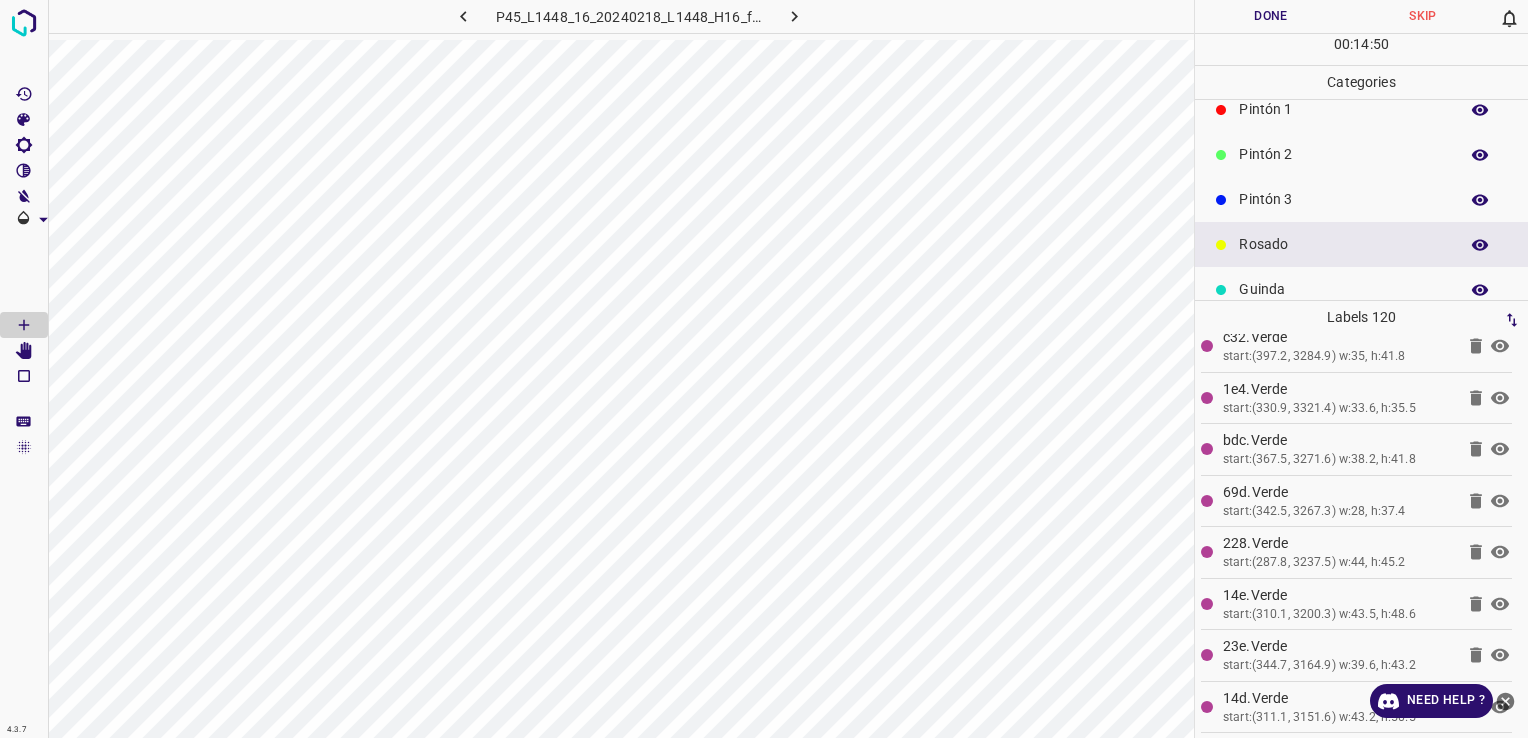 click on "[PERSON_NAME] Verde Pintón 1 Pintón 2 Pintón 3 [PERSON_NAME] Azul" at bounding box center [1361, 177] 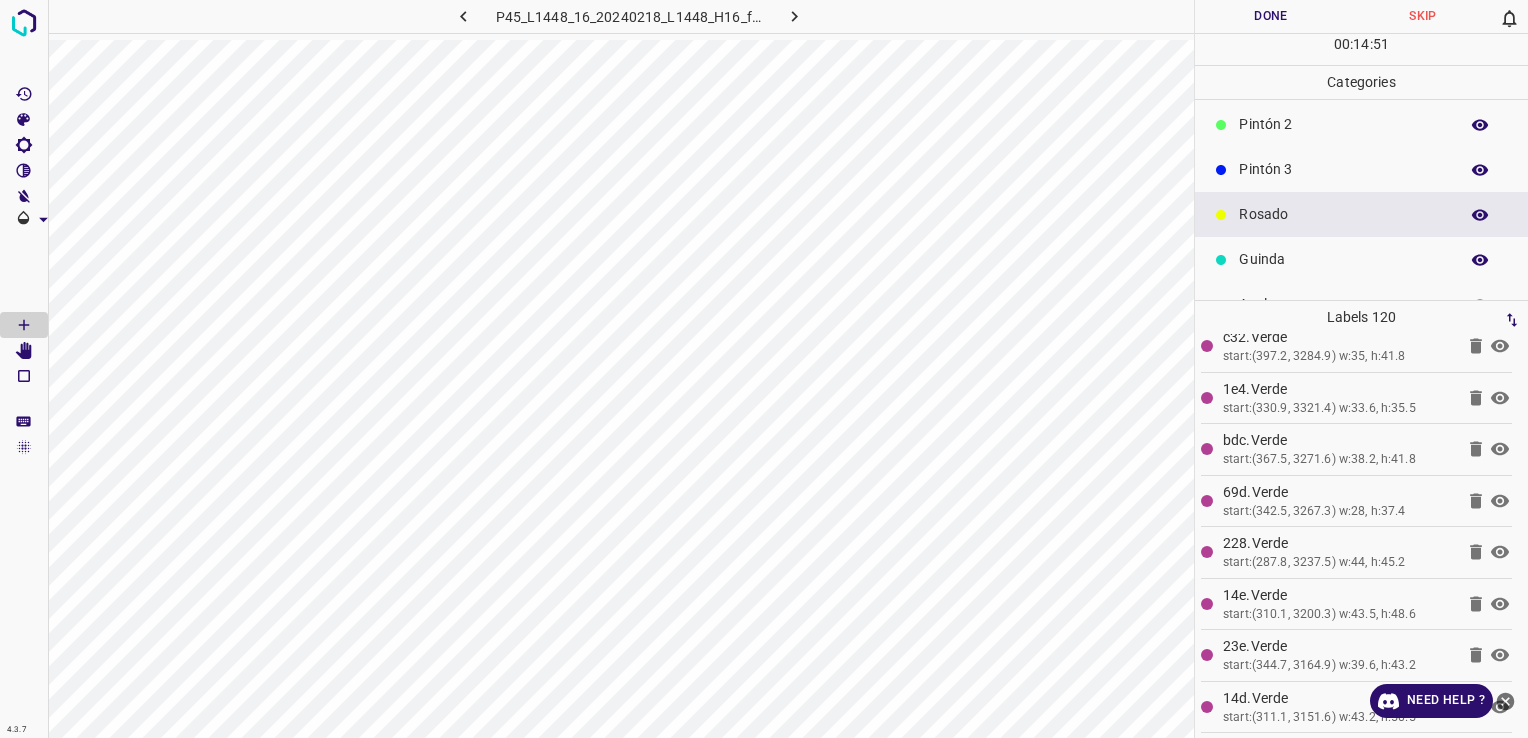 scroll, scrollTop: 176, scrollLeft: 0, axis: vertical 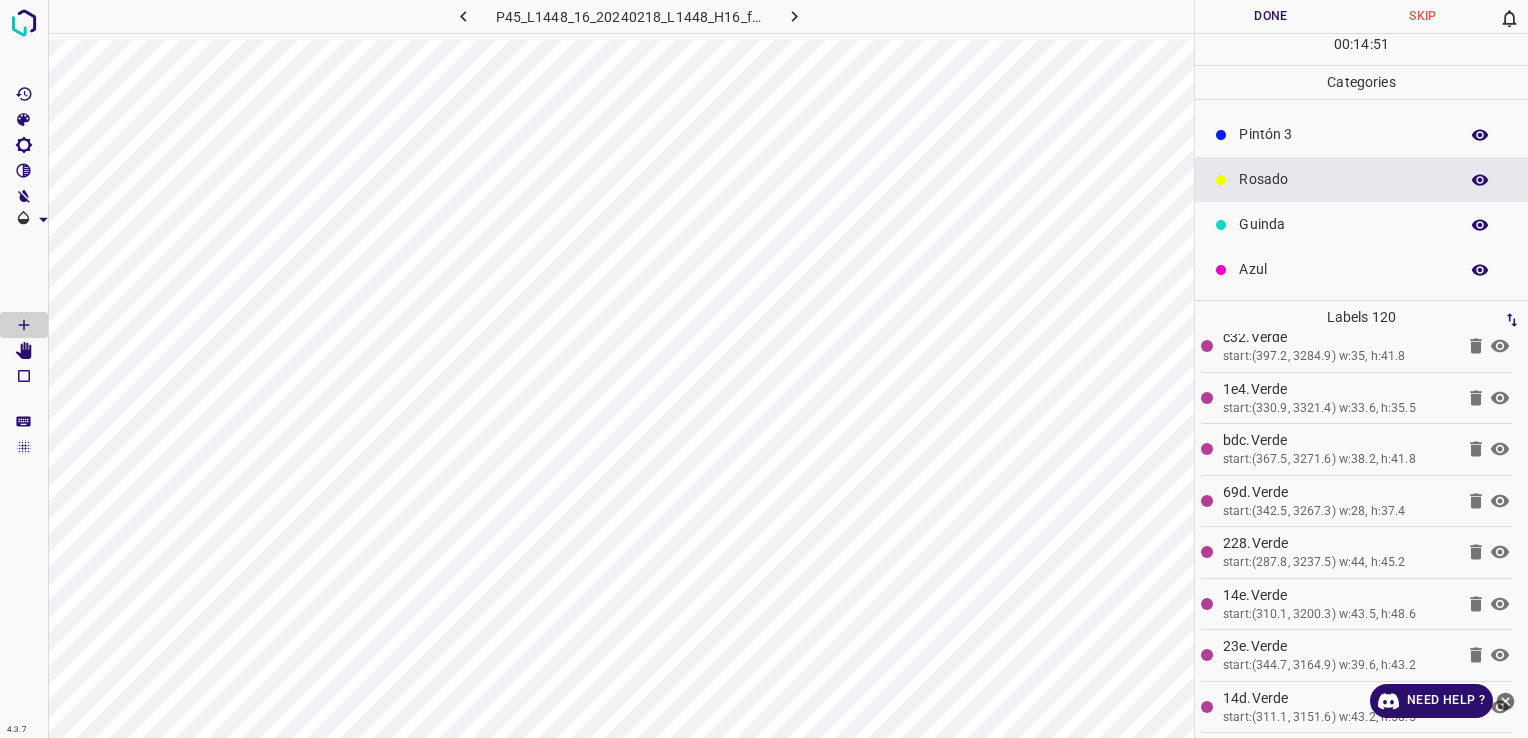 click on "Guinda" at bounding box center [1361, 224] 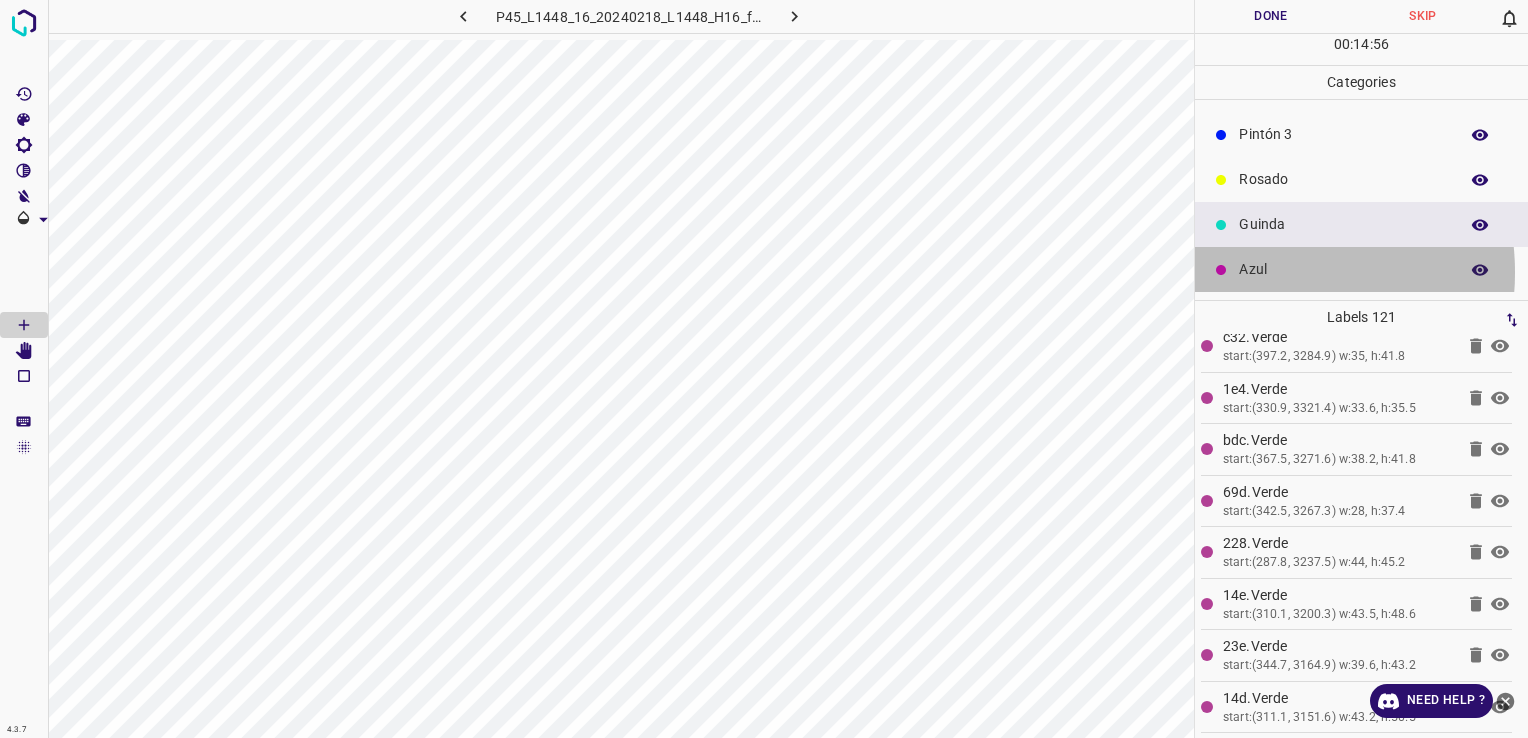 click on "Azul" at bounding box center [1343, 269] 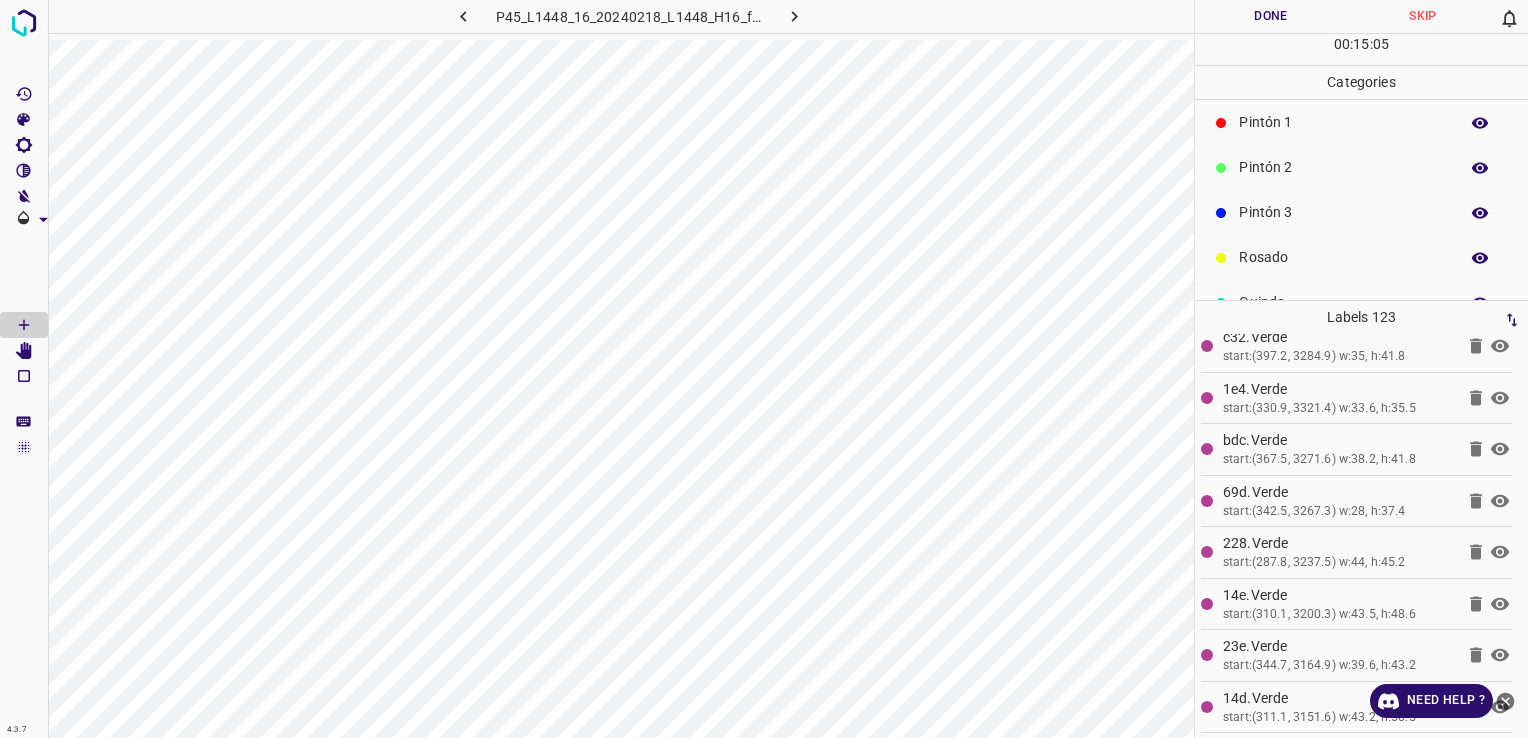 scroll, scrollTop: 0, scrollLeft: 0, axis: both 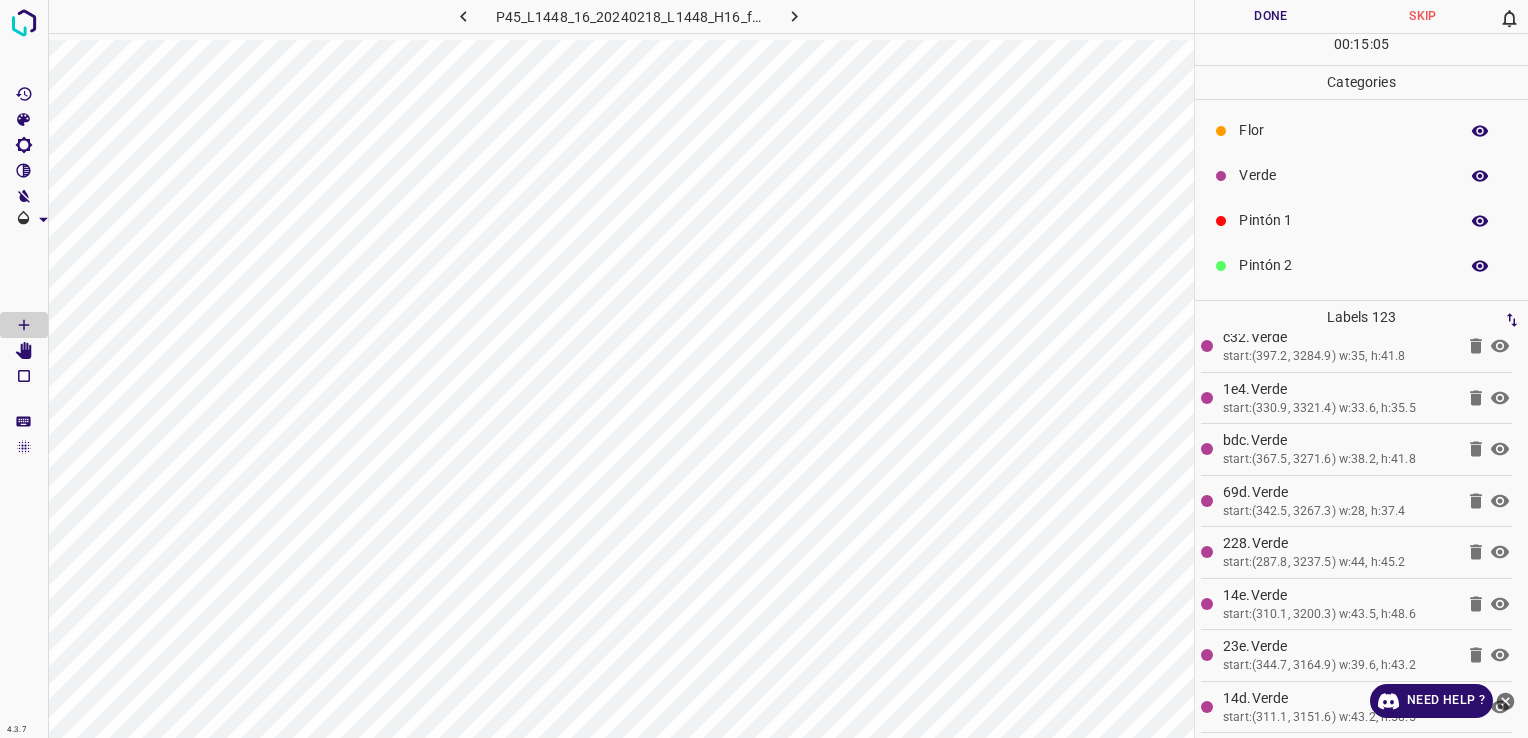 click on "Verde" at bounding box center [1343, 175] 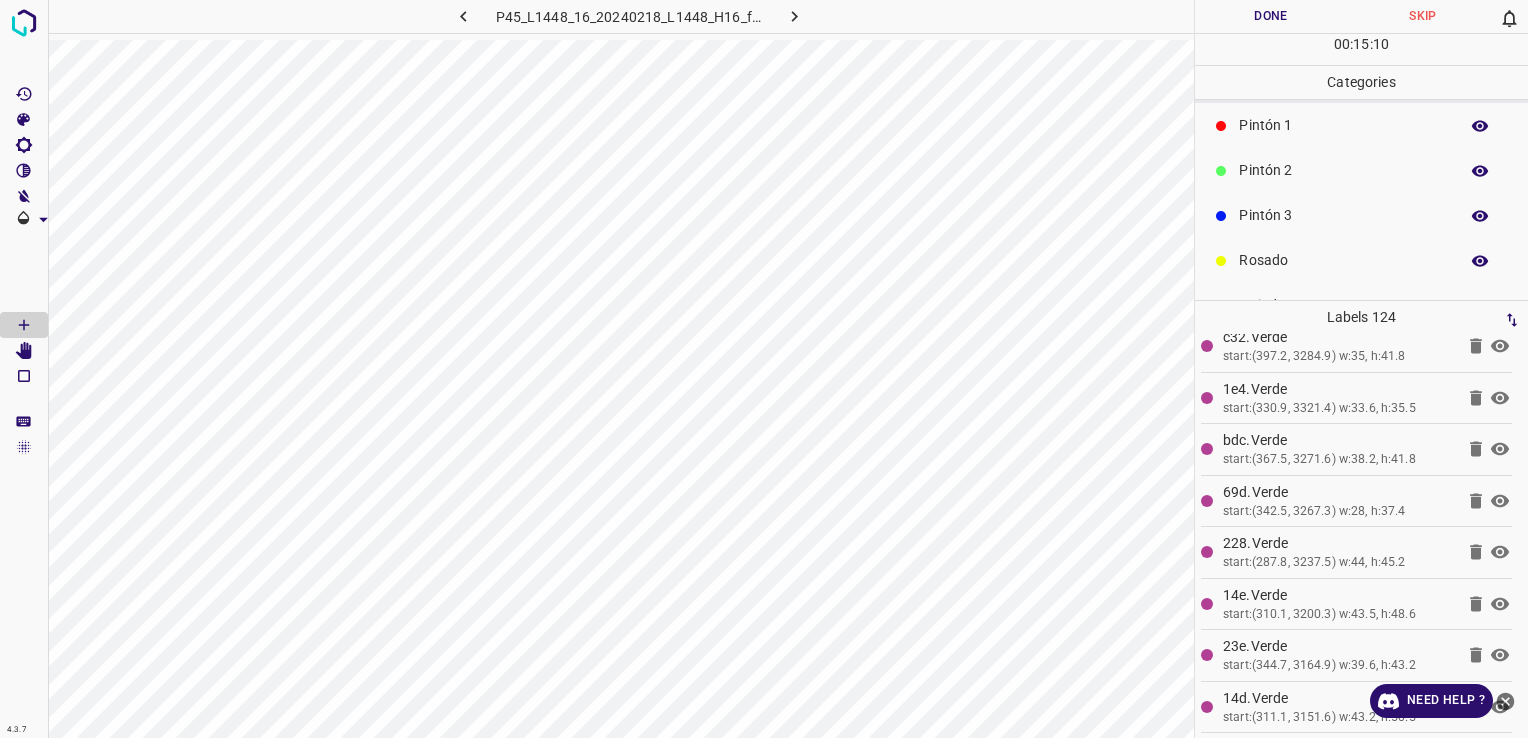 scroll, scrollTop: 176, scrollLeft: 0, axis: vertical 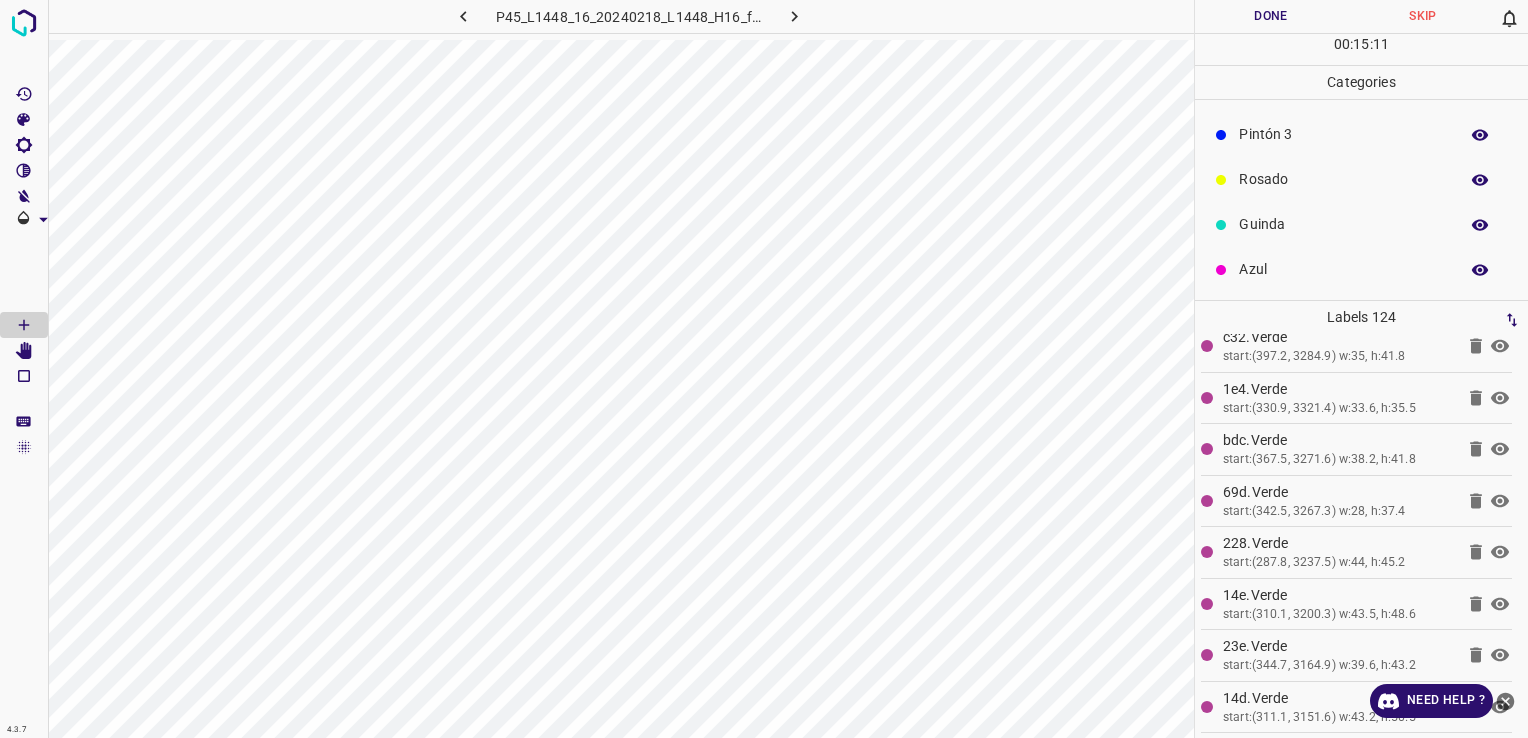 click on "Guinda" at bounding box center [1343, 224] 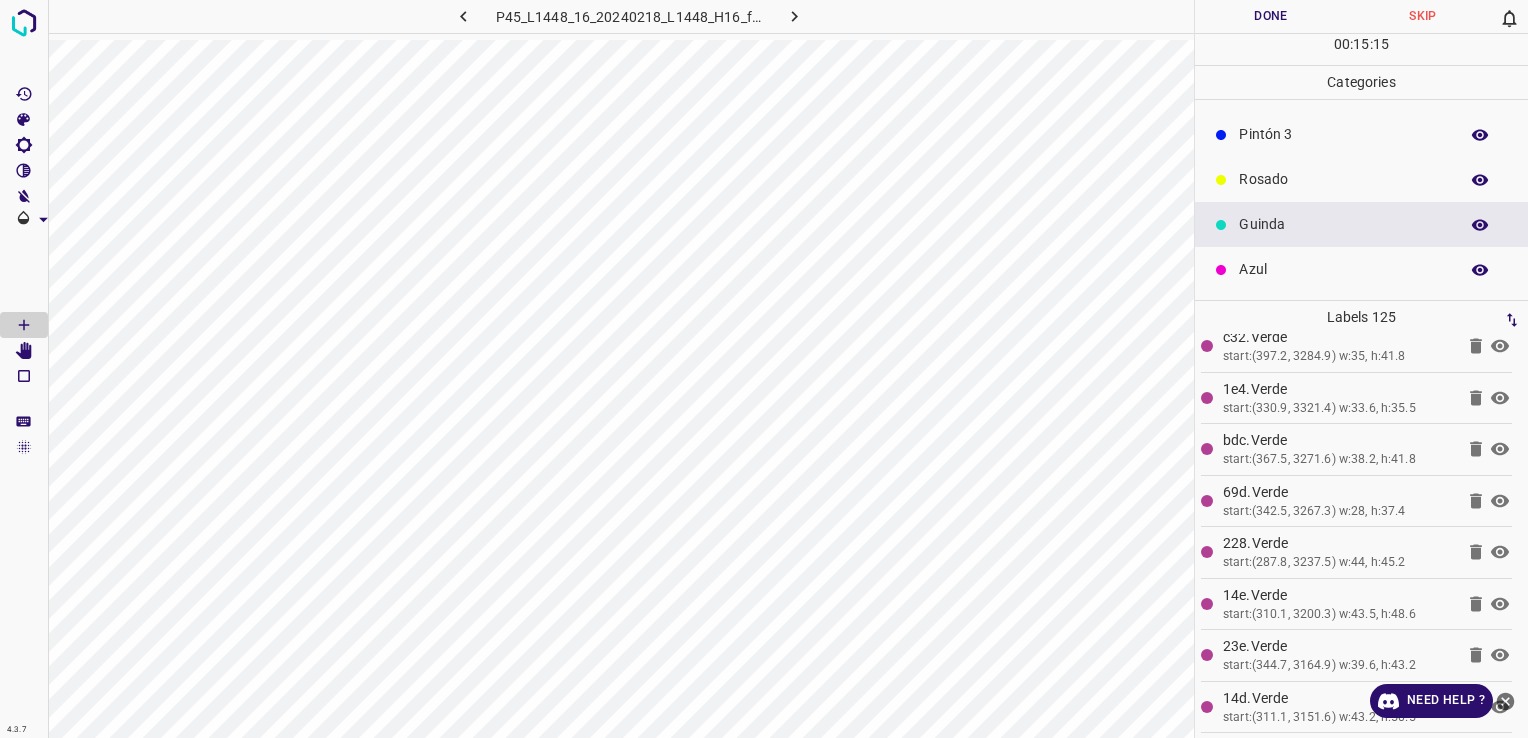 click on "Pintón 3" at bounding box center [1343, 134] 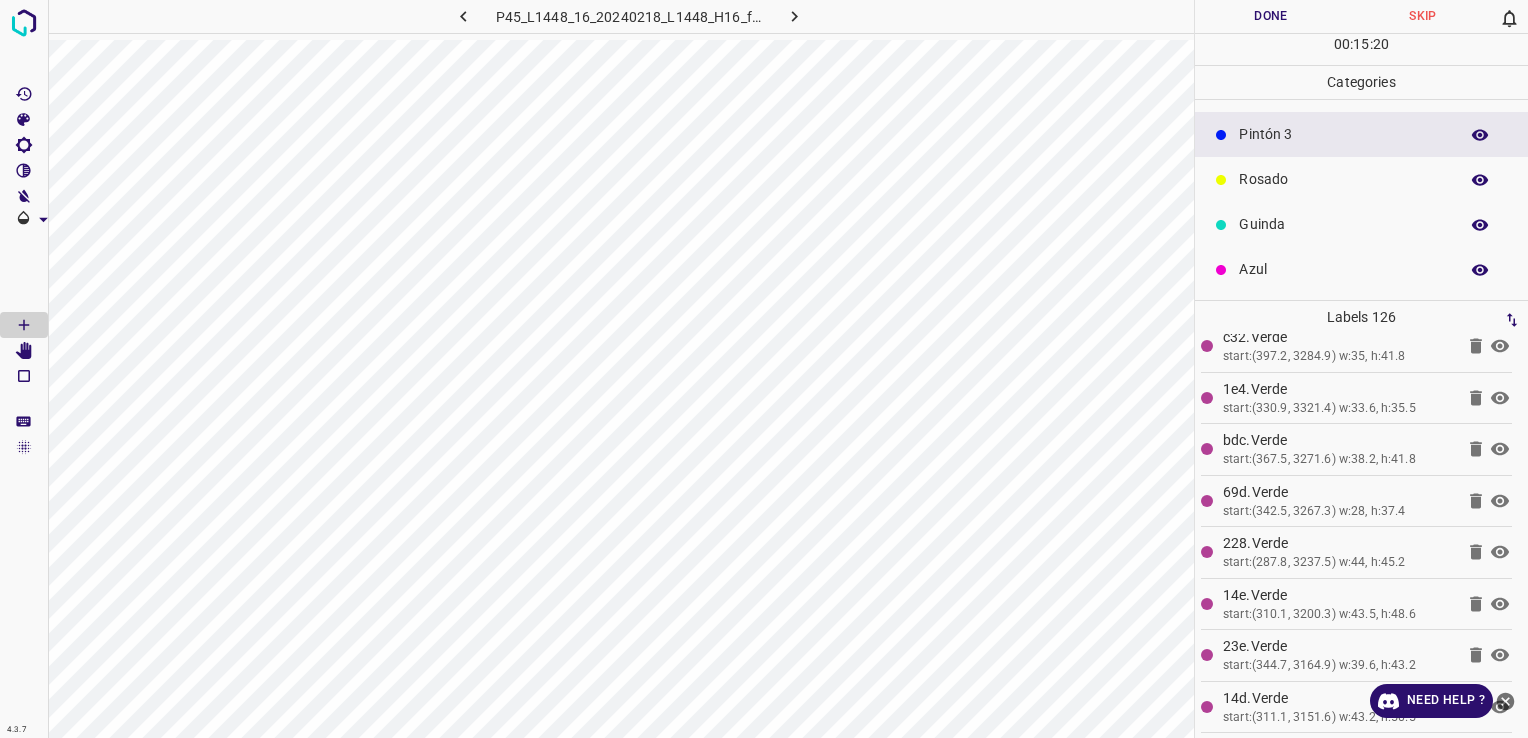 click on "Azul" at bounding box center [1343, 269] 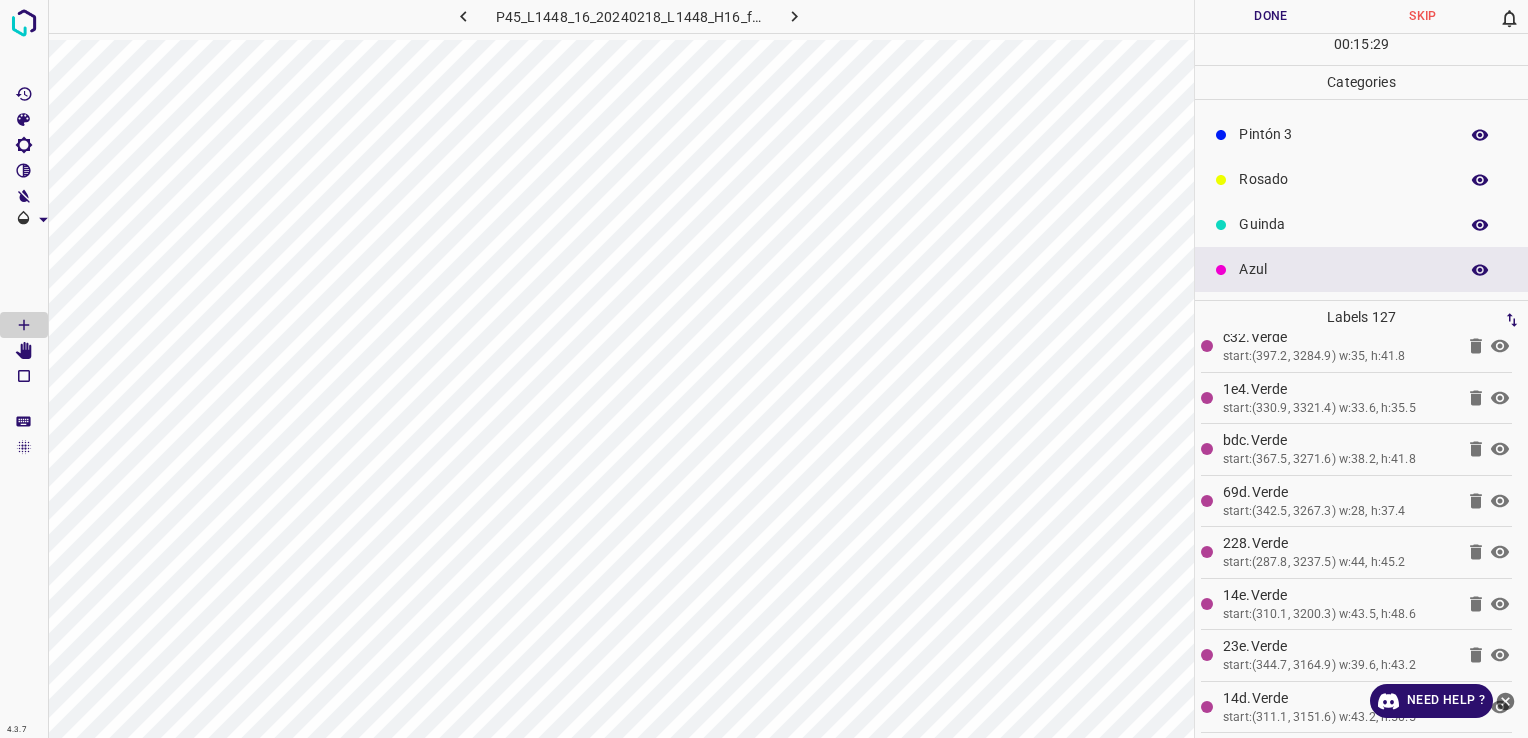 scroll, scrollTop: 76, scrollLeft: 0, axis: vertical 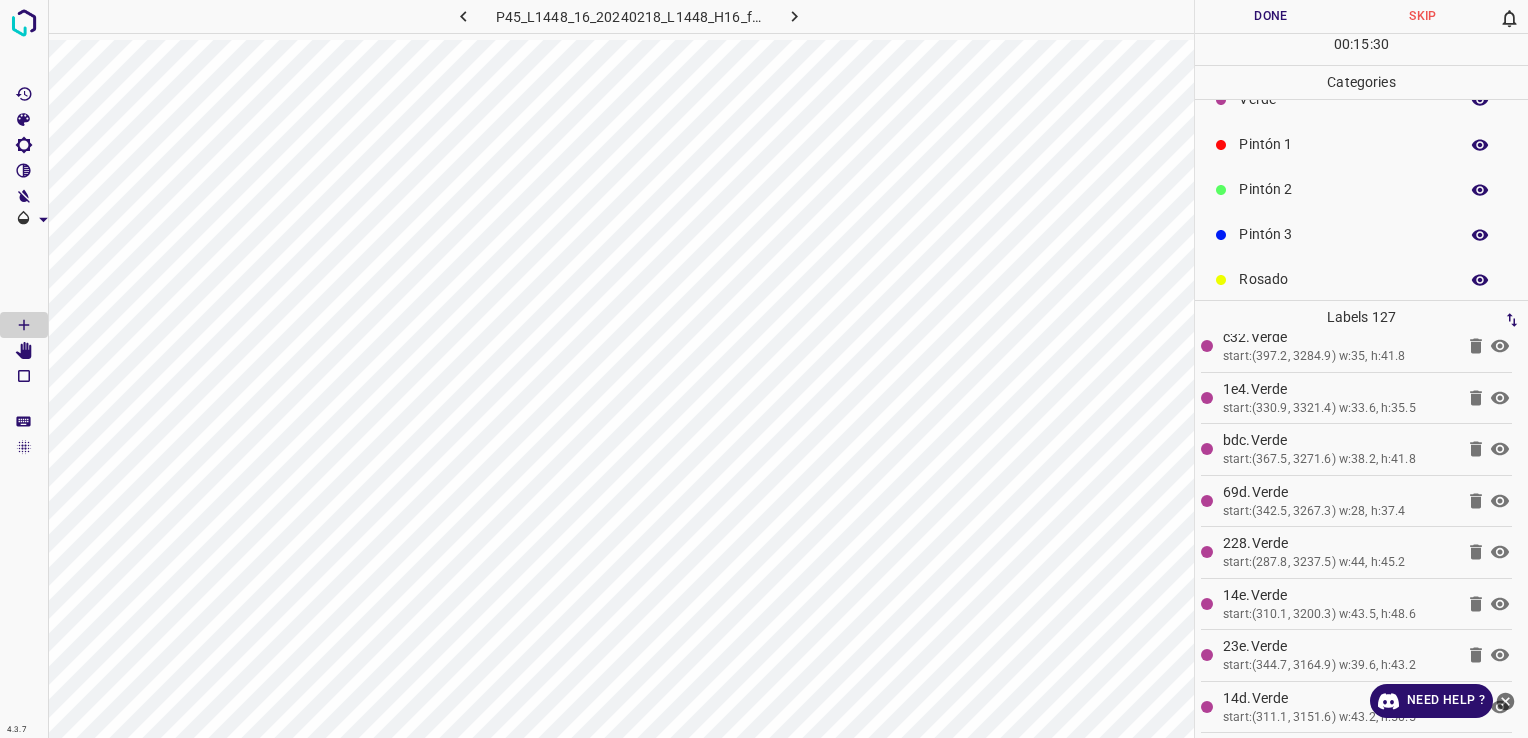 click on "Pintón 1" at bounding box center (1343, 144) 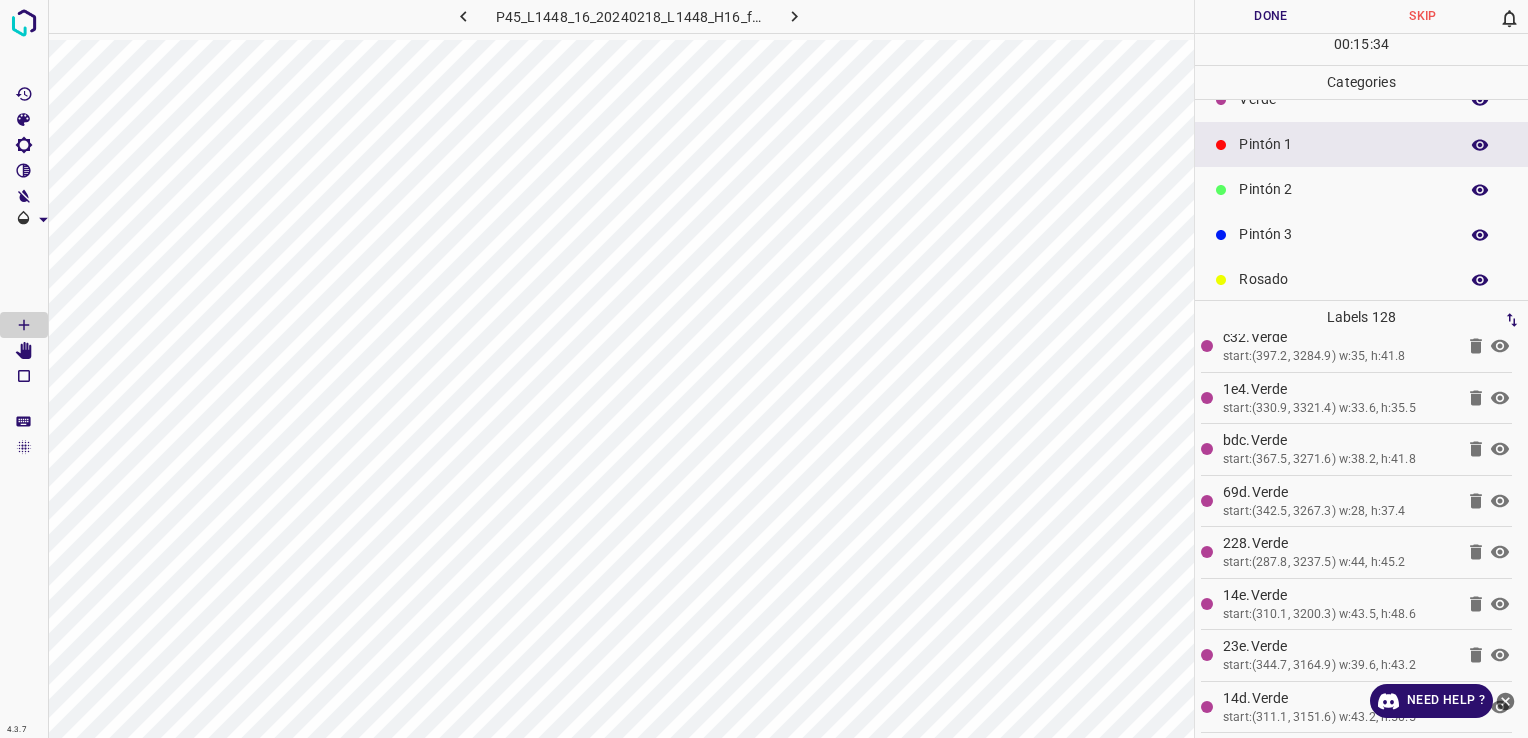 scroll, scrollTop: 0, scrollLeft: 0, axis: both 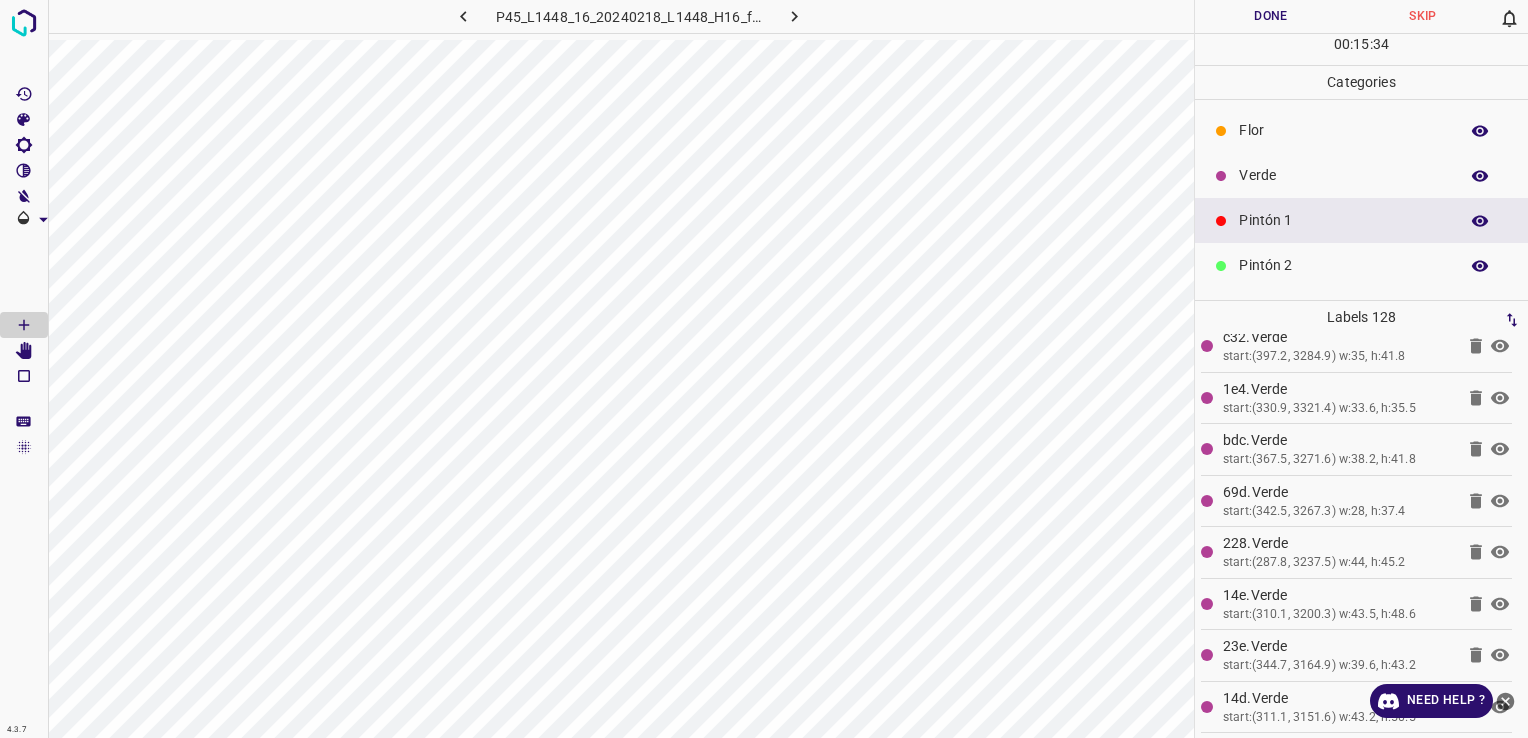 click on "Verde" at bounding box center (1343, 175) 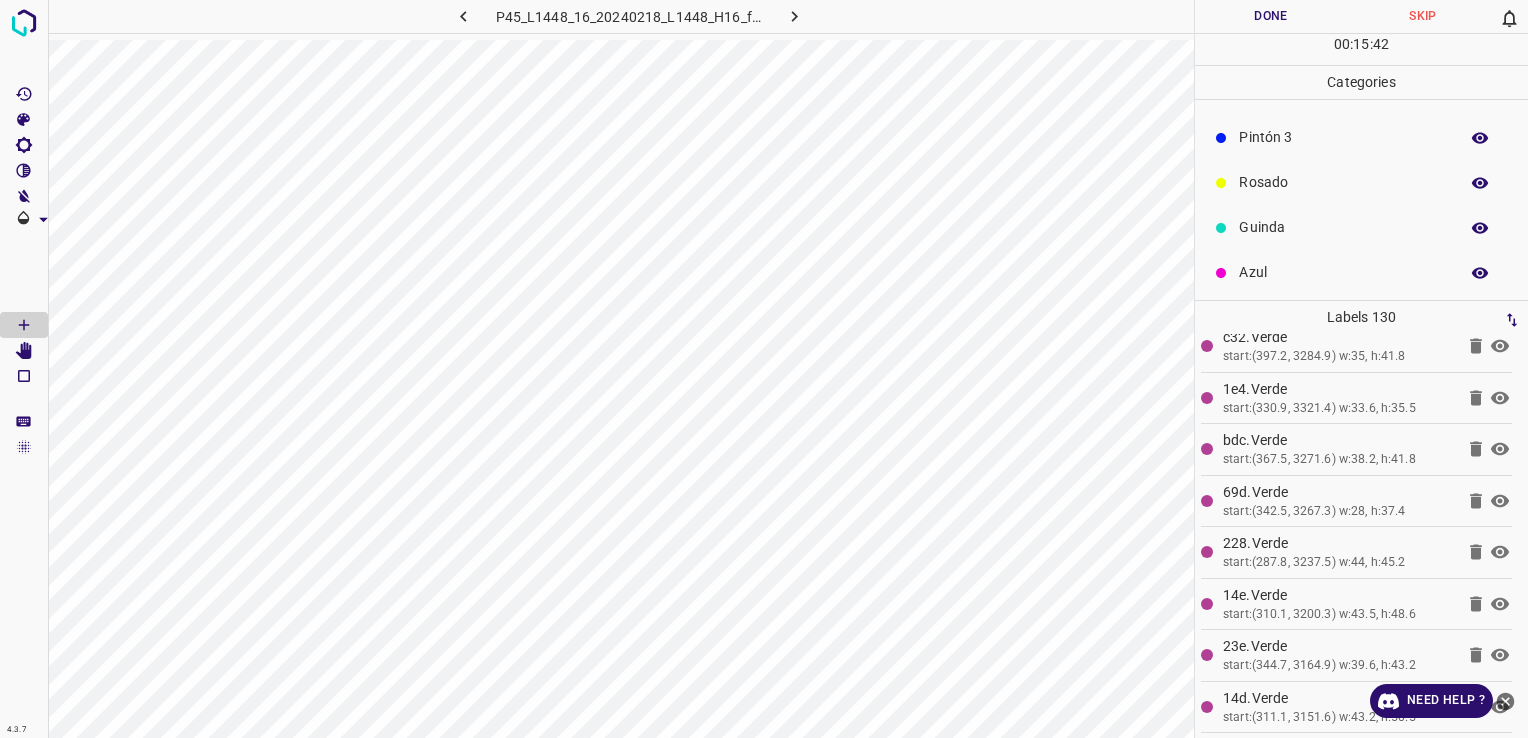 scroll, scrollTop: 176, scrollLeft: 0, axis: vertical 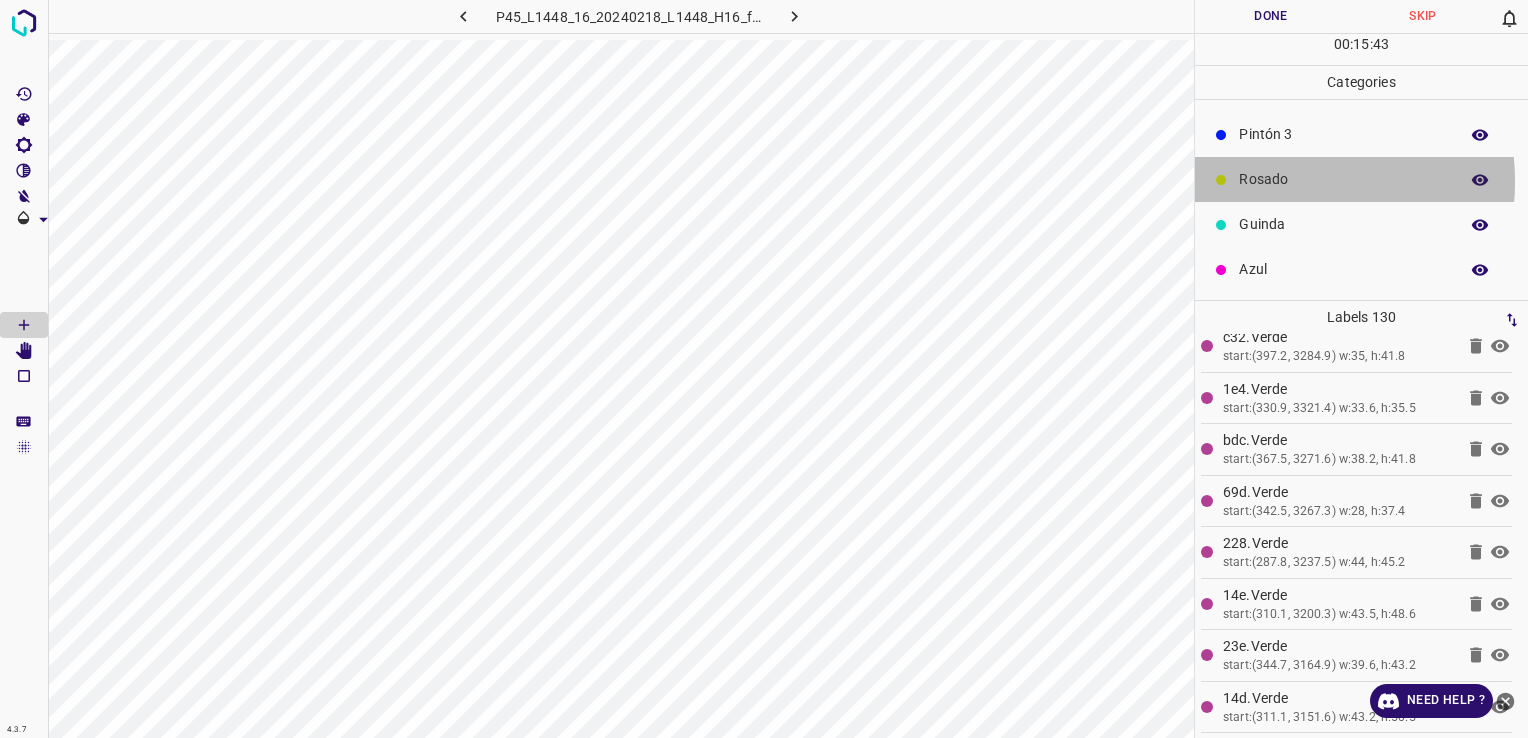 click on "Rosado" at bounding box center [1343, 179] 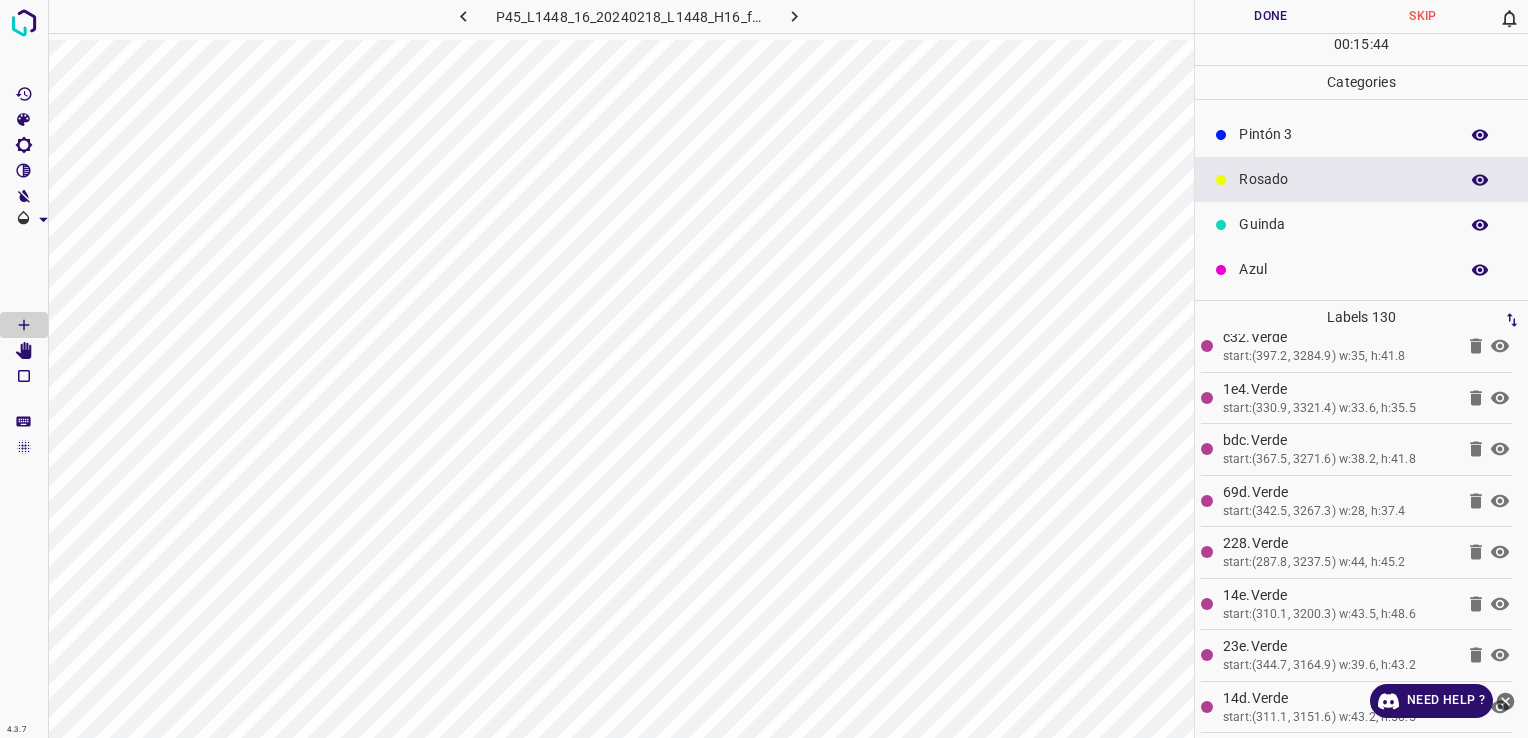 click on "Guinda" at bounding box center [1343, 224] 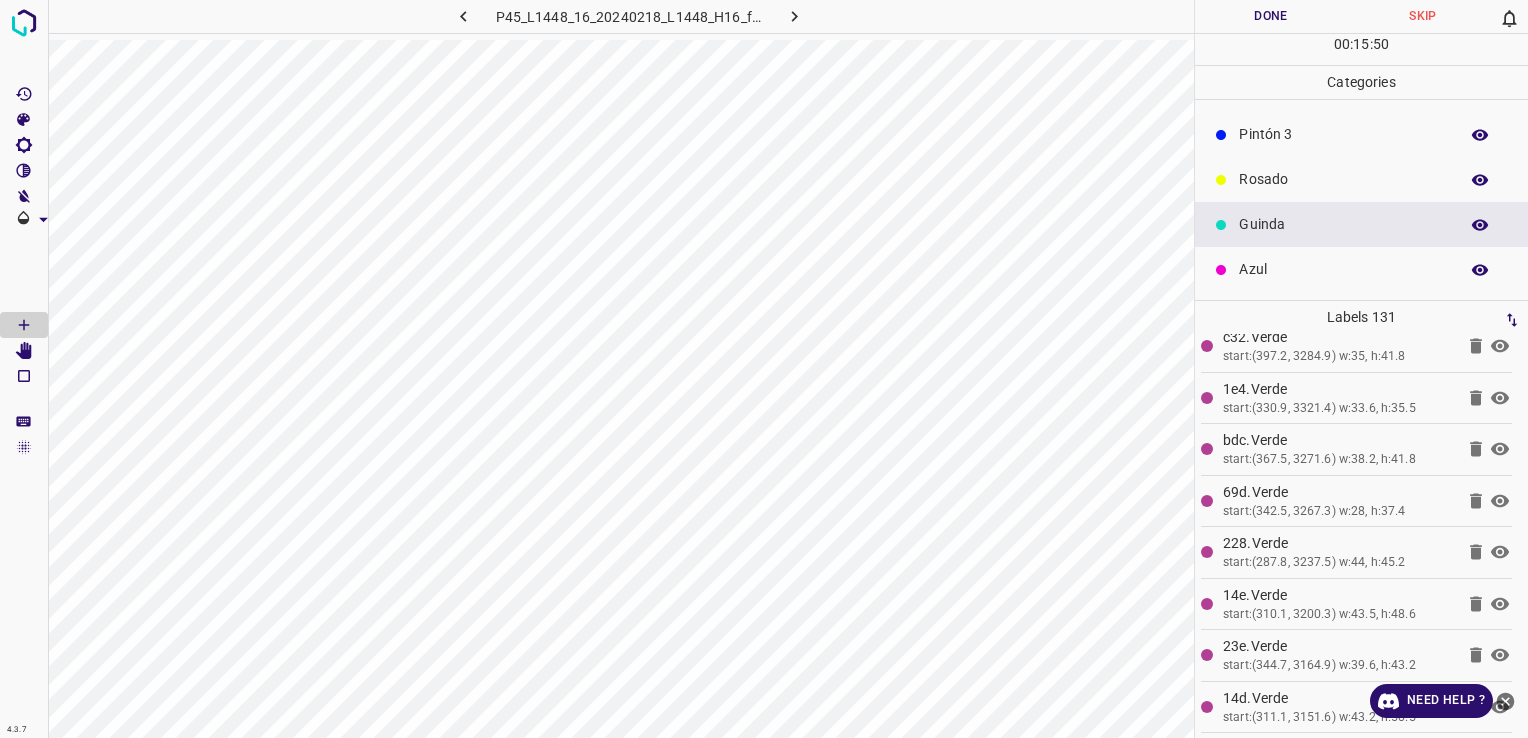 click on "Azul" at bounding box center [1361, 269] 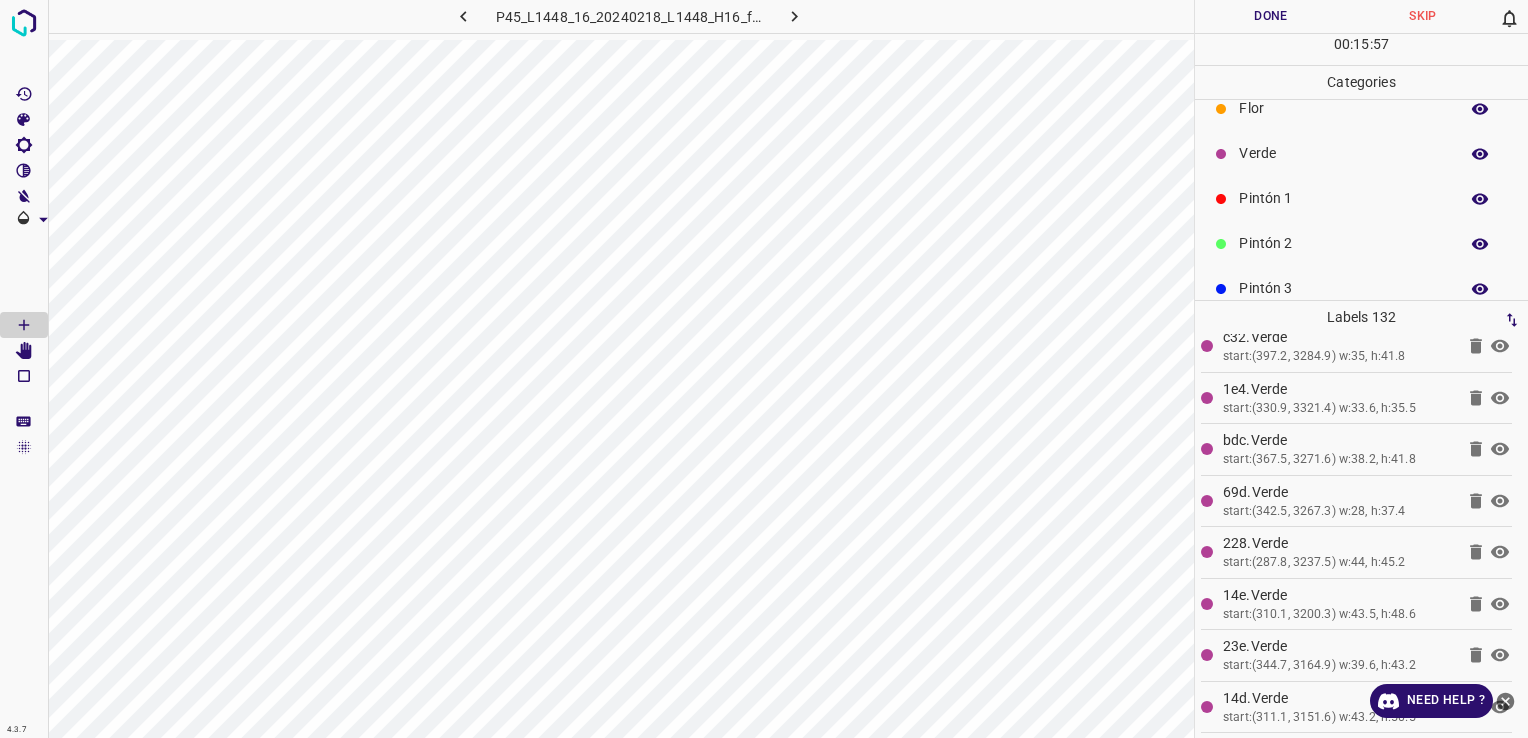 scroll, scrollTop: 0, scrollLeft: 0, axis: both 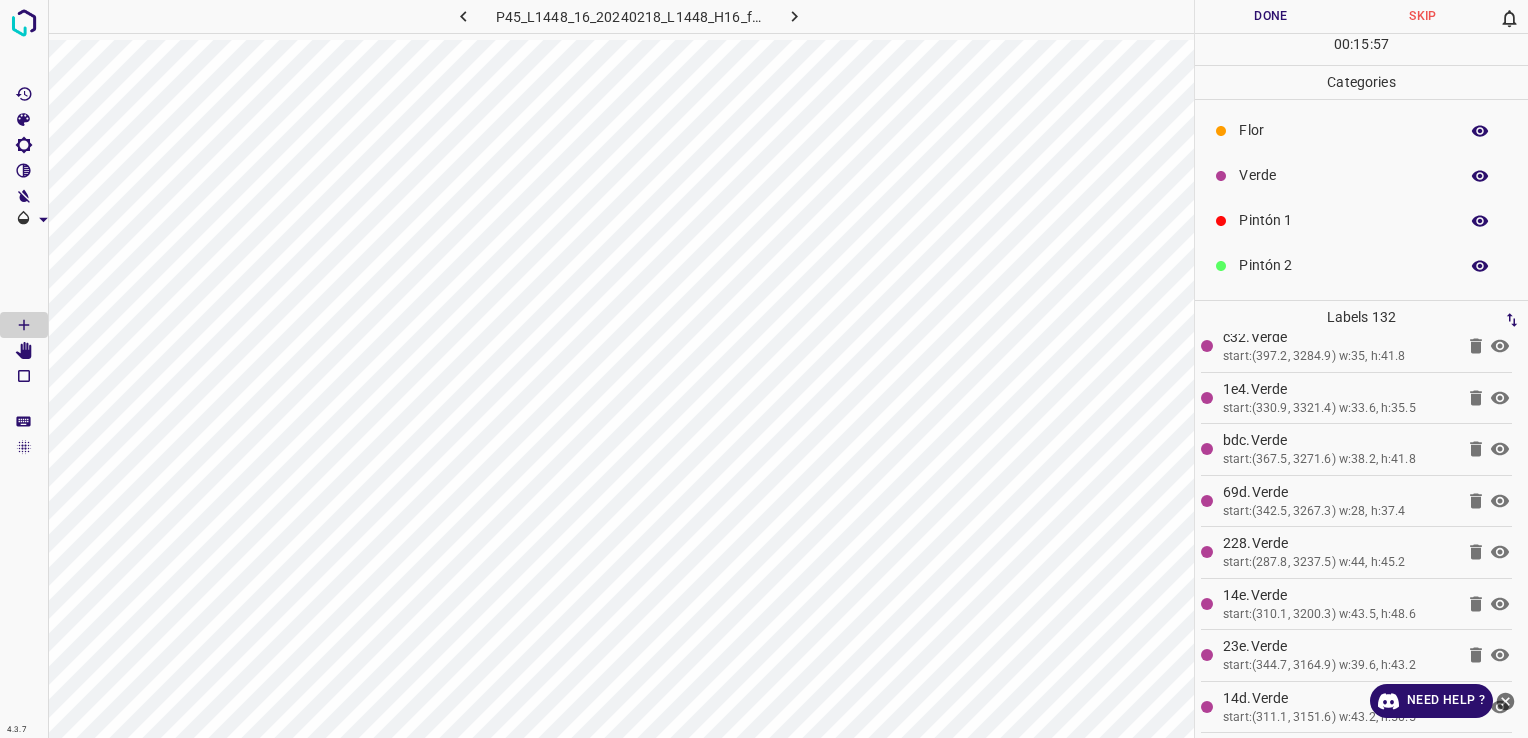 click on "Verde" at bounding box center (1343, 175) 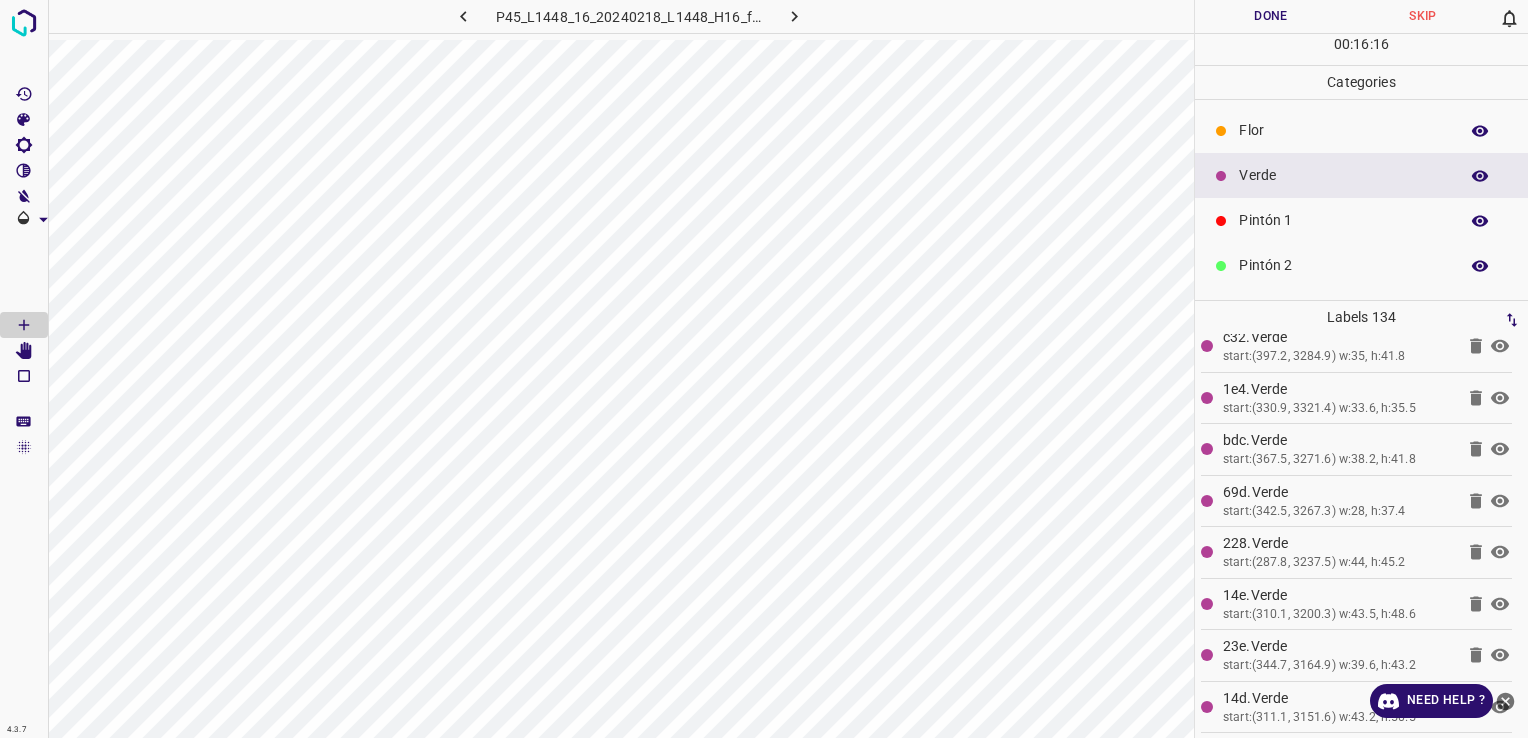 click on "Flor" at bounding box center (1343, 130) 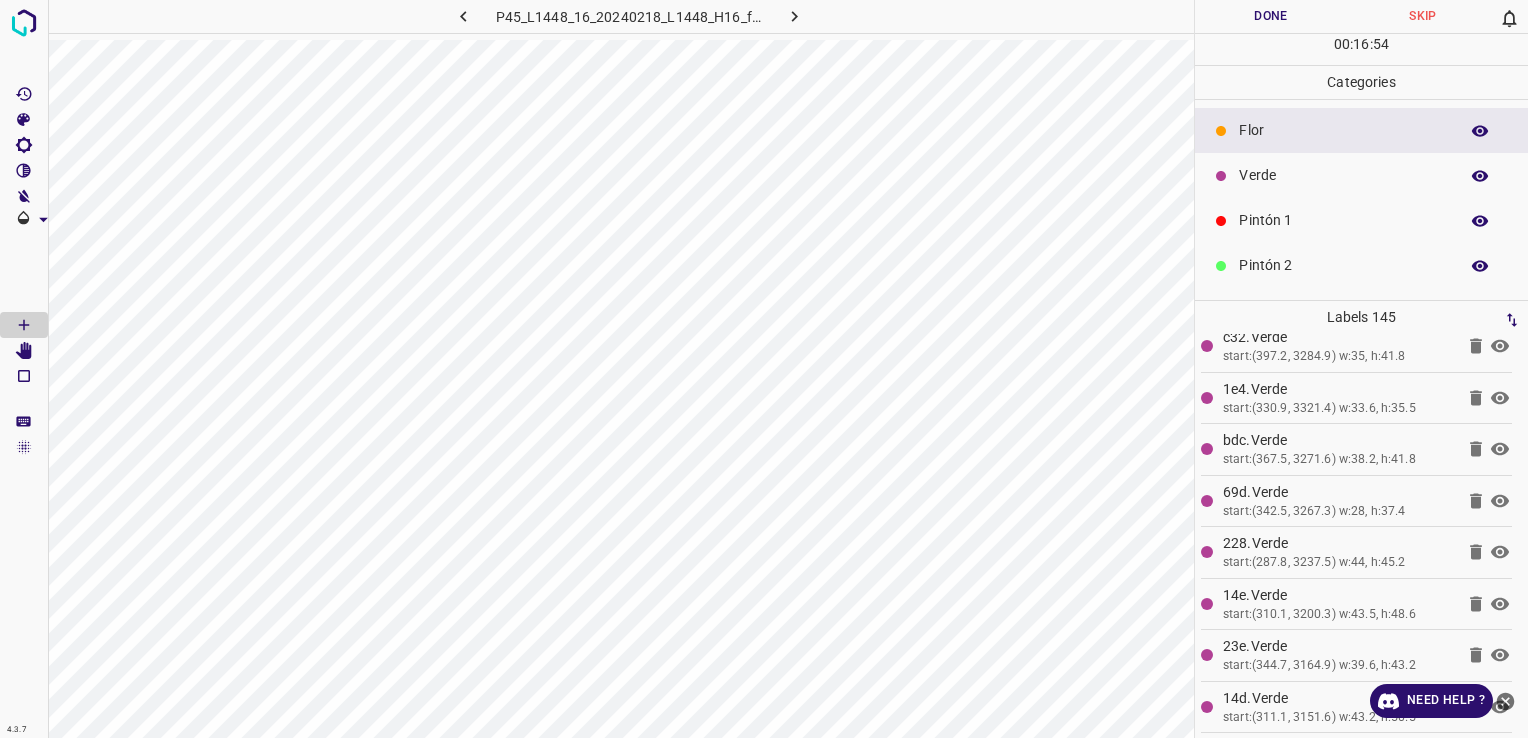 click on "Verde" at bounding box center [1361, 175] 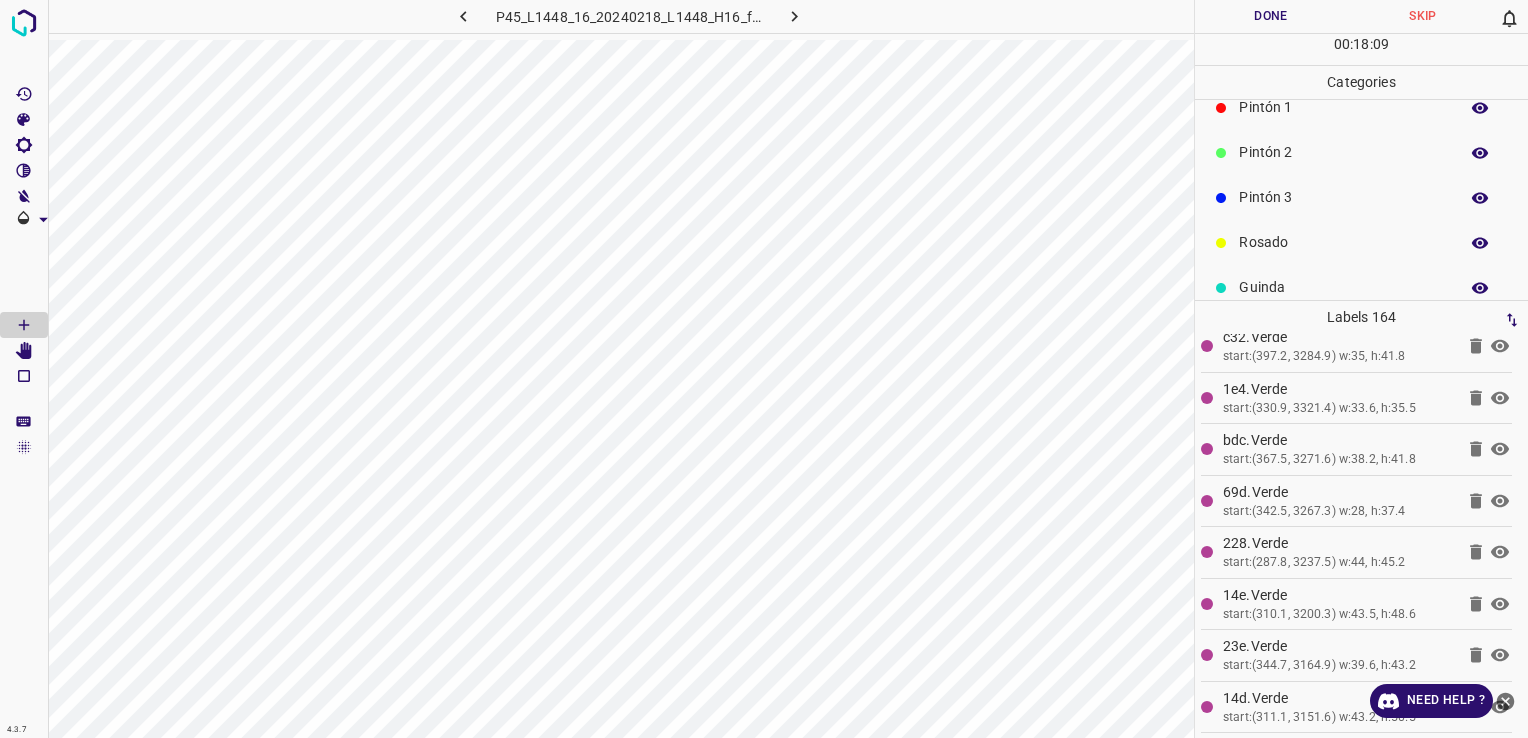scroll, scrollTop: 176, scrollLeft: 0, axis: vertical 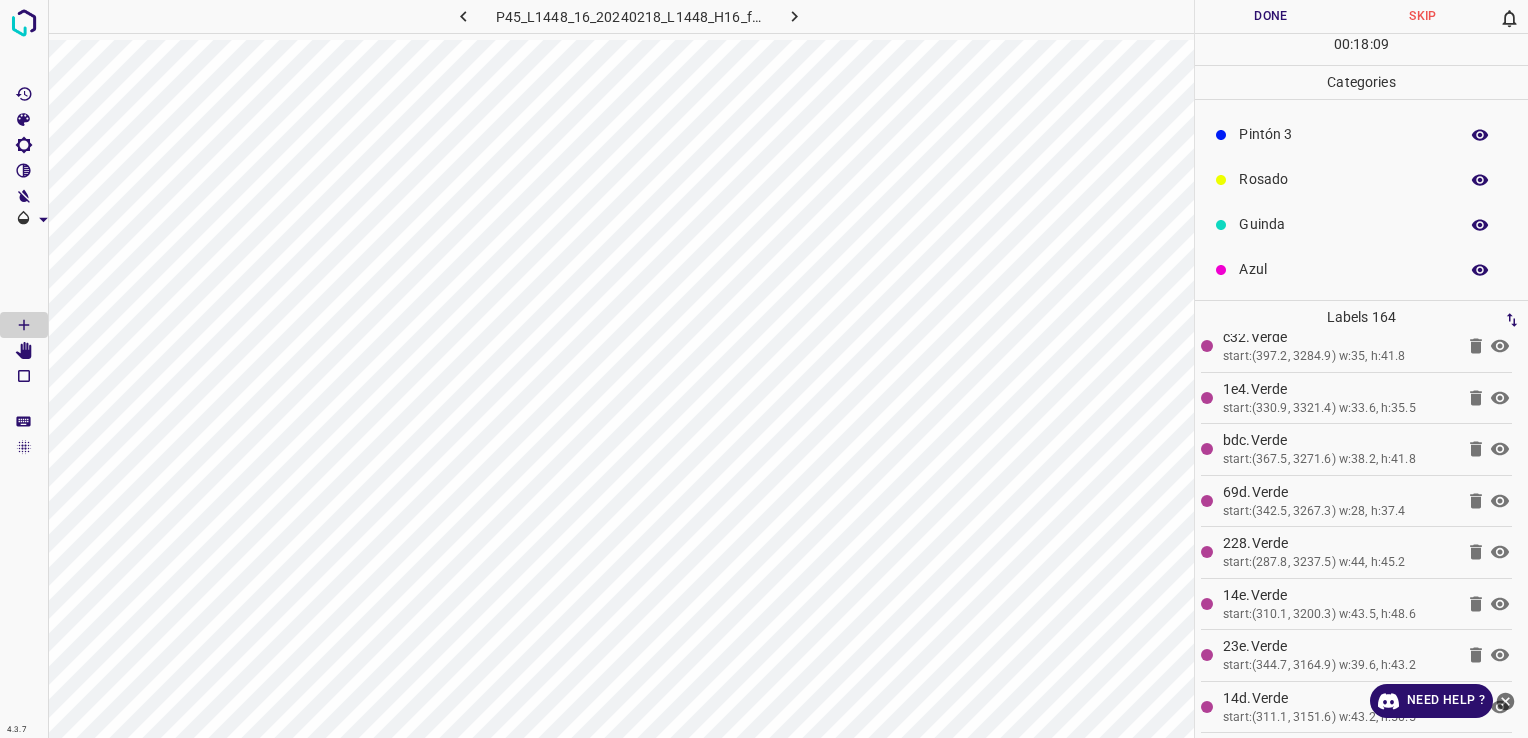 click on "Azul" at bounding box center (1343, 269) 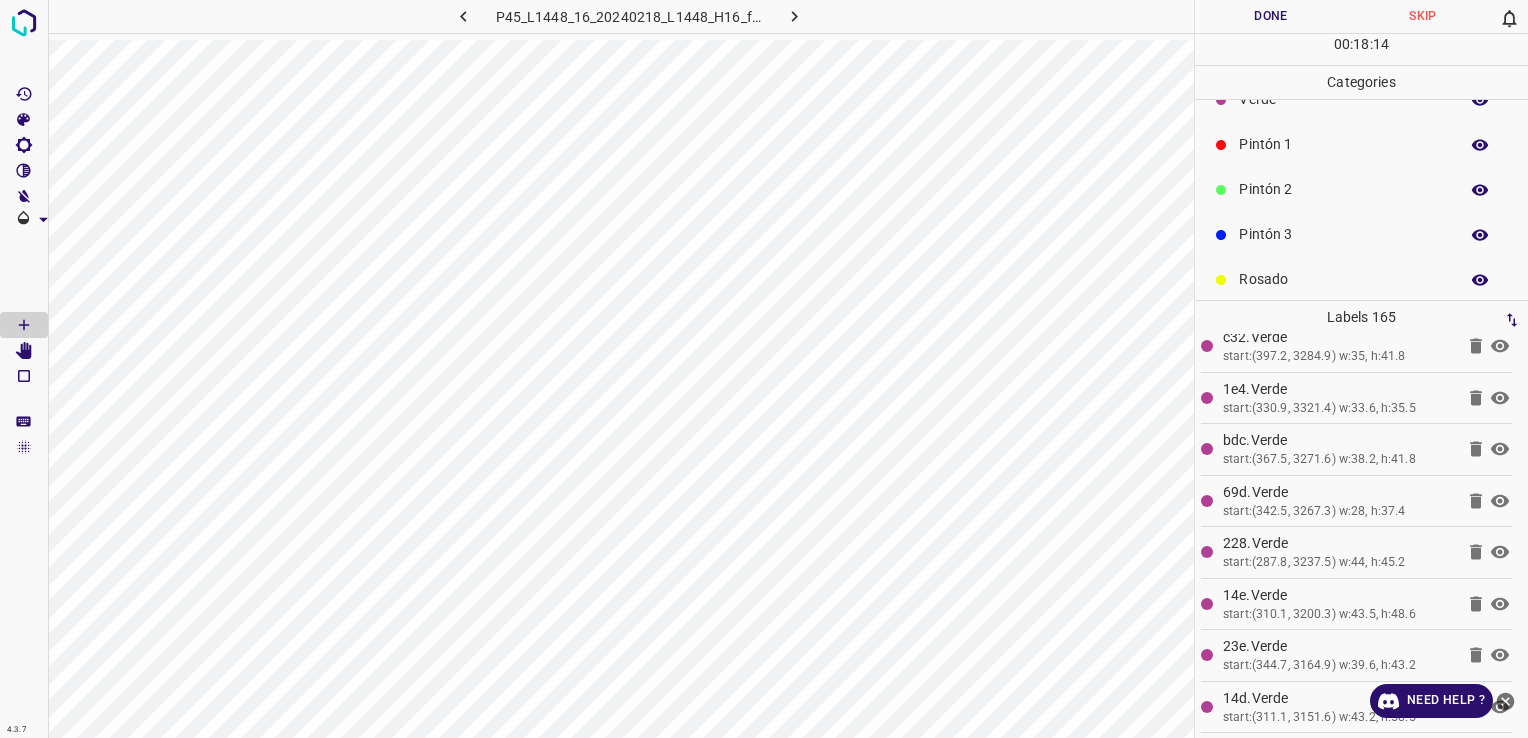 scroll, scrollTop: 0, scrollLeft: 0, axis: both 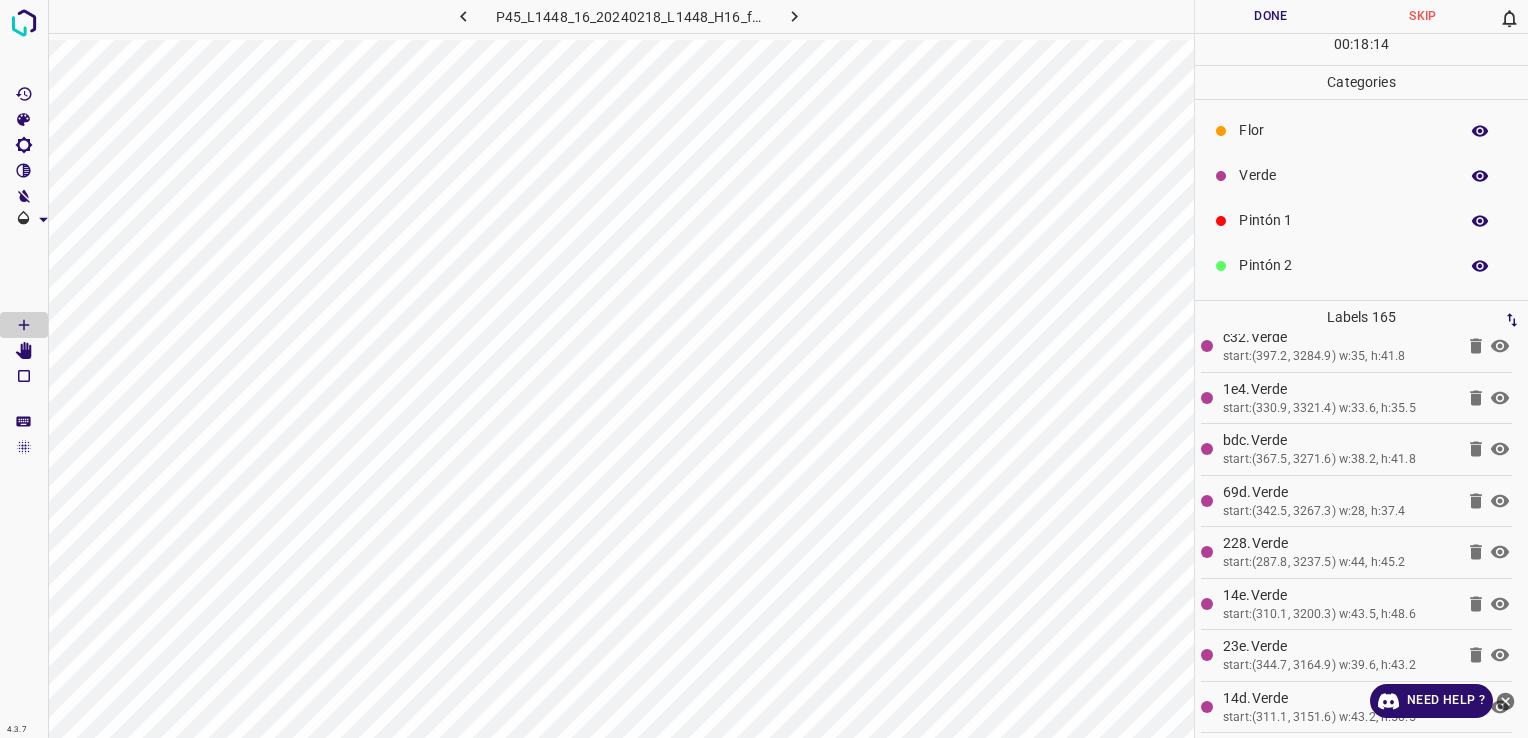 click on "Flor" at bounding box center (1343, 130) 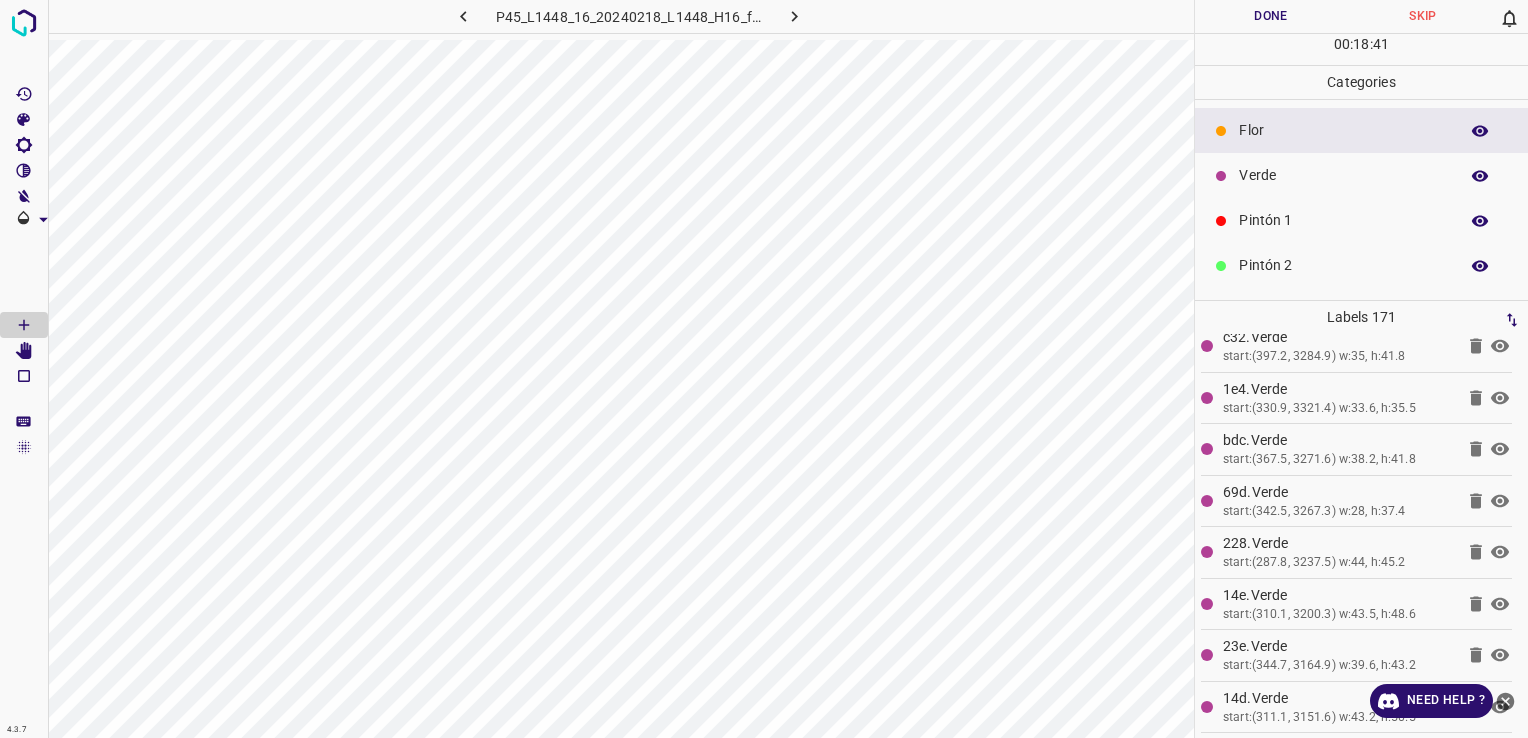 click on "Verde" at bounding box center (1343, 175) 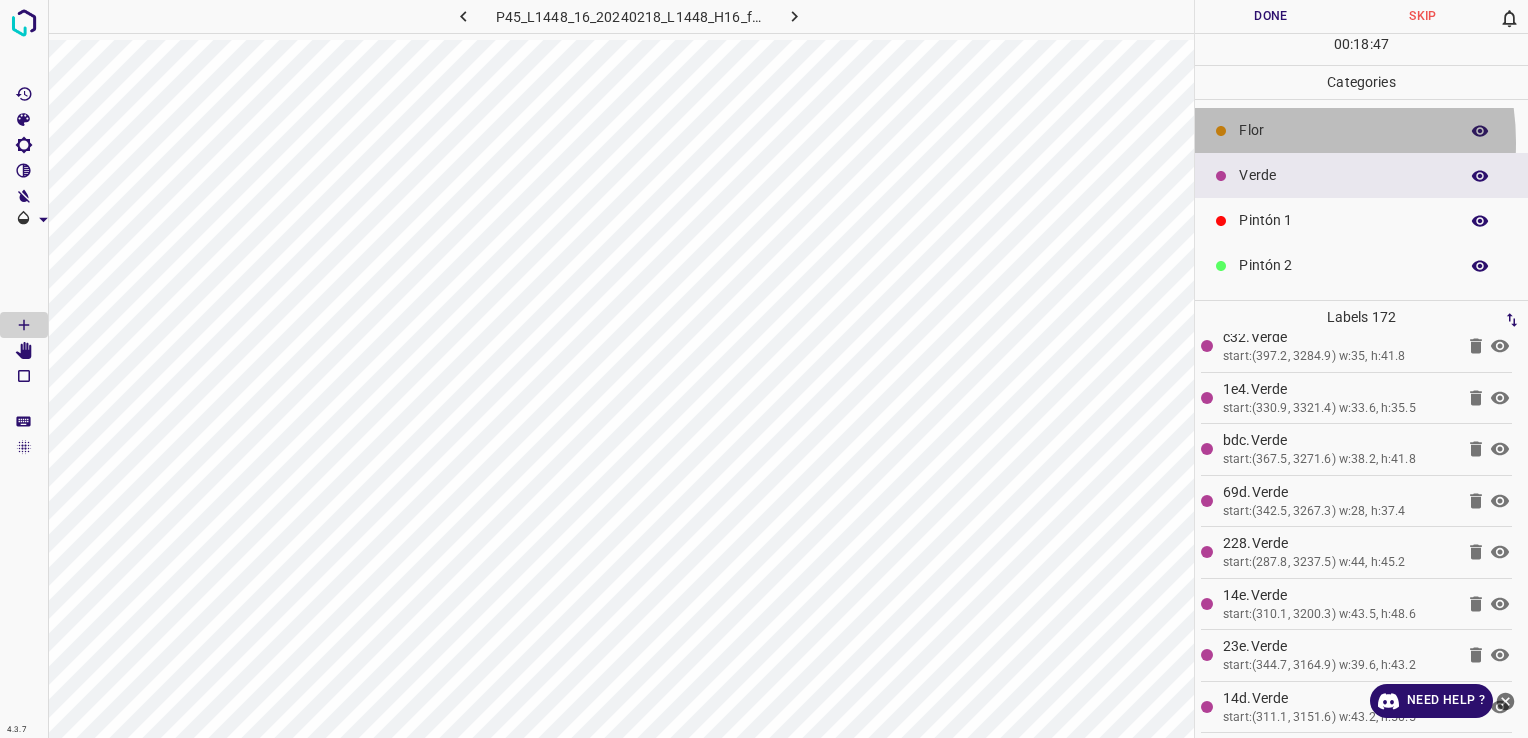 click on "Flor" at bounding box center [1361, 130] 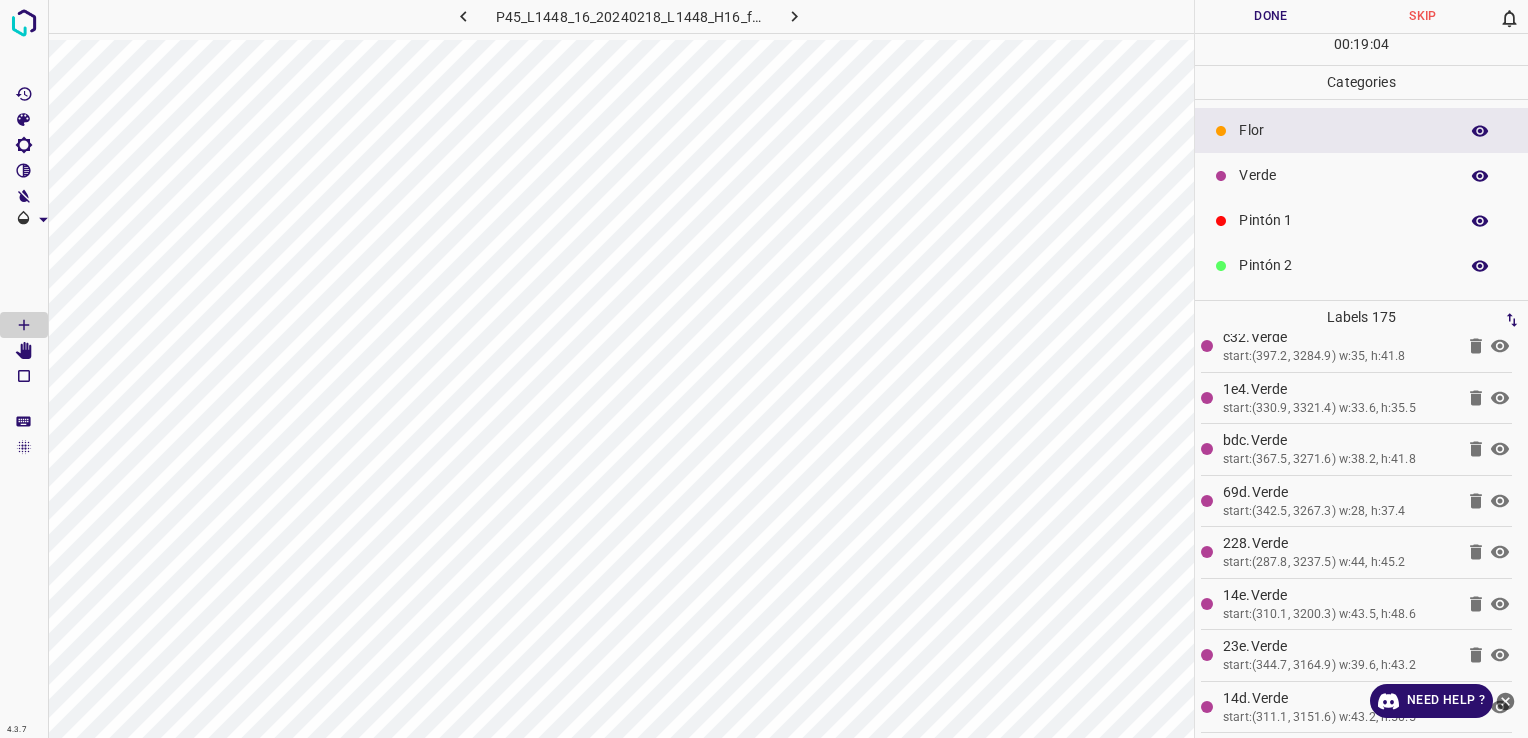 click on "Verde" at bounding box center (1343, 175) 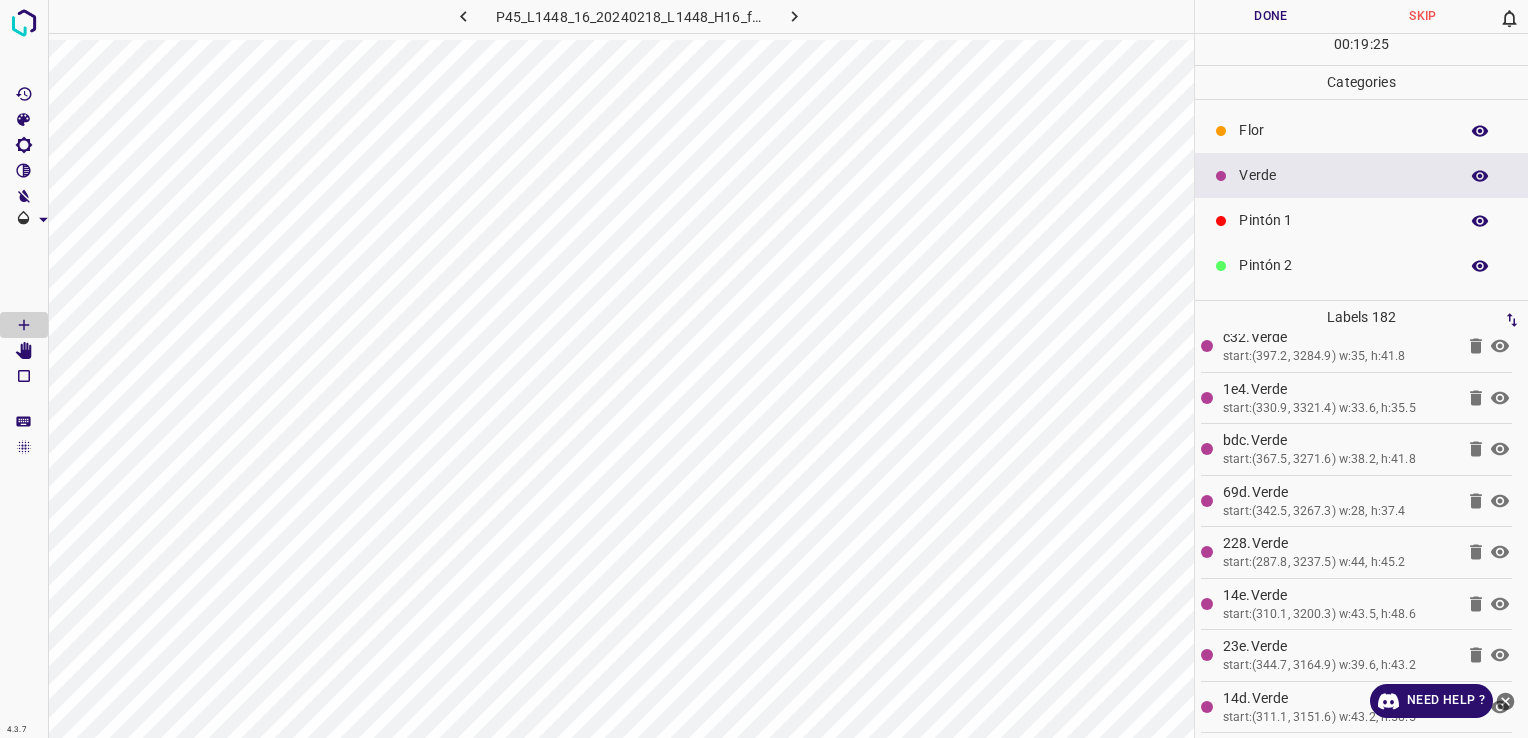 click on "Flor" at bounding box center (1361, 130) 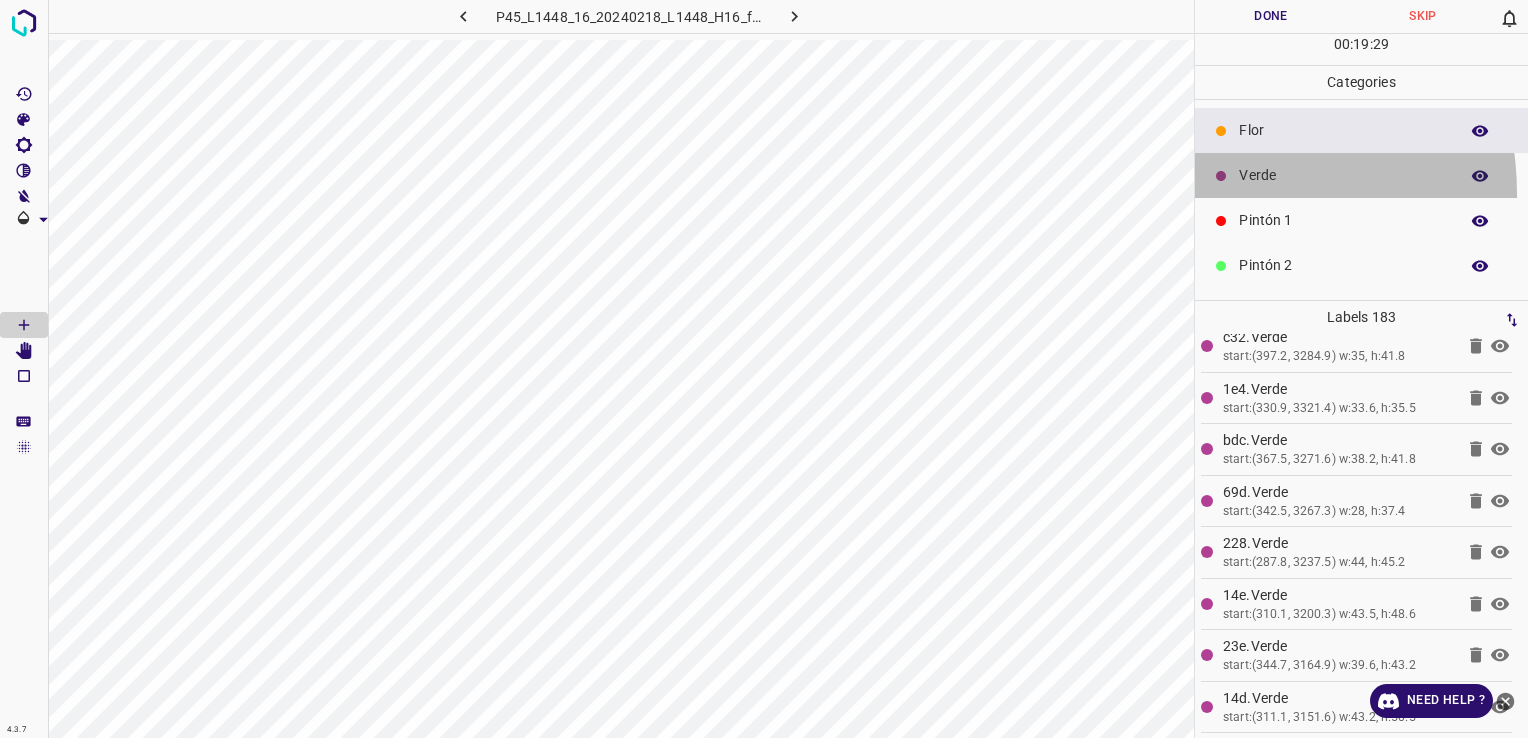 click on "Verde" at bounding box center (1361, 175) 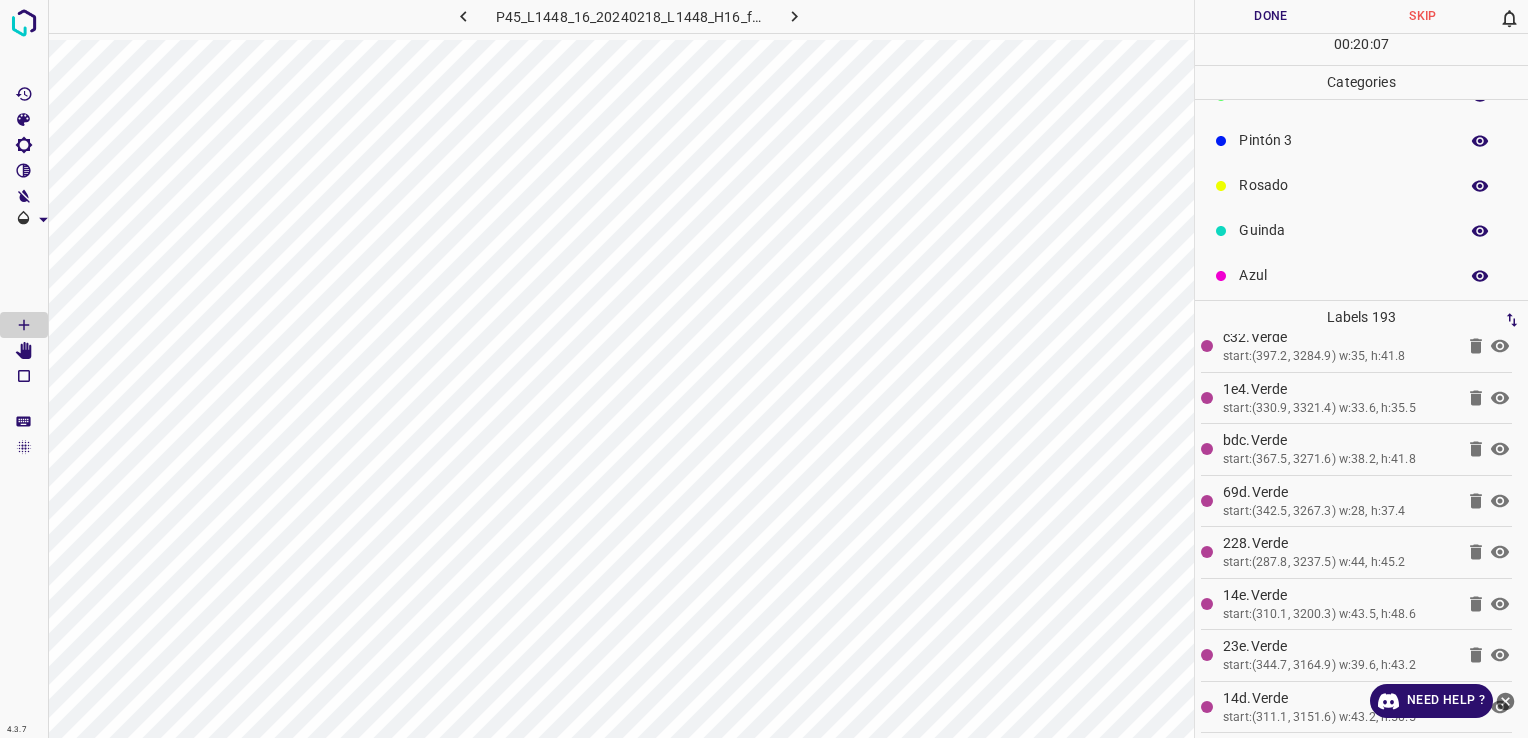 scroll, scrollTop: 176, scrollLeft: 0, axis: vertical 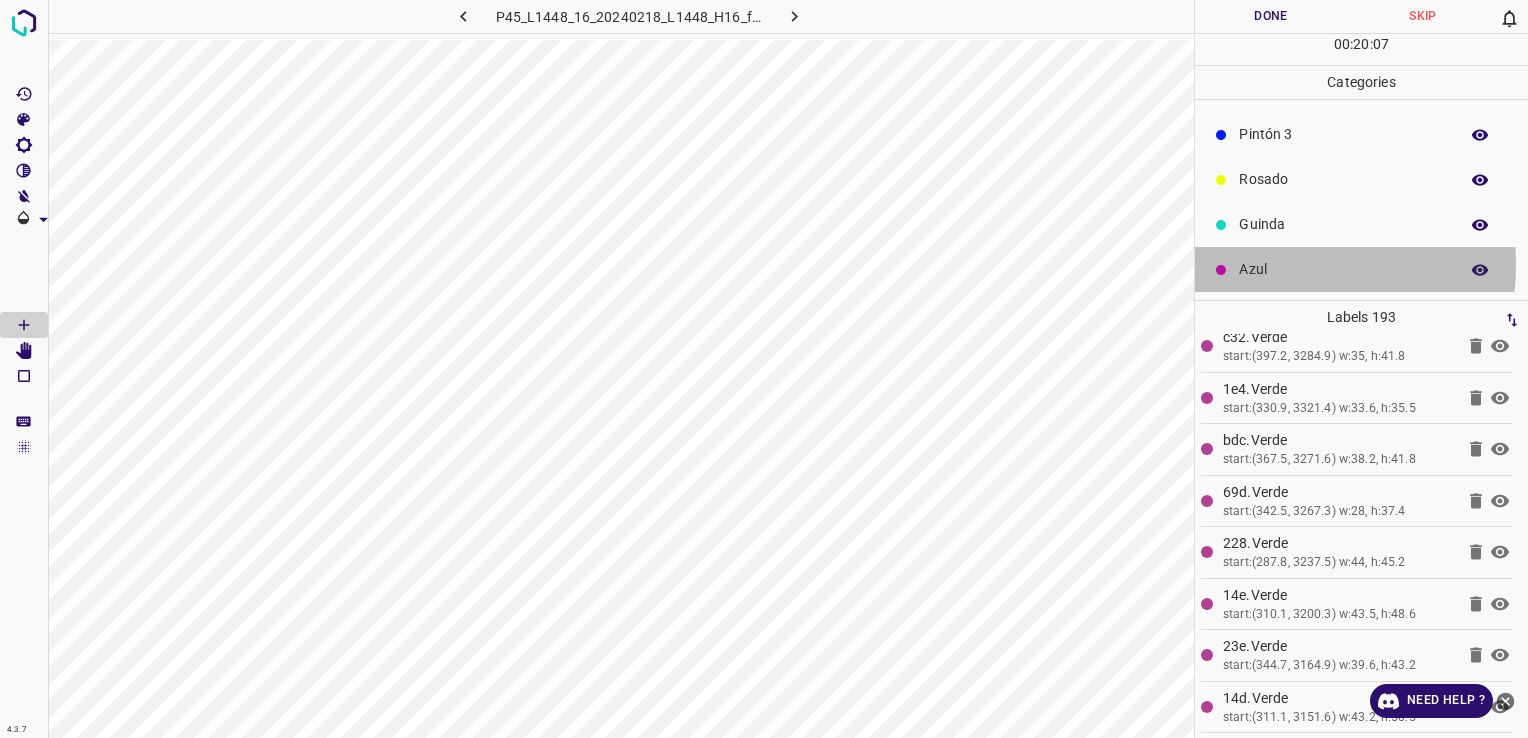 click on "Azul" at bounding box center [1343, 269] 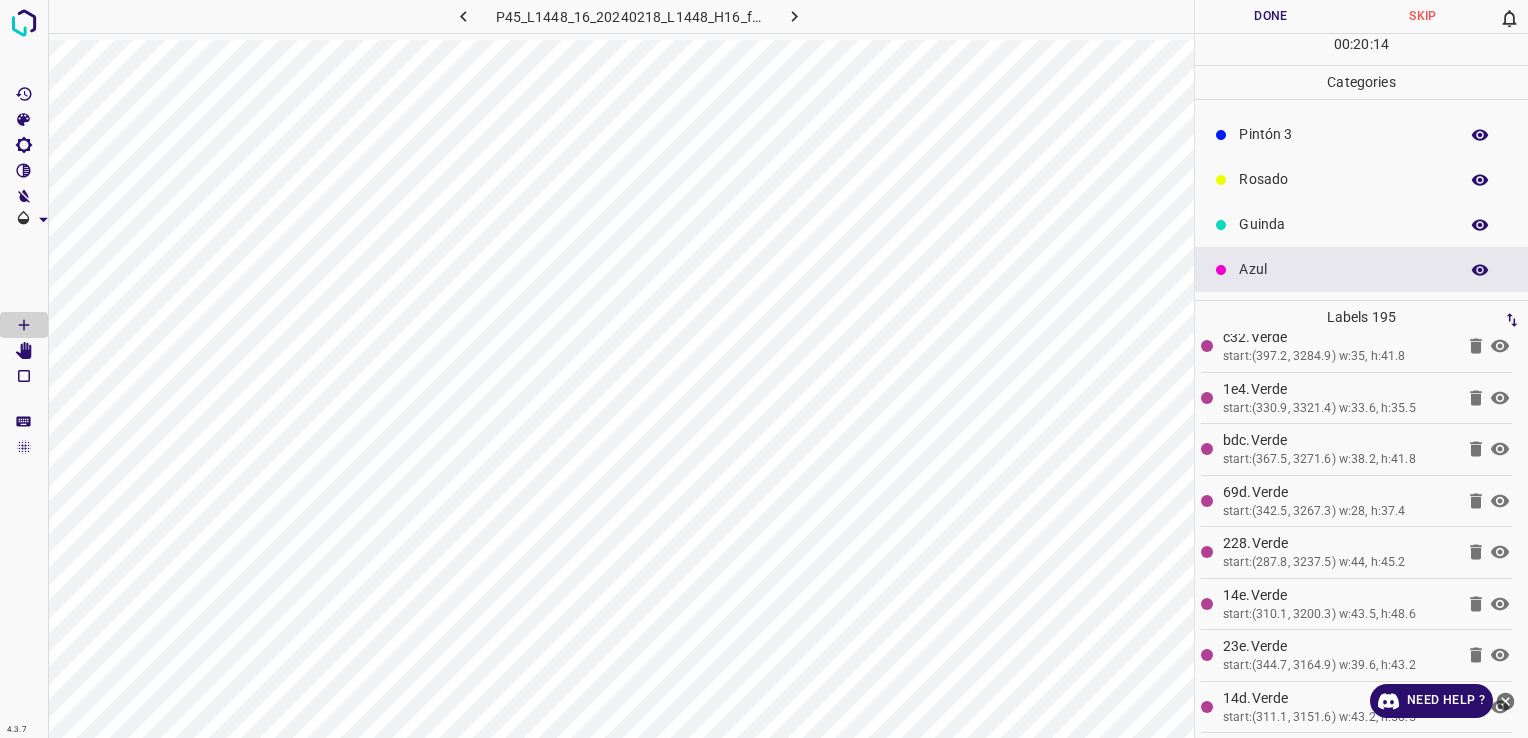 drag, startPoint x: 1272, startPoint y: 144, endPoint x: 1263, endPoint y: 156, distance: 15 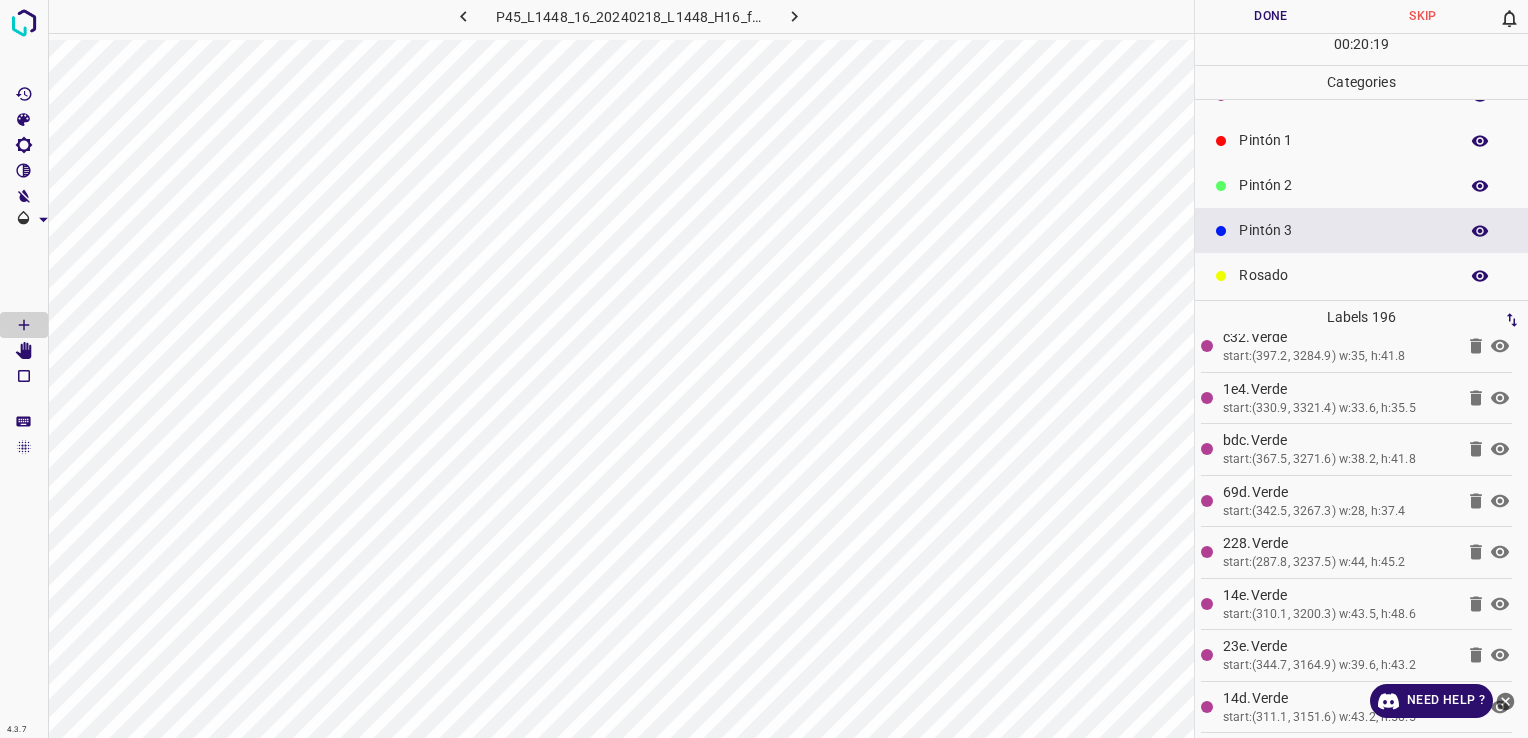 scroll, scrollTop: 0, scrollLeft: 0, axis: both 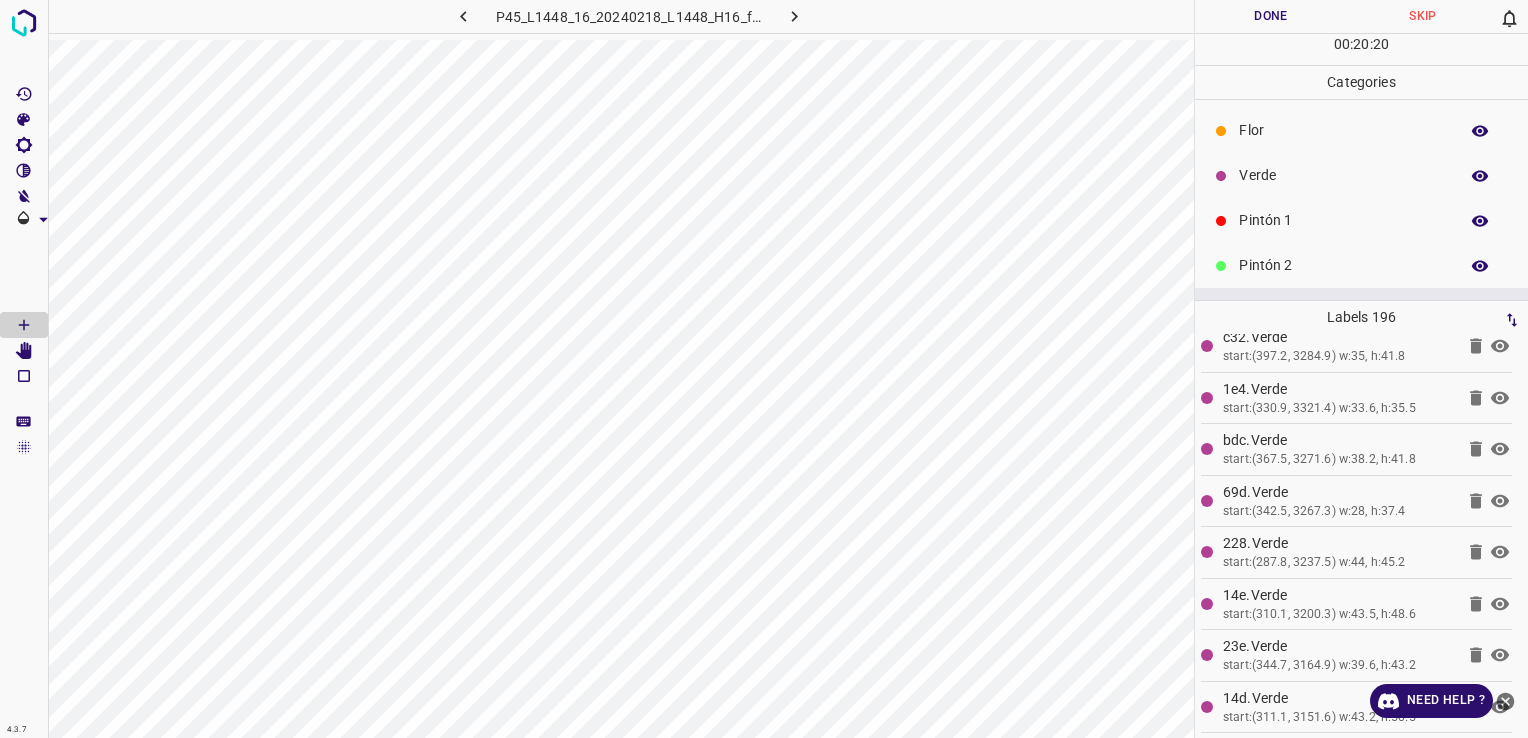 click on "Verde" at bounding box center [1343, 175] 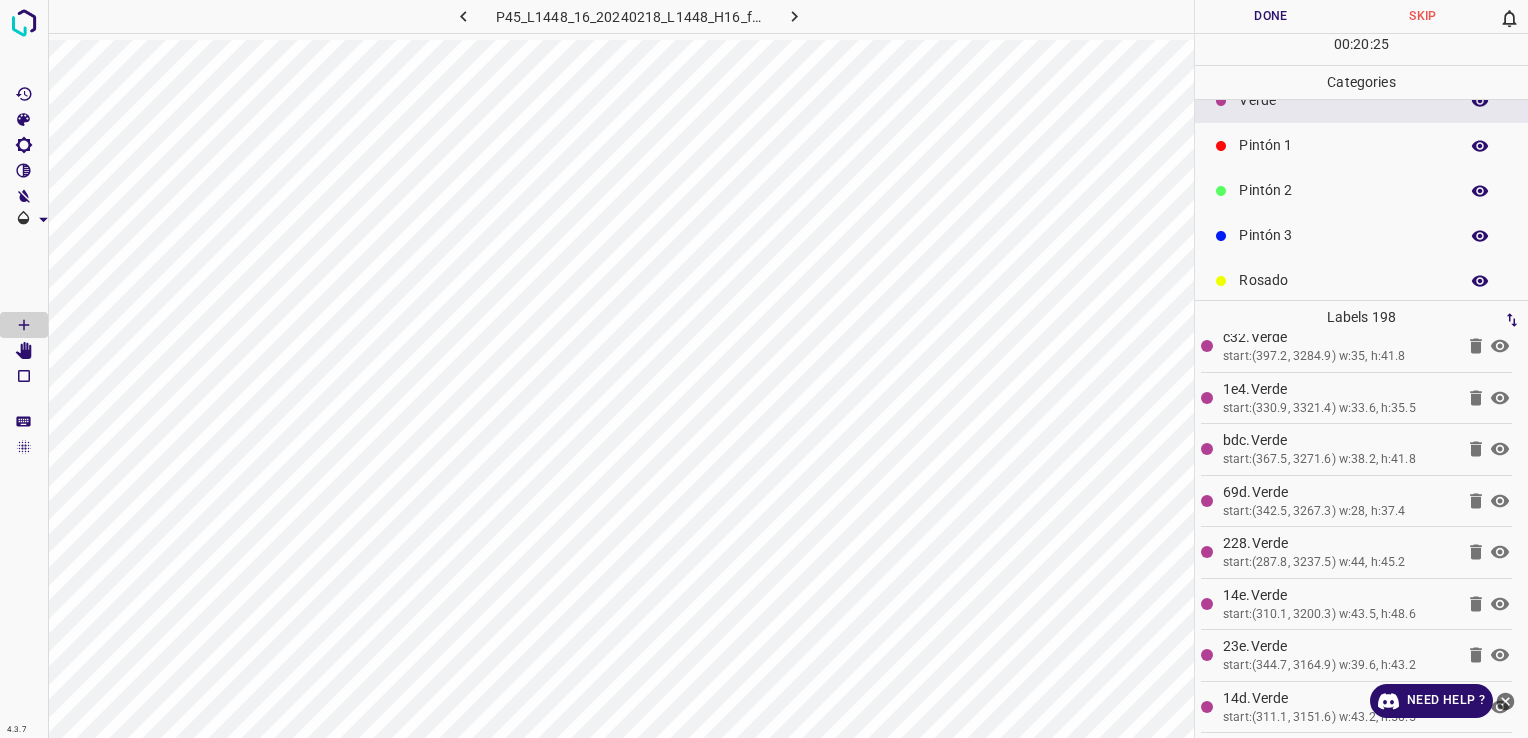 scroll, scrollTop: 176, scrollLeft: 0, axis: vertical 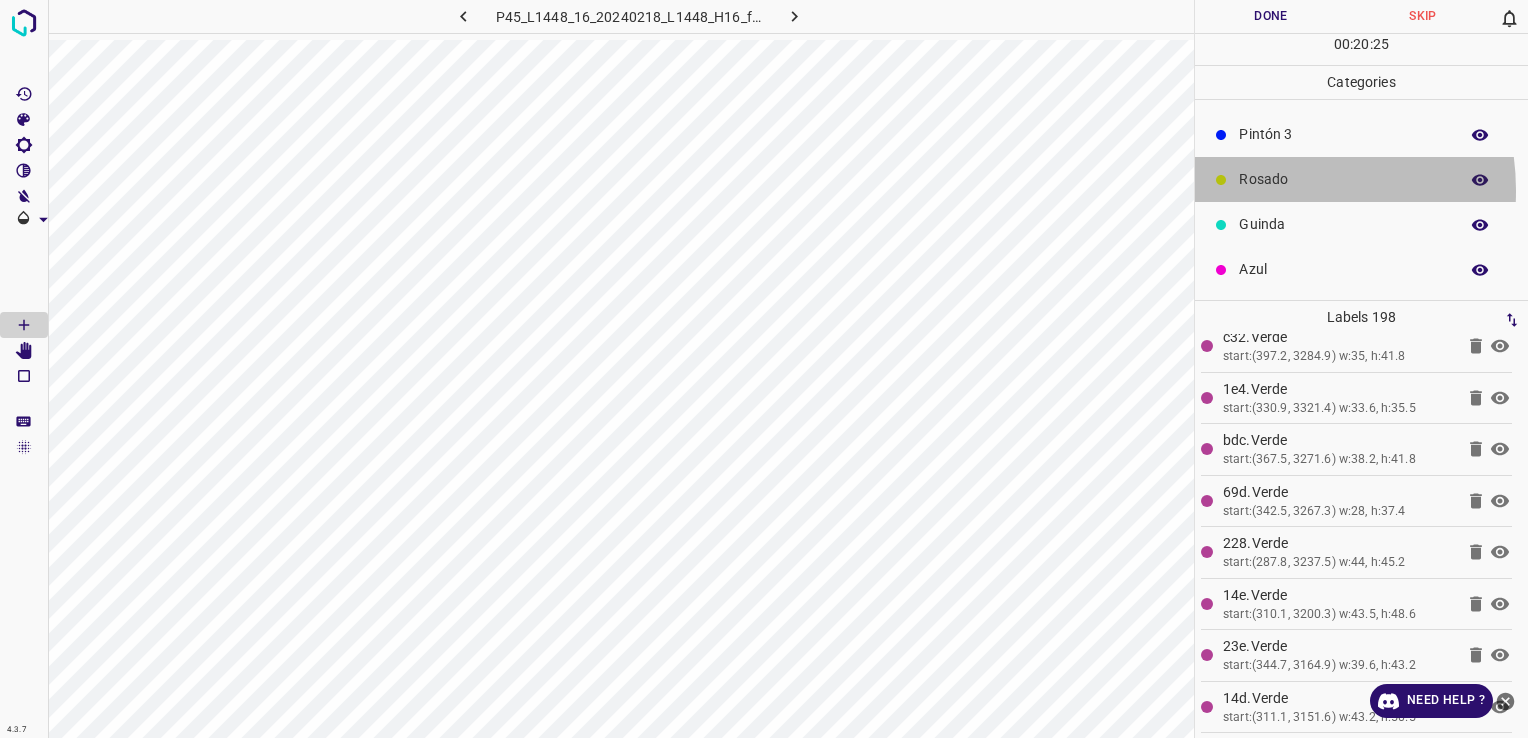 click on "Rosado" at bounding box center [1361, 179] 